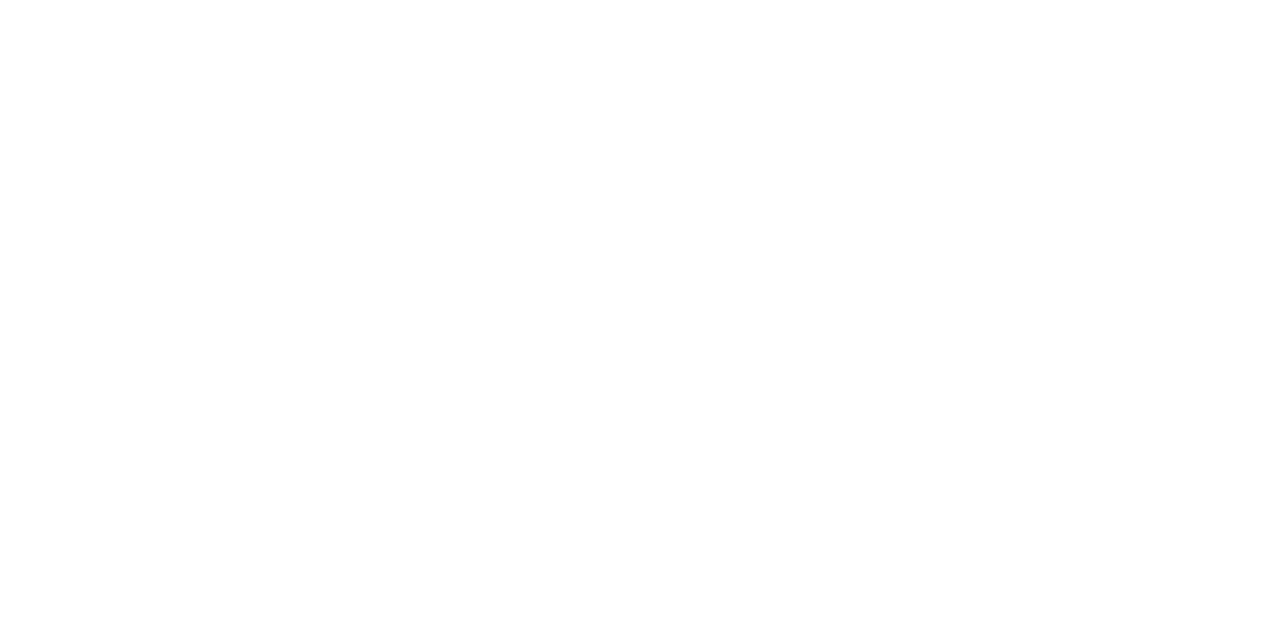 scroll, scrollTop: 0, scrollLeft: 0, axis: both 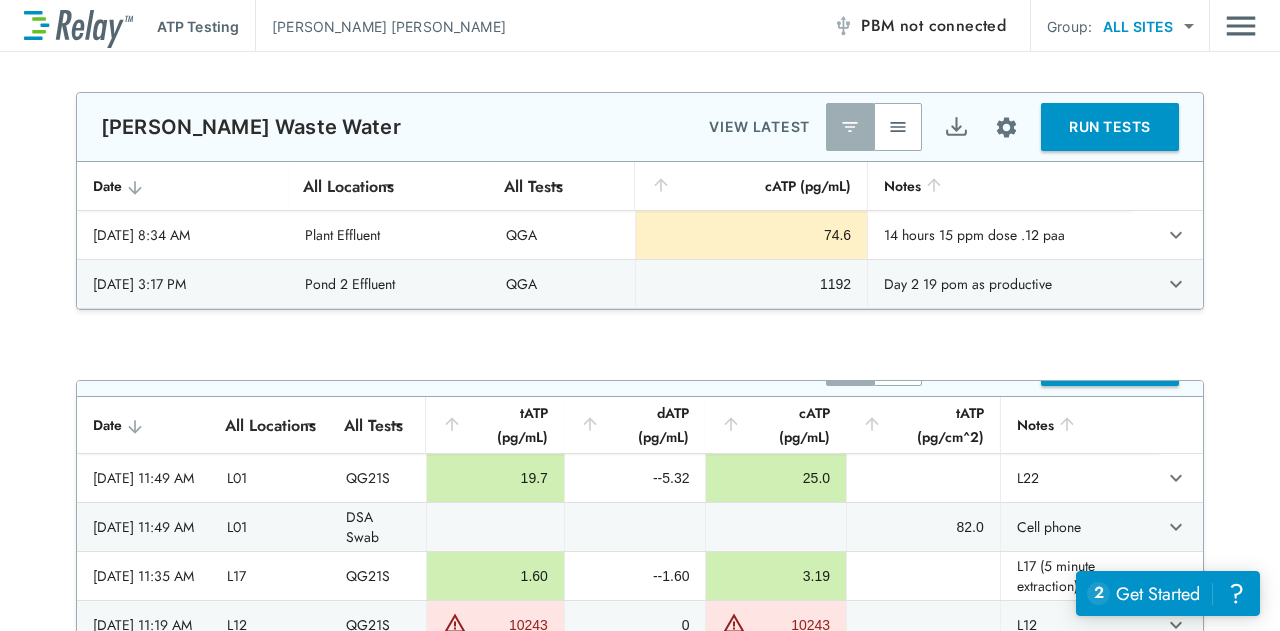 click on "**********" at bounding box center (640, 315) 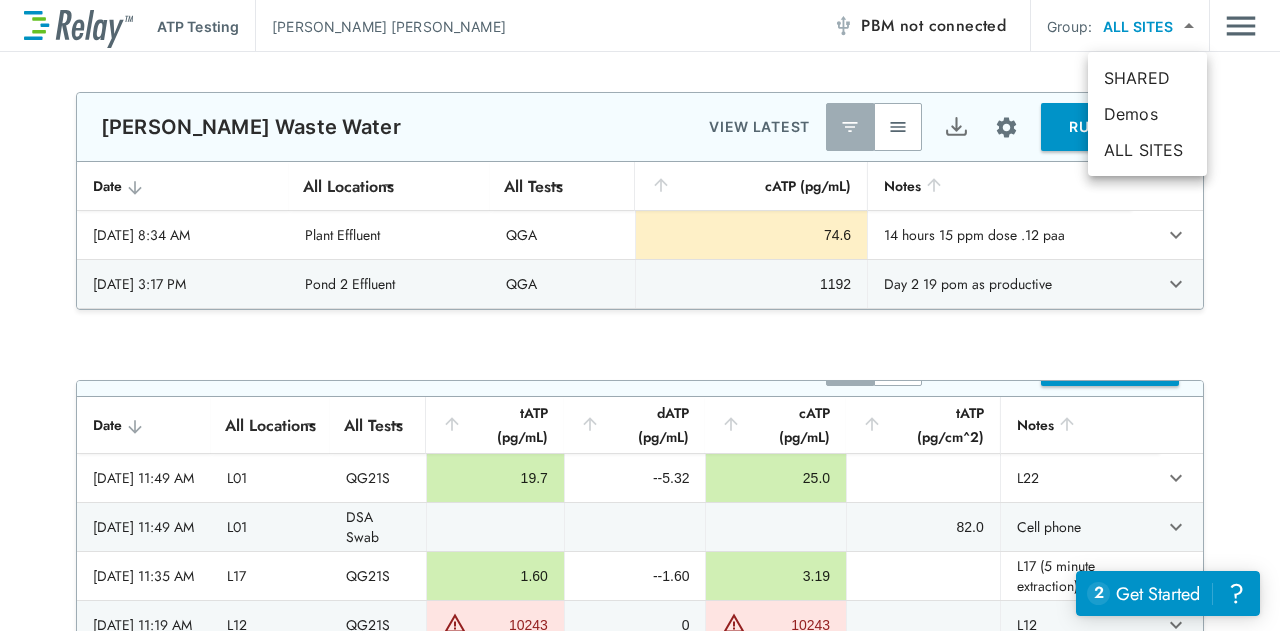 click at bounding box center (640, 315) 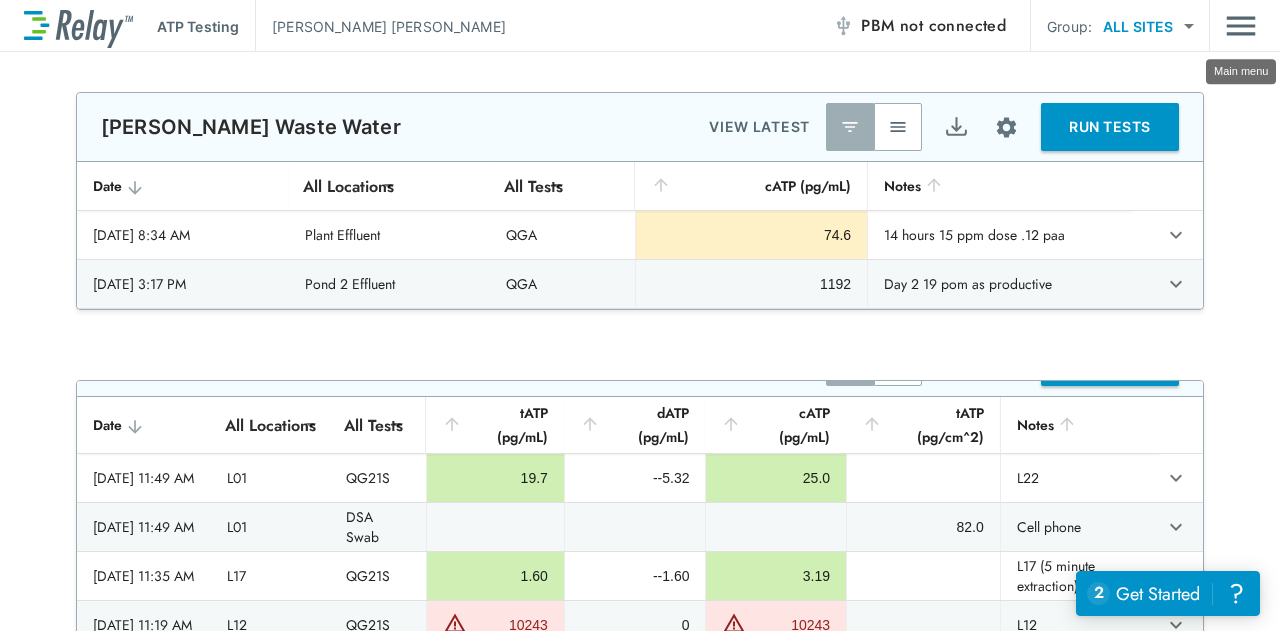 click at bounding box center (1241, 26) 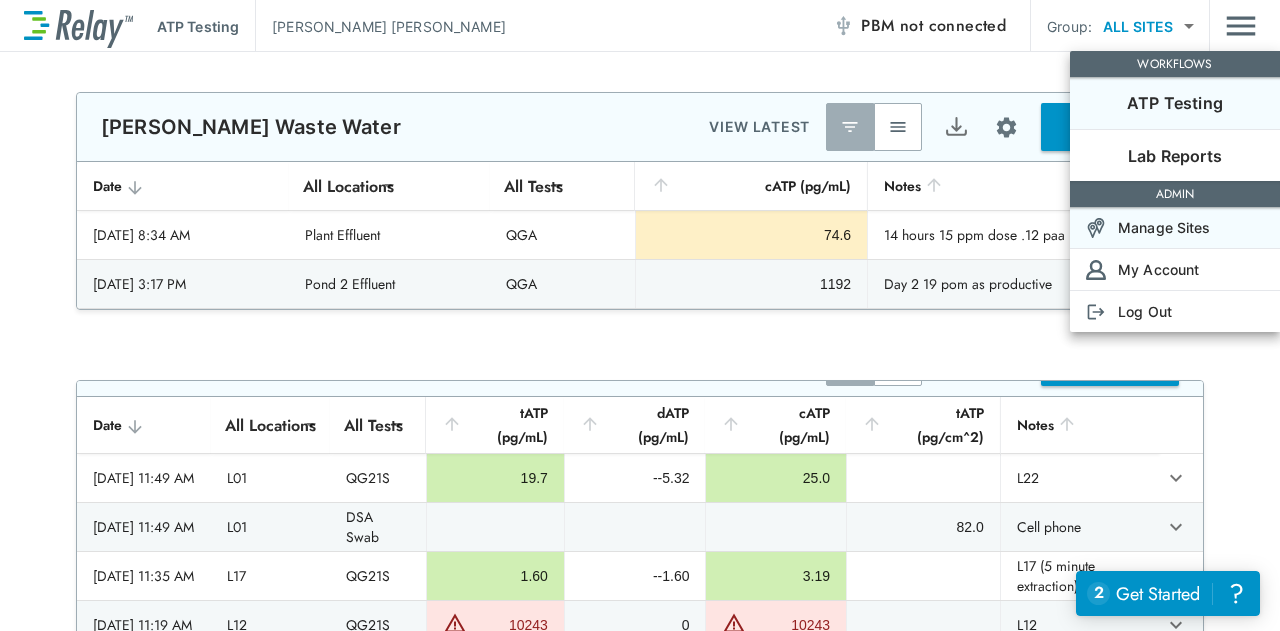 click on "Manage Sites" at bounding box center [1175, 227] 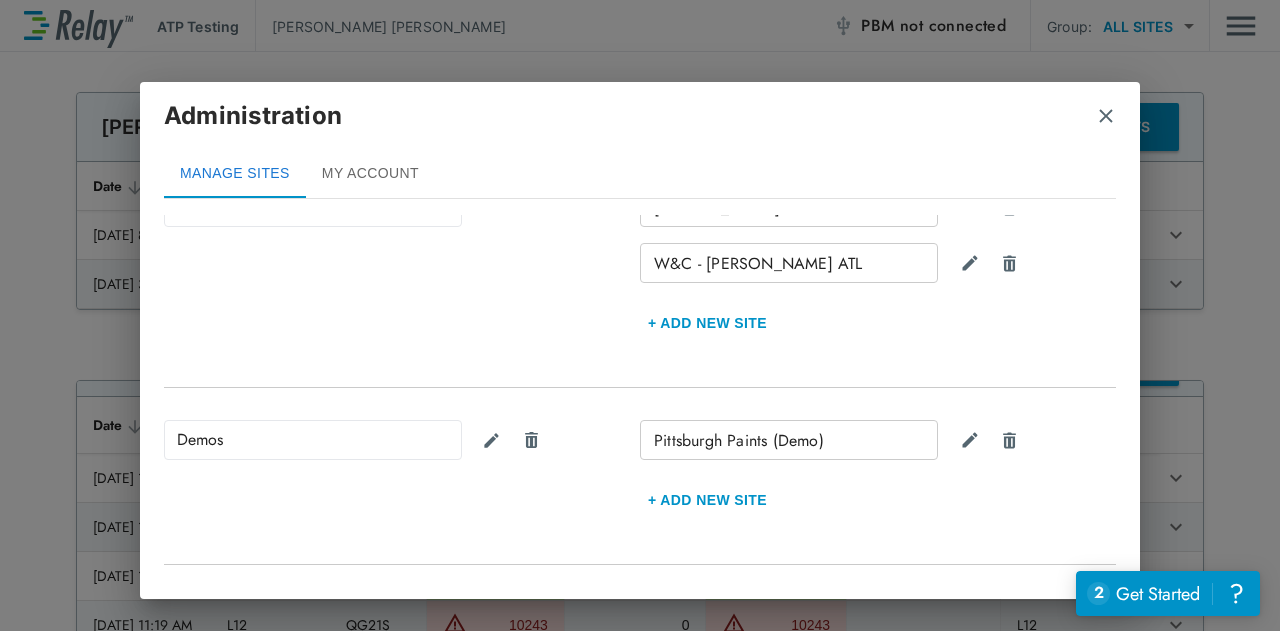 scroll, scrollTop: 330, scrollLeft: 0, axis: vertical 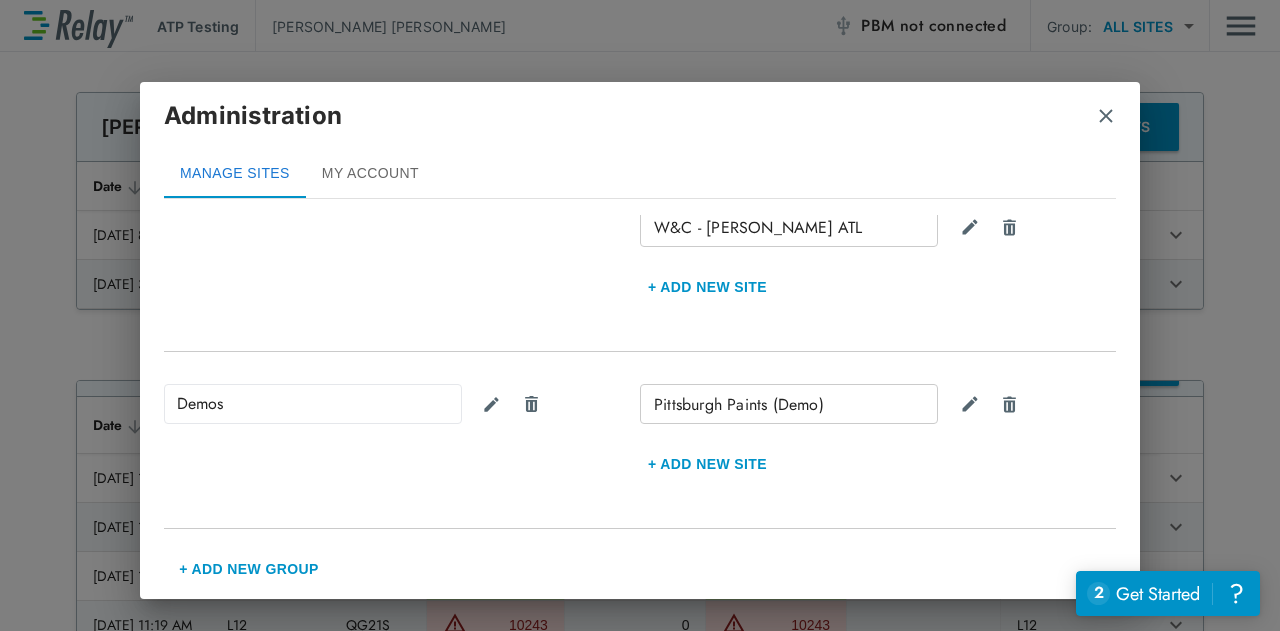 click on "+ Add new Site" at bounding box center [707, 464] 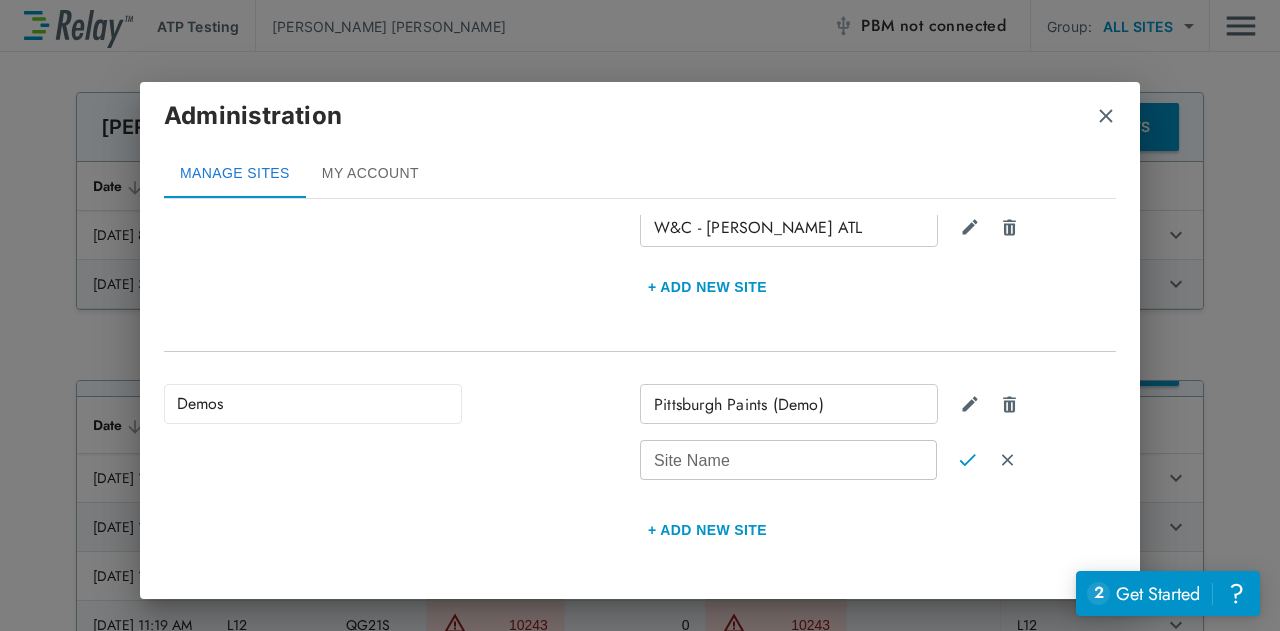 scroll, scrollTop: 396, scrollLeft: 0, axis: vertical 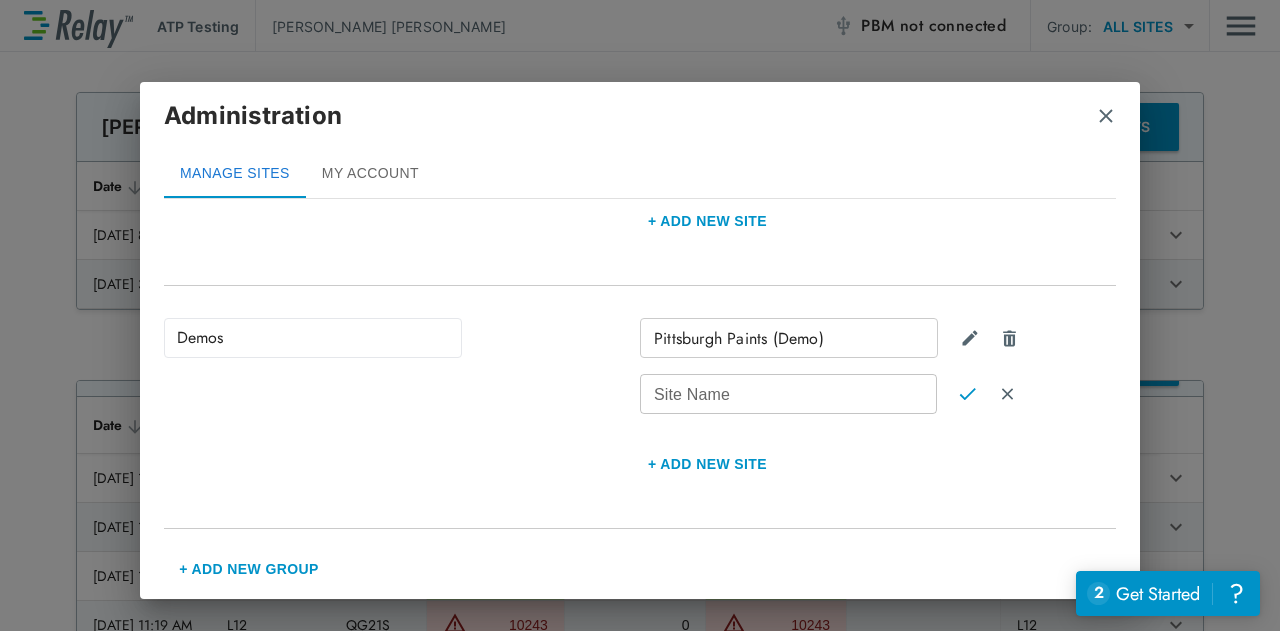 click on "Site Name" at bounding box center [788, 394] 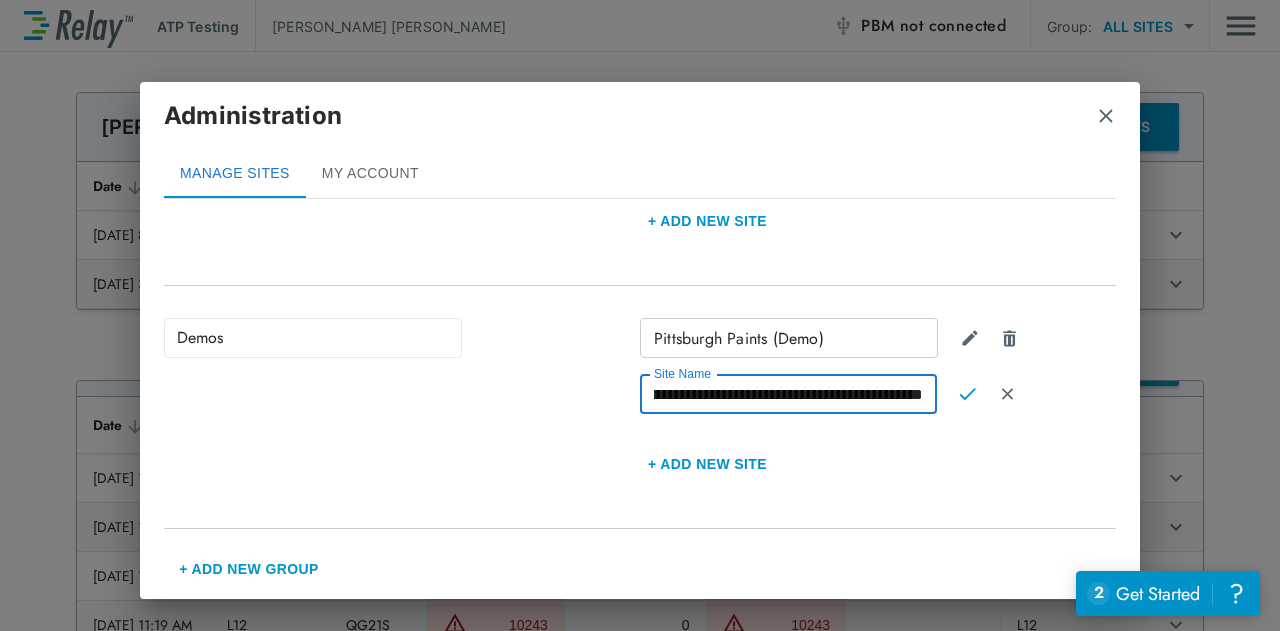 scroll, scrollTop: 0, scrollLeft: 79, axis: horizontal 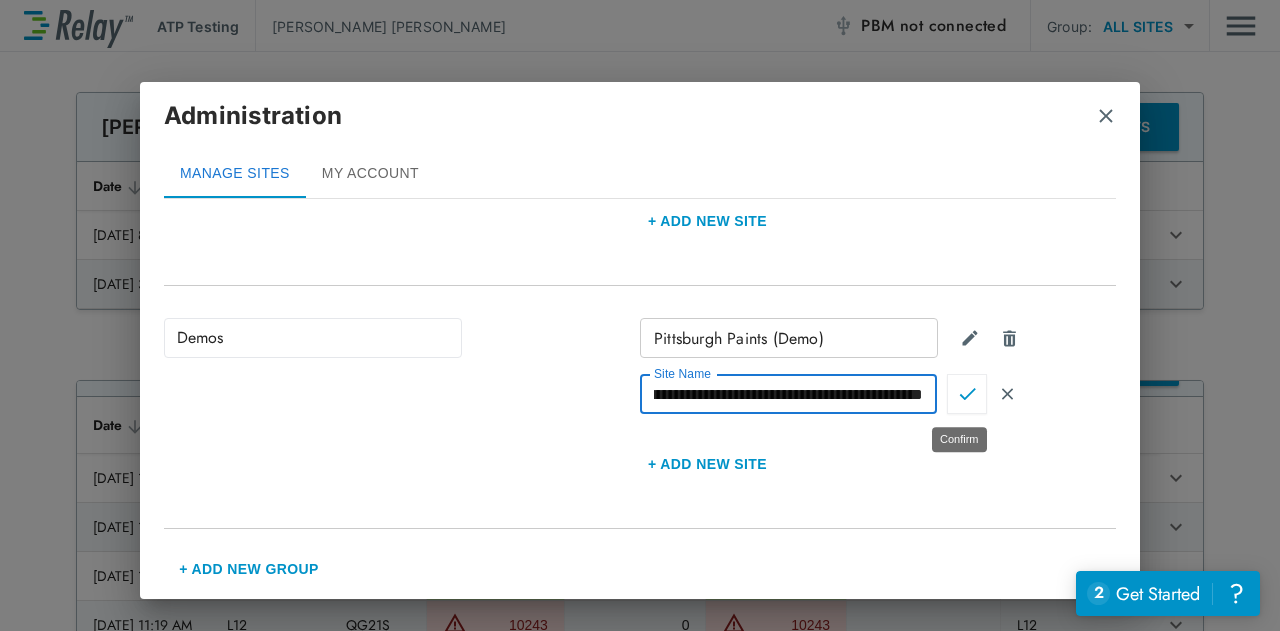 type on "**********" 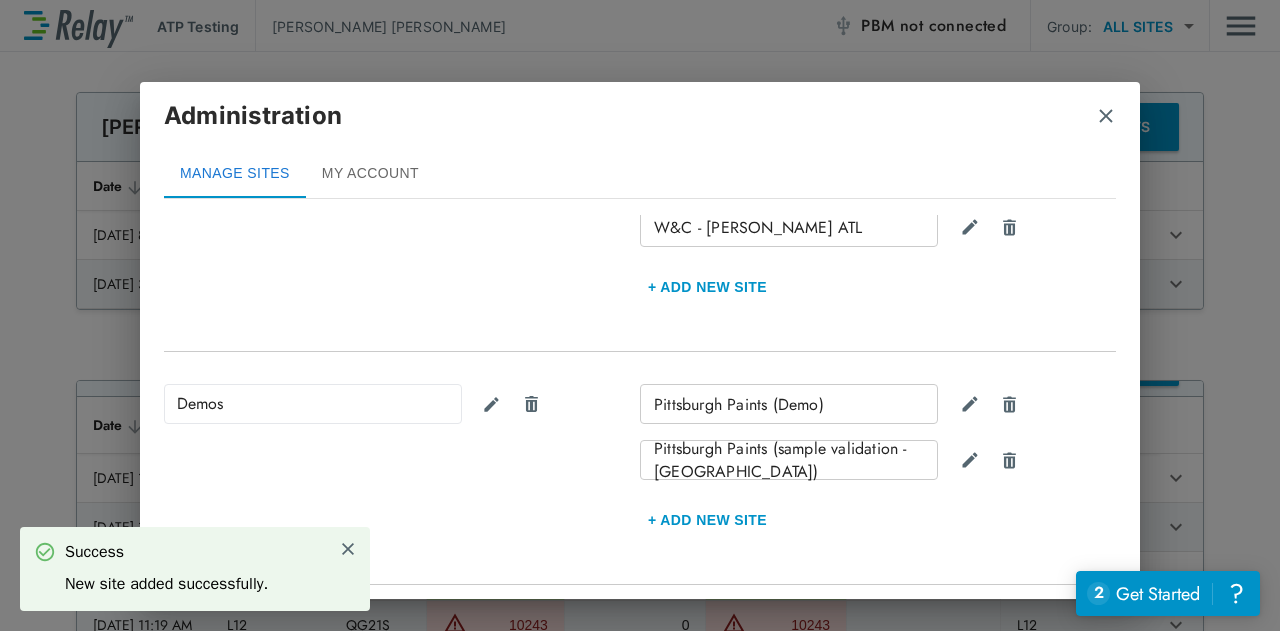 scroll, scrollTop: 386, scrollLeft: 0, axis: vertical 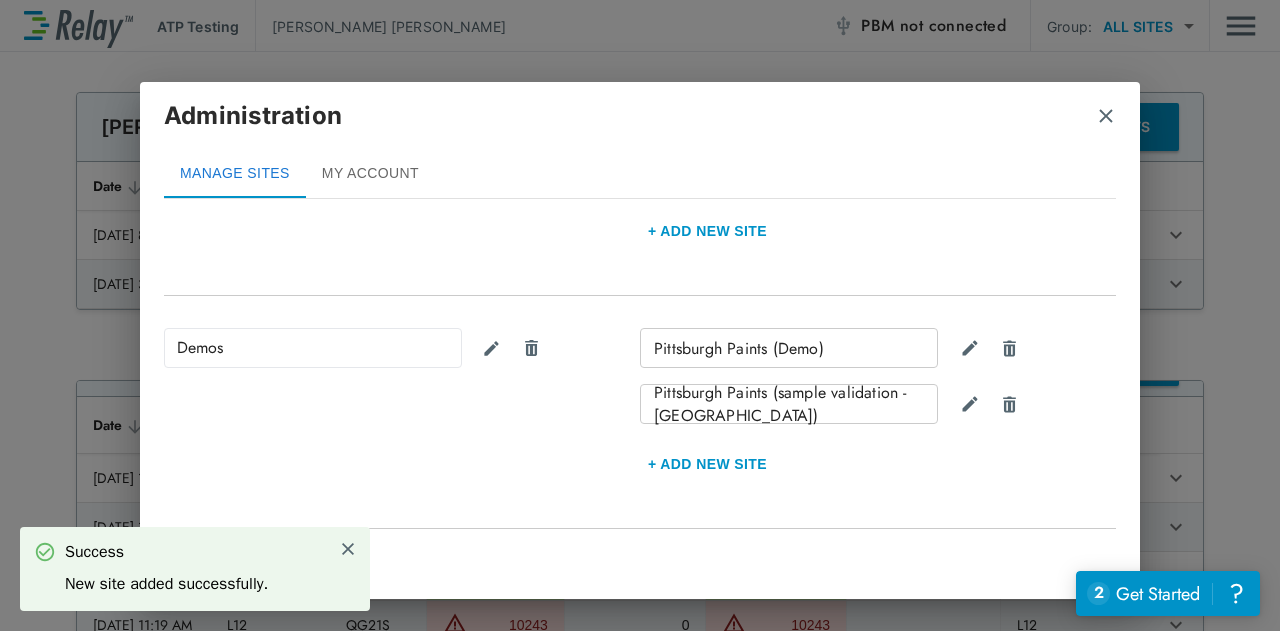 click at bounding box center [1106, 116] 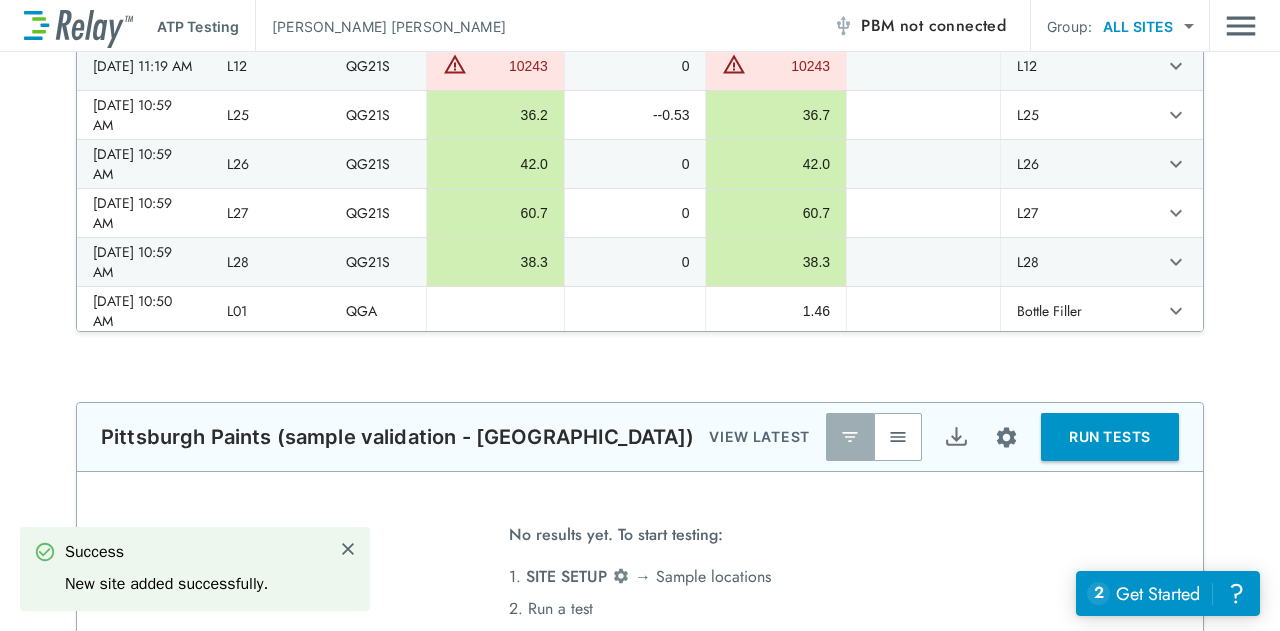 scroll, scrollTop: 604, scrollLeft: 0, axis: vertical 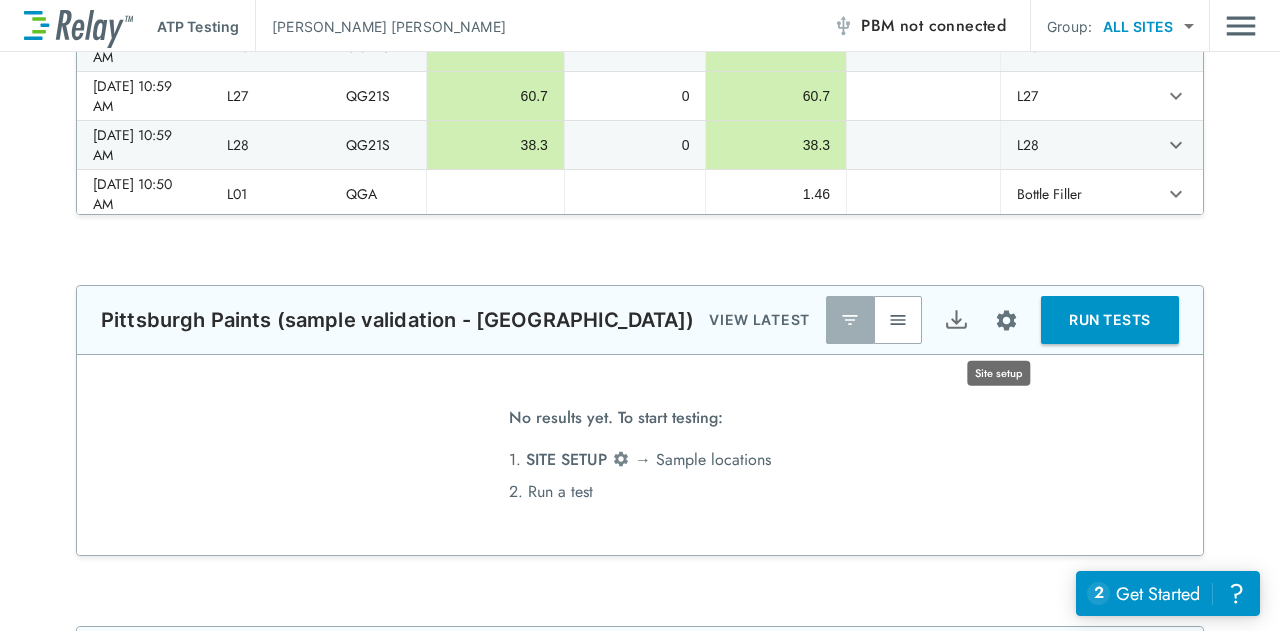 click at bounding box center [1006, 320] 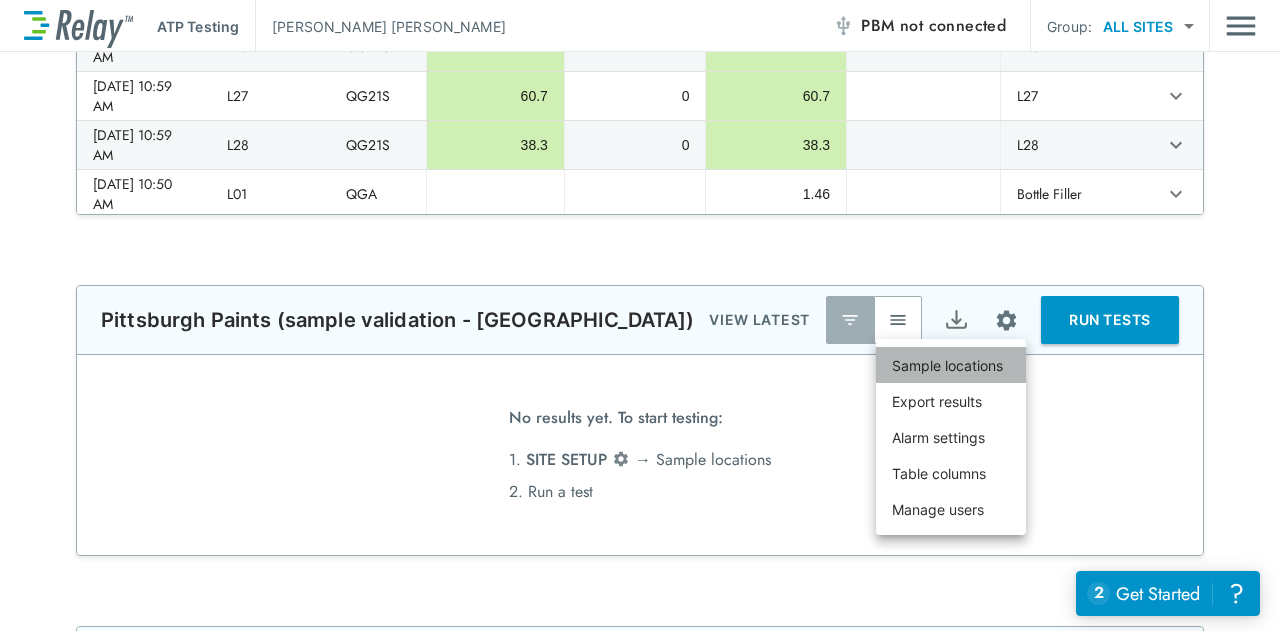click on "Sample locations" at bounding box center [947, 365] 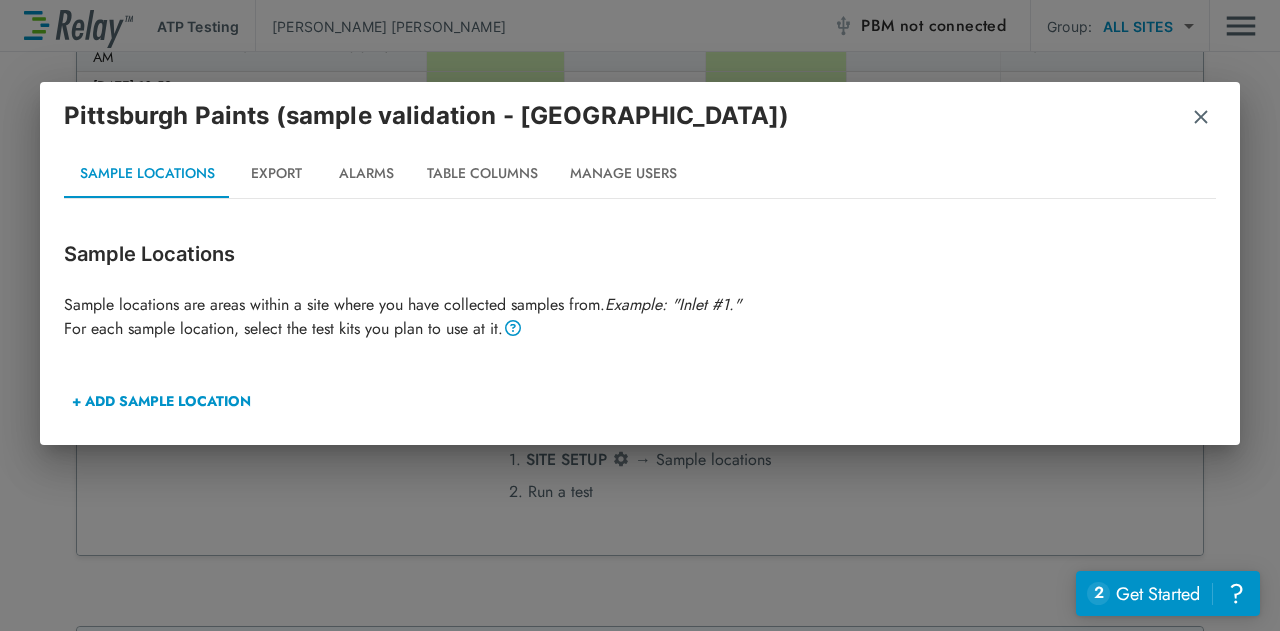 click on "+ ADD SAMPLE LOCATION" at bounding box center (161, 401) 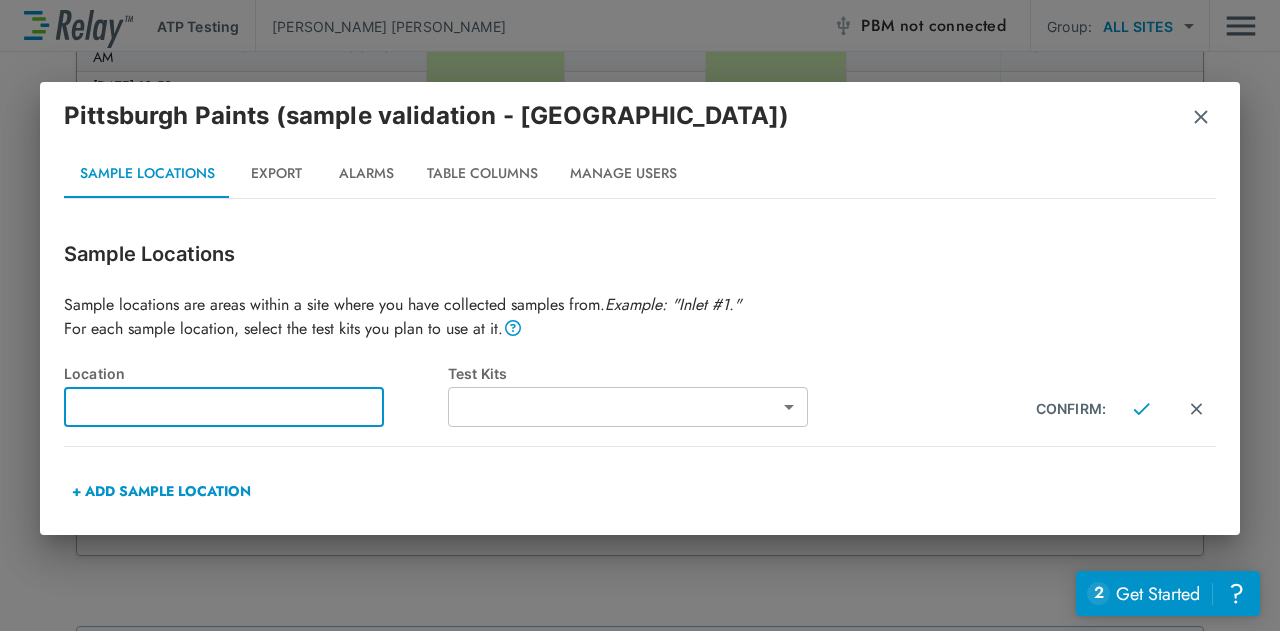 click at bounding box center (224, 407) 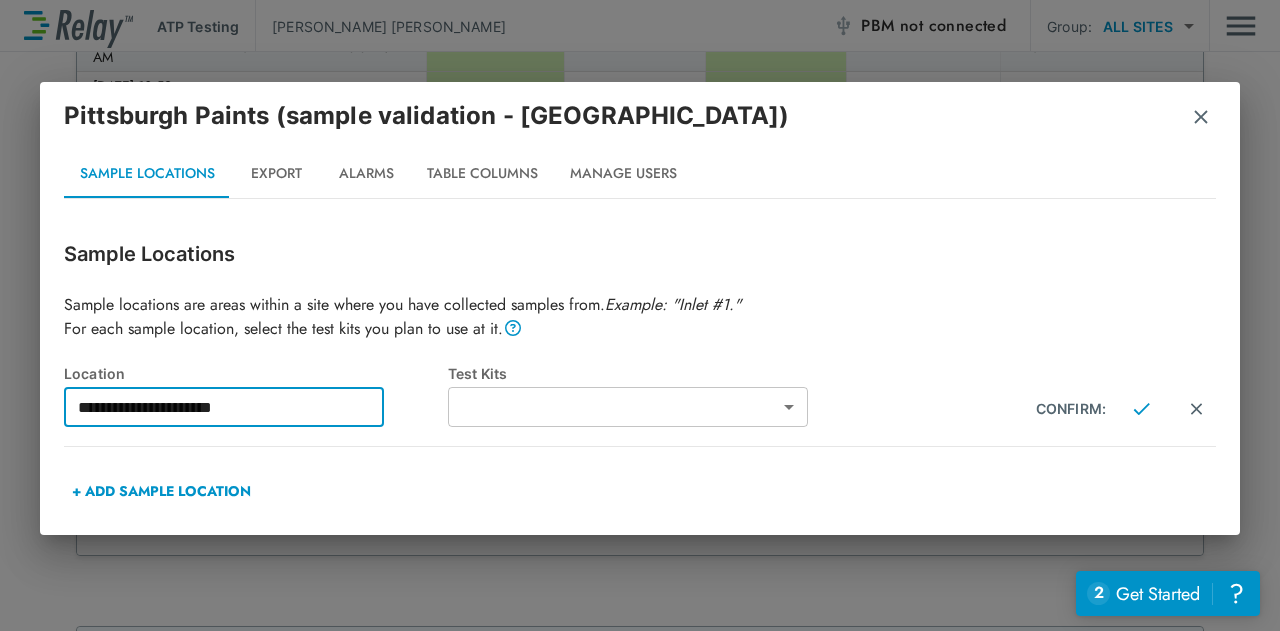 type on "**********" 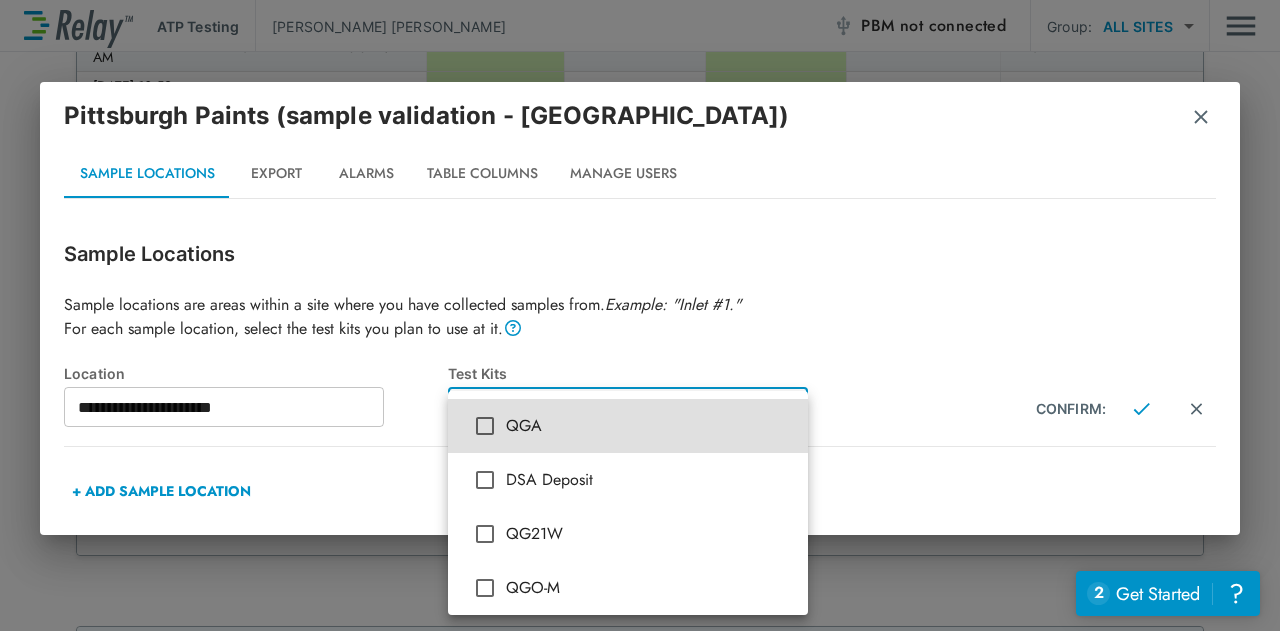 click on "**********" at bounding box center (640, 315) 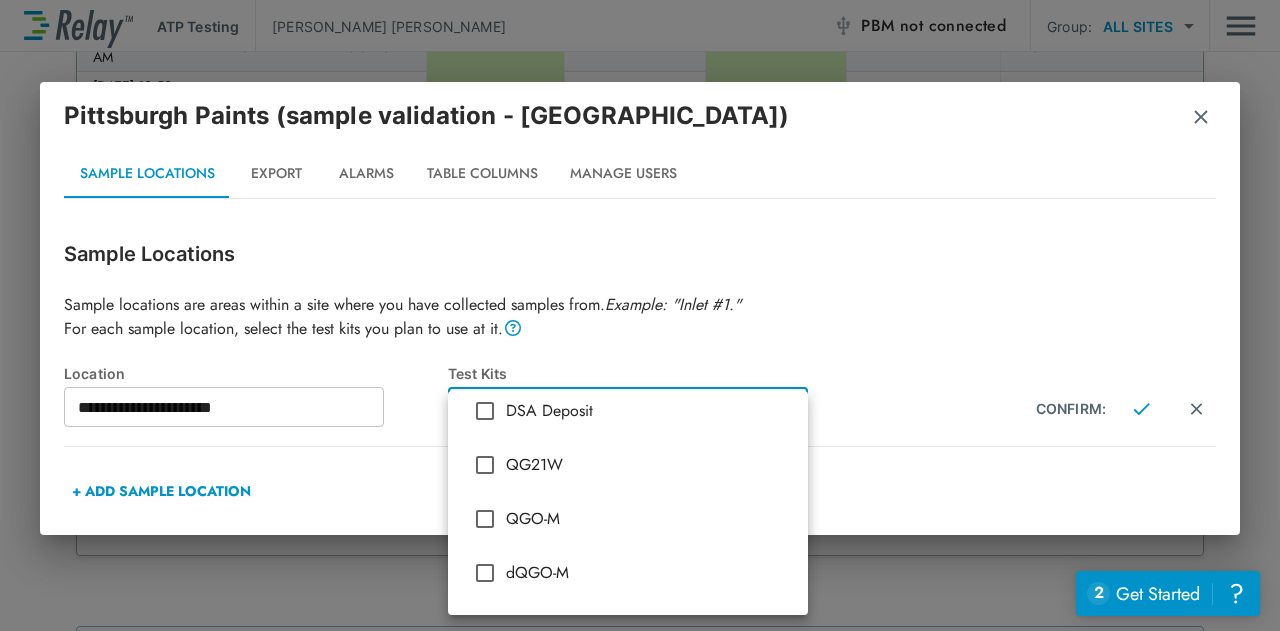 scroll, scrollTop: 44, scrollLeft: 0, axis: vertical 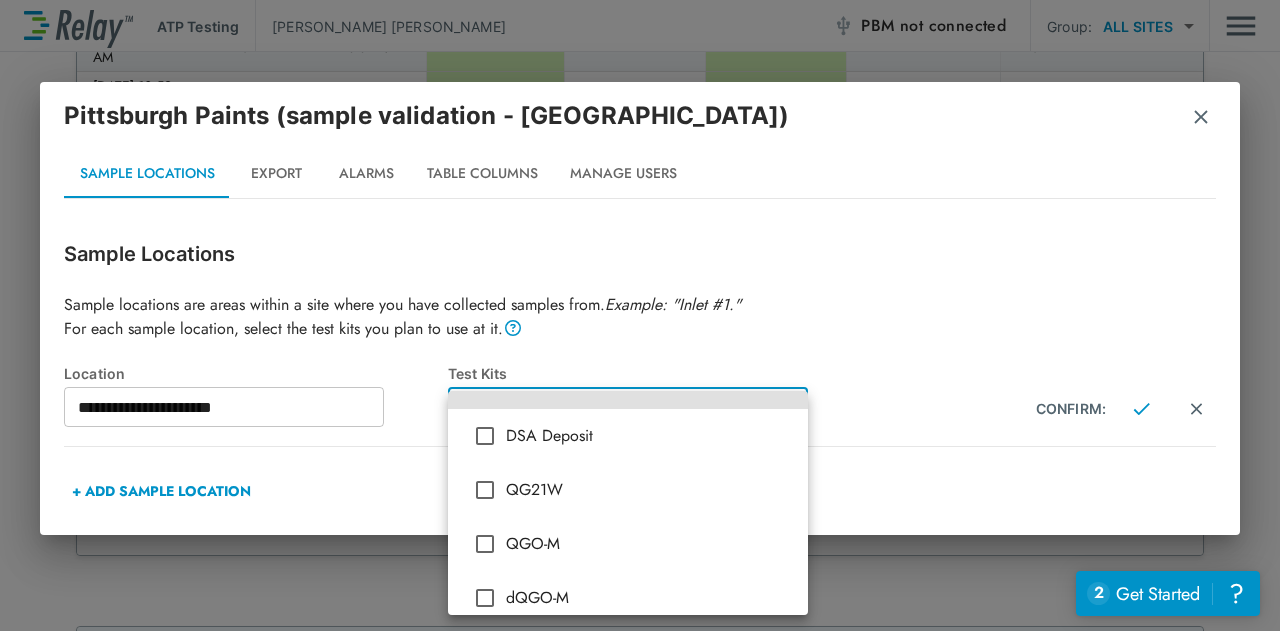 click on "QGO-M" at bounding box center [649, 544] 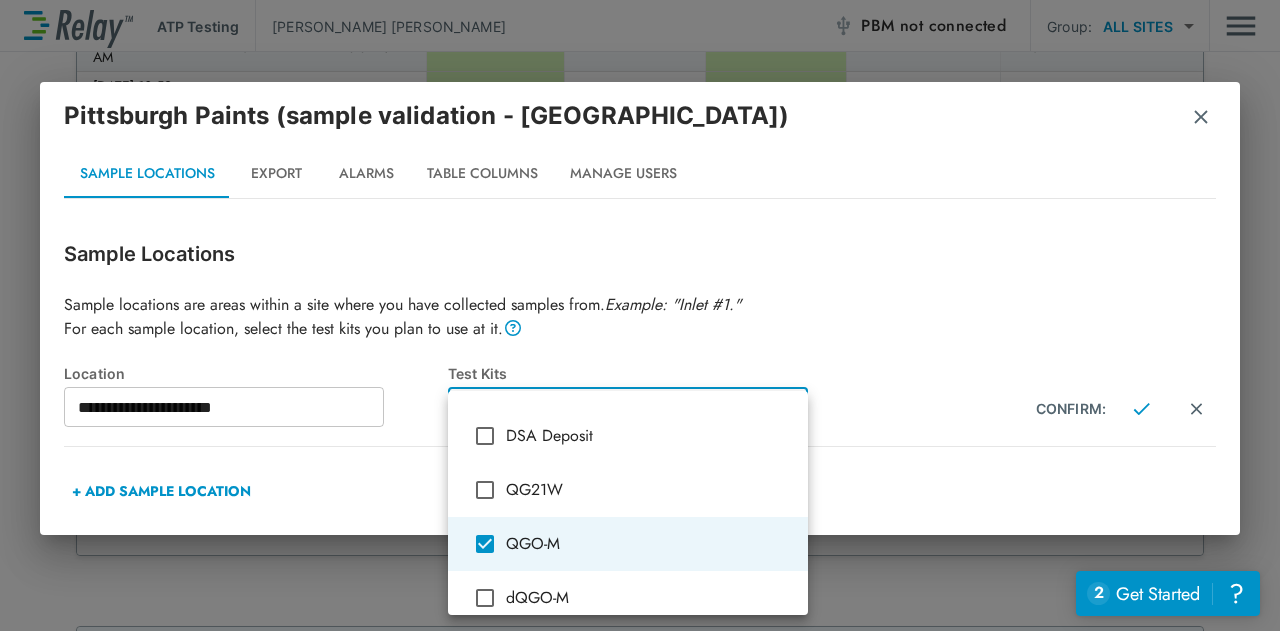 click at bounding box center [640, 315] 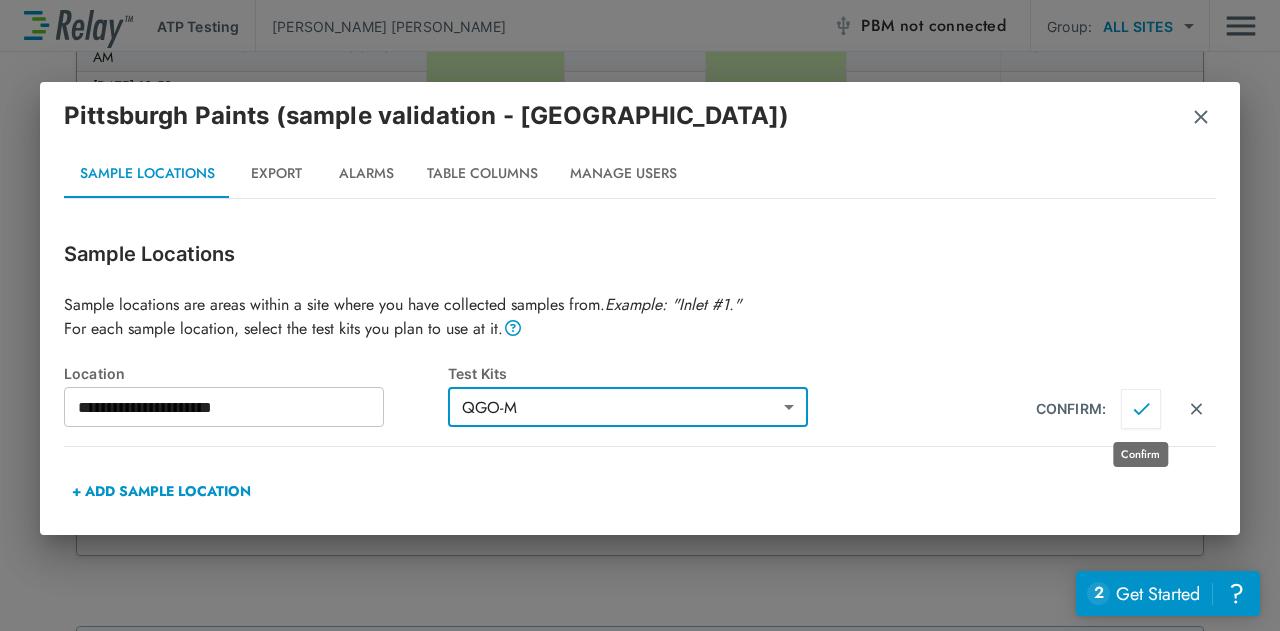 click at bounding box center (1141, 409) 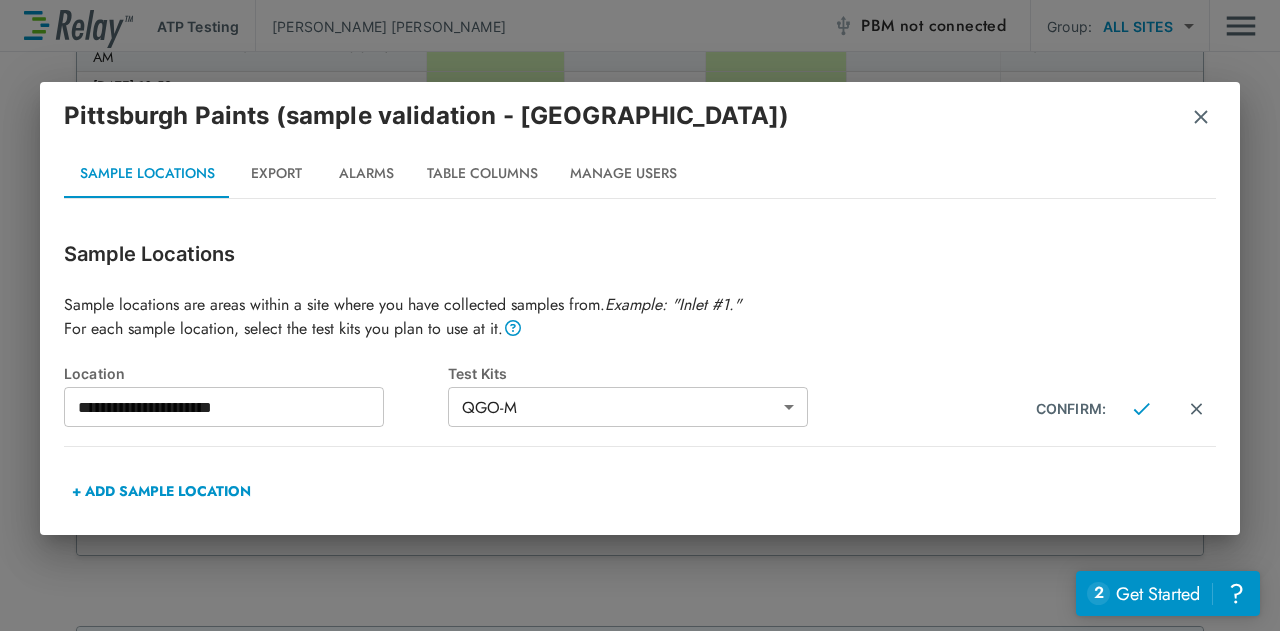 click on "+ ADD SAMPLE LOCATION" at bounding box center [161, 491] 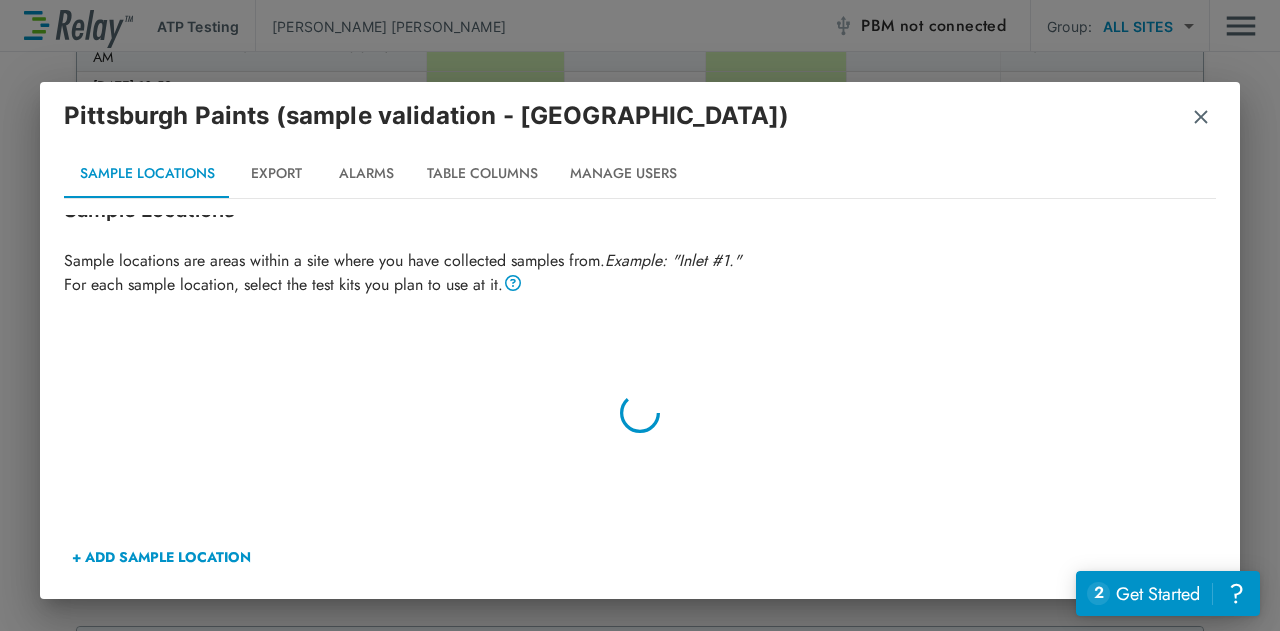 scroll, scrollTop: 0, scrollLeft: 0, axis: both 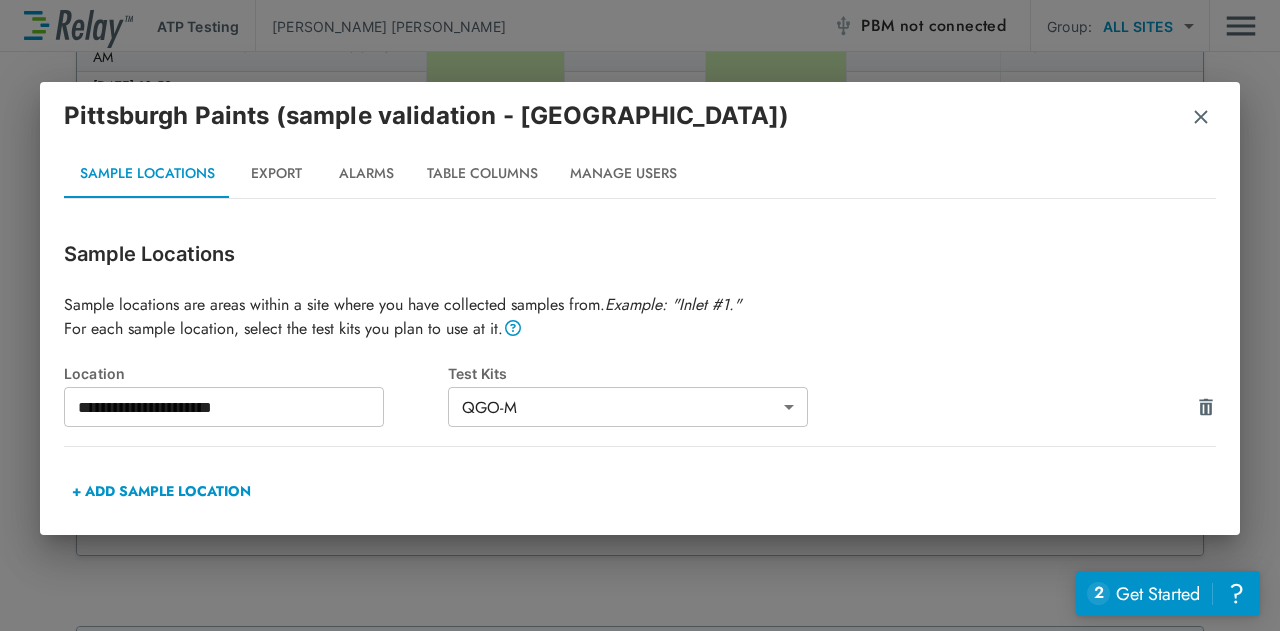type on "**********" 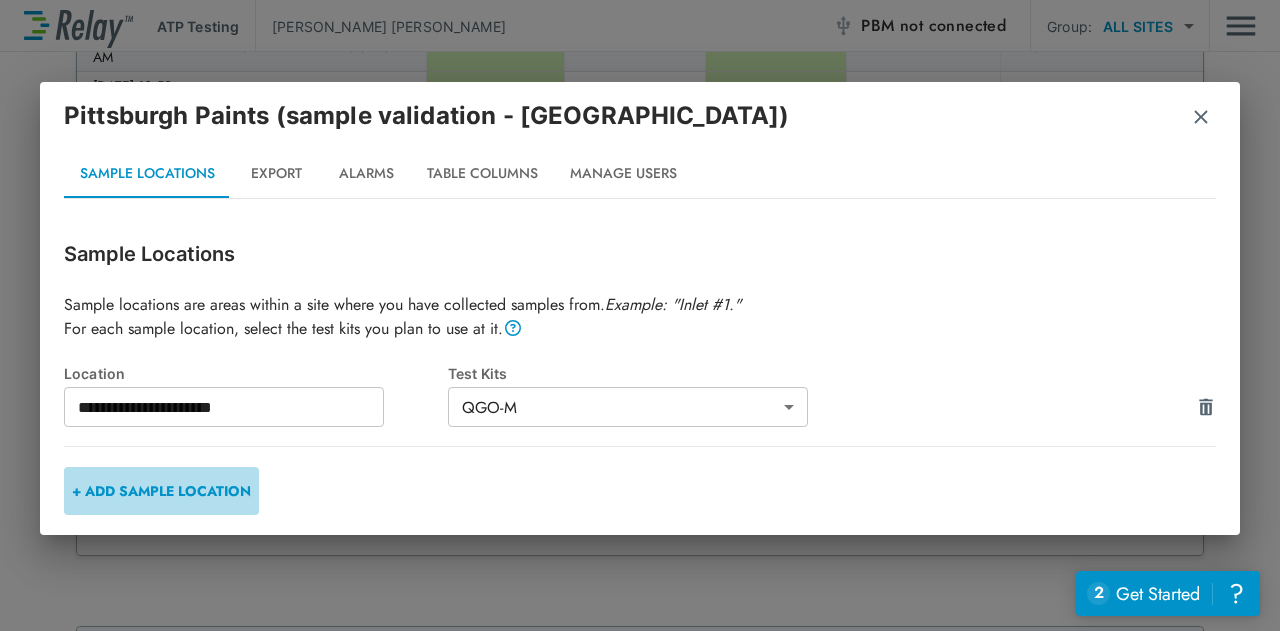 click on "+ ADD SAMPLE LOCATION" at bounding box center [161, 491] 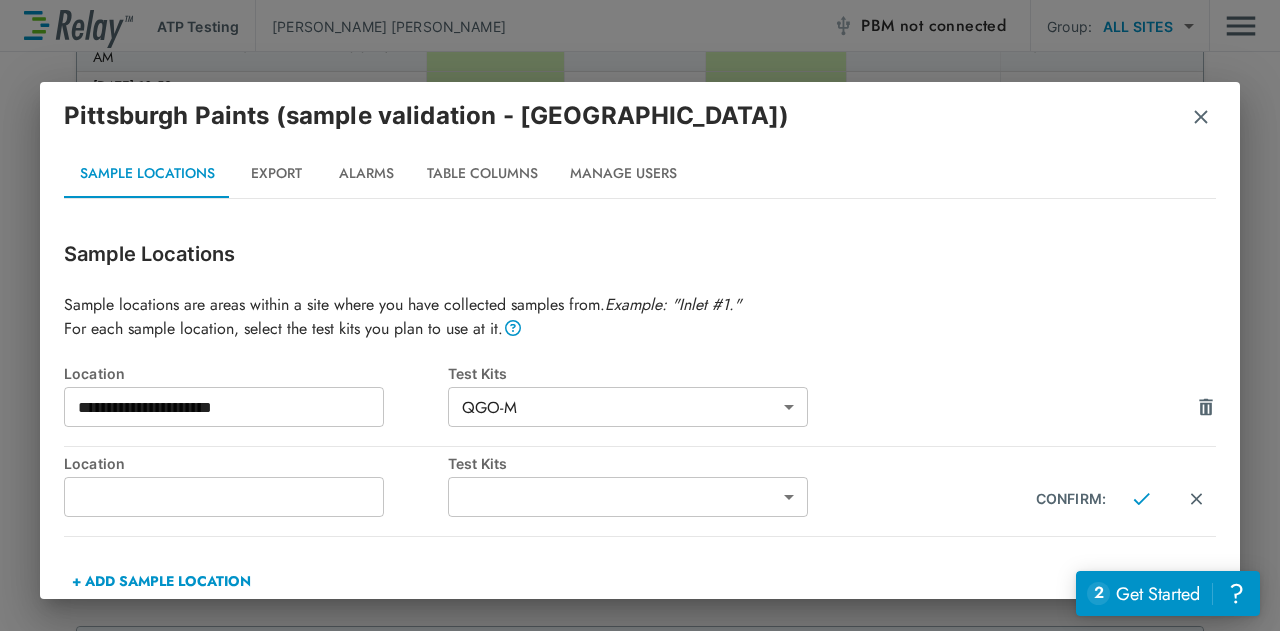 click at bounding box center (224, 497) 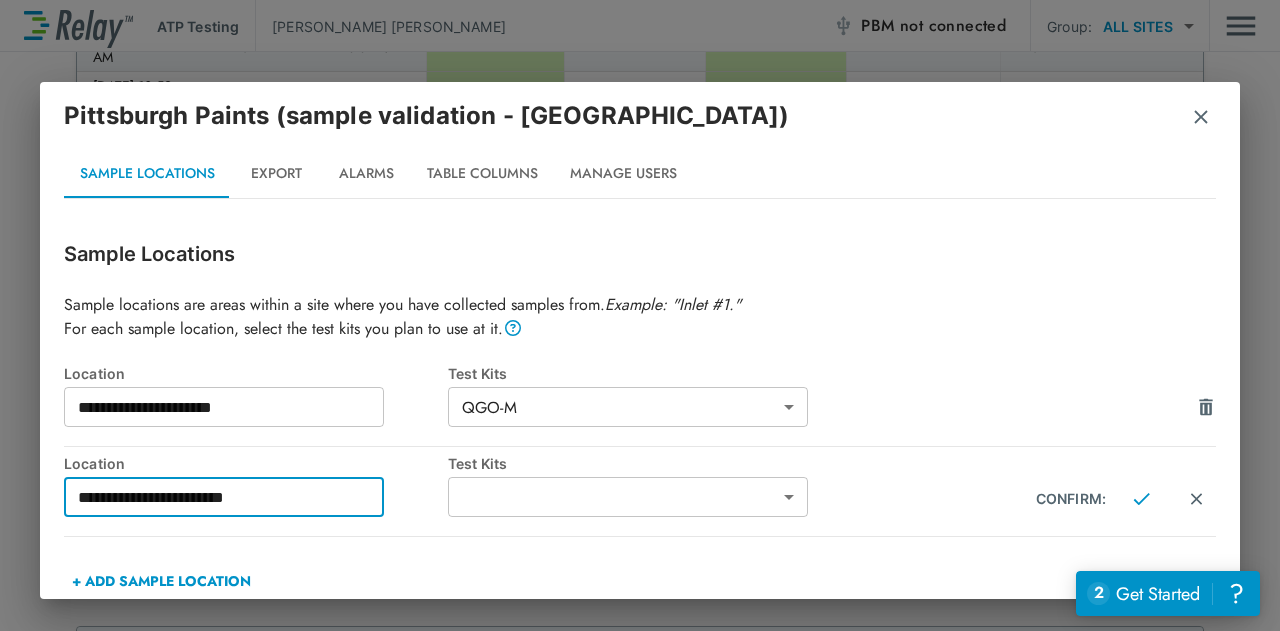 type on "**********" 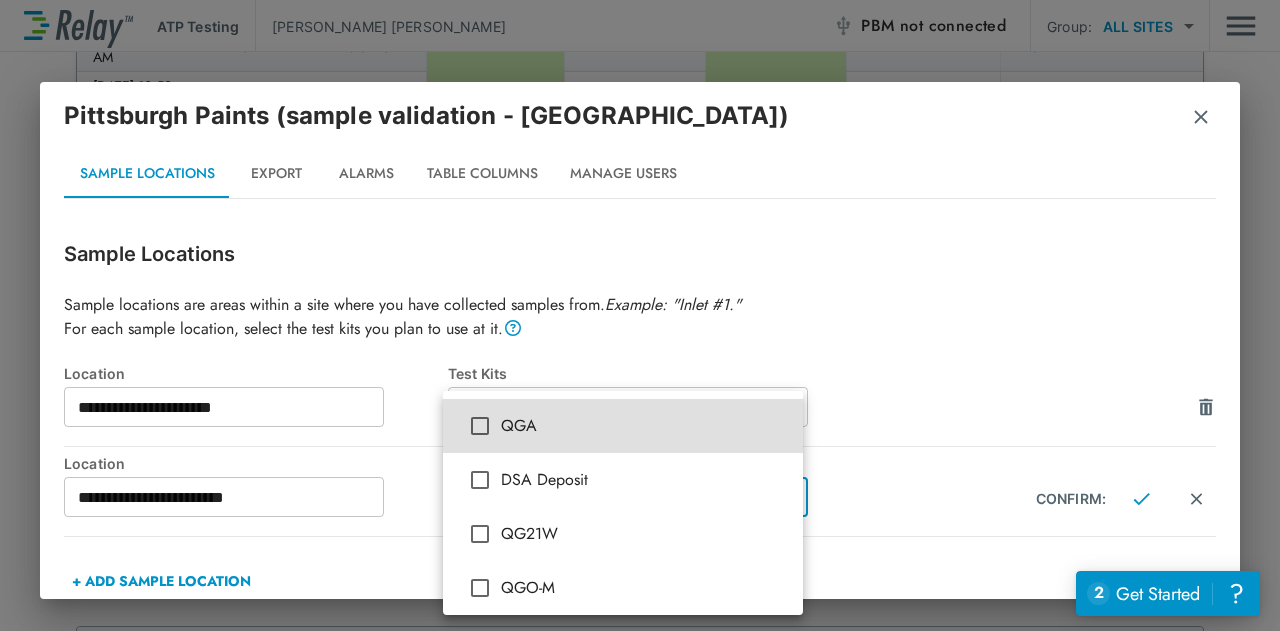 scroll, scrollTop: 88, scrollLeft: 0, axis: vertical 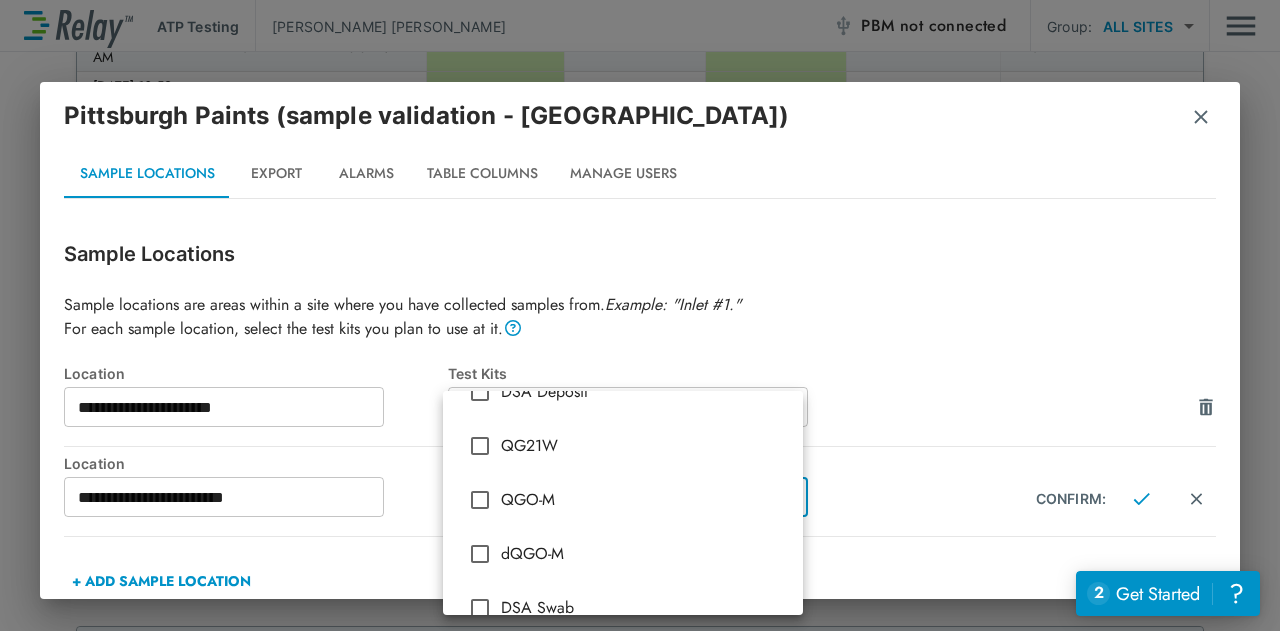 click on "QGO-M" at bounding box center [644, 500] 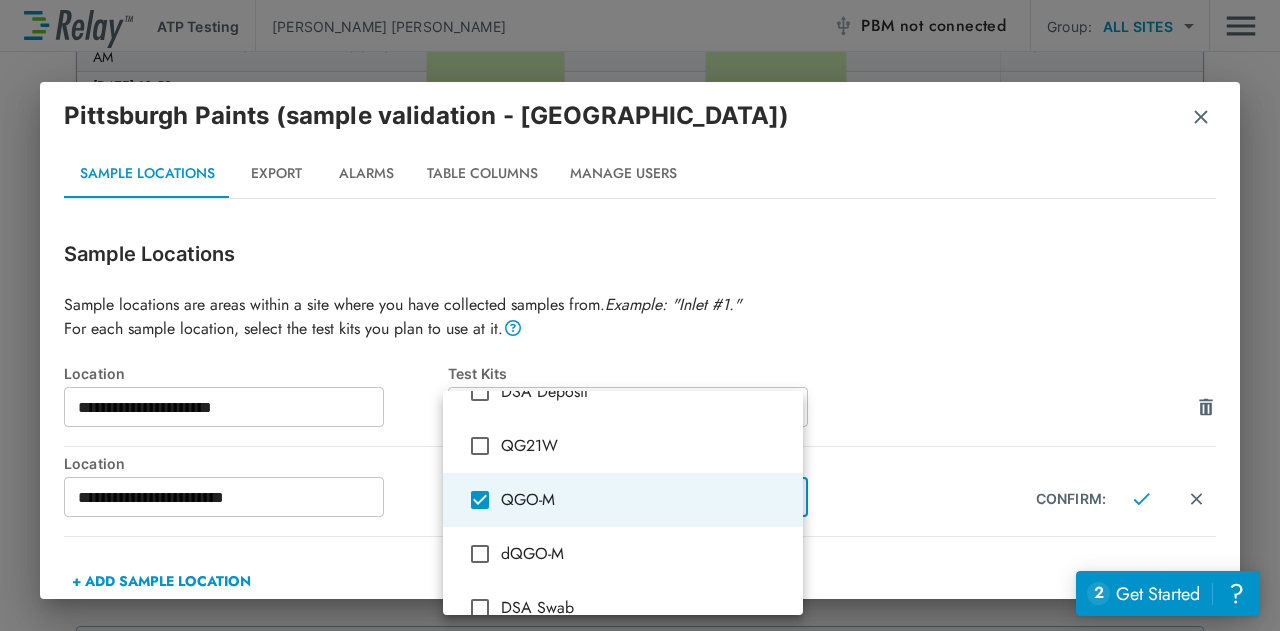 click at bounding box center [640, 315] 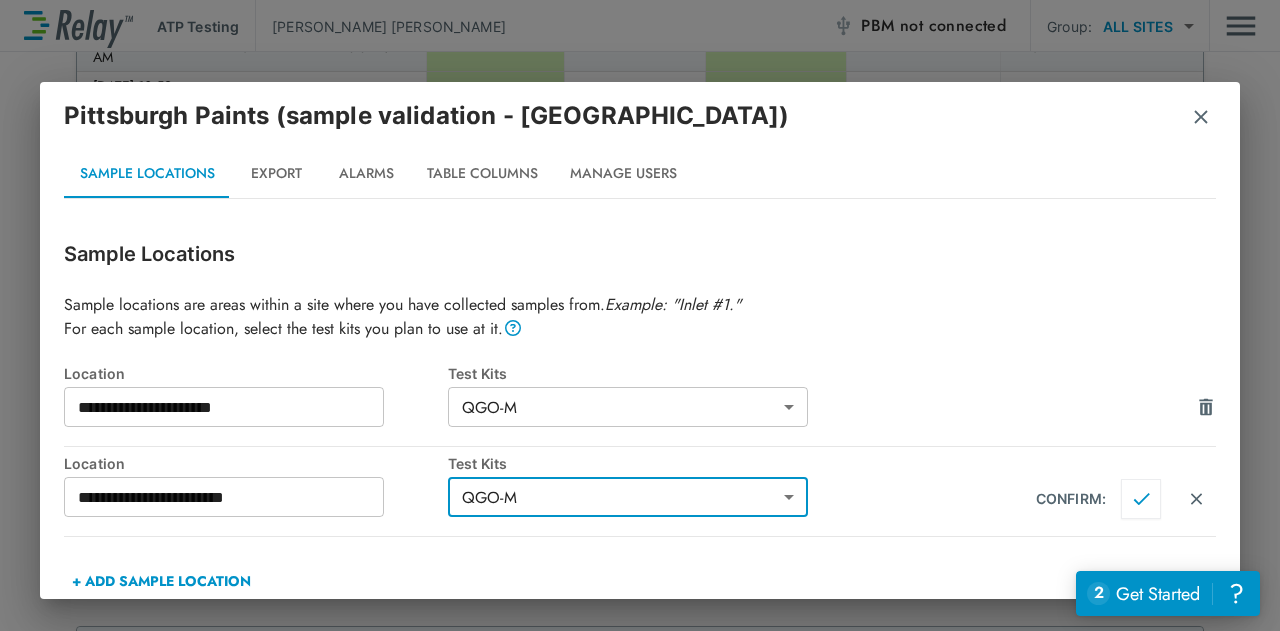 click at bounding box center (1141, 499) 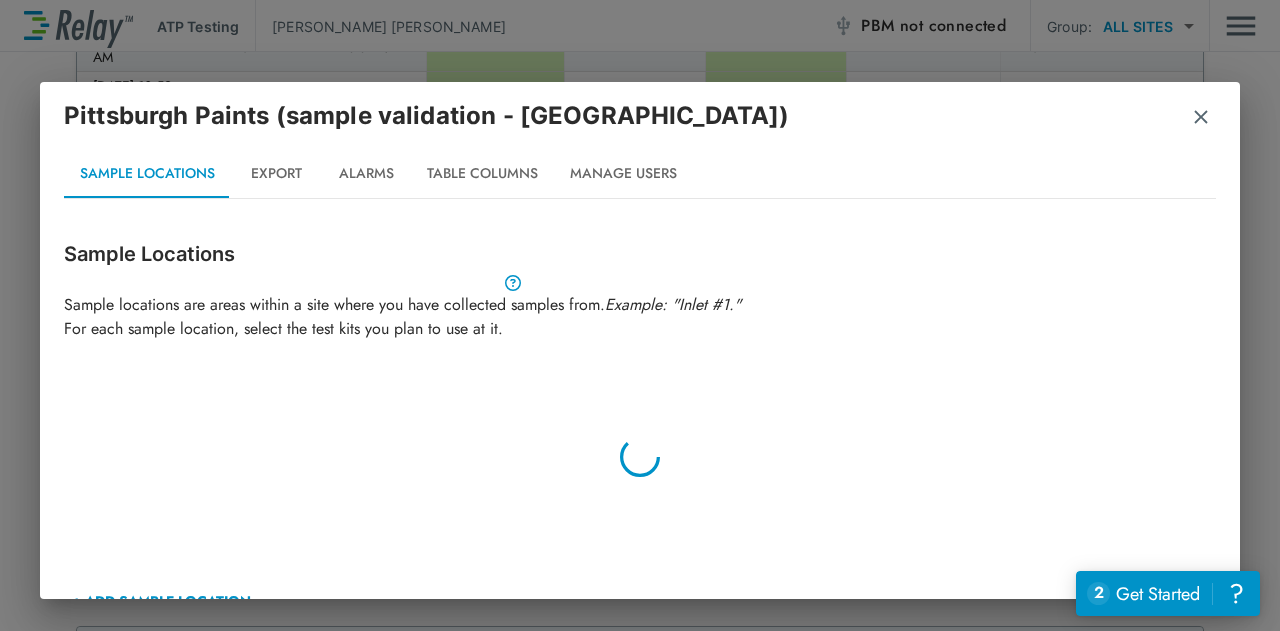 scroll, scrollTop: 44, scrollLeft: 0, axis: vertical 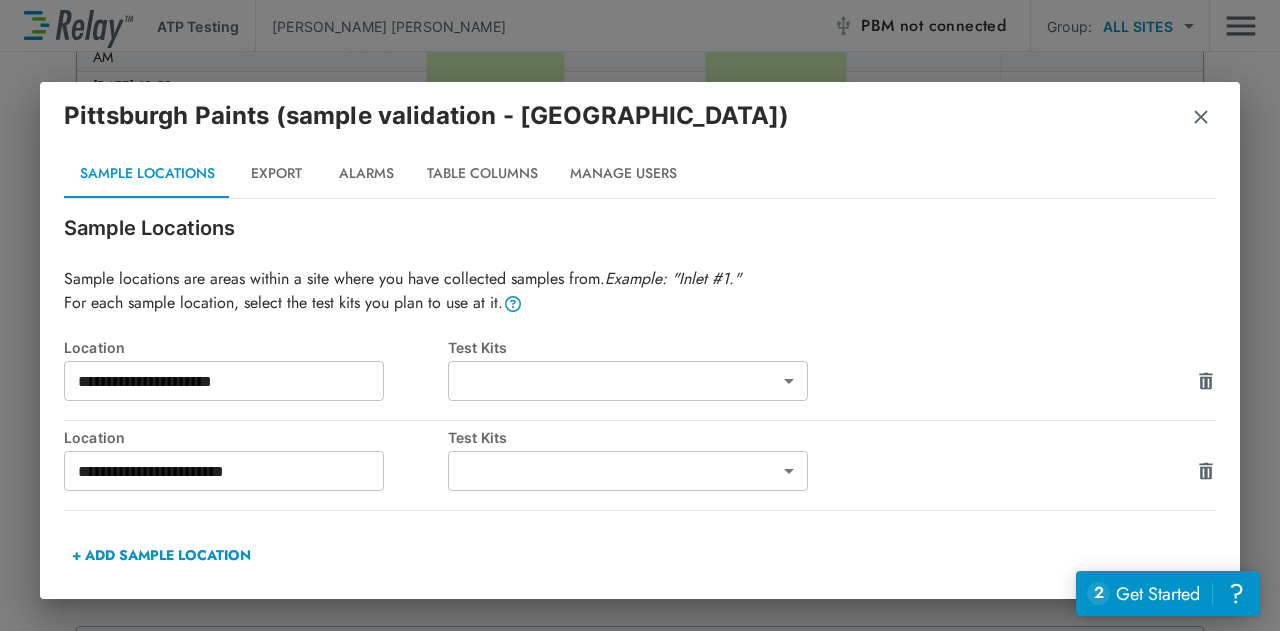 type on "*****" 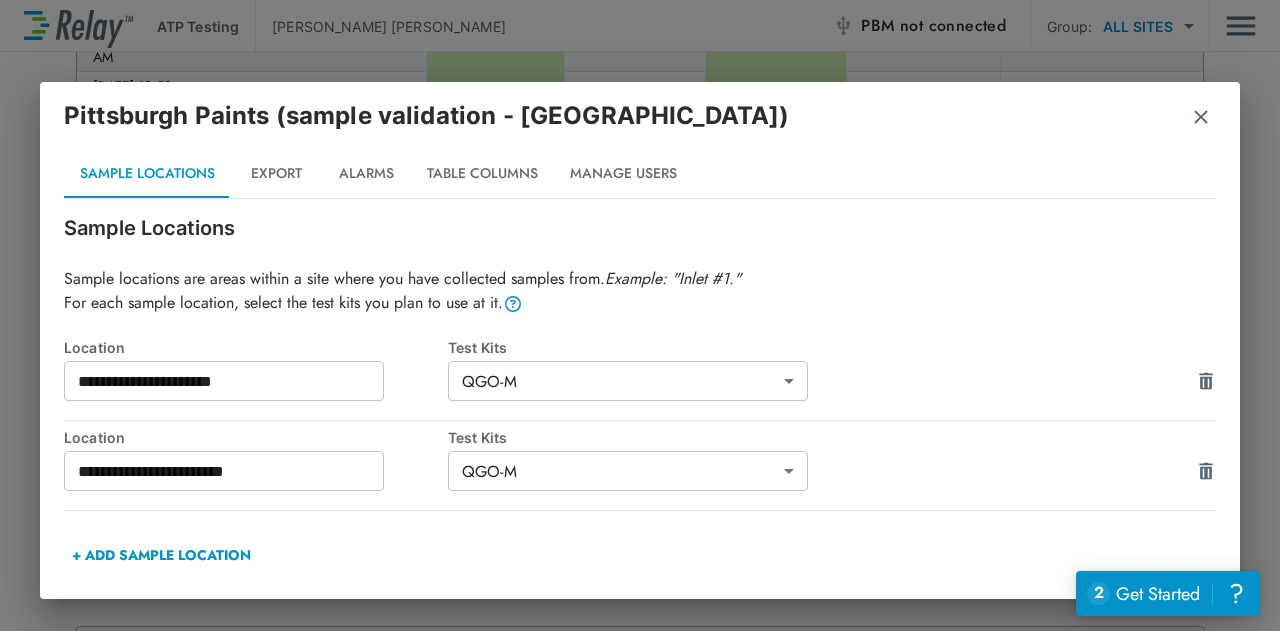 scroll, scrollTop: 24, scrollLeft: 0, axis: vertical 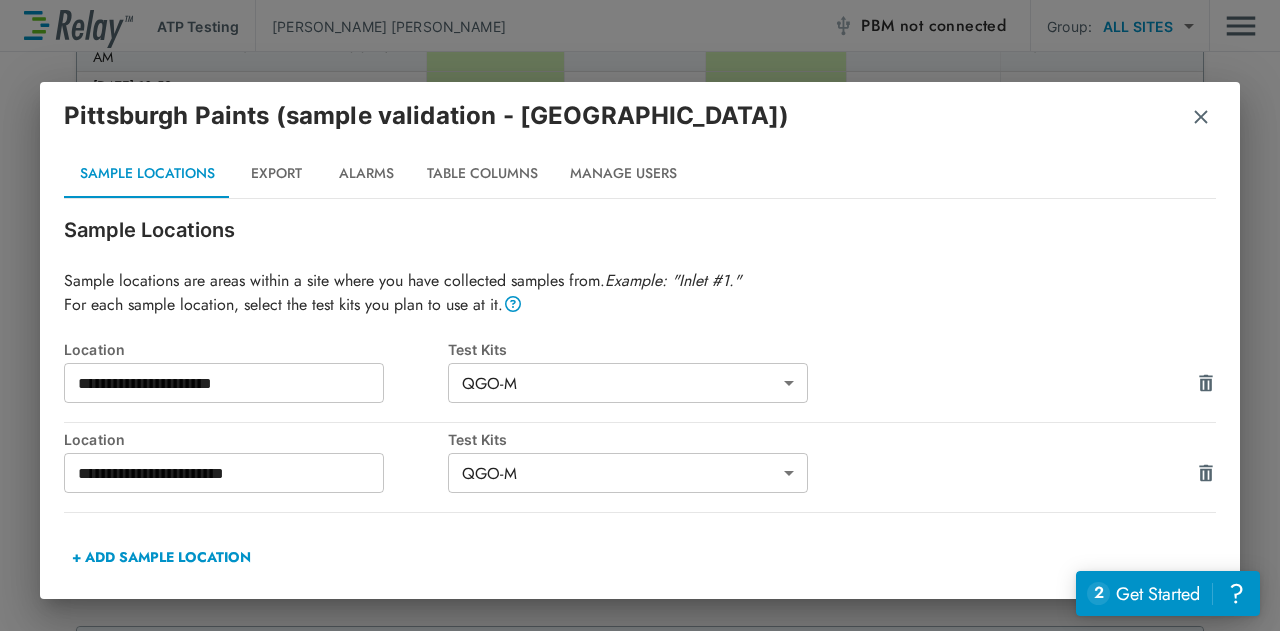 click on "+ ADD SAMPLE LOCATION" at bounding box center (161, 557) 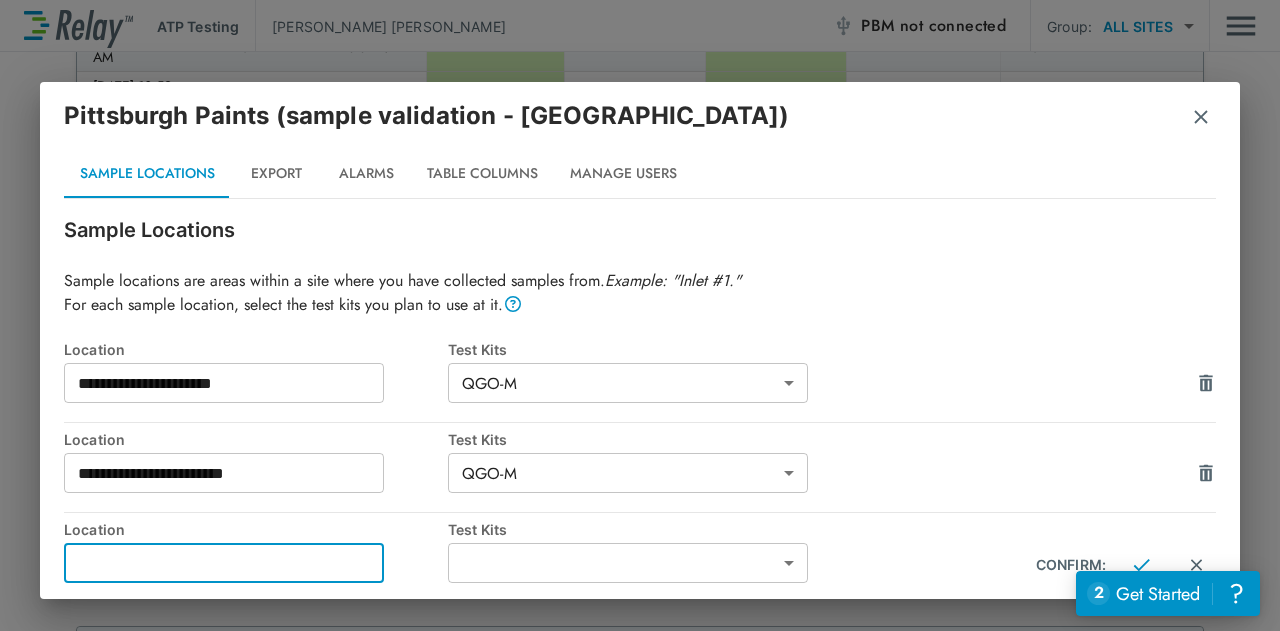 click at bounding box center (224, 563) 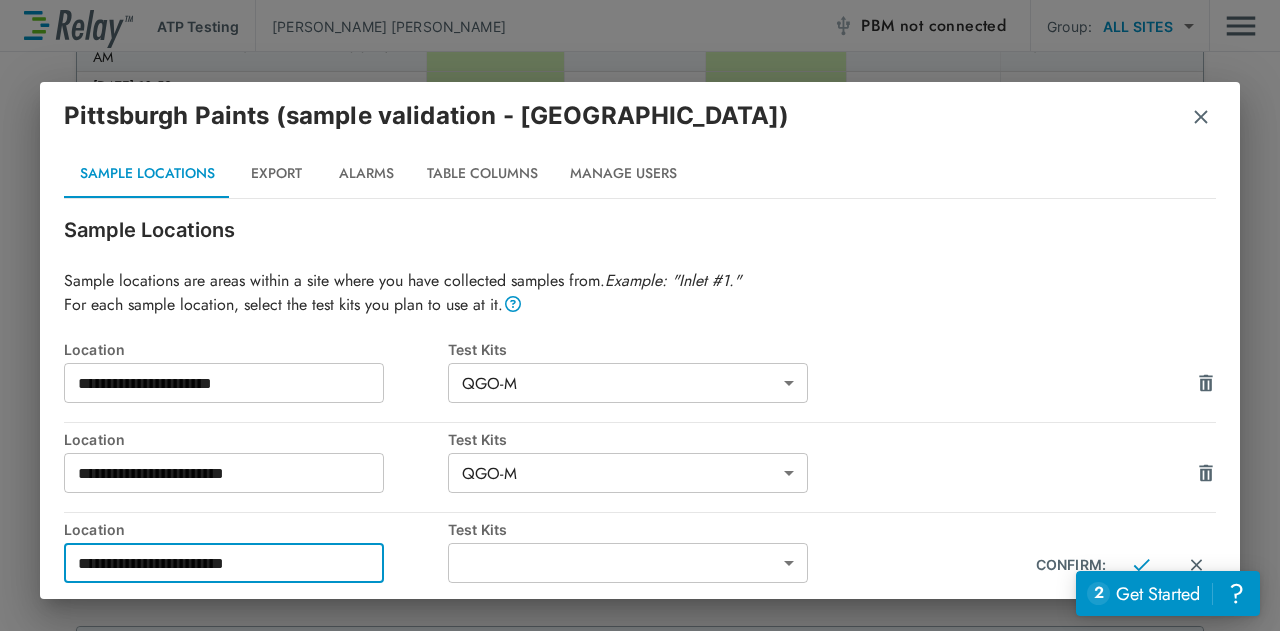 type on "**********" 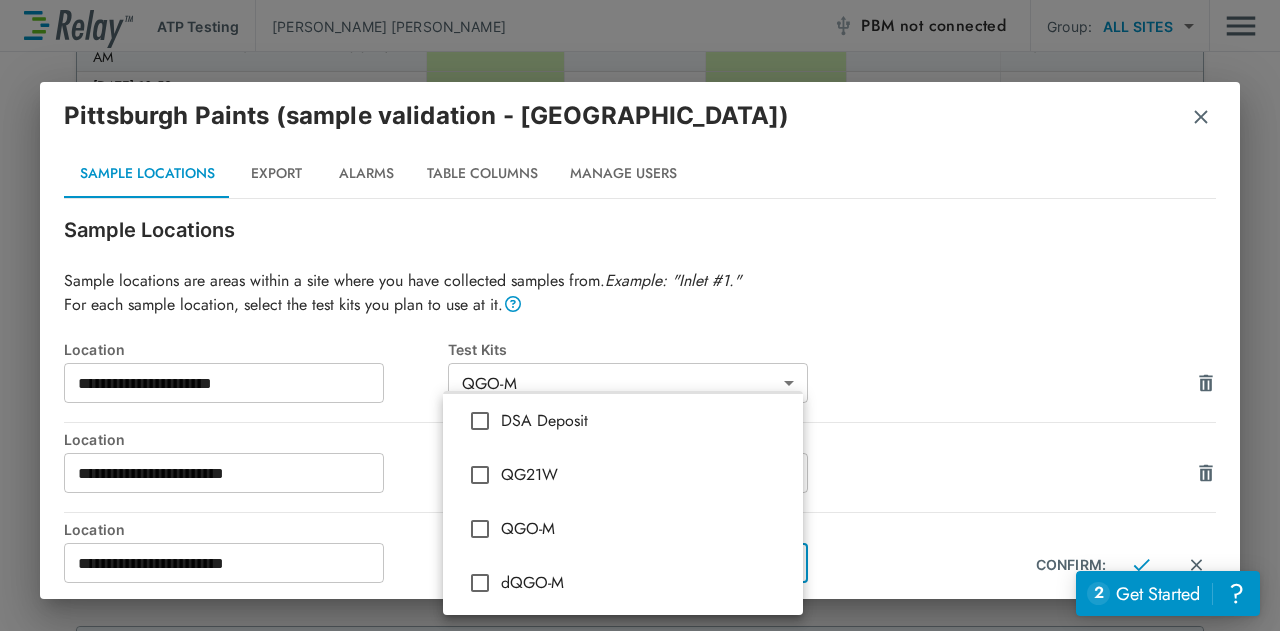 scroll, scrollTop: 60, scrollLeft: 0, axis: vertical 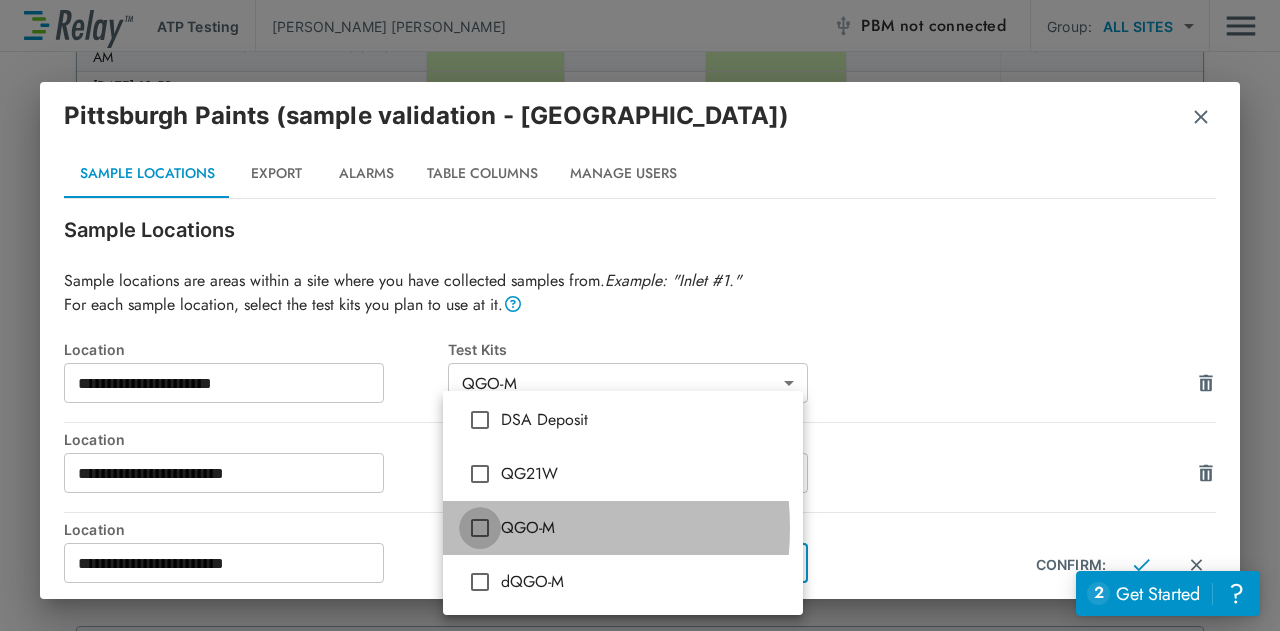 type on "*****" 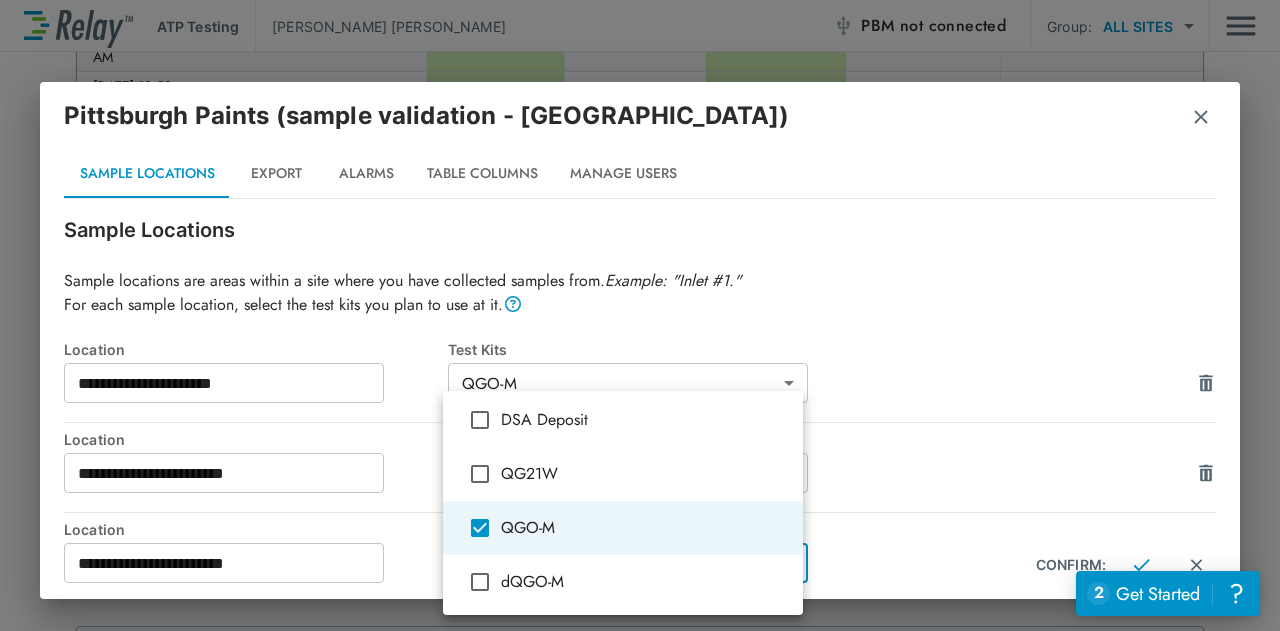 click at bounding box center [640, 315] 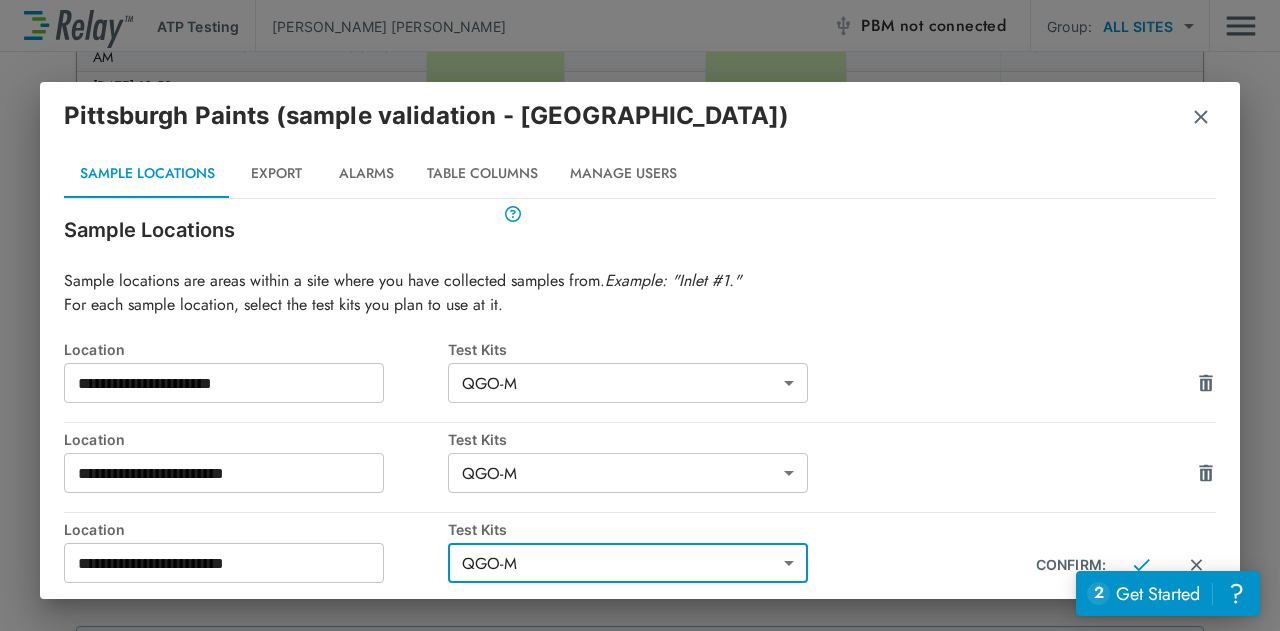 scroll, scrollTop: 114, scrollLeft: 0, axis: vertical 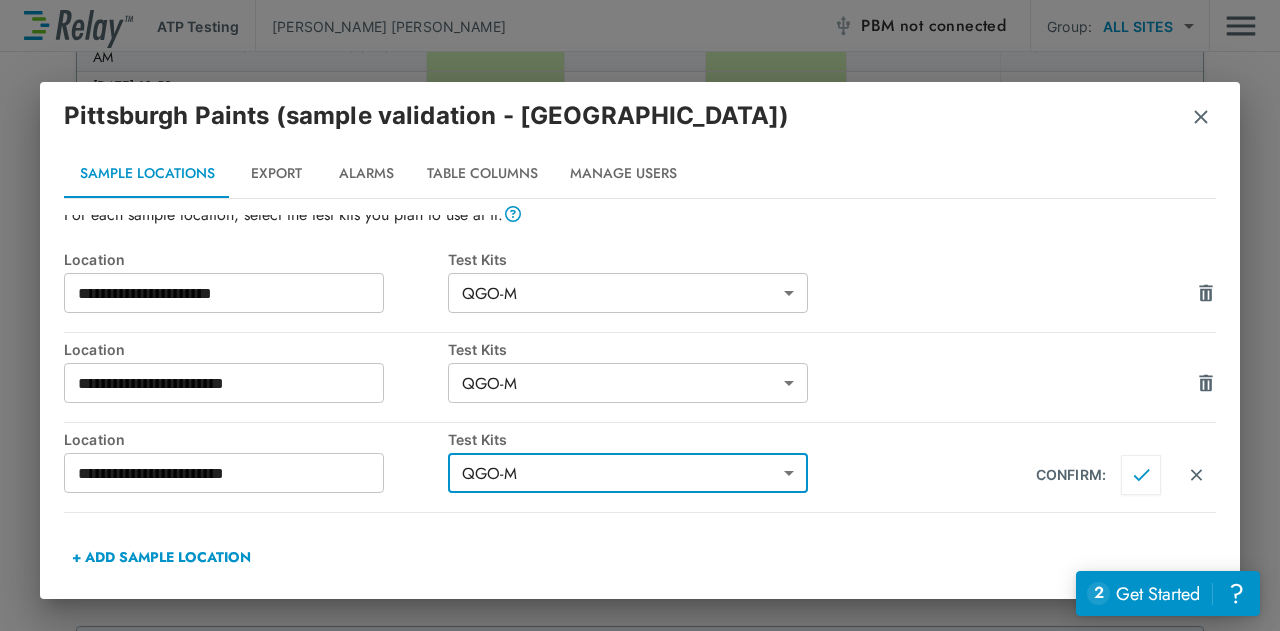click at bounding box center [1141, 475] 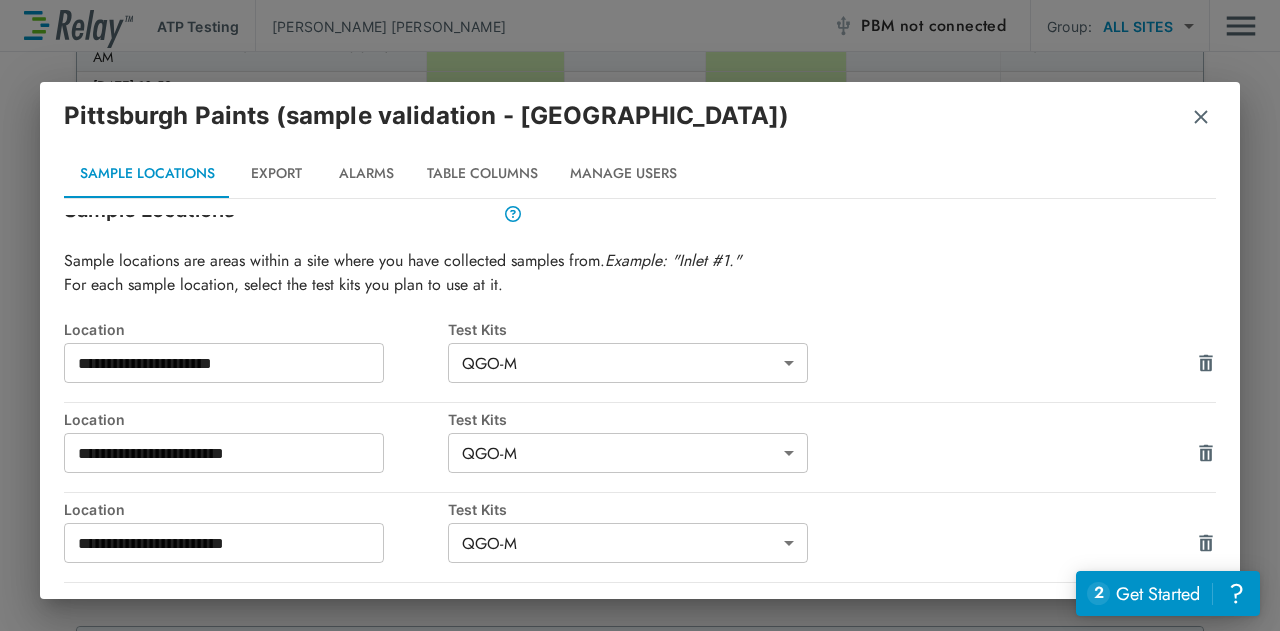 scroll, scrollTop: 114, scrollLeft: 0, axis: vertical 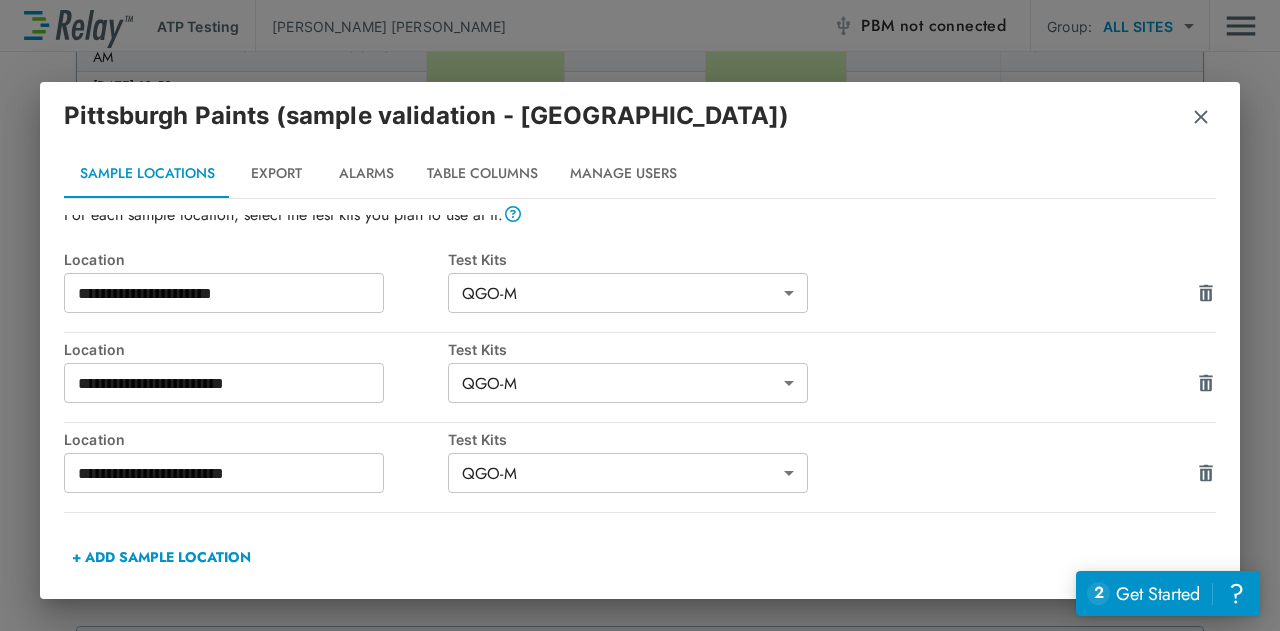 click on "+ ADD SAMPLE LOCATION" at bounding box center (161, 557) 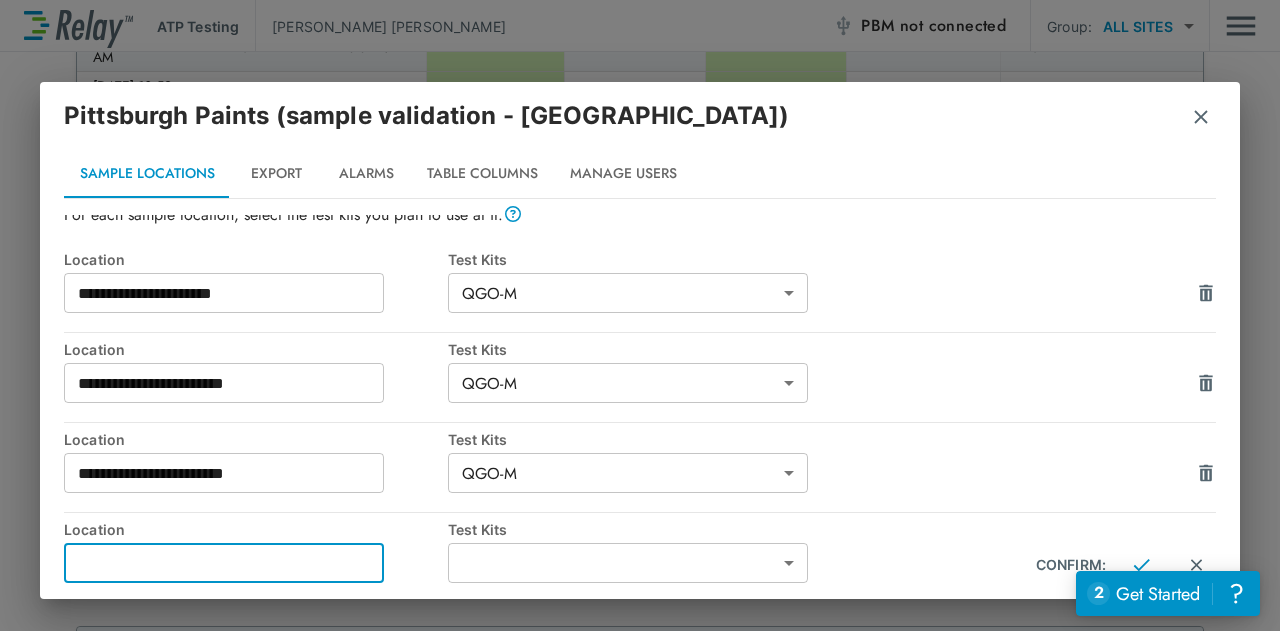 drag, startPoint x: 239, startPoint y: 551, endPoint x: 138, endPoint y: 563, distance: 101.71037 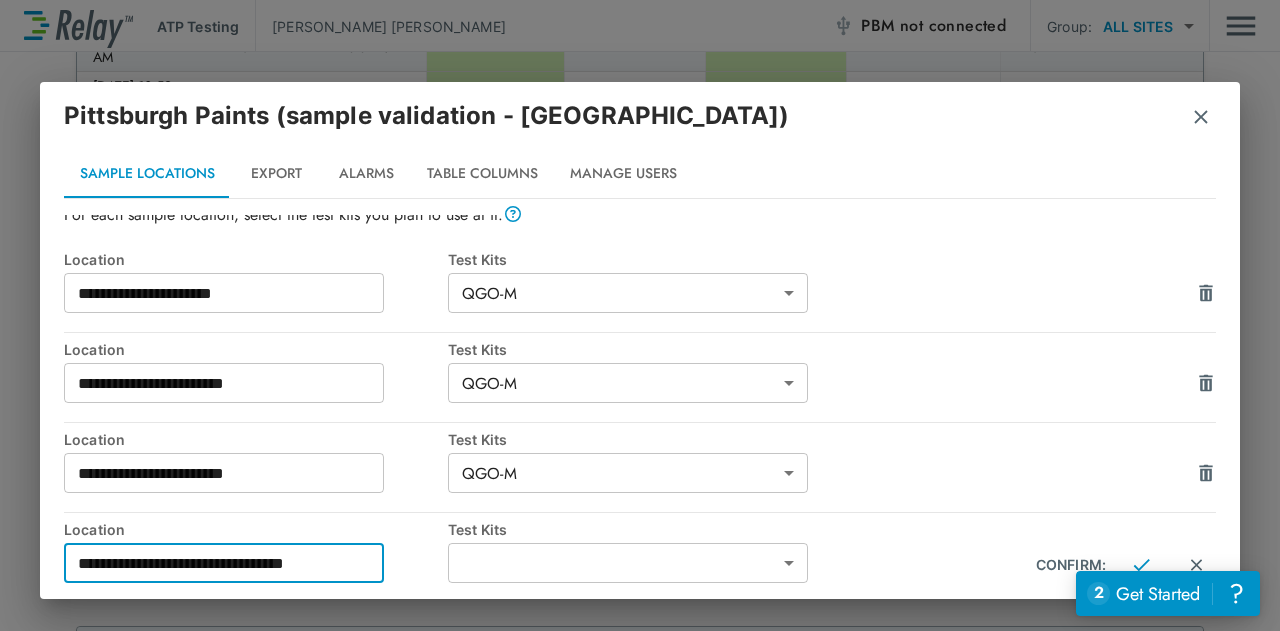 type on "**********" 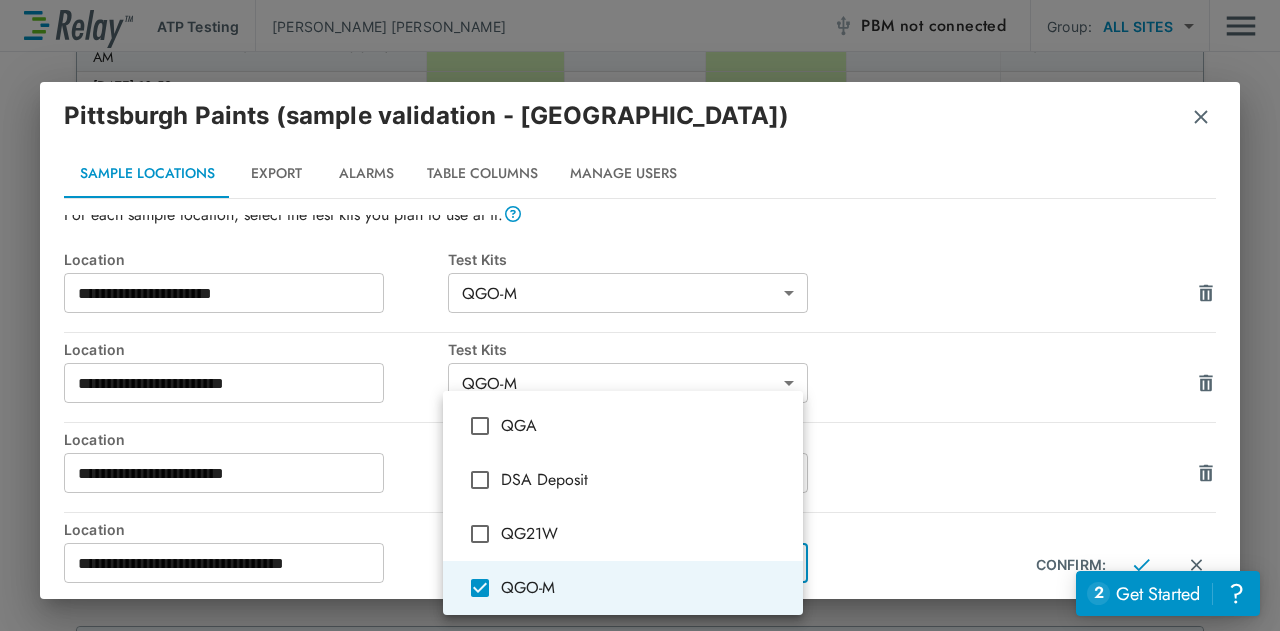 type on "*****" 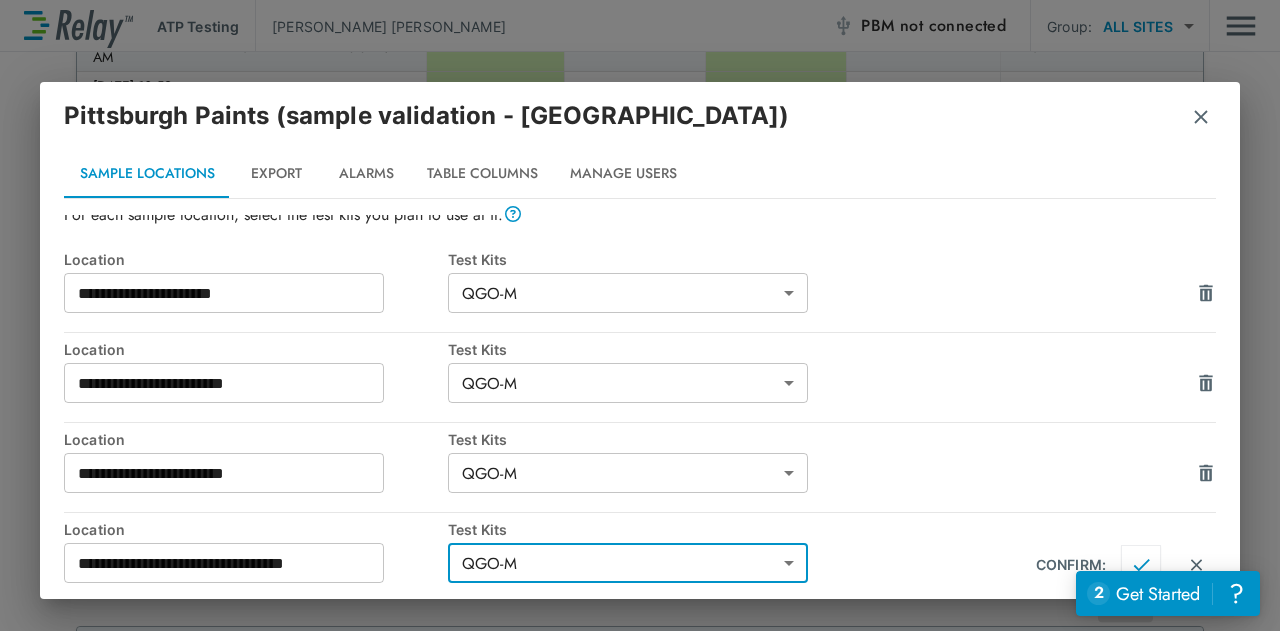 click at bounding box center [1141, 565] 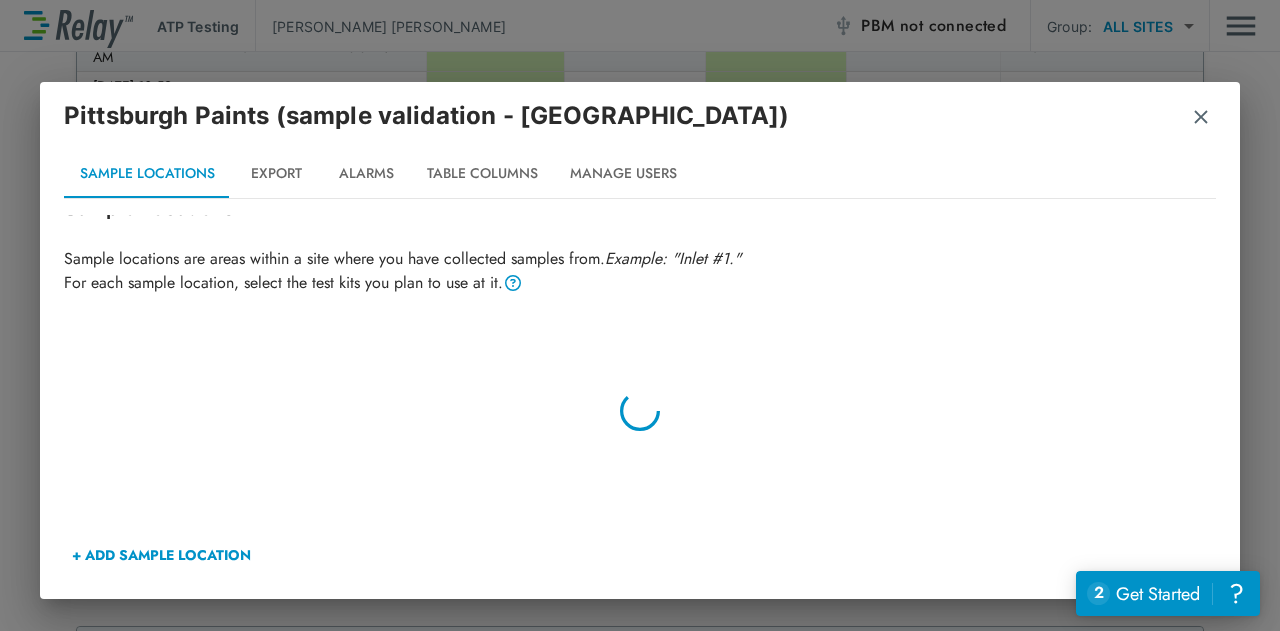 scroll, scrollTop: 44, scrollLeft: 0, axis: vertical 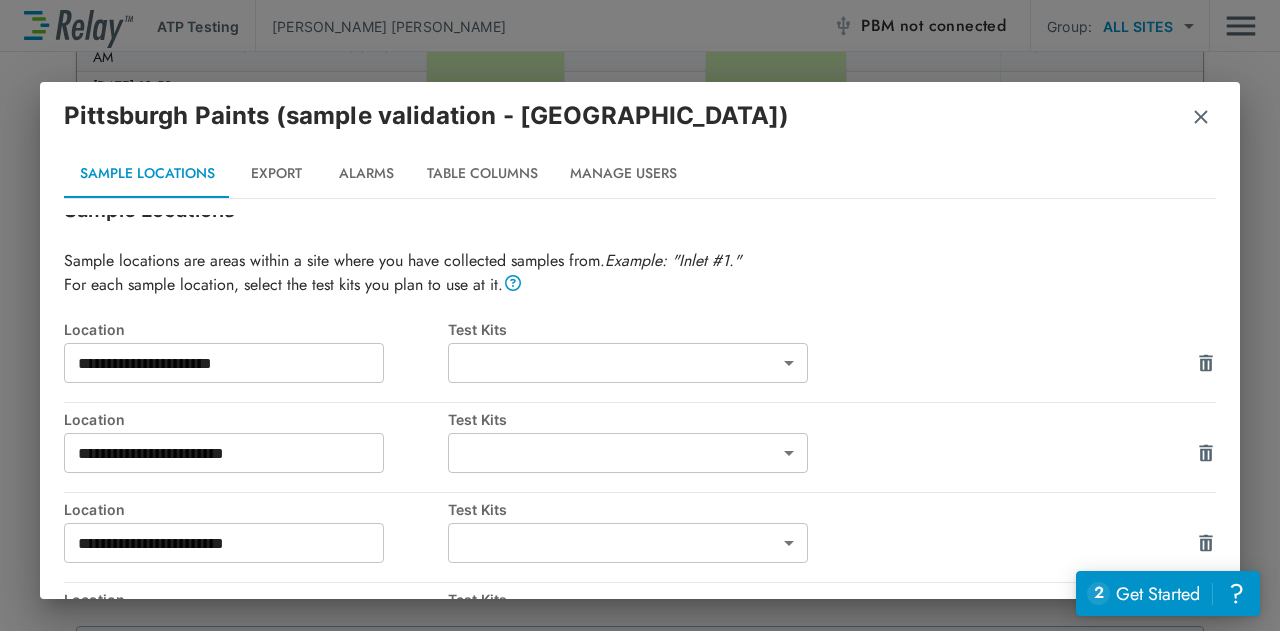 type on "*****" 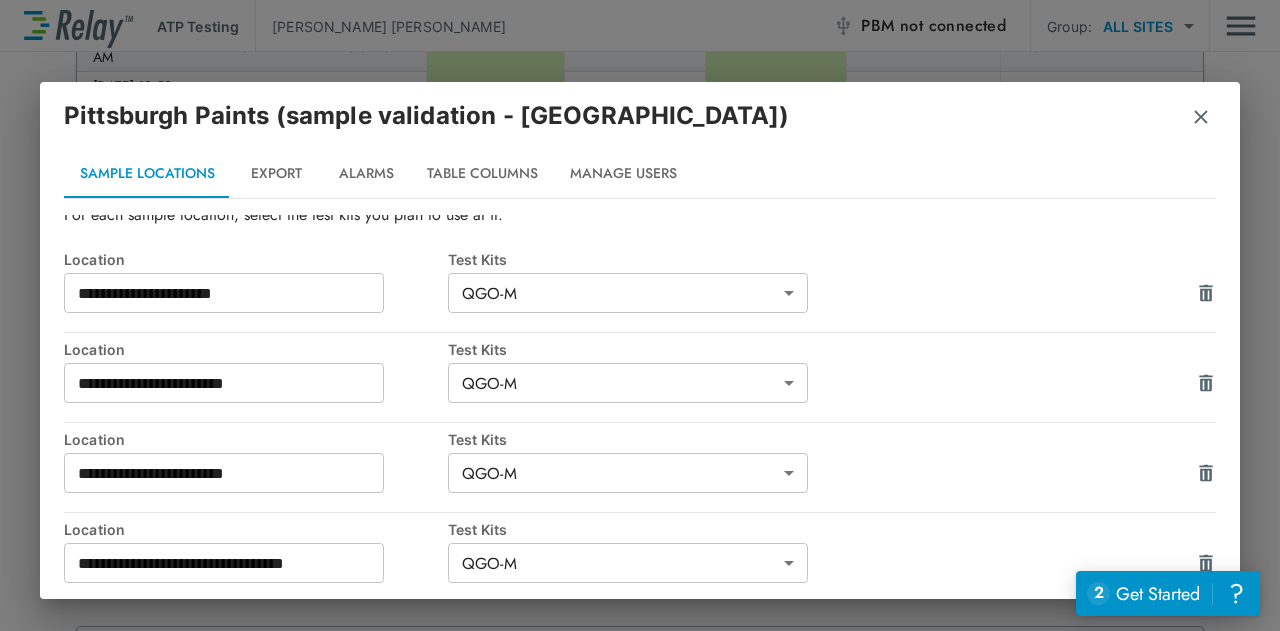 scroll, scrollTop: 203, scrollLeft: 0, axis: vertical 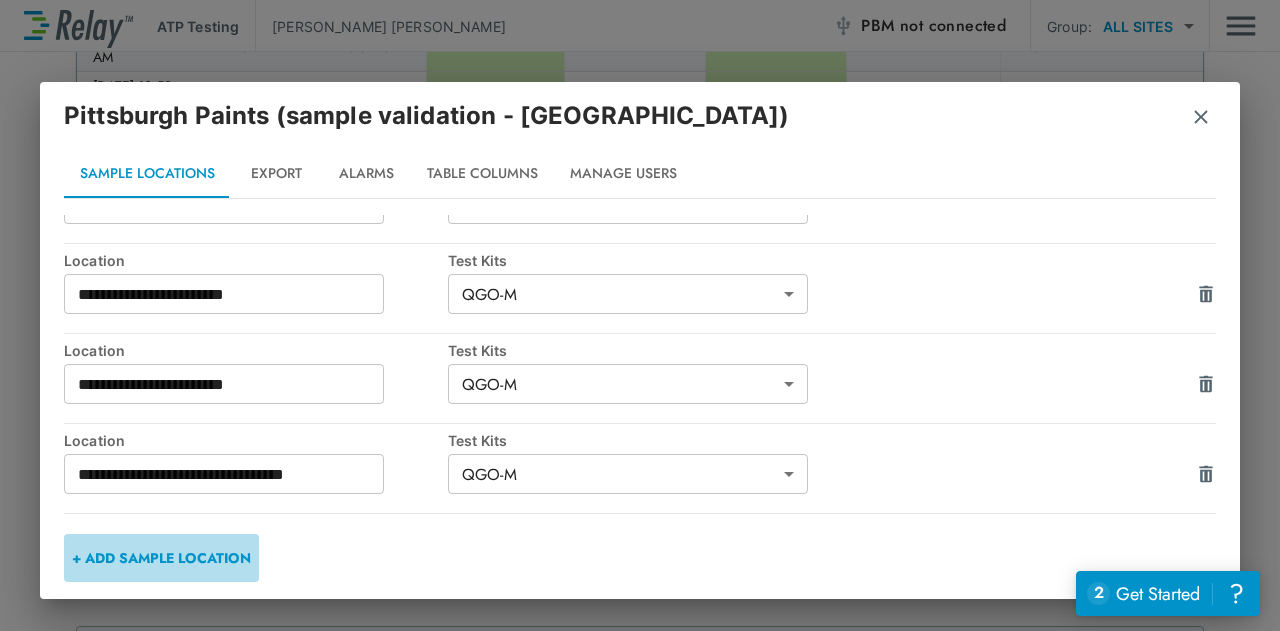 click on "+ ADD SAMPLE LOCATION" at bounding box center (161, 558) 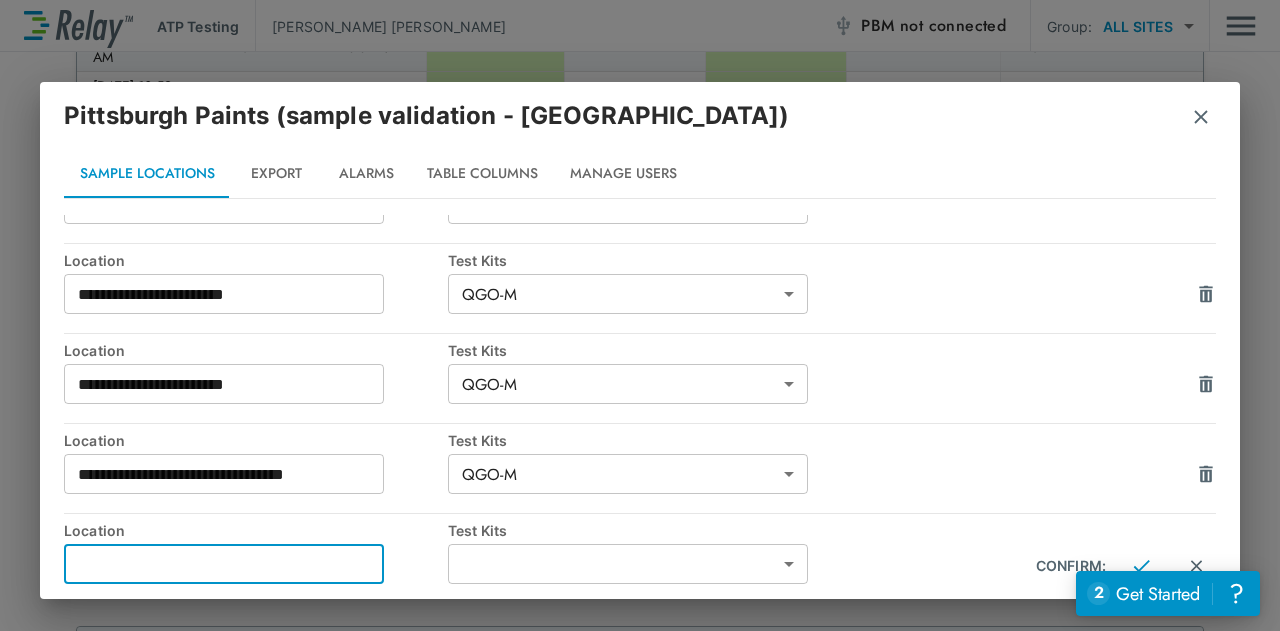 click at bounding box center [224, 564] 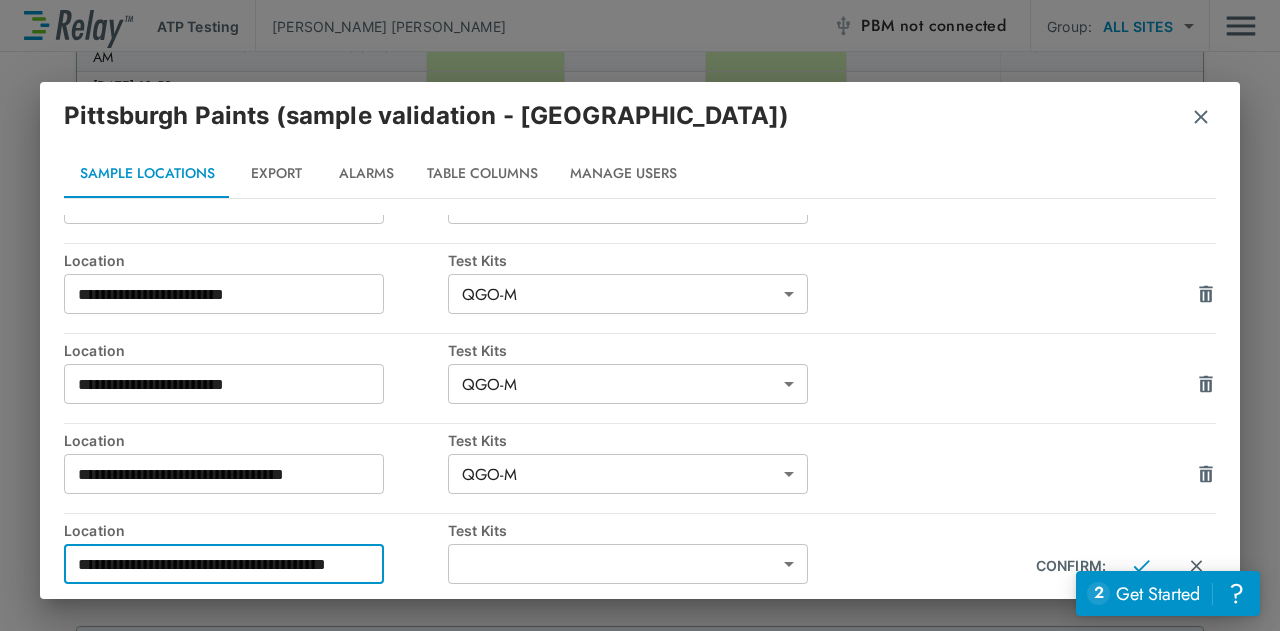 scroll, scrollTop: 0, scrollLeft: 6, axis: horizontal 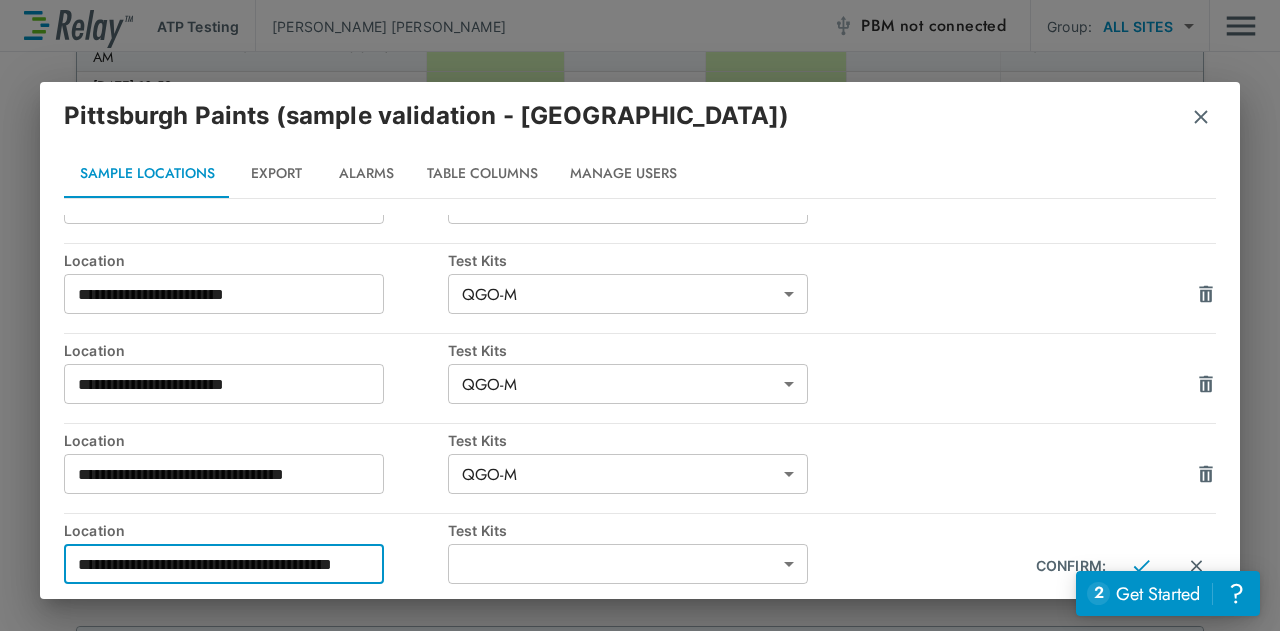 type on "**********" 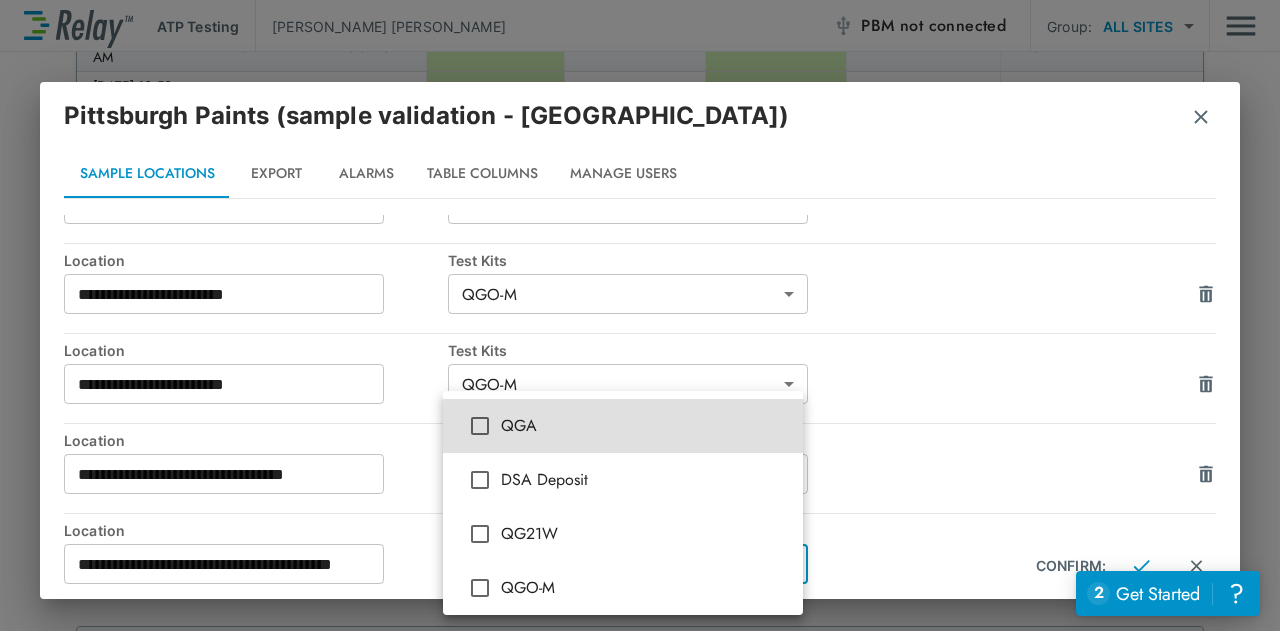 scroll, scrollTop: 0, scrollLeft: 0, axis: both 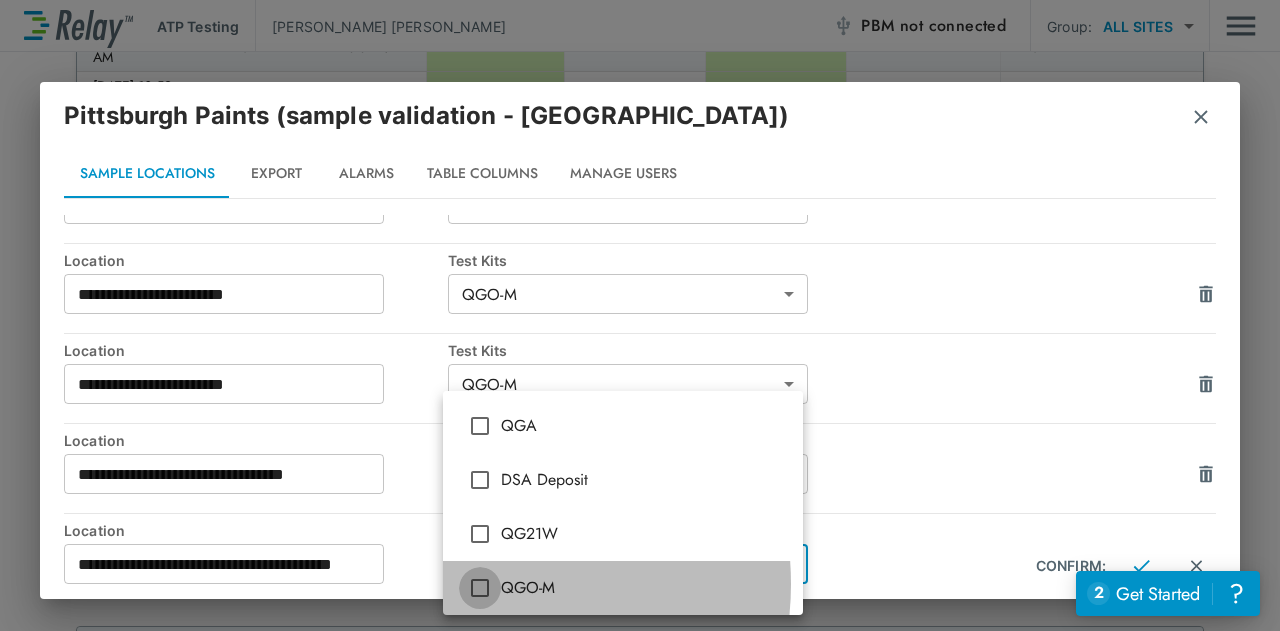 type on "*****" 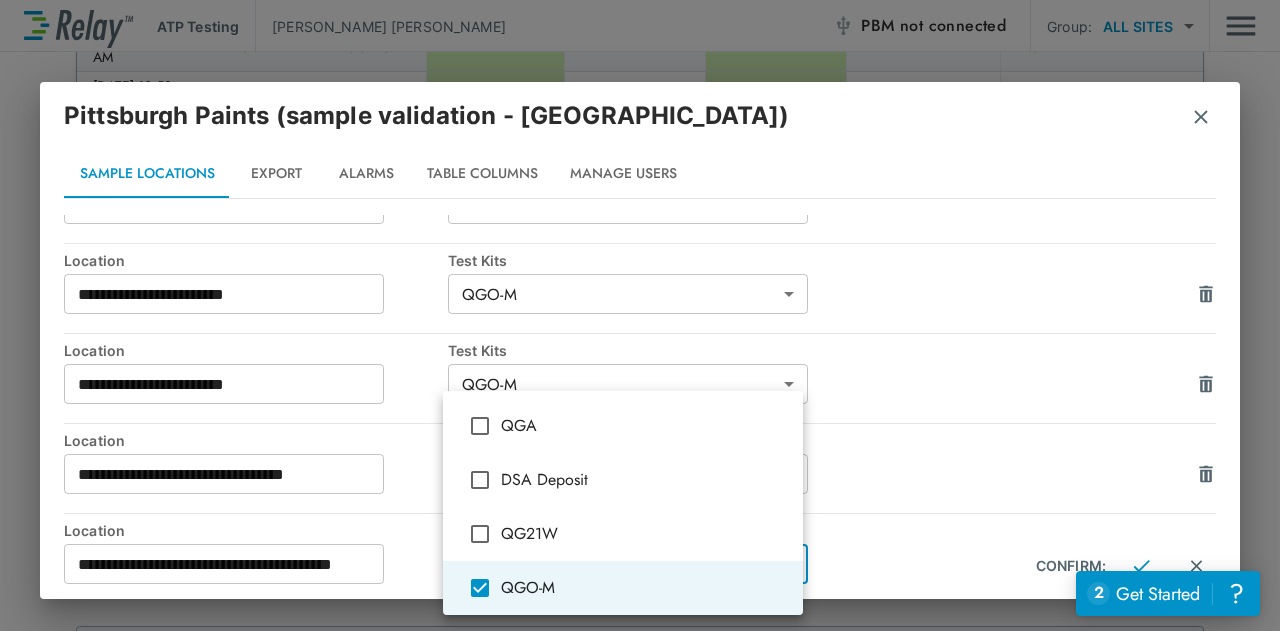 click at bounding box center [640, 315] 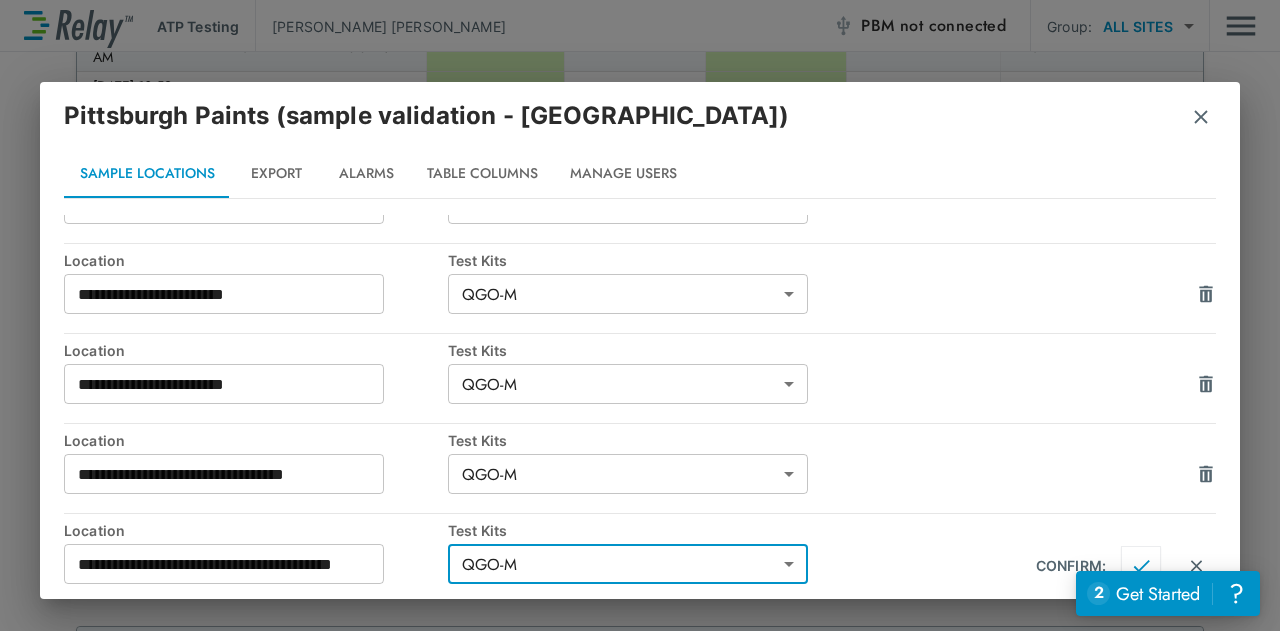 click at bounding box center (1141, 566) 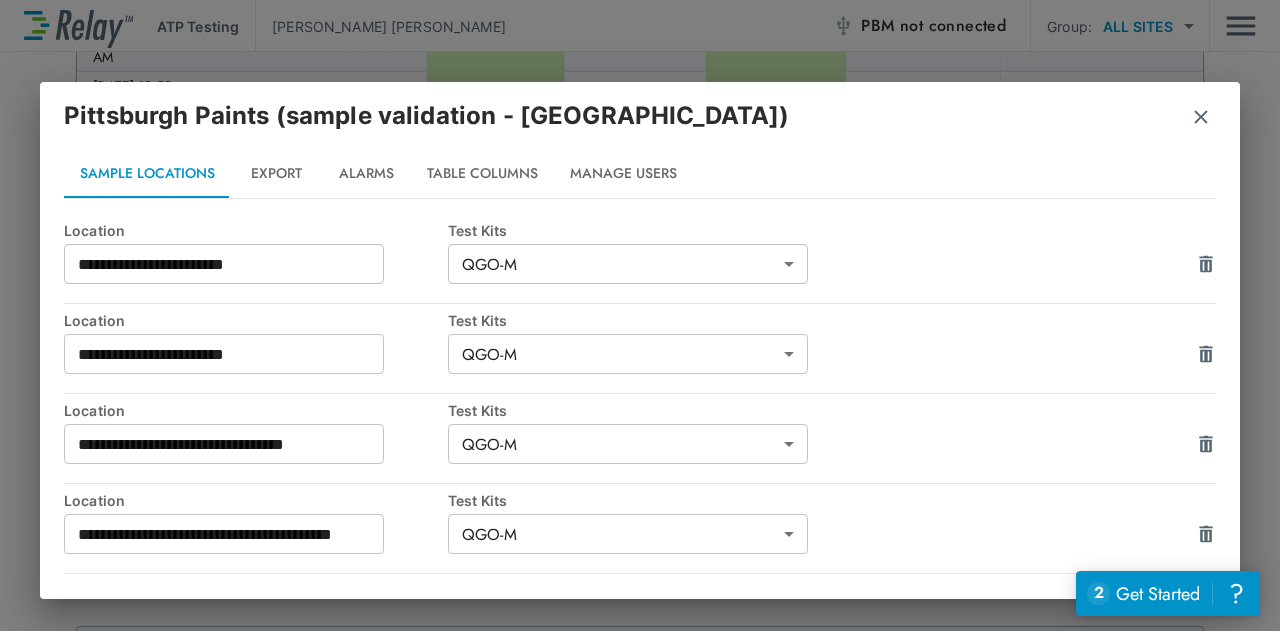 scroll, scrollTop: 293, scrollLeft: 0, axis: vertical 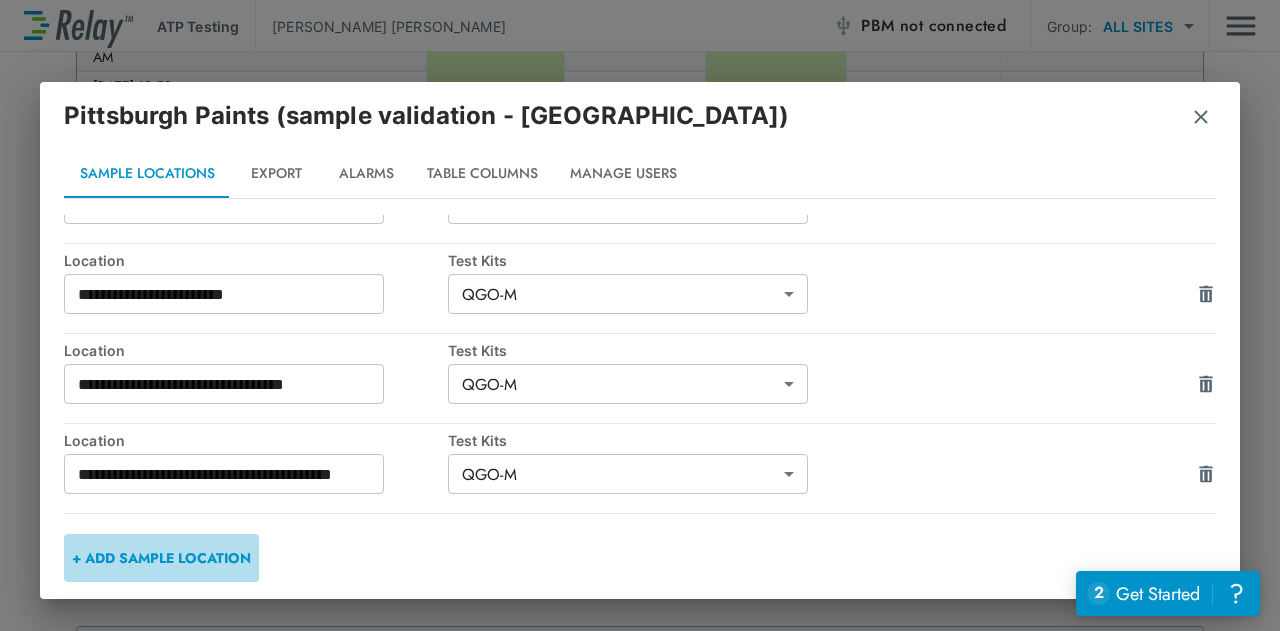 click on "+ ADD SAMPLE LOCATION" at bounding box center (161, 558) 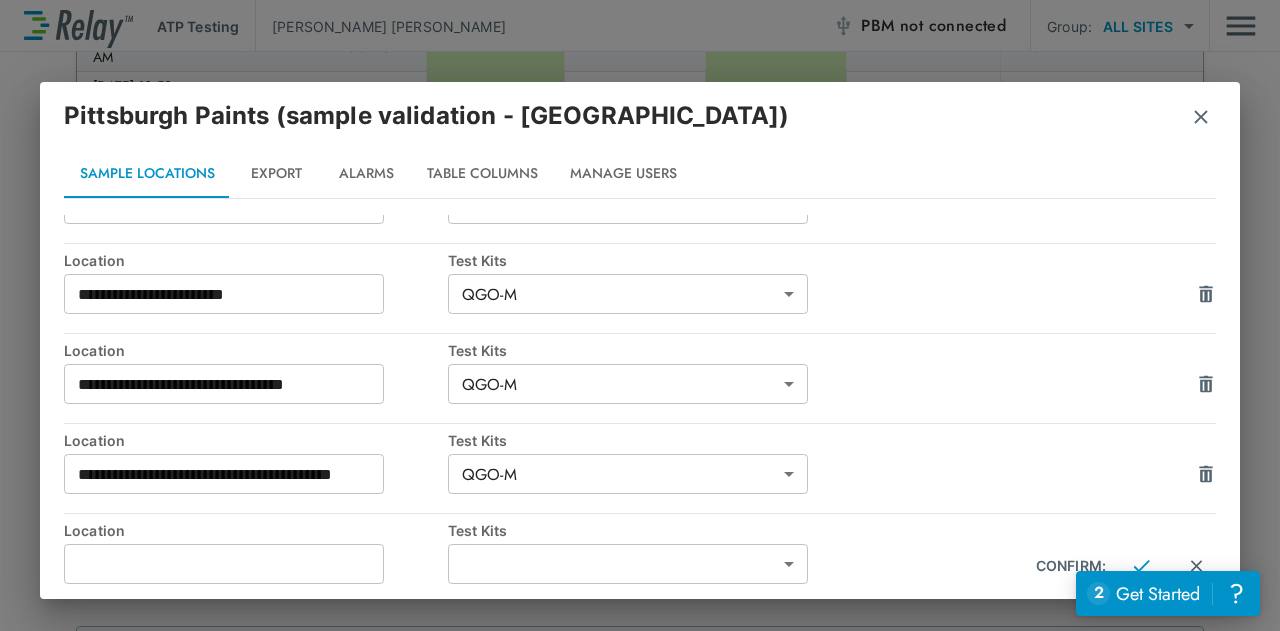 click at bounding box center (224, 564) 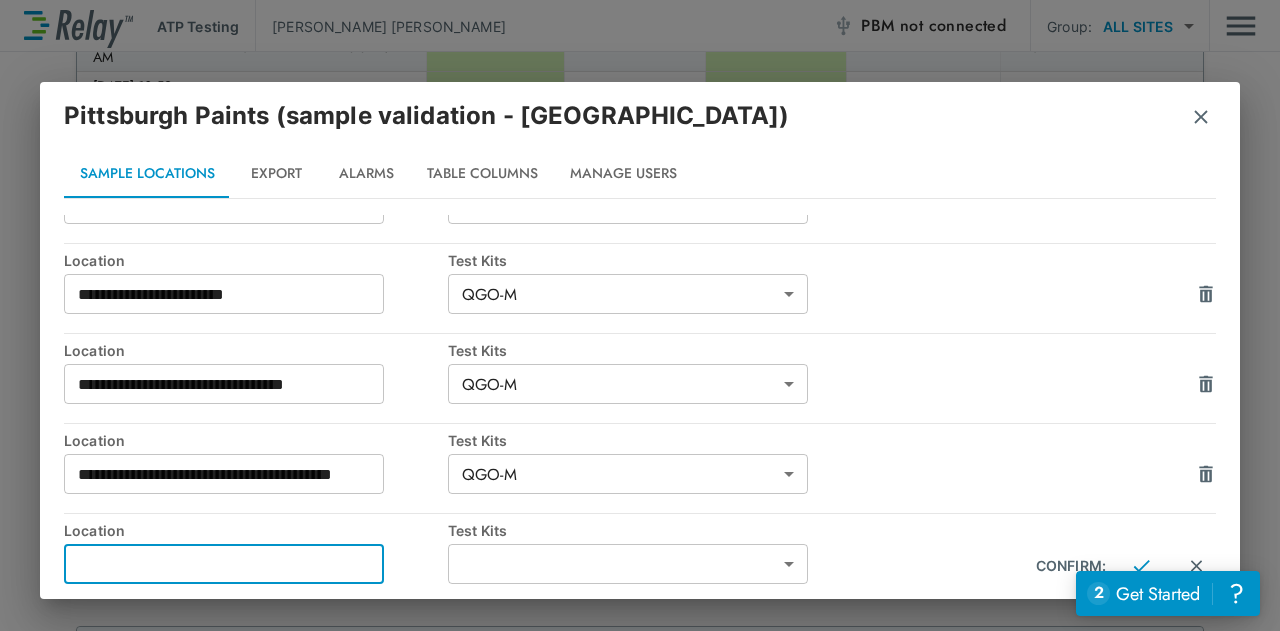 paste on "********" 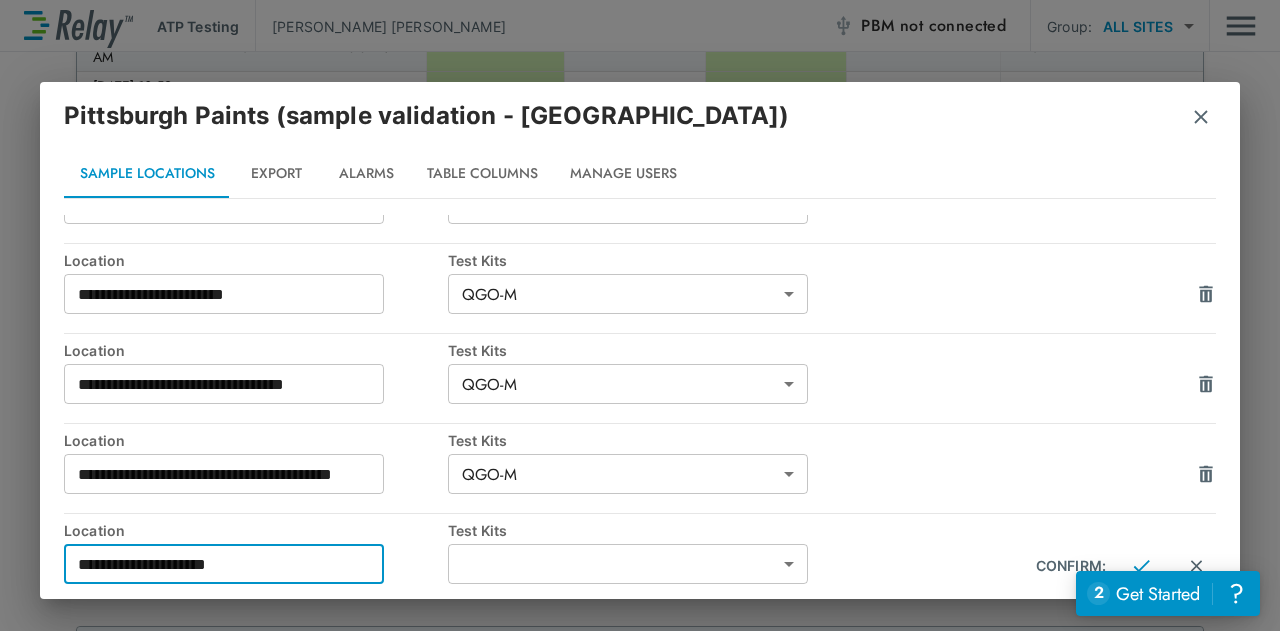 type on "**********" 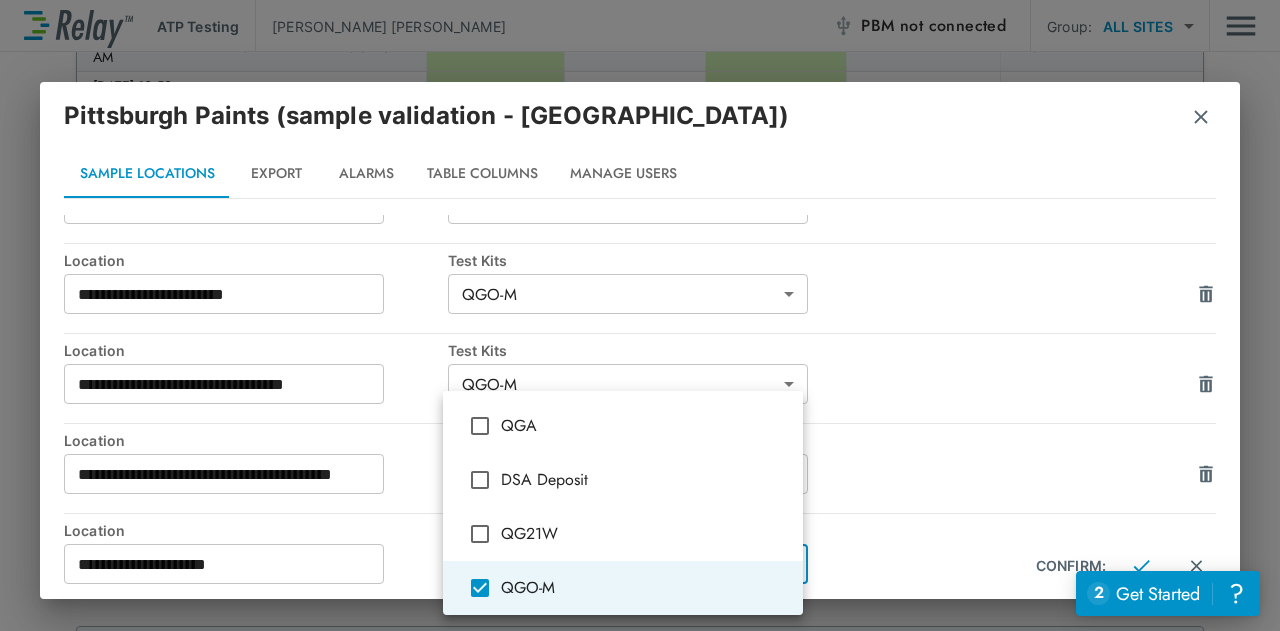 type on "*****" 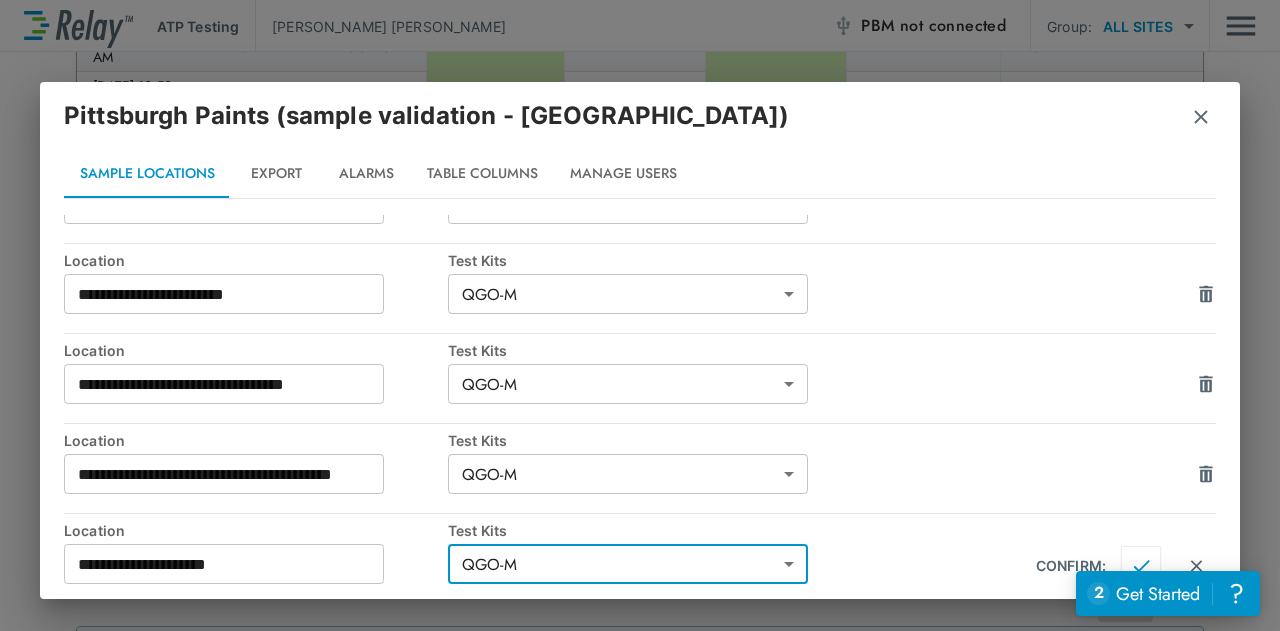 click at bounding box center (1141, 566) 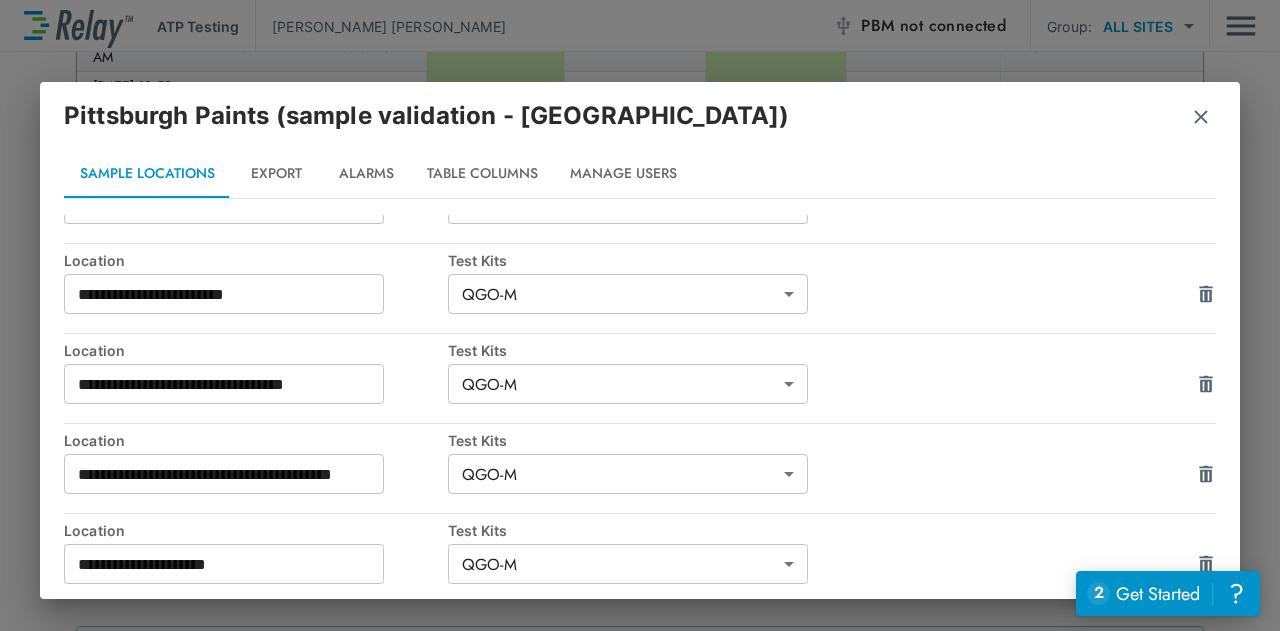 scroll, scrollTop: 382, scrollLeft: 0, axis: vertical 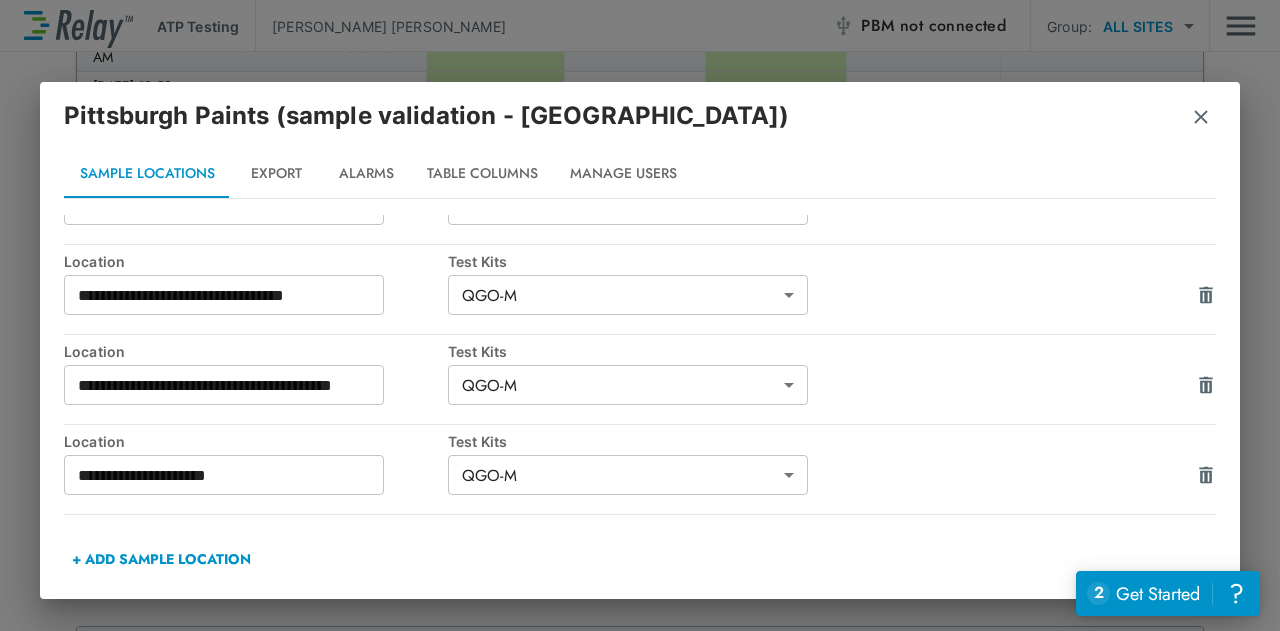 click on "+ ADD SAMPLE LOCATION" at bounding box center (161, 559) 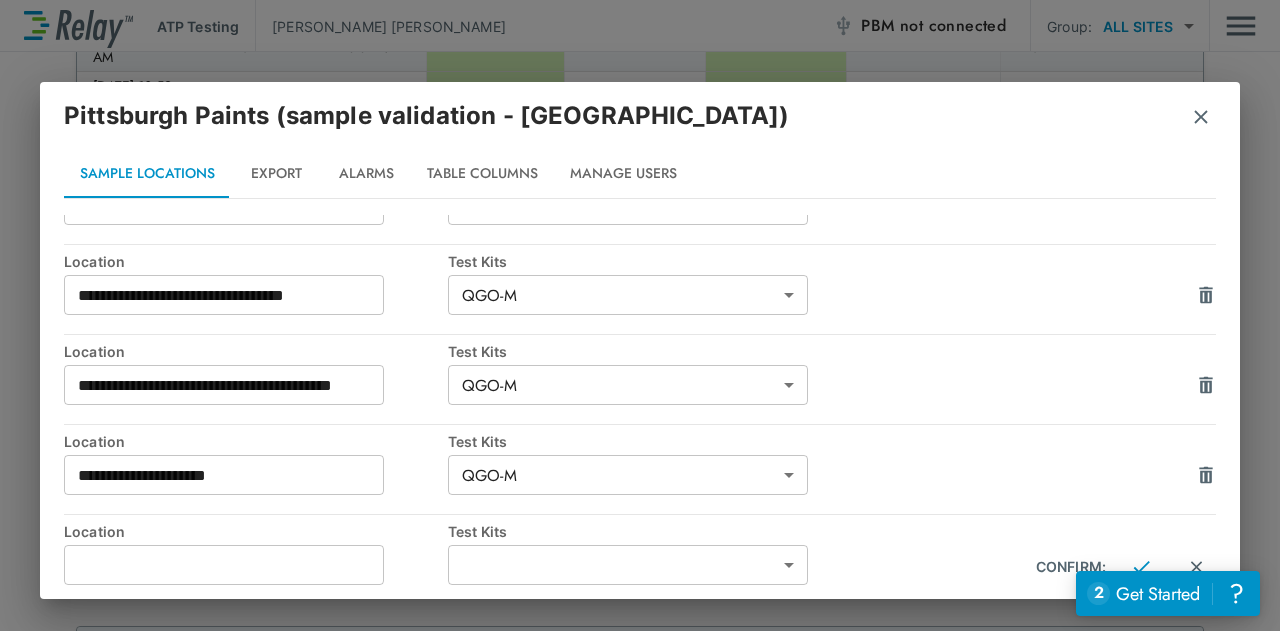 click at bounding box center [224, 565] 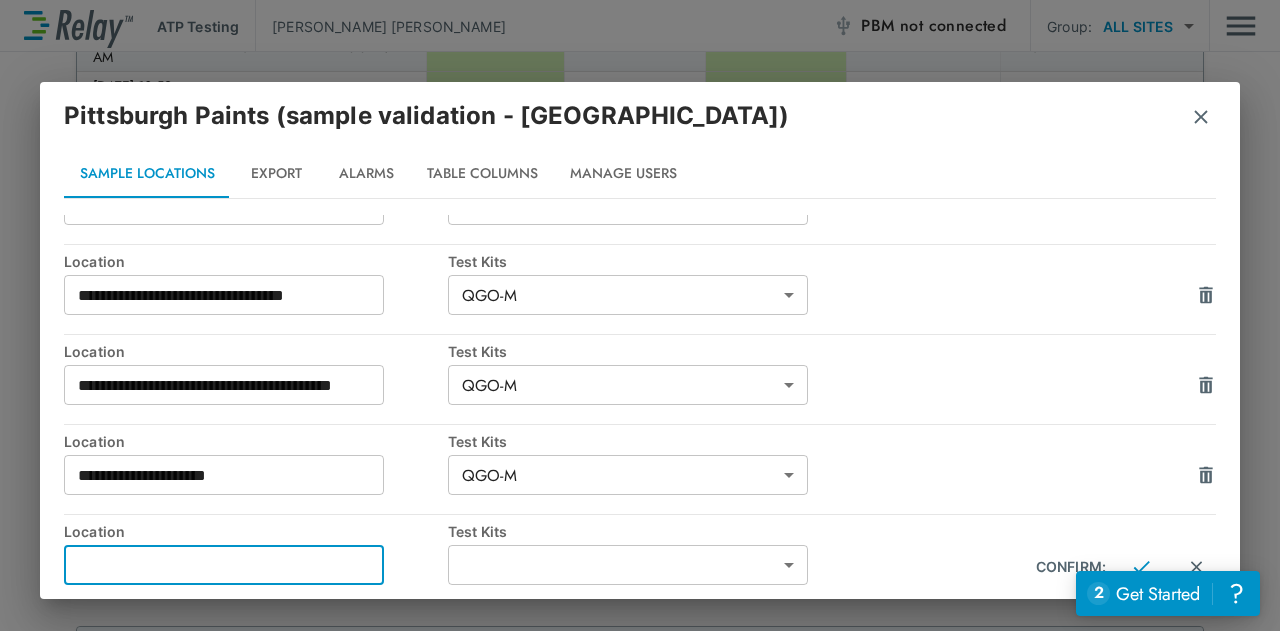 paste on "********" 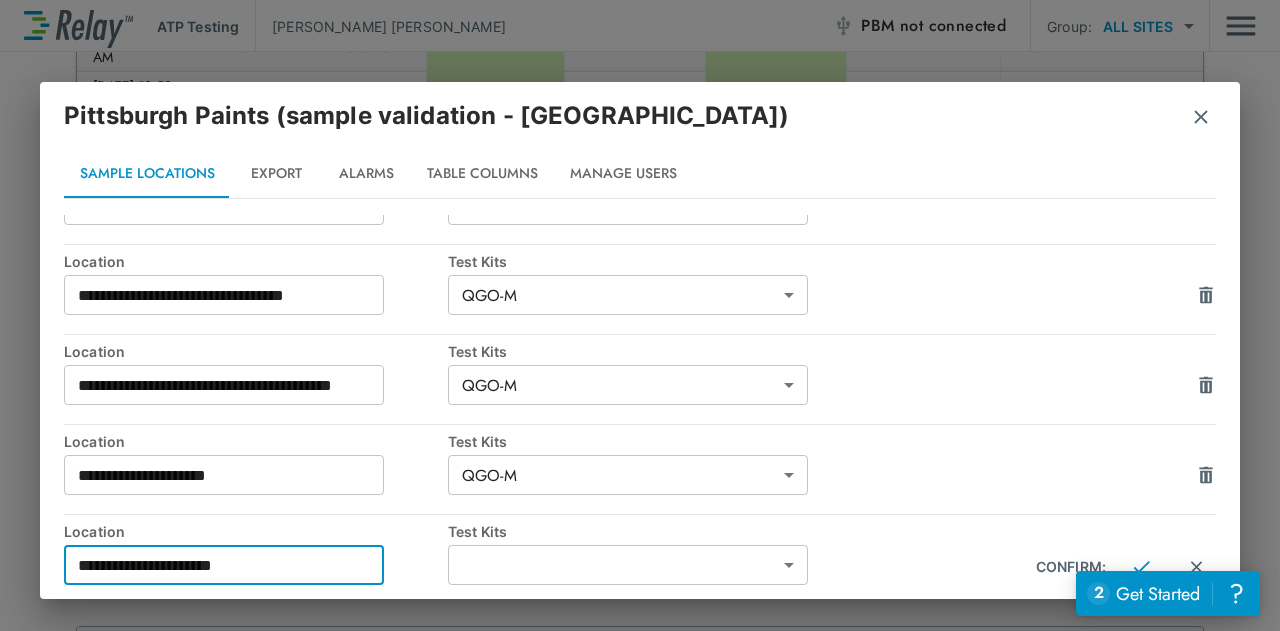 type on "**********" 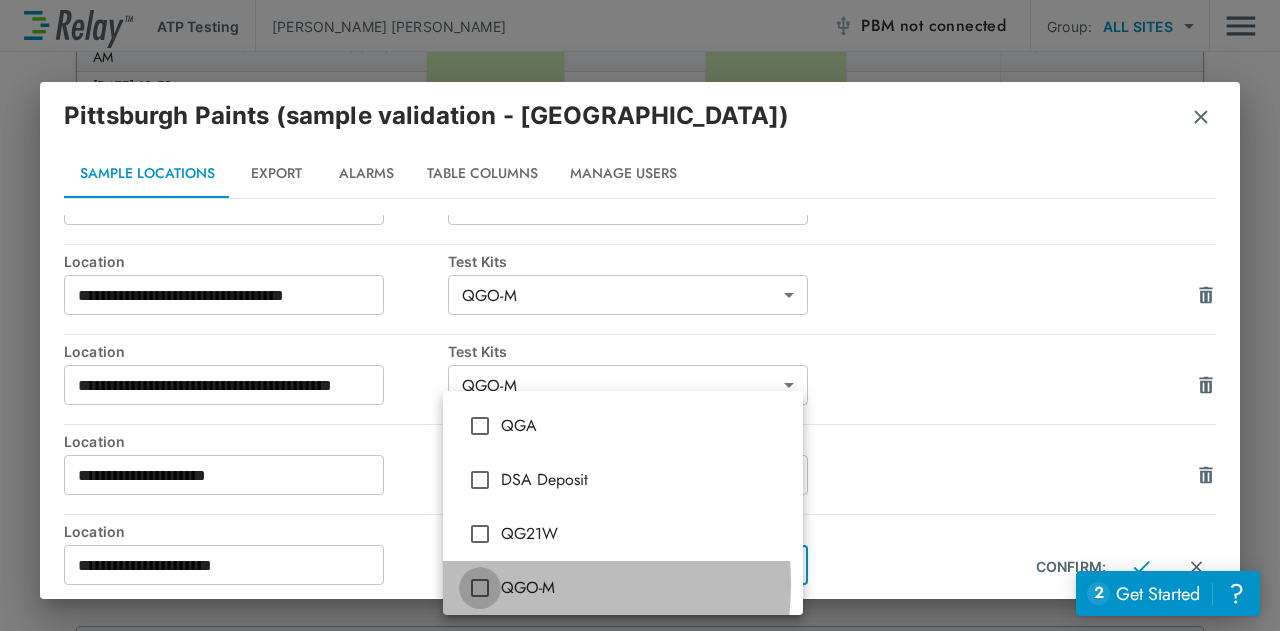 type on "*****" 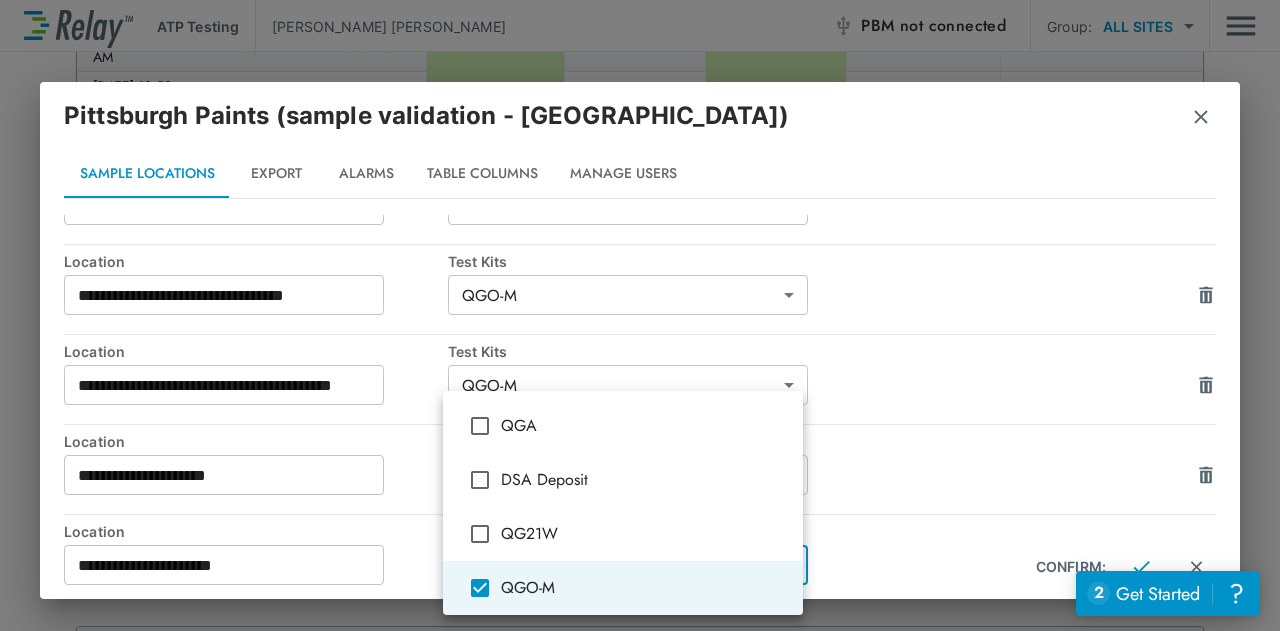 click at bounding box center [640, 315] 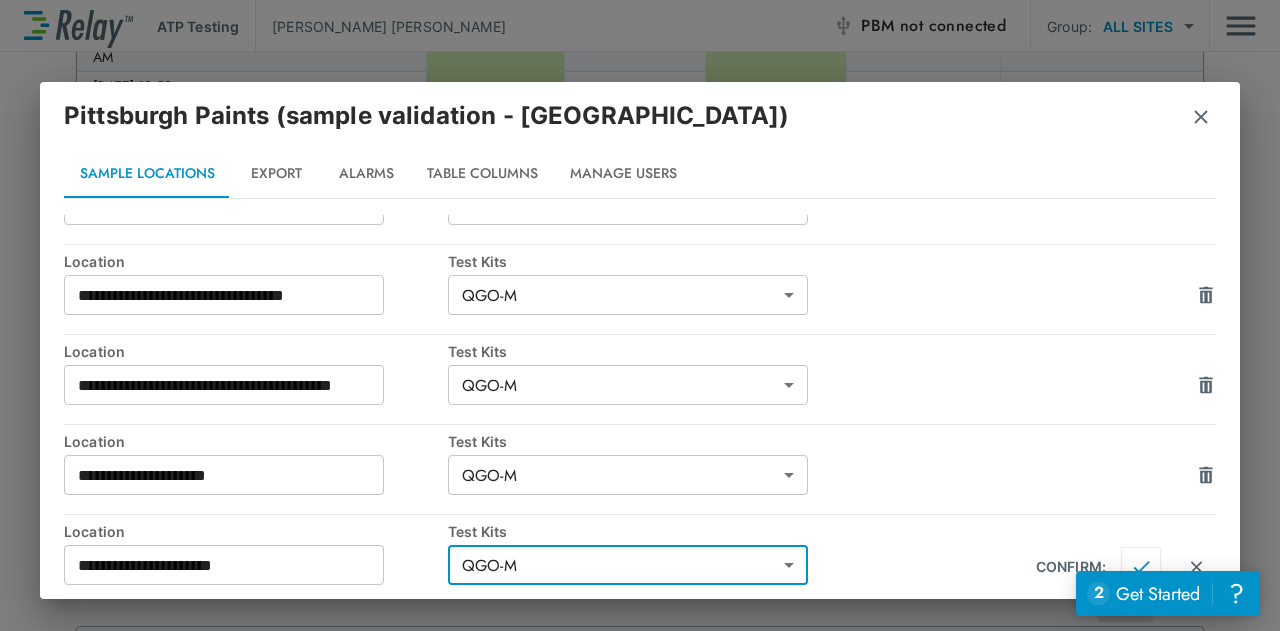 click at bounding box center (1141, 567) 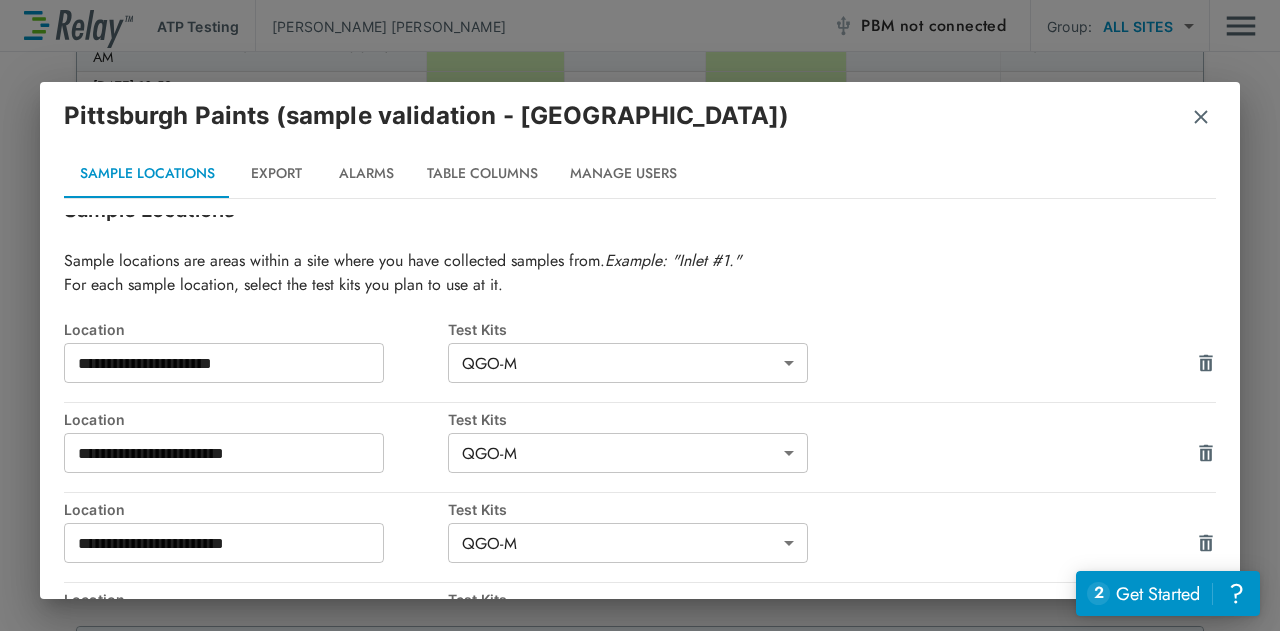 scroll, scrollTop: 382, scrollLeft: 0, axis: vertical 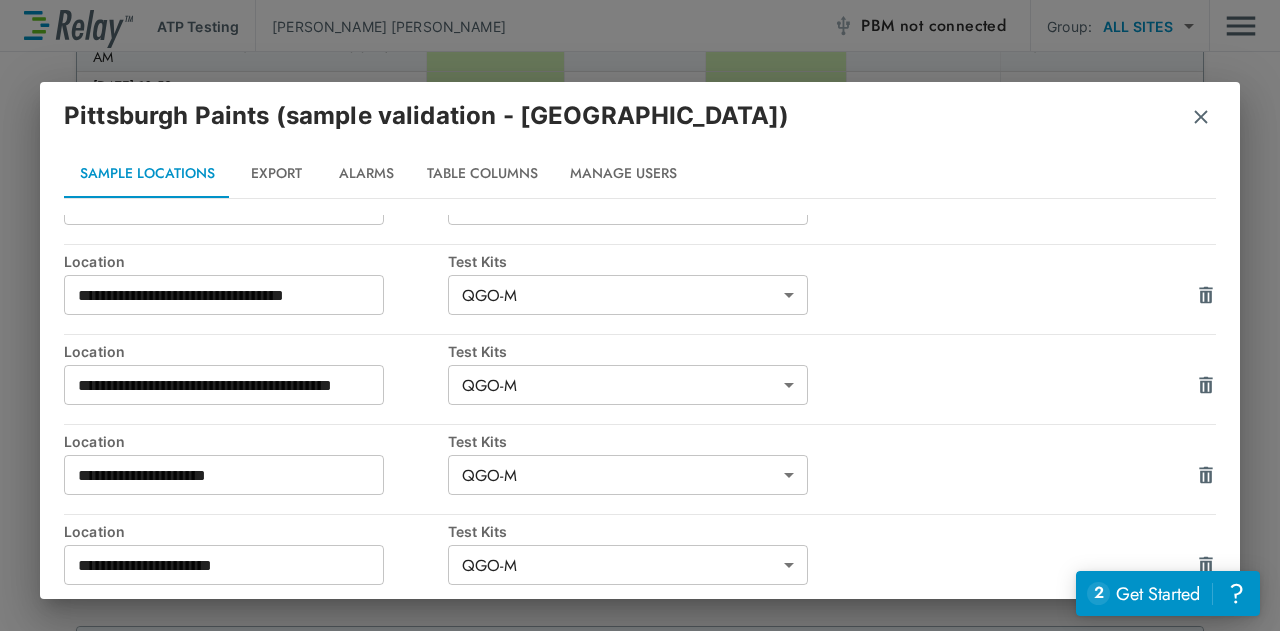 click at bounding box center [1201, 117] 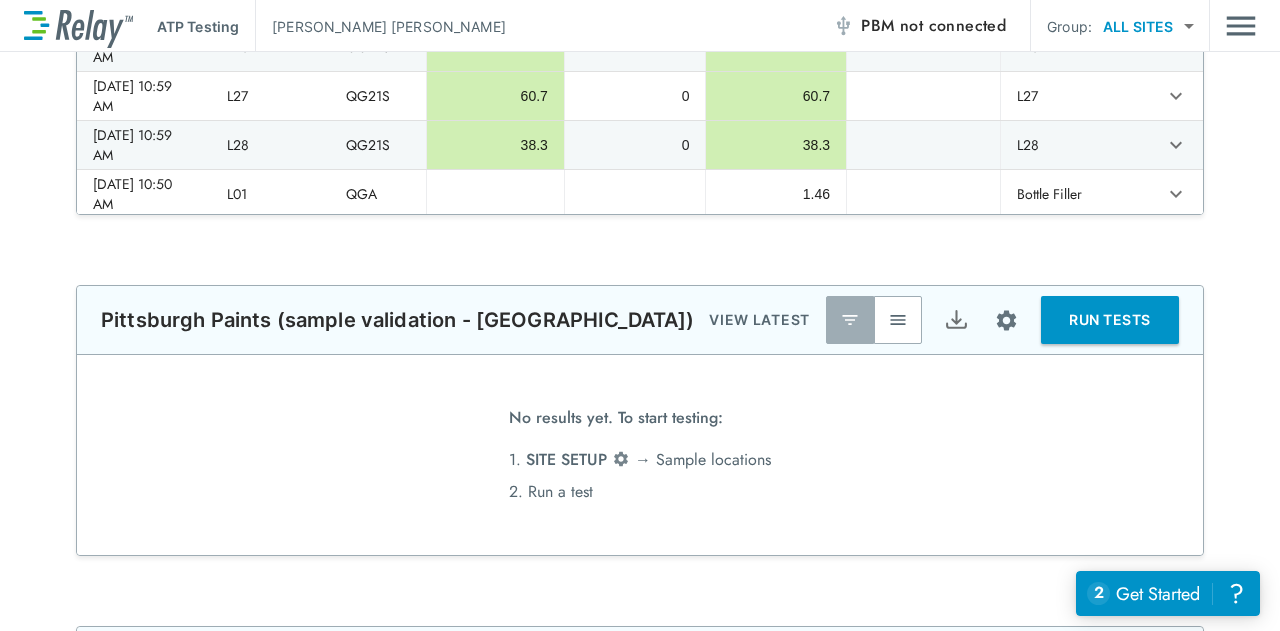 click on "RUN TESTS" at bounding box center [1110, 320] 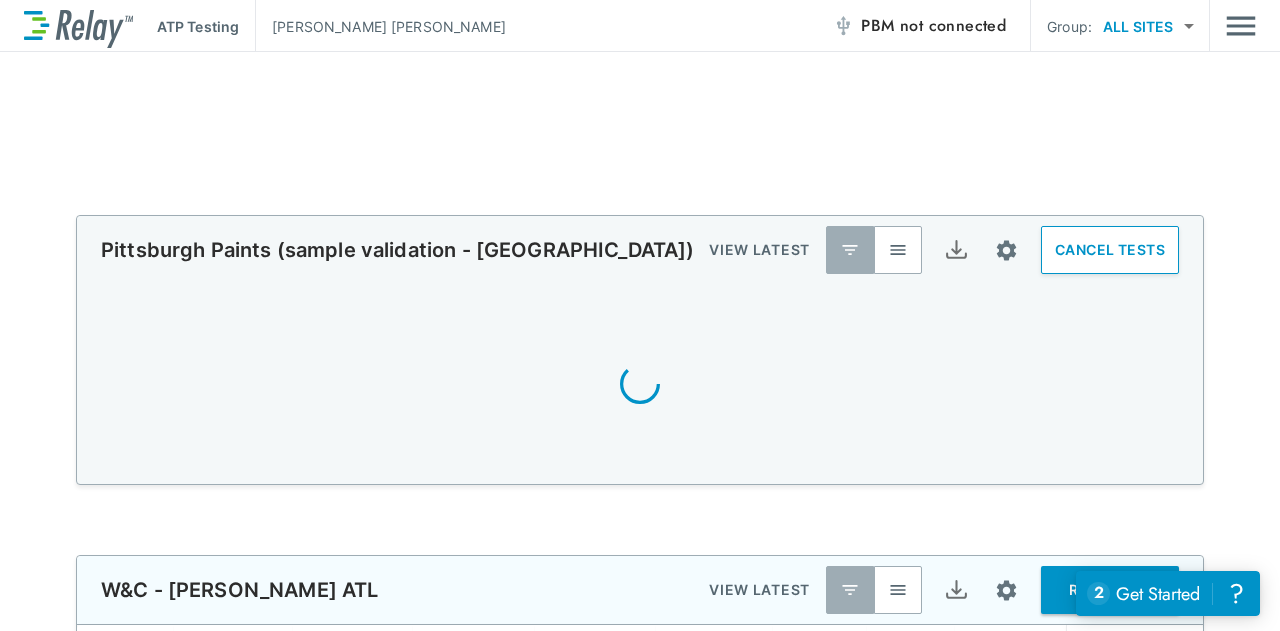 scroll, scrollTop: 727, scrollLeft: 0, axis: vertical 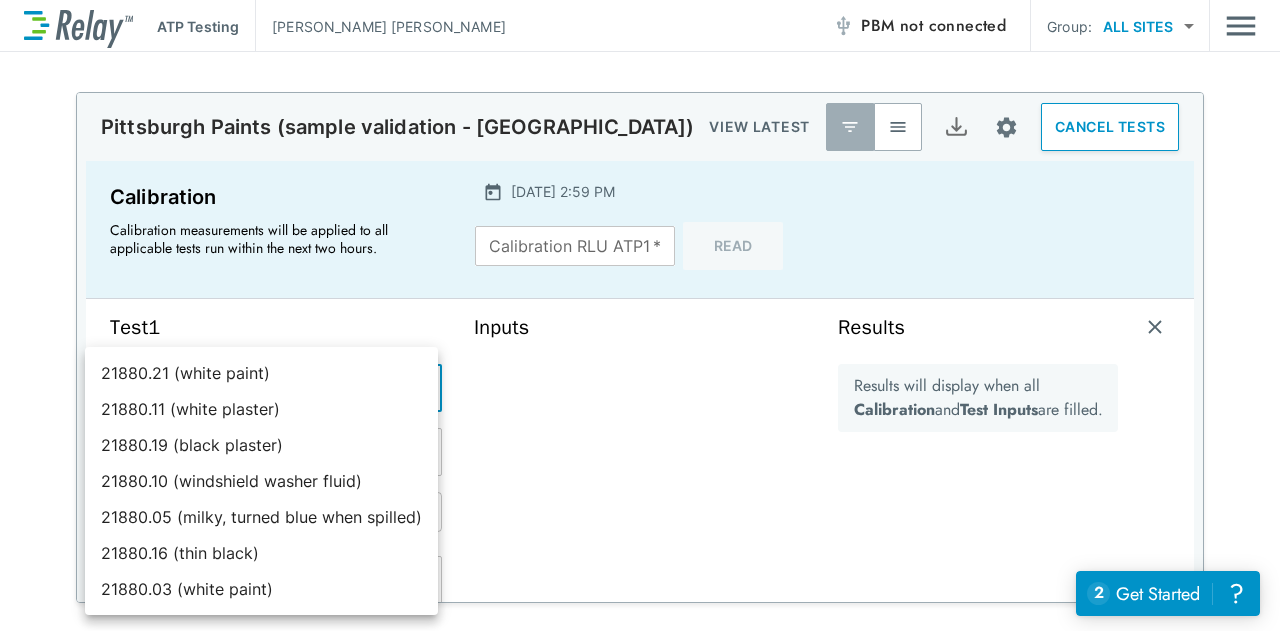 click on "**********" at bounding box center (640, 315) 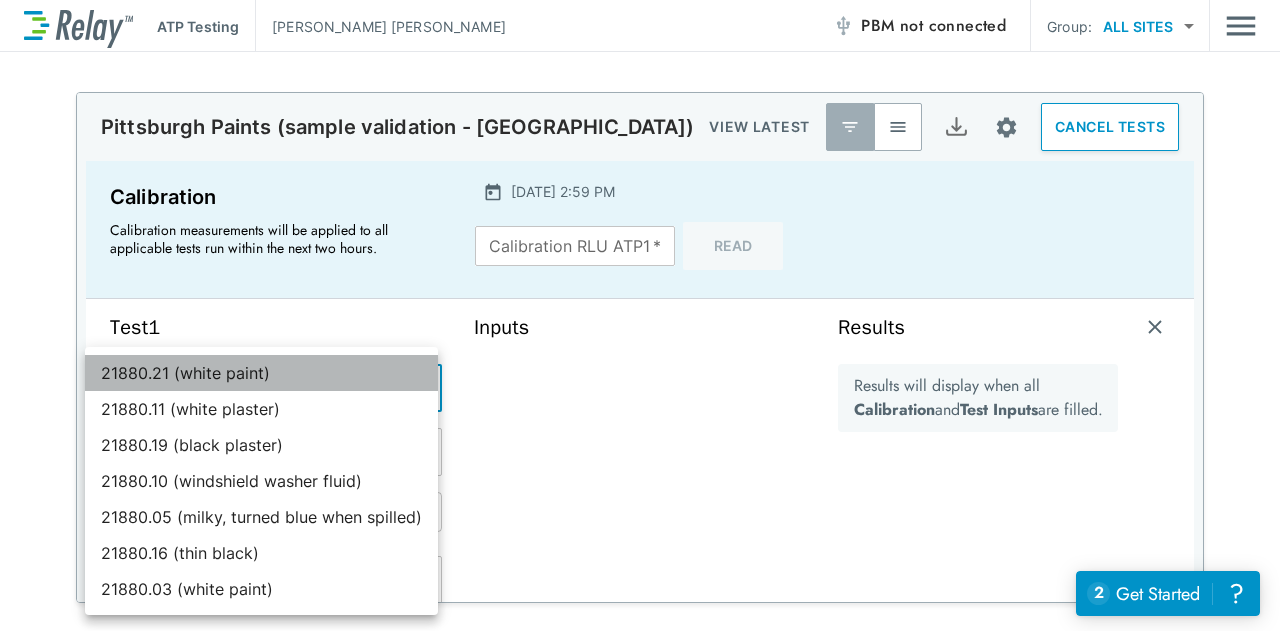 click on "21880.21 (white paint)" at bounding box center (261, 373) 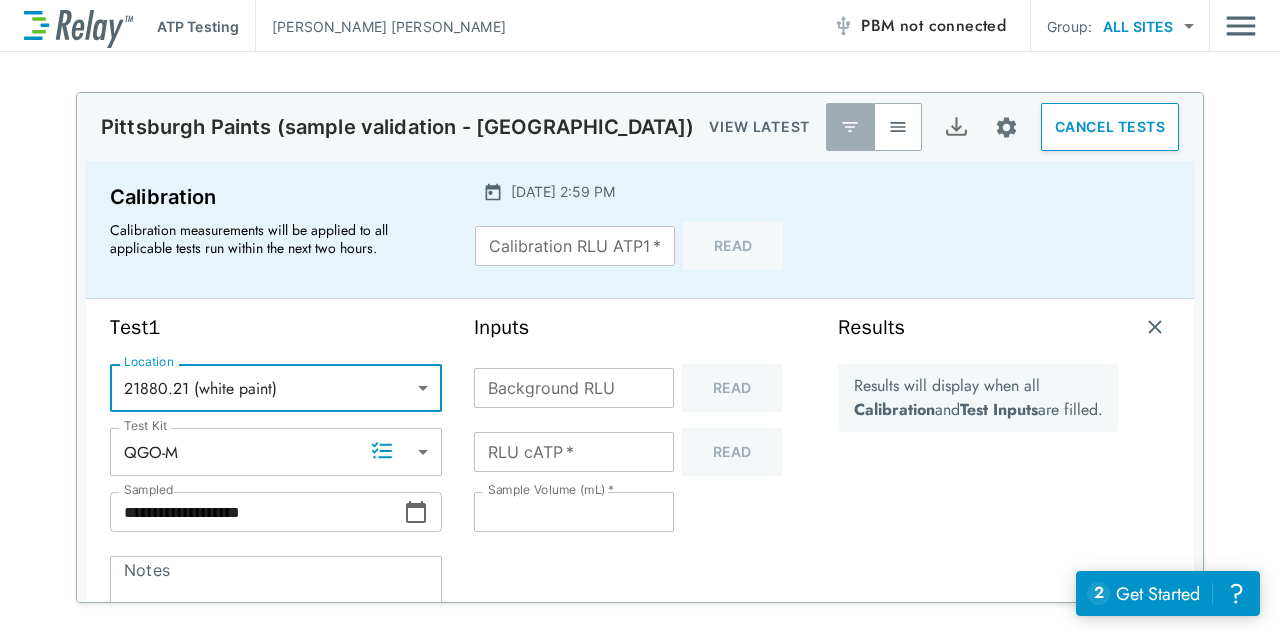 click on "**********" at bounding box center [640, 315] 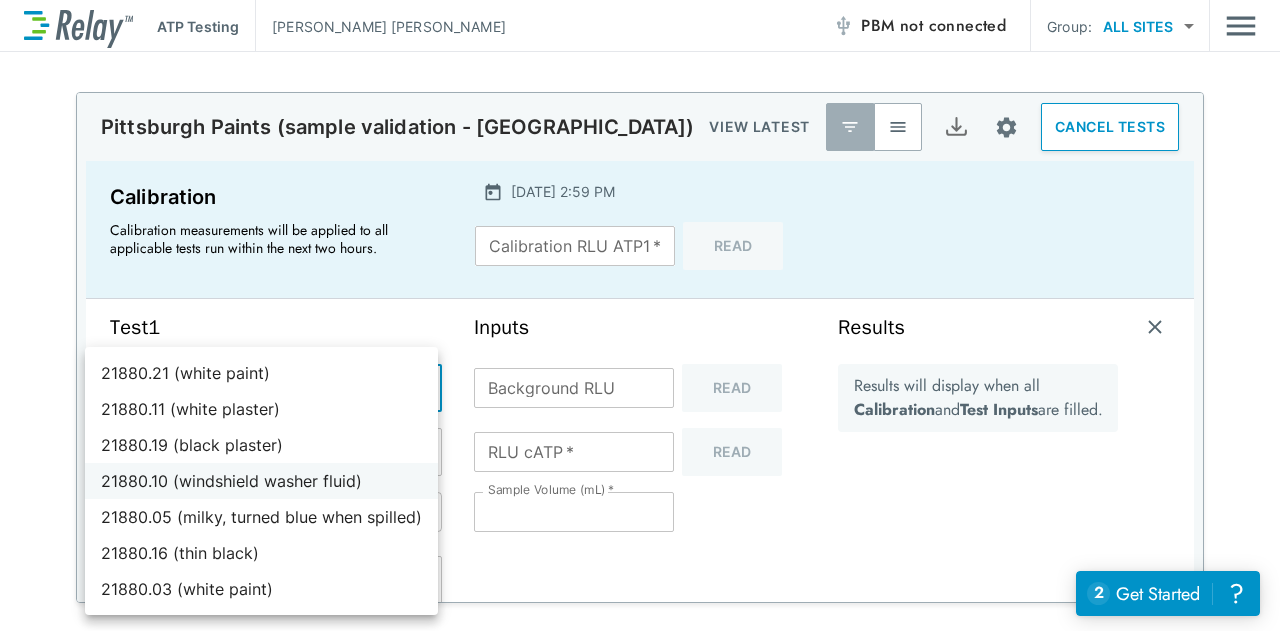 click on "21880.10 (windshield washer fluid)" at bounding box center [261, 481] 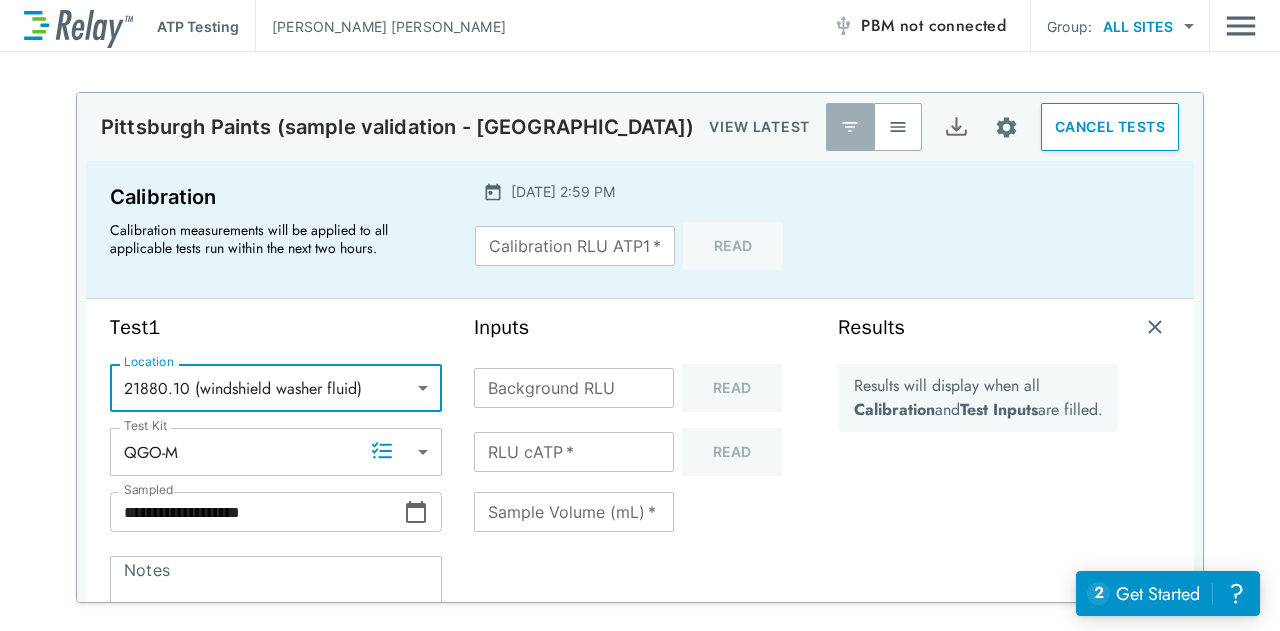 click on "not connected" at bounding box center [953, 25] 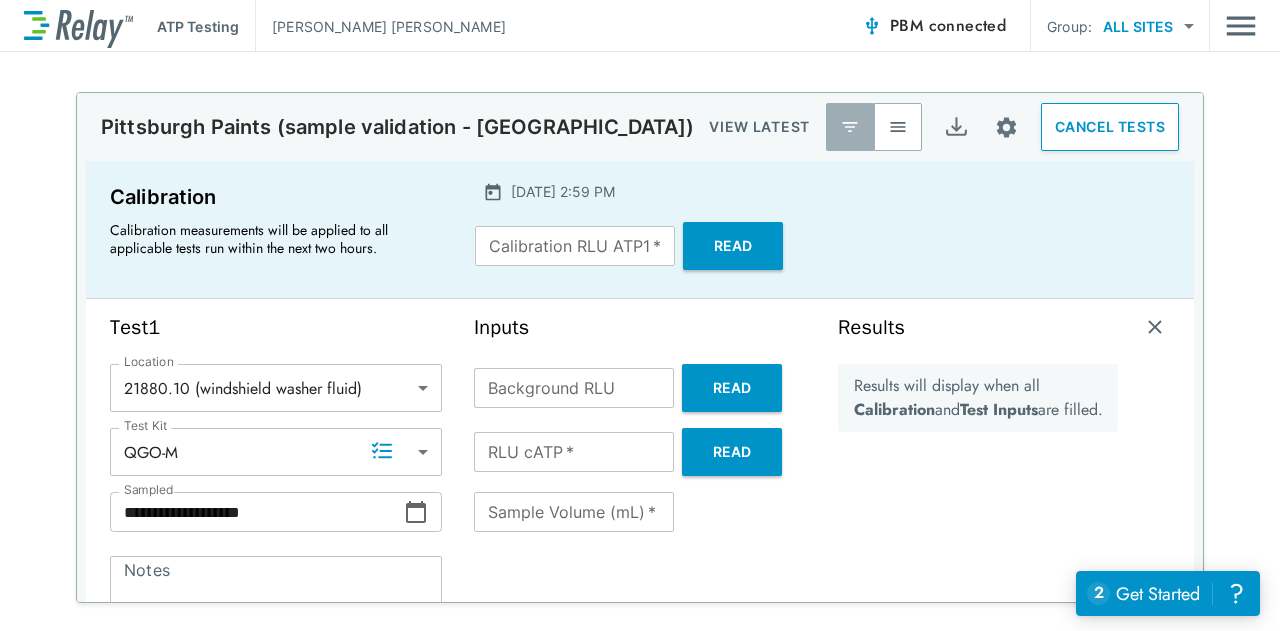 click on "Read" at bounding box center (732, 388) 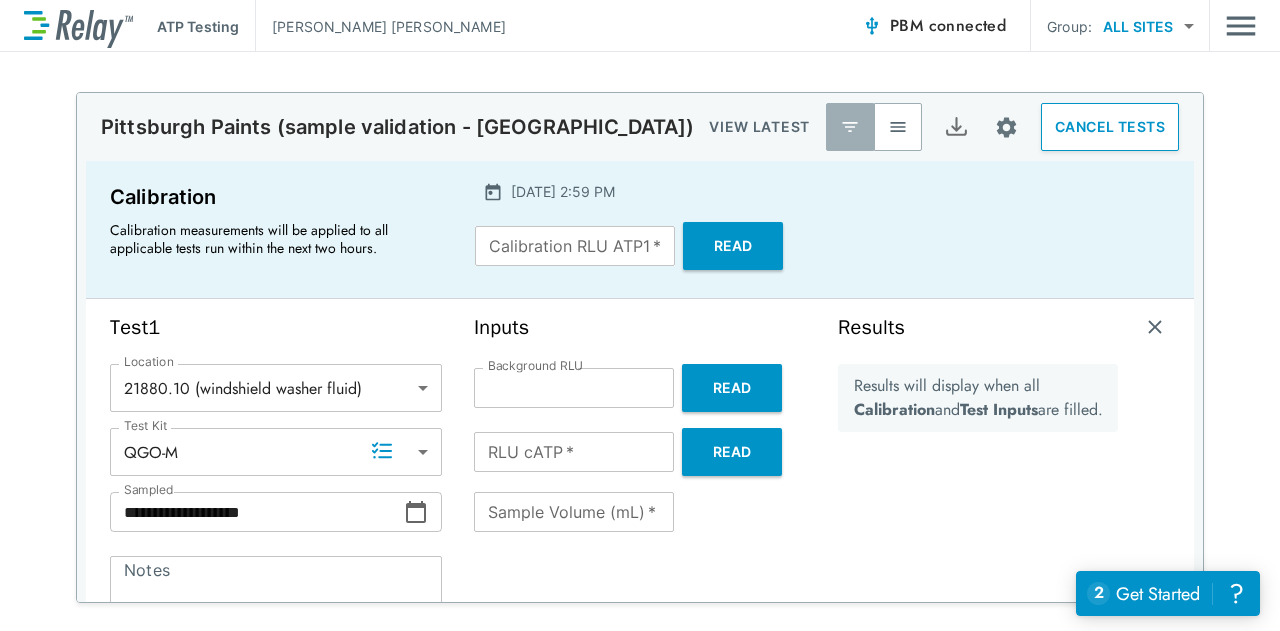 click on "Read" at bounding box center [732, 388] 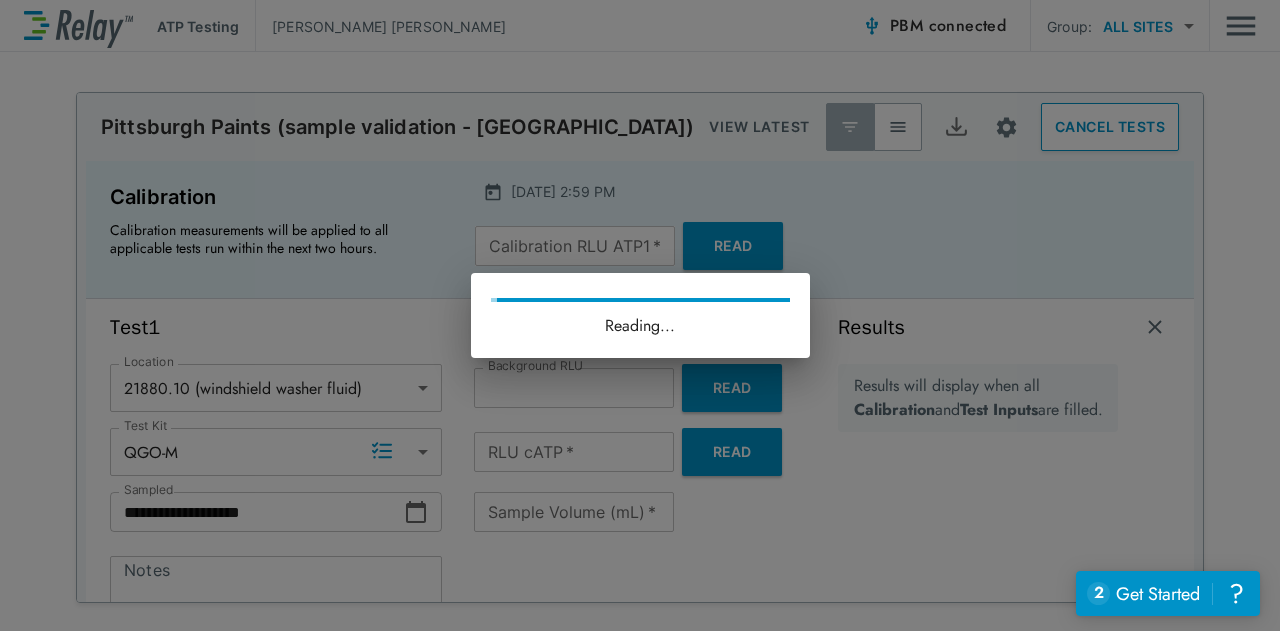 type on "*" 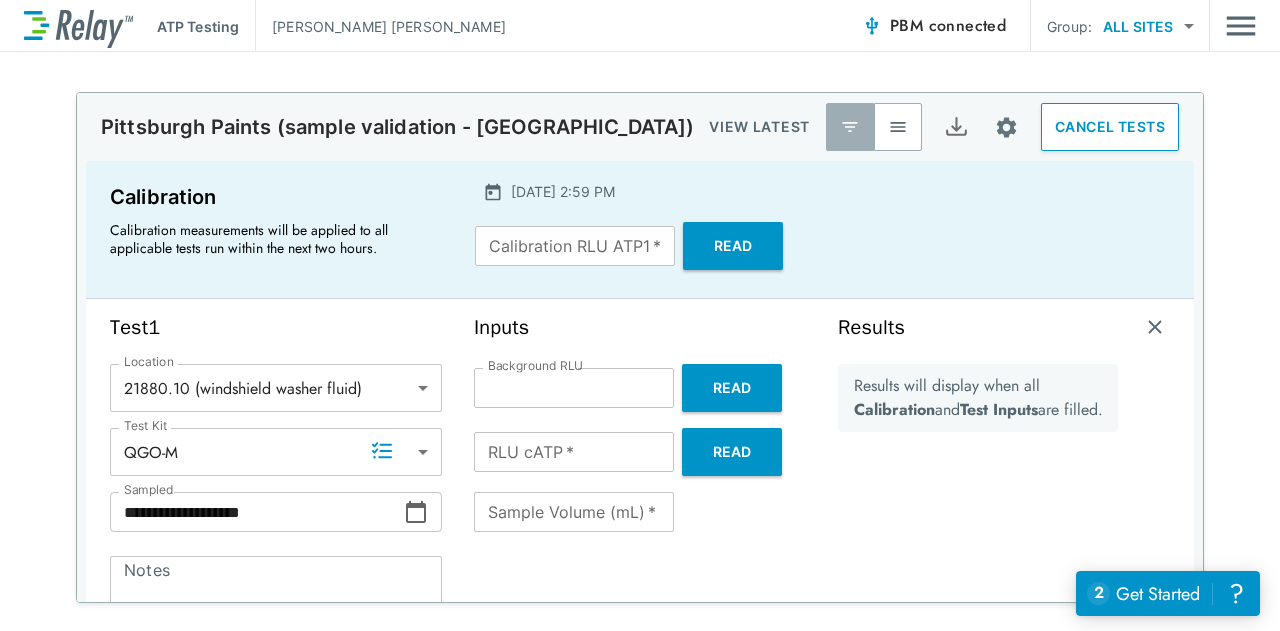 click on "Read" at bounding box center [733, 246] 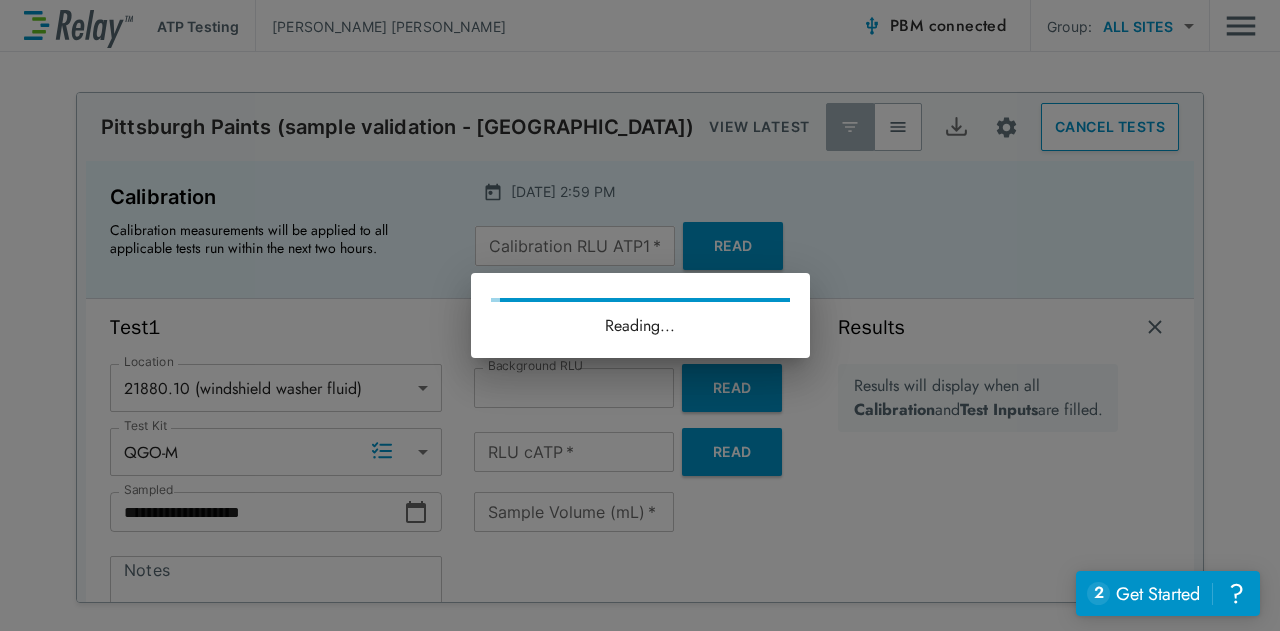 type on "******" 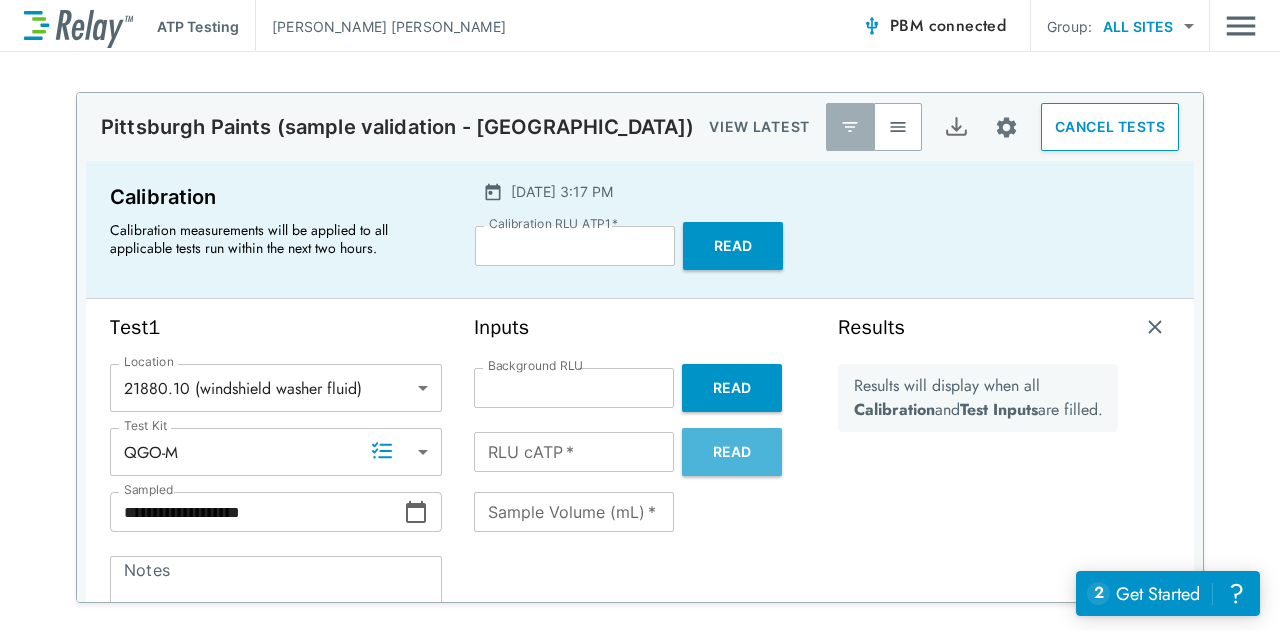 click on "Read" at bounding box center [732, 452] 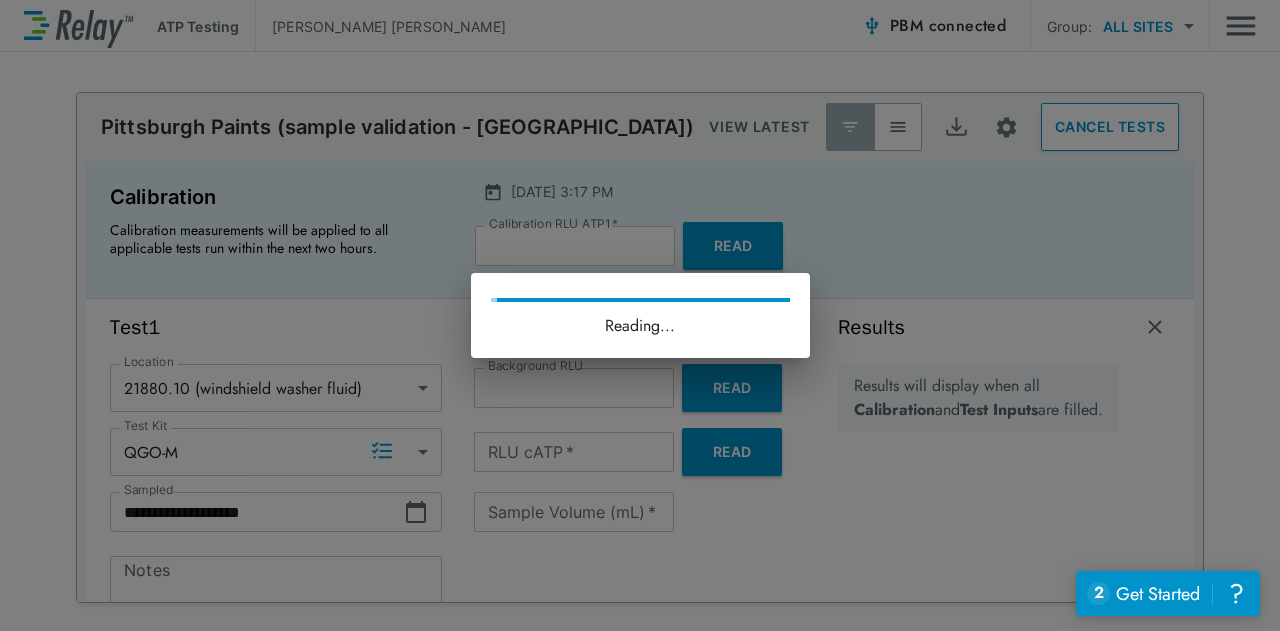 type on "***" 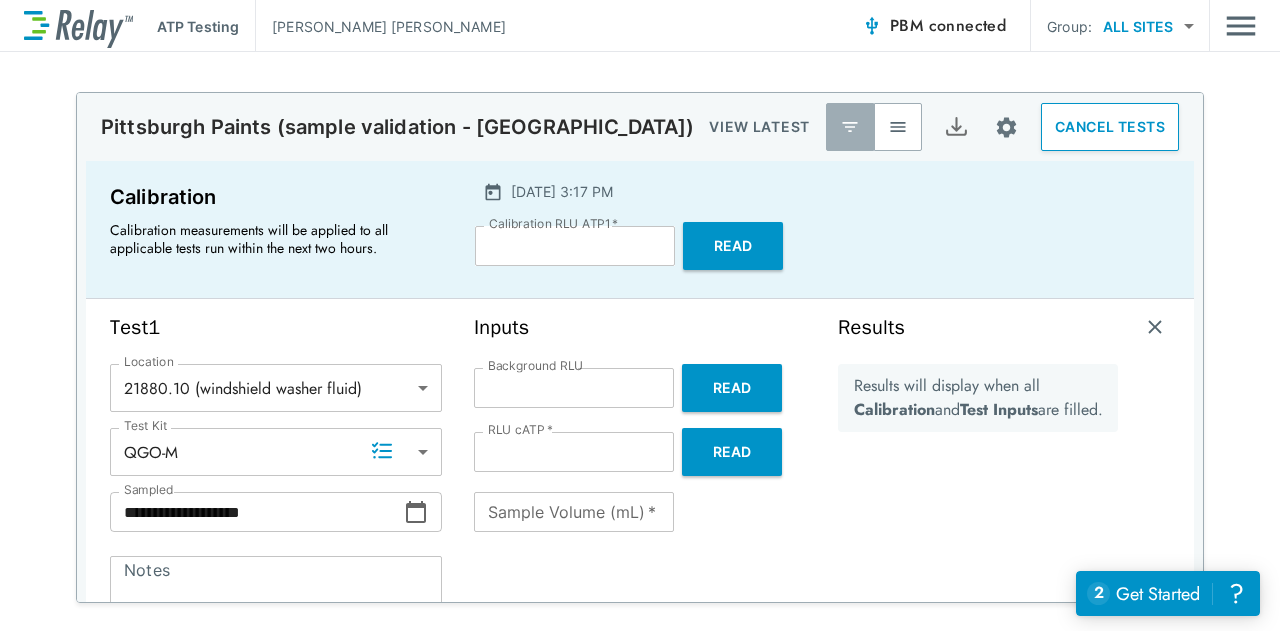 click on "**" at bounding box center [574, 512] 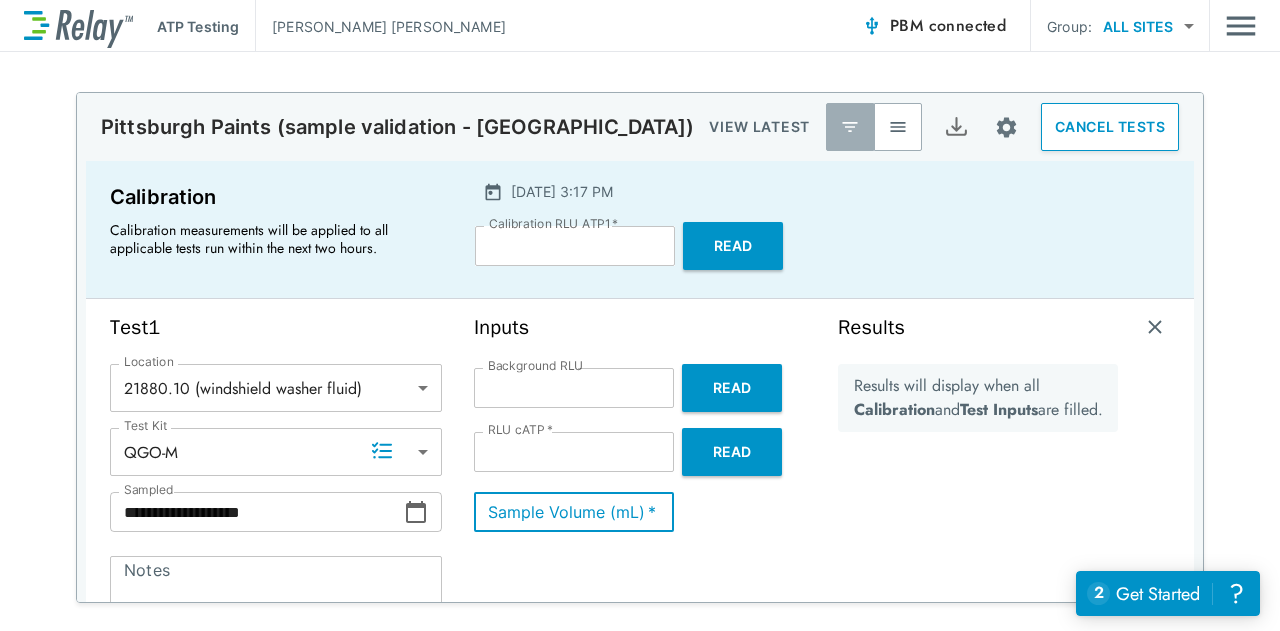 click on "Inputs Background RLU * Background RLU Read RLU cATP   * *** RLU cATP   * Read Sample Volume (mL)   * ** Sample Volume (mL)   *" at bounding box center (640, 504) 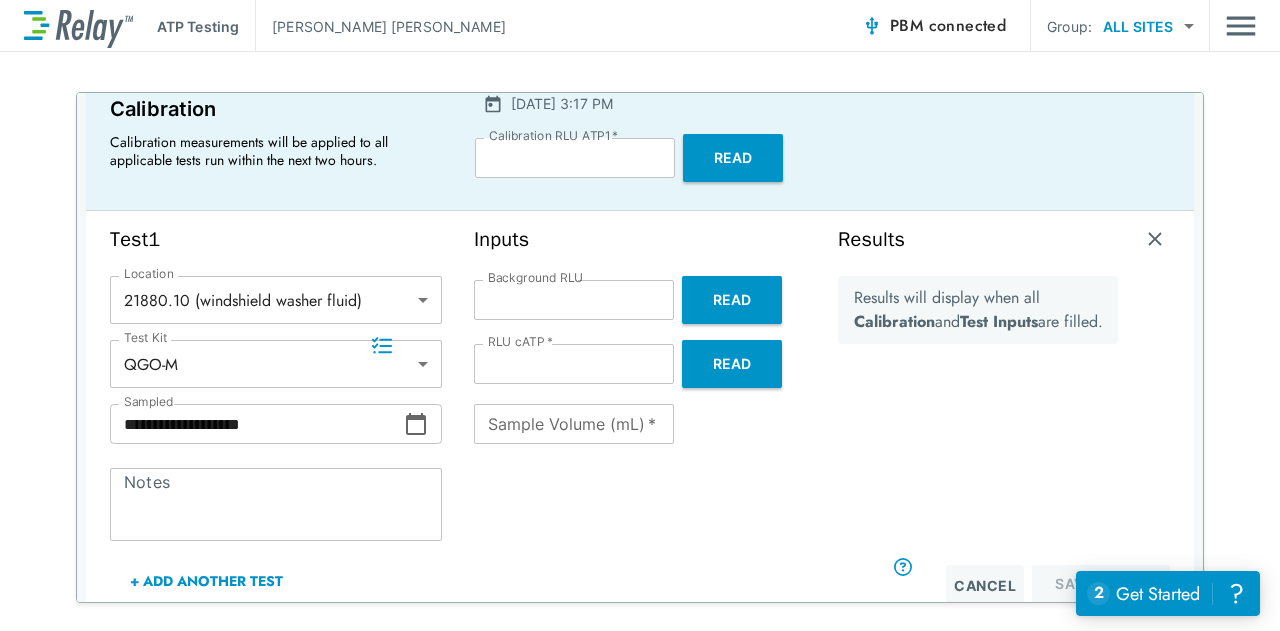 scroll, scrollTop: 105, scrollLeft: 0, axis: vertical 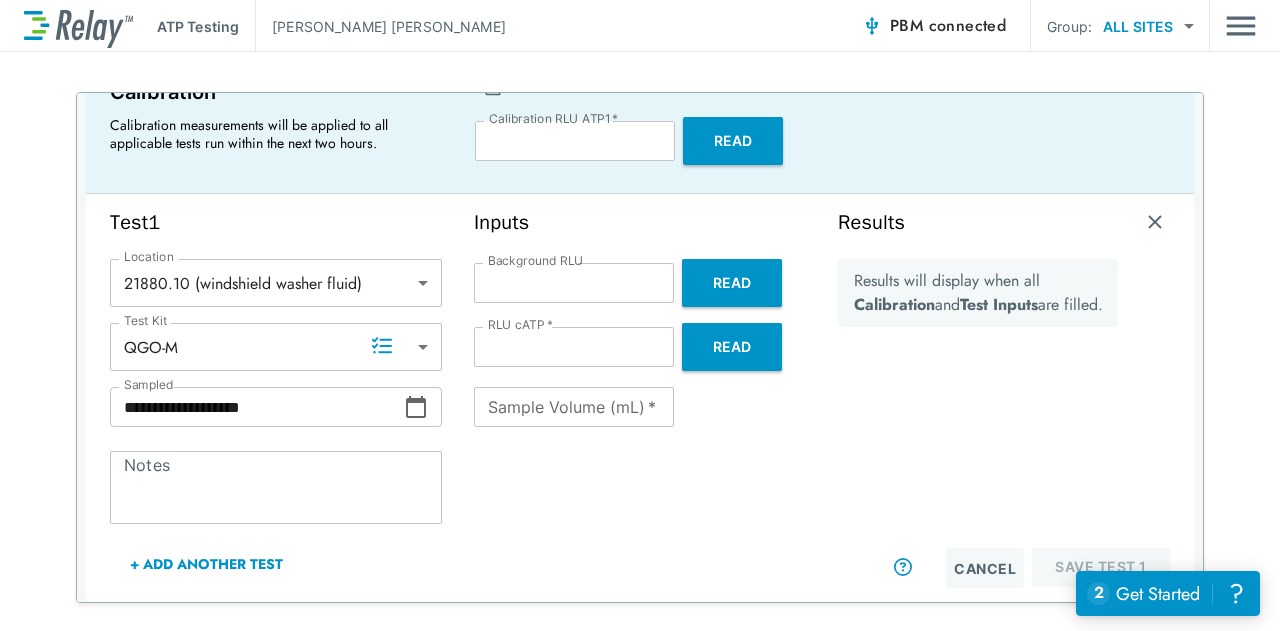 click on "Notes" at bounding box center (276, 488) 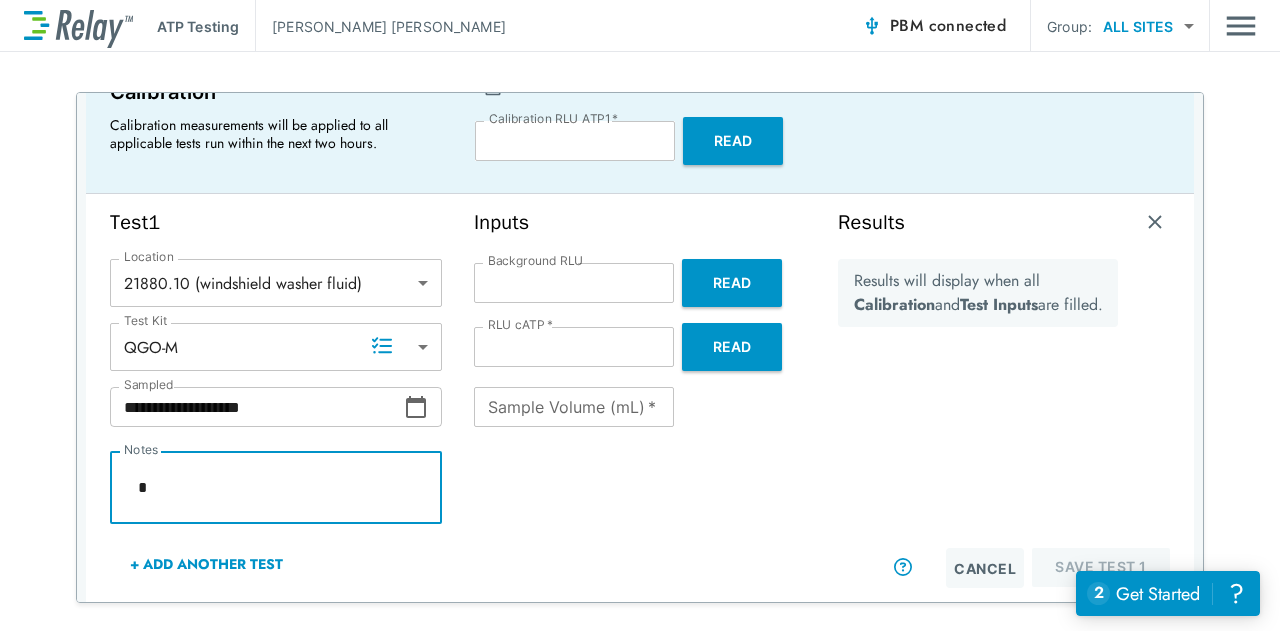 type on "*" 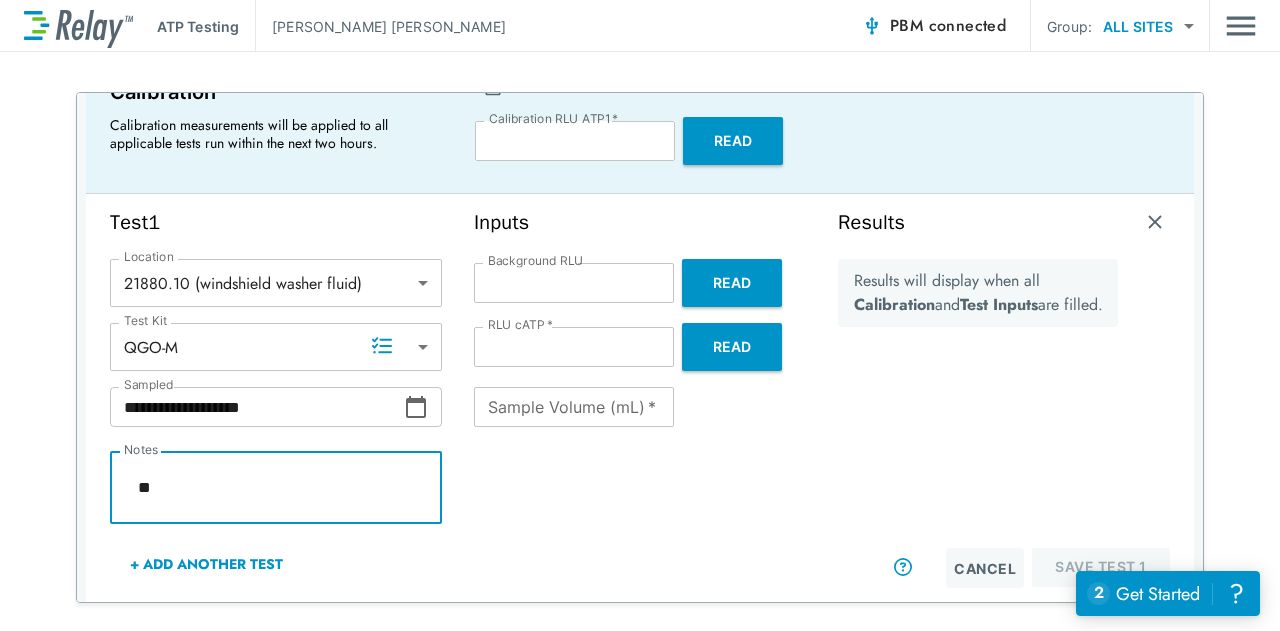 type on "*" 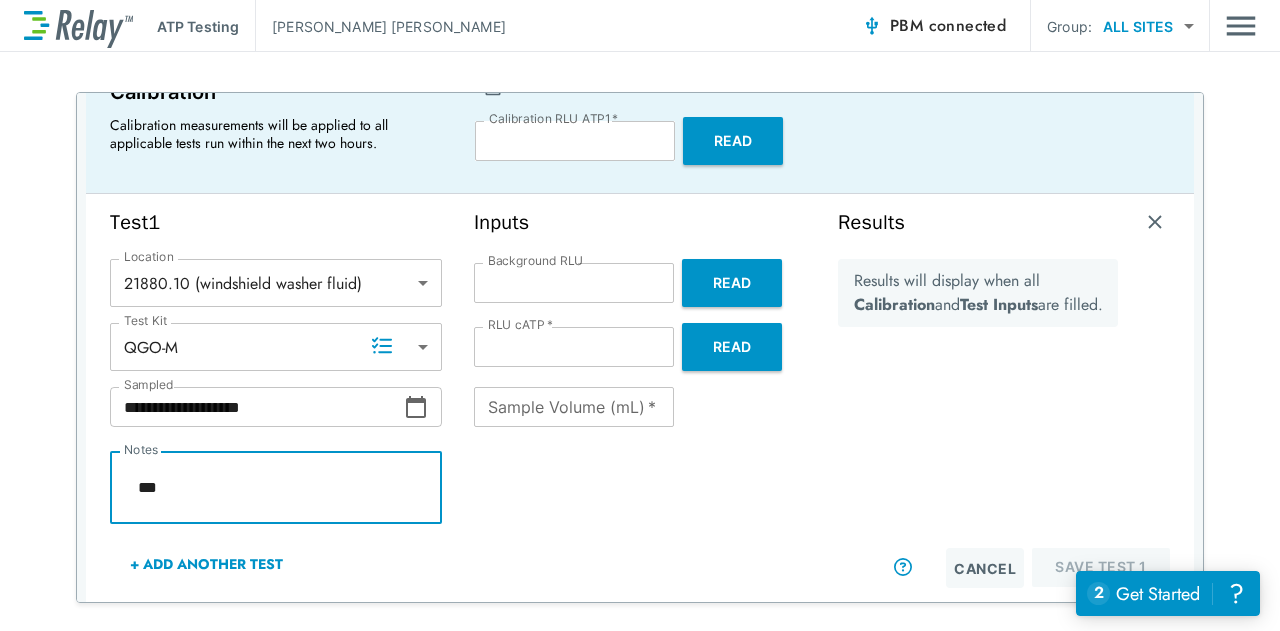 type on "*" 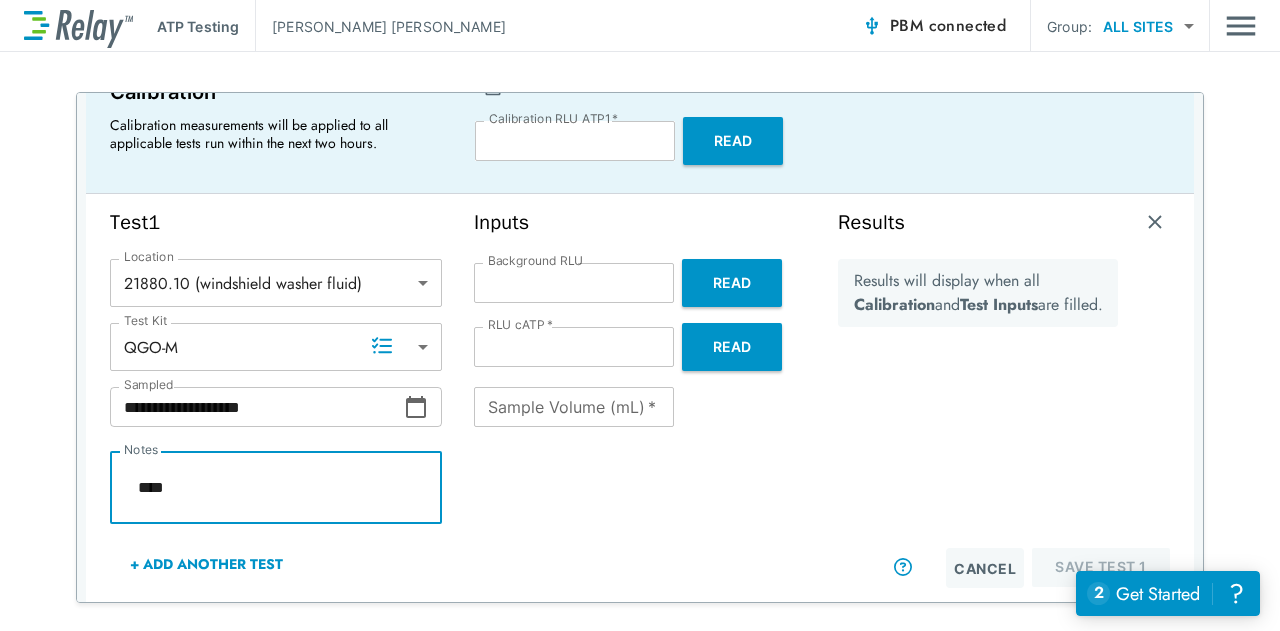 type on "*" 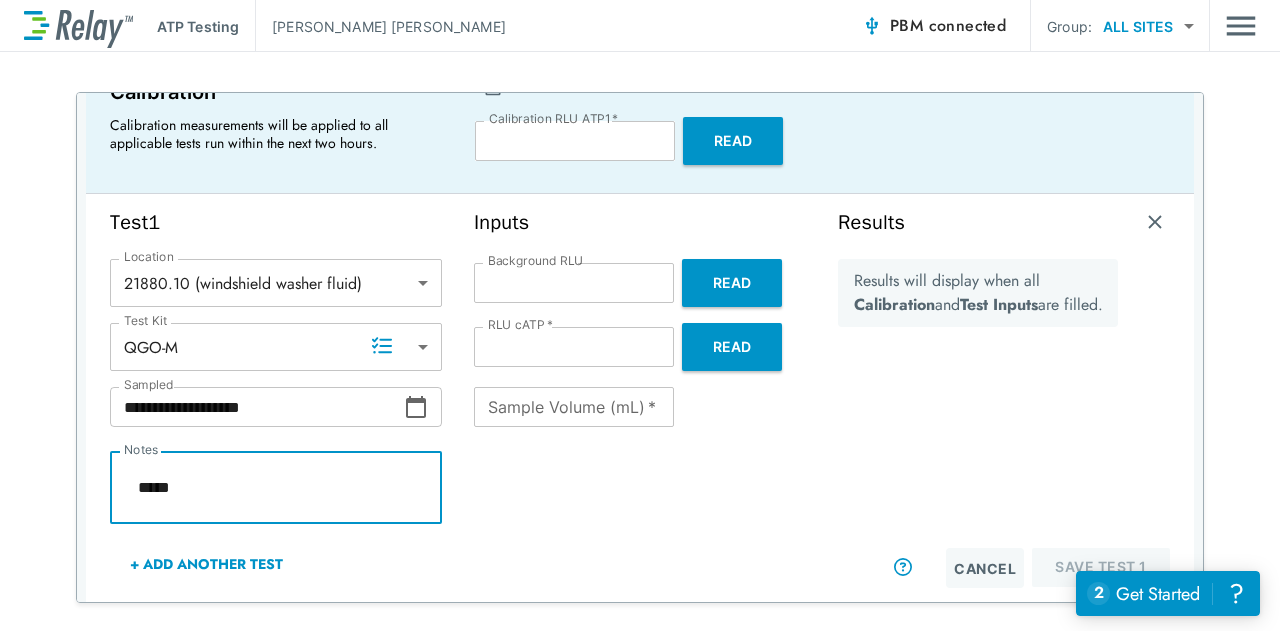 type on "*" 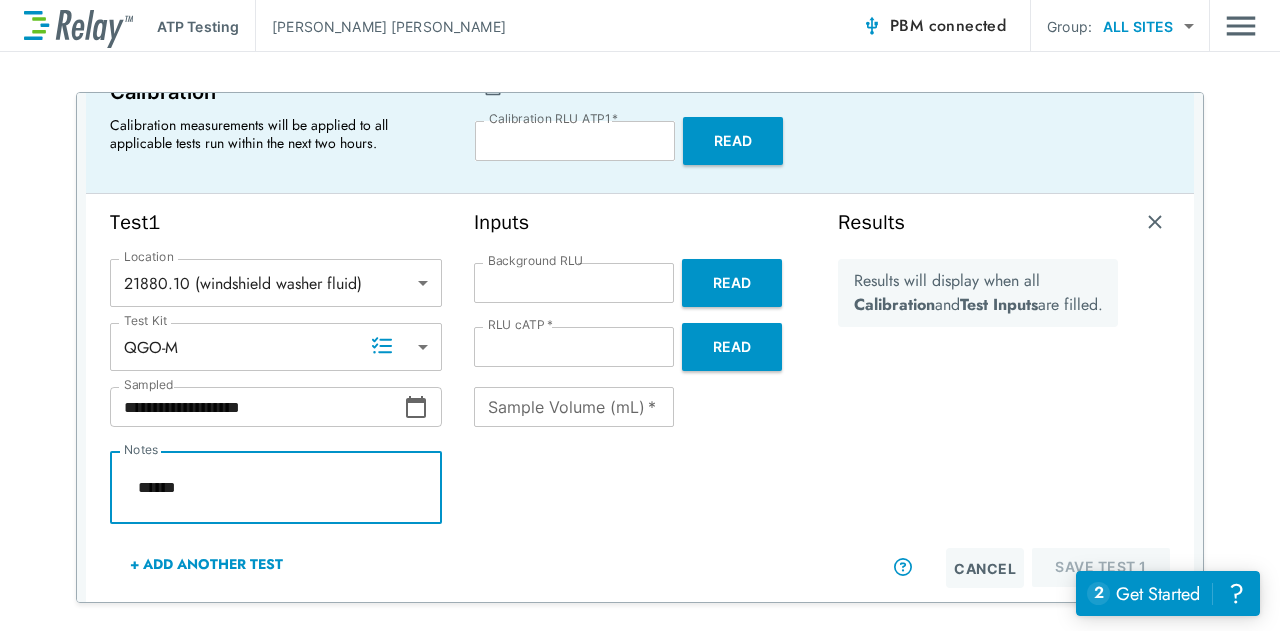 type on "*" 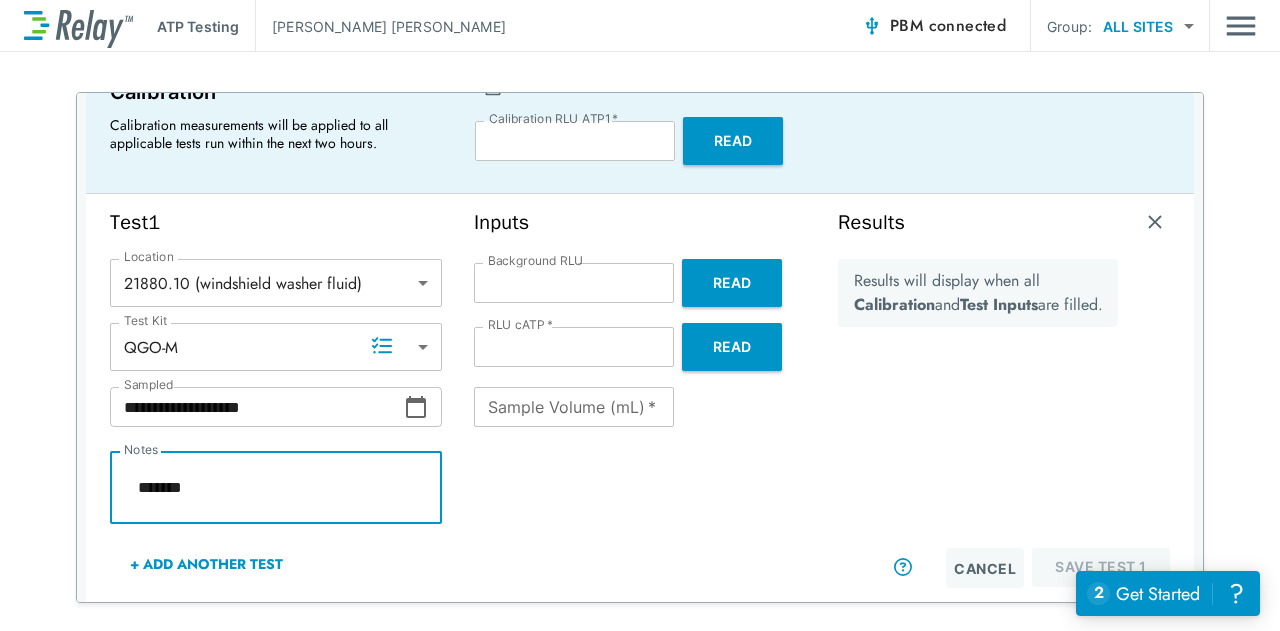 type on "*" 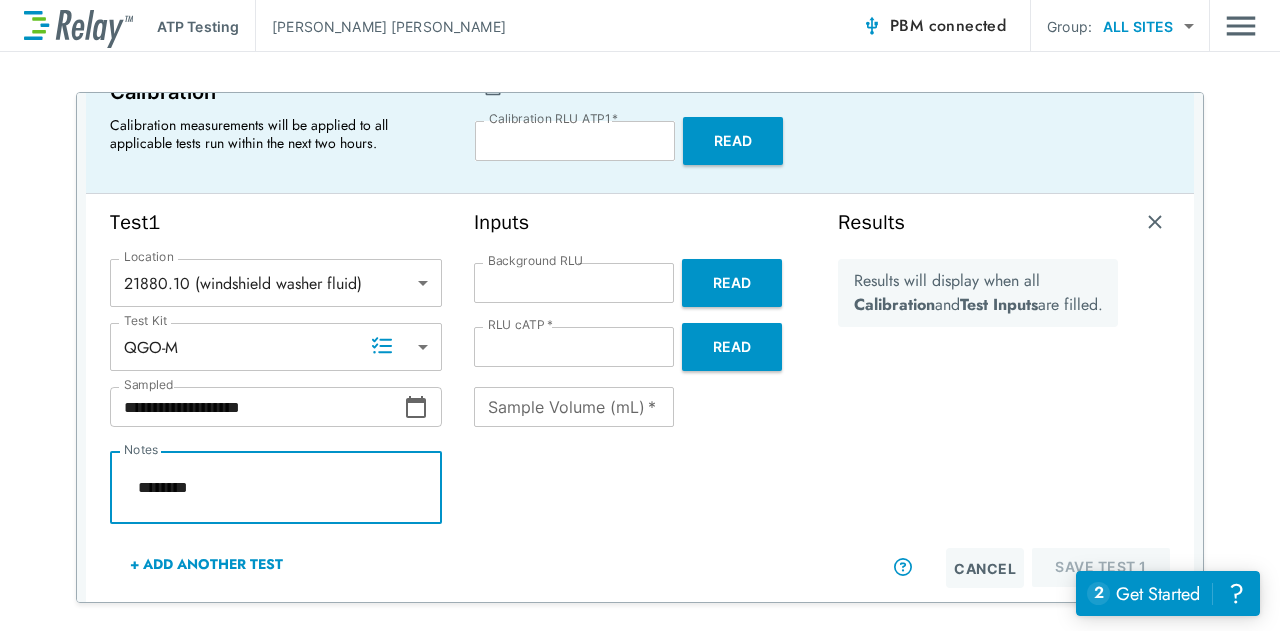 type on "*" 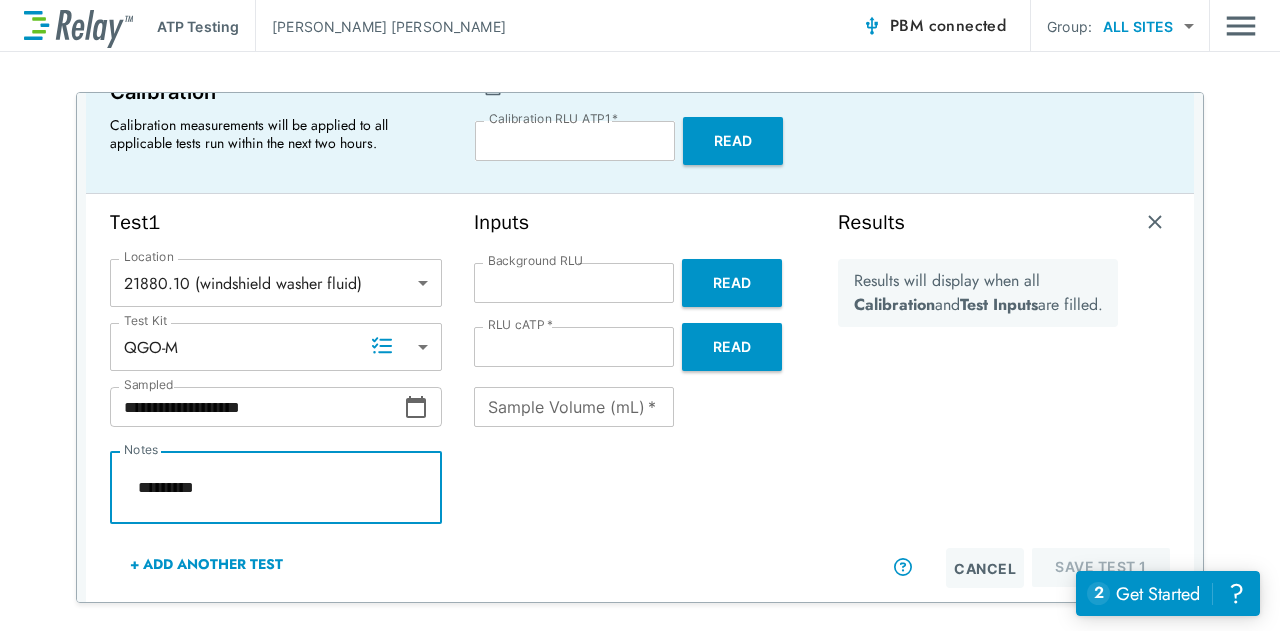 type on "*" 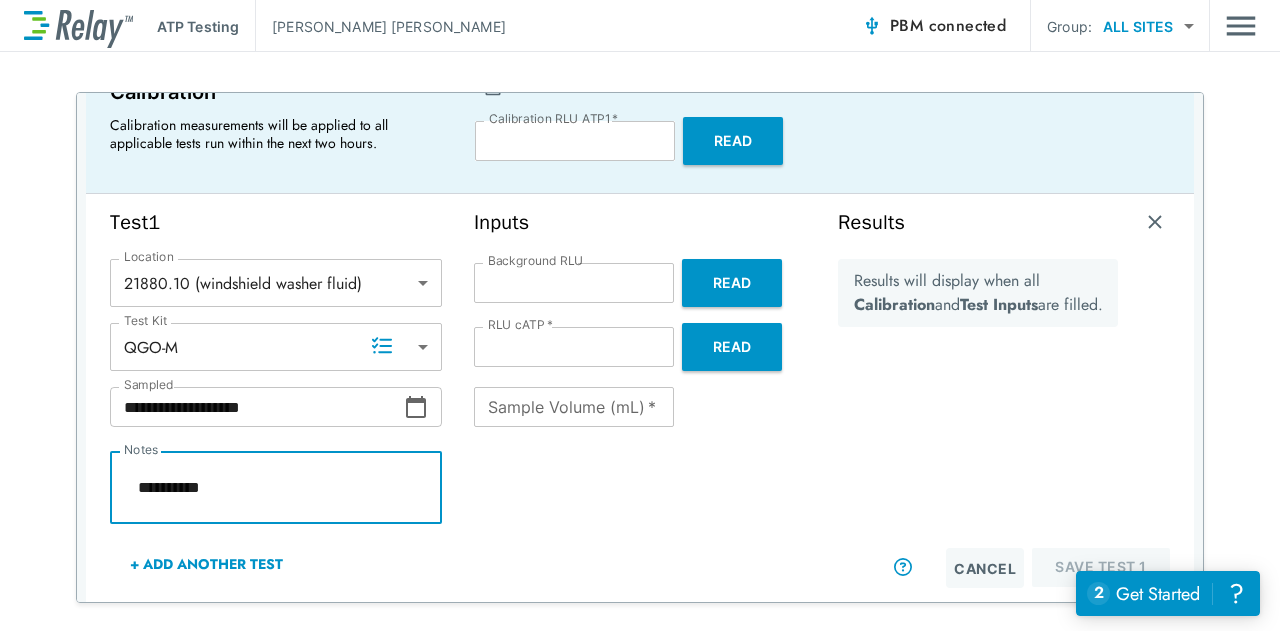 type on "*" 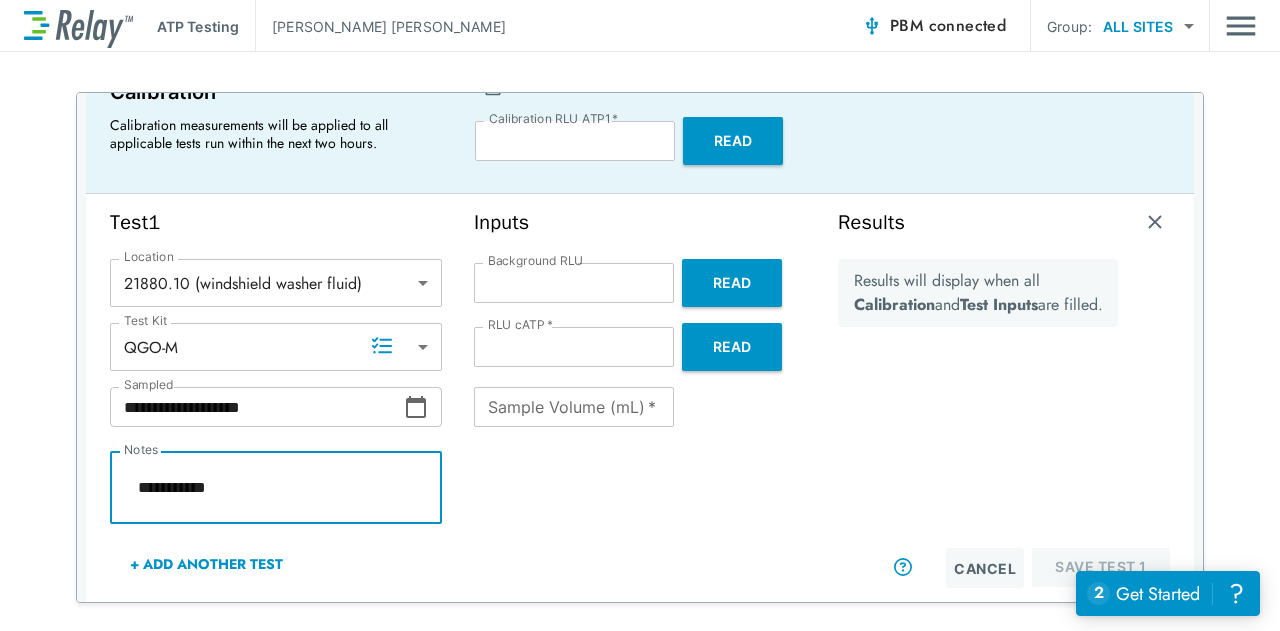 type on "*" 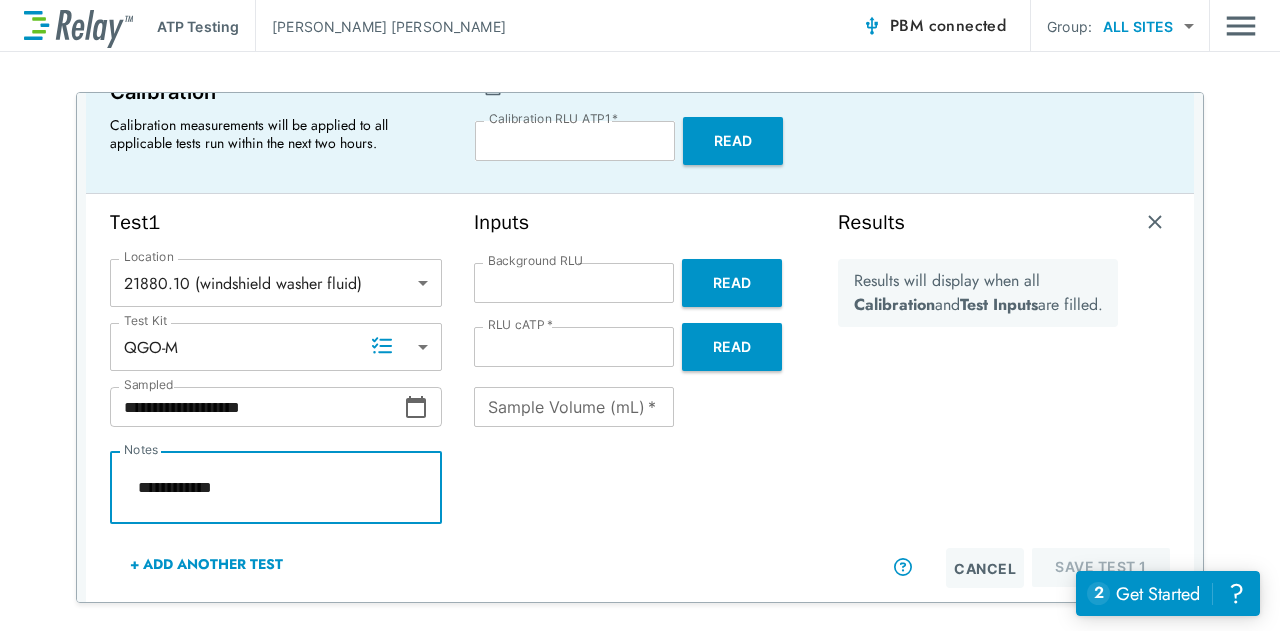 type on "*" 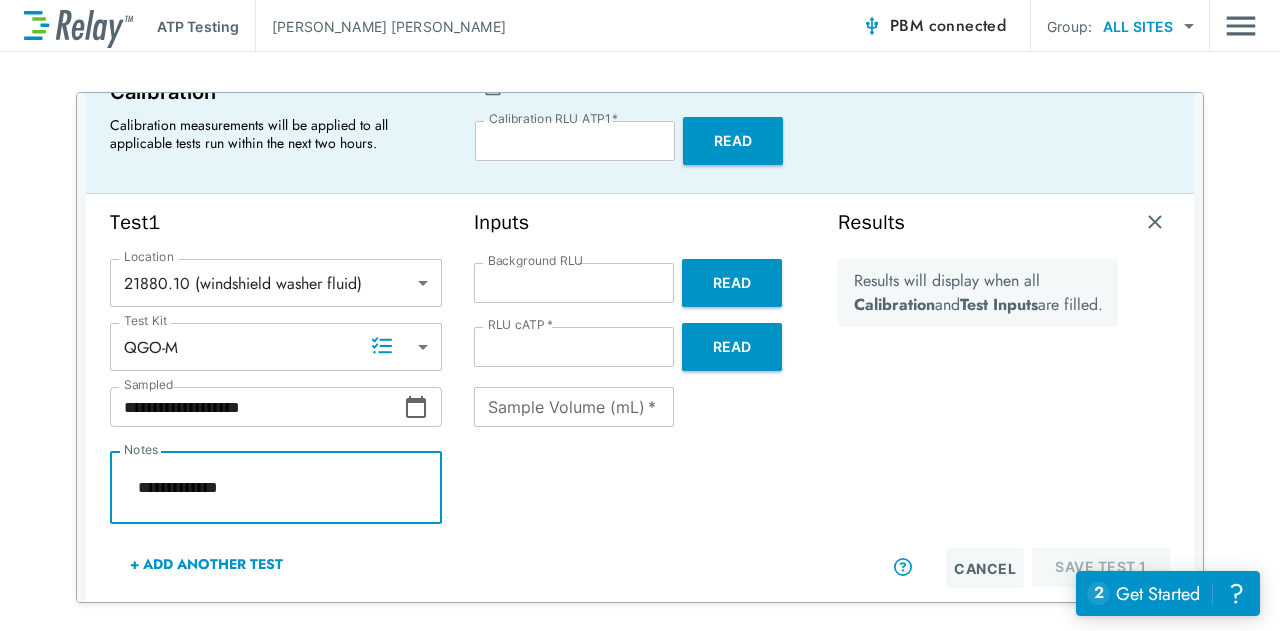 type on "*" 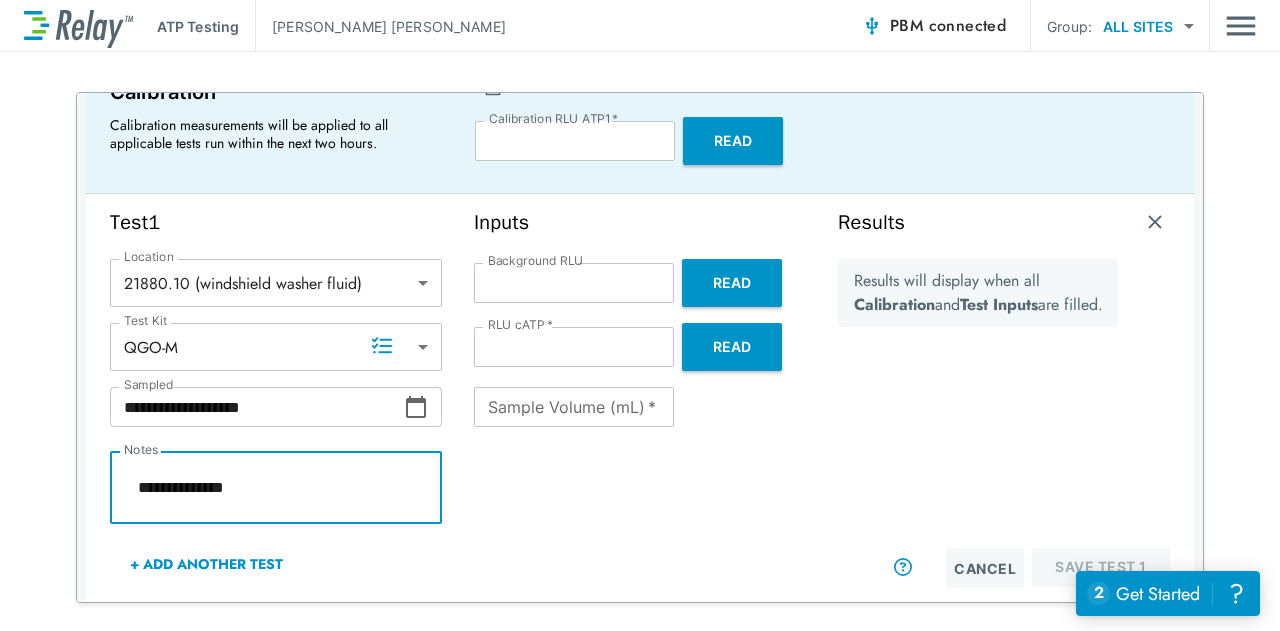 type on "*" 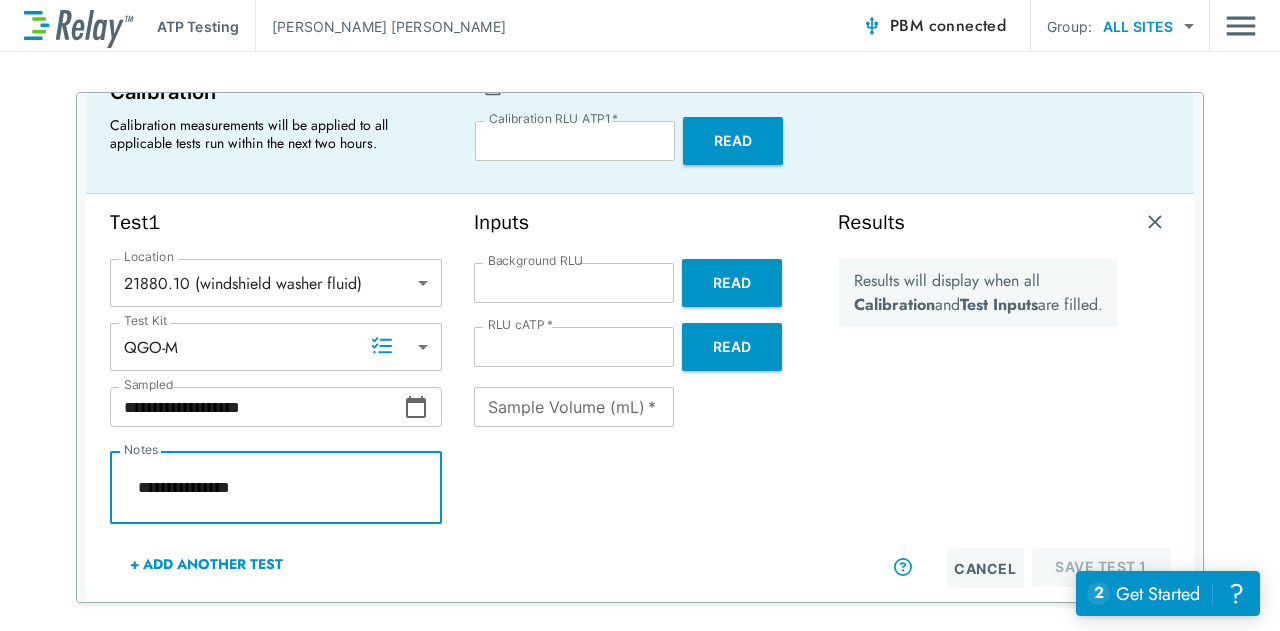 type on "*" 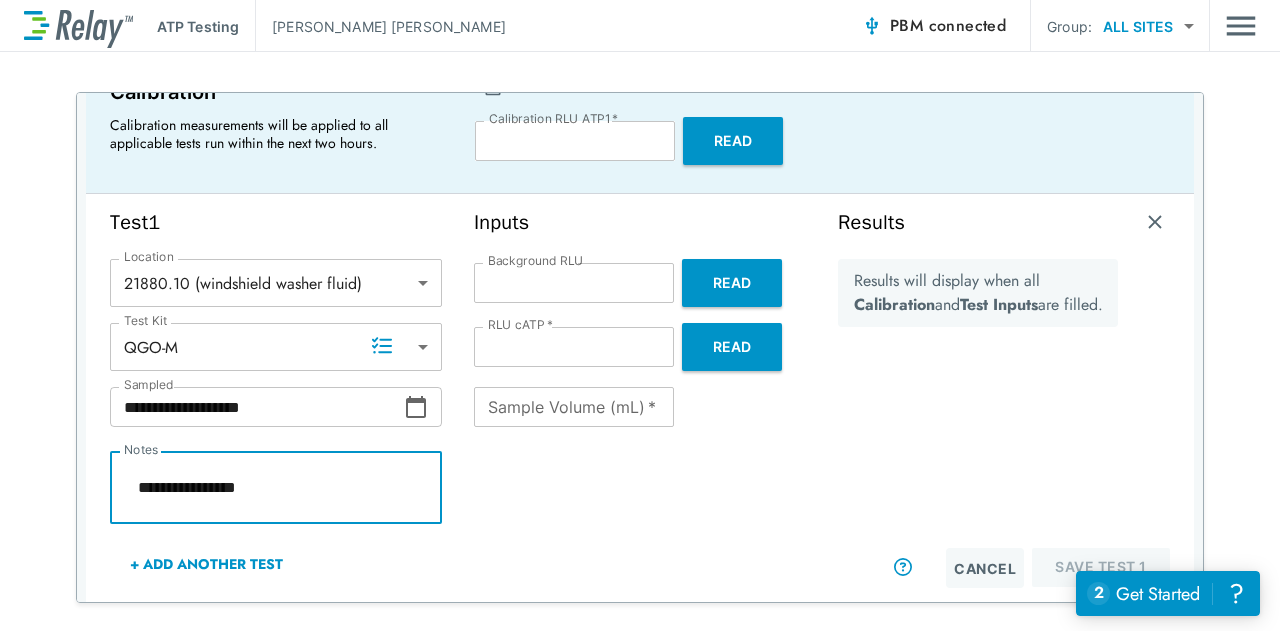 type on "*" 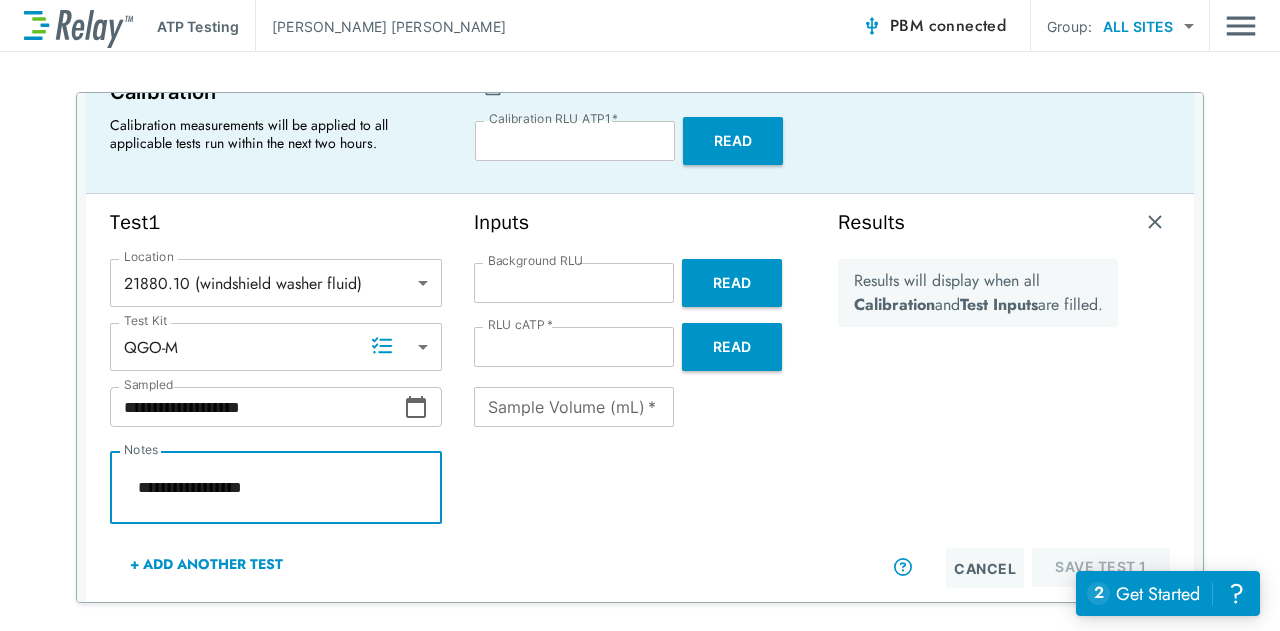 type on "*" 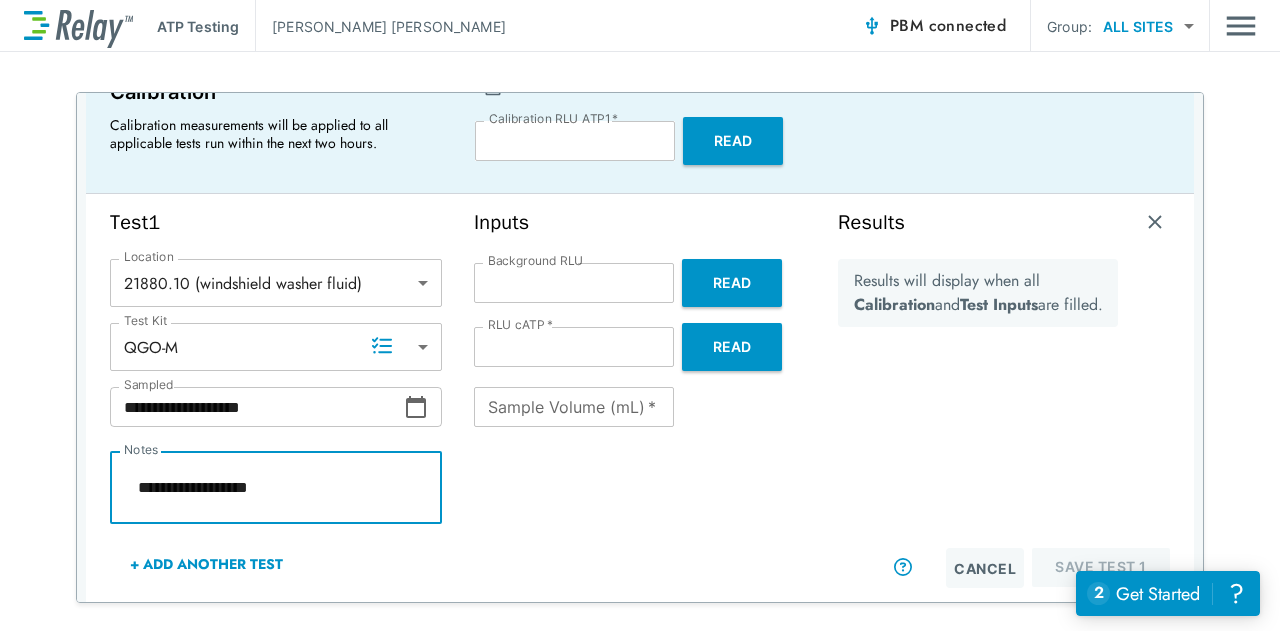 type on "*" 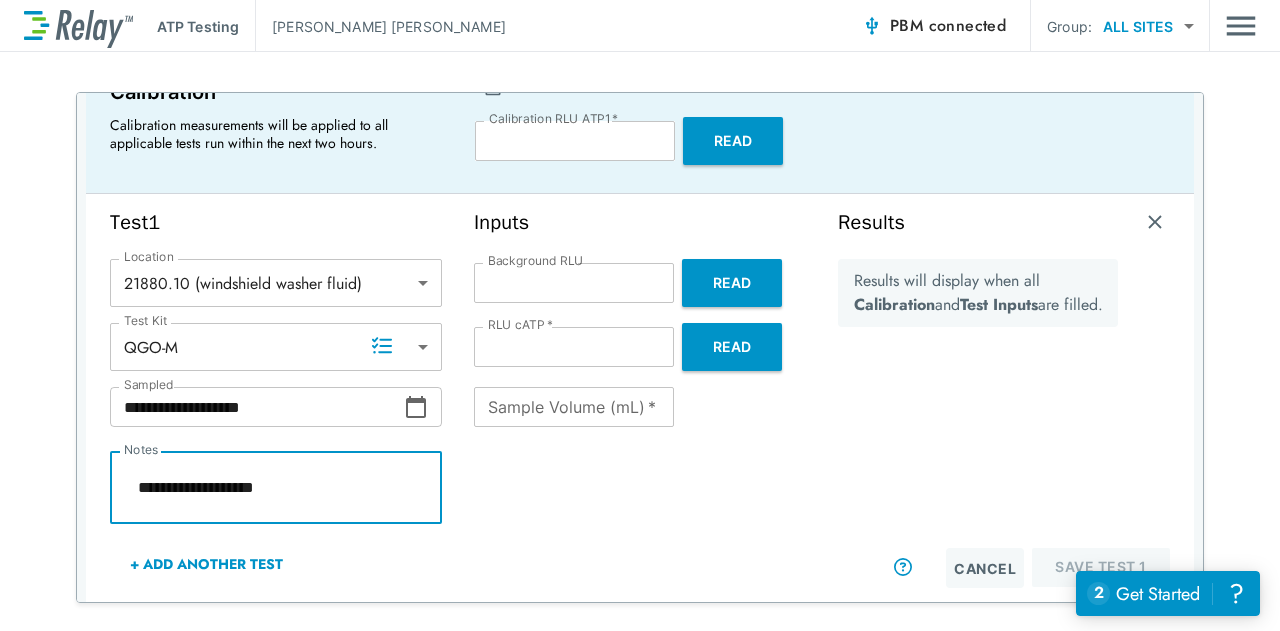 type on "*" 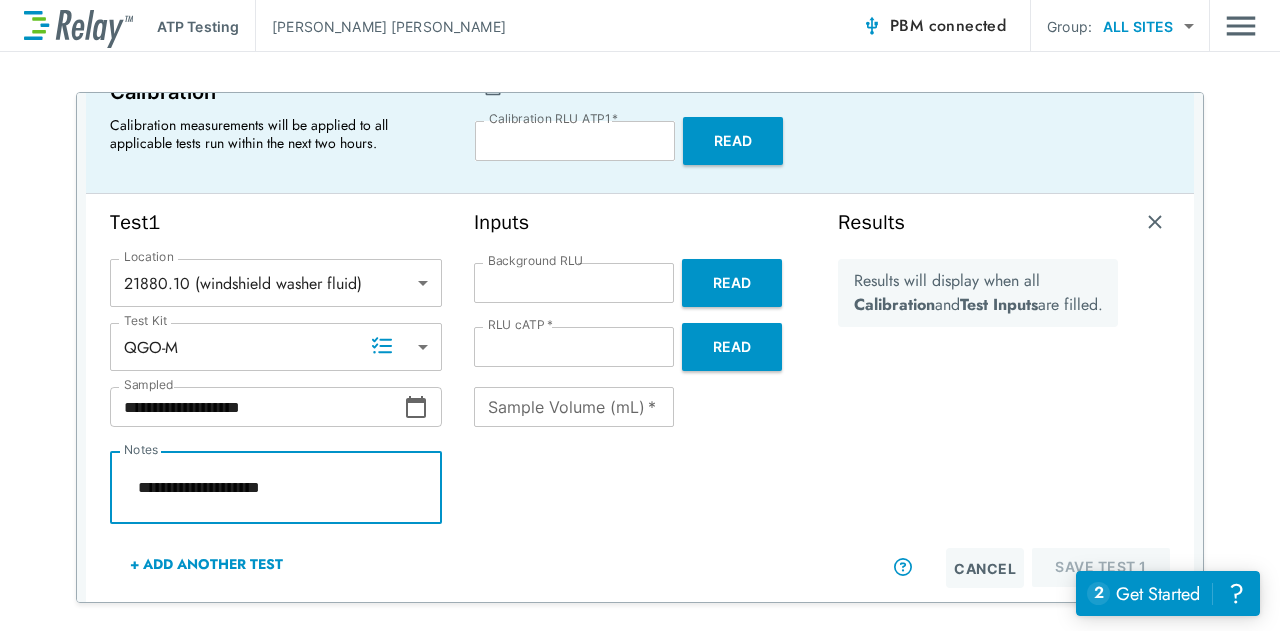 type on "*" 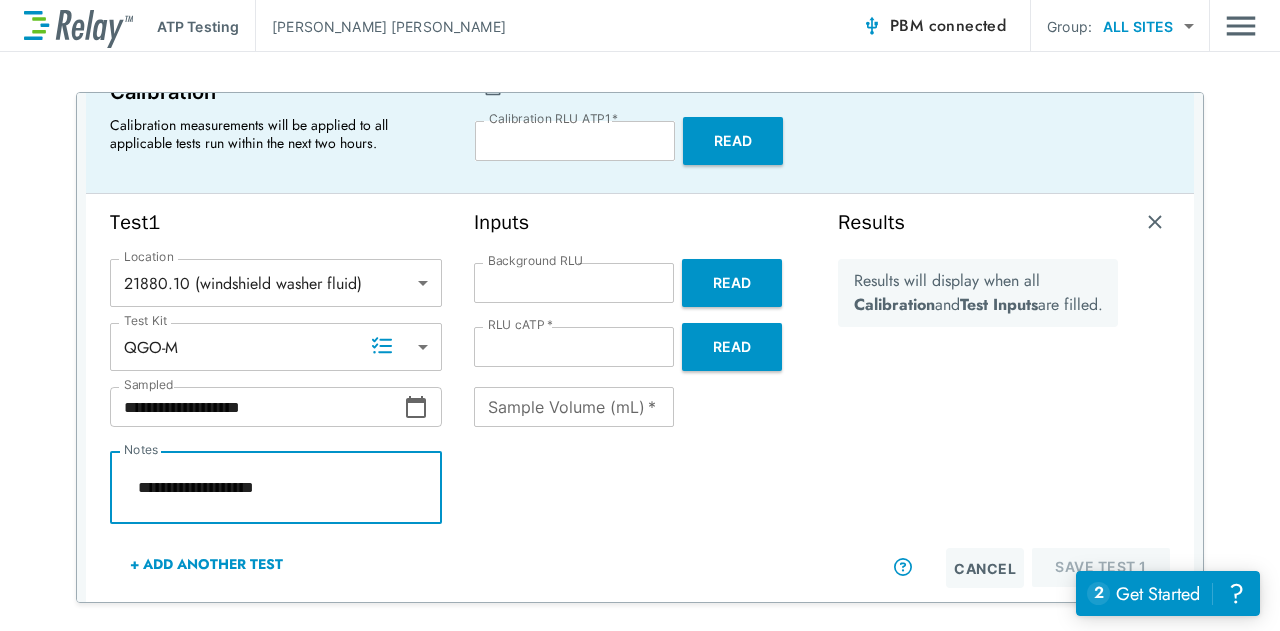 type on "*" 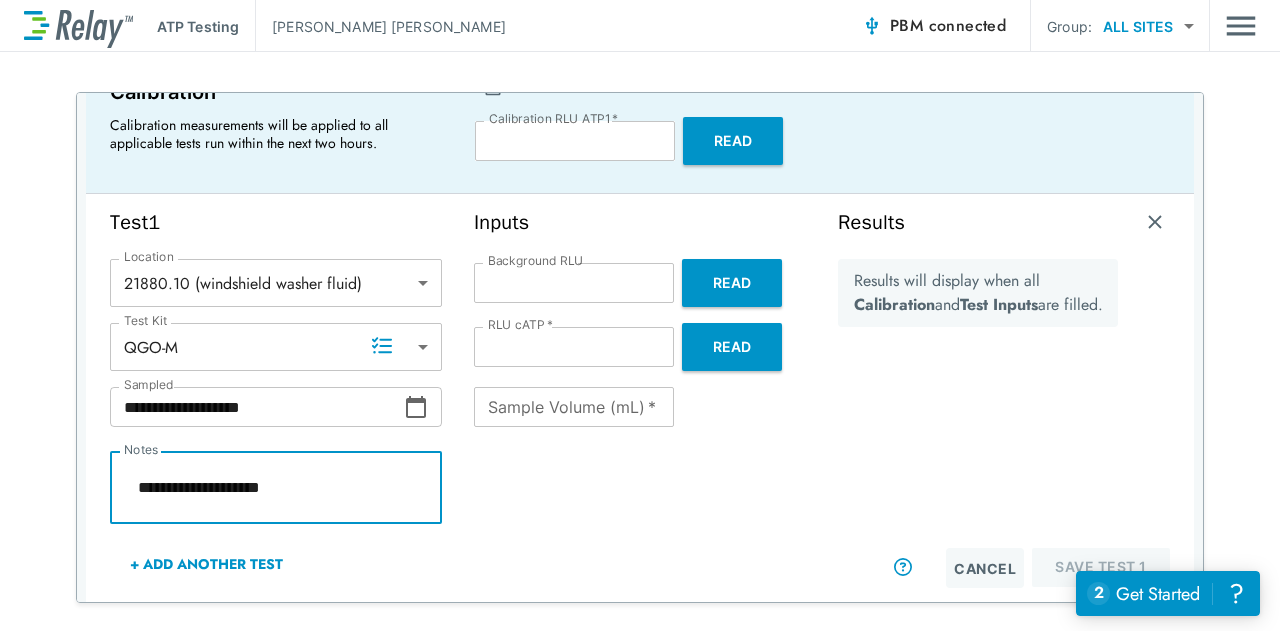 type on "*" 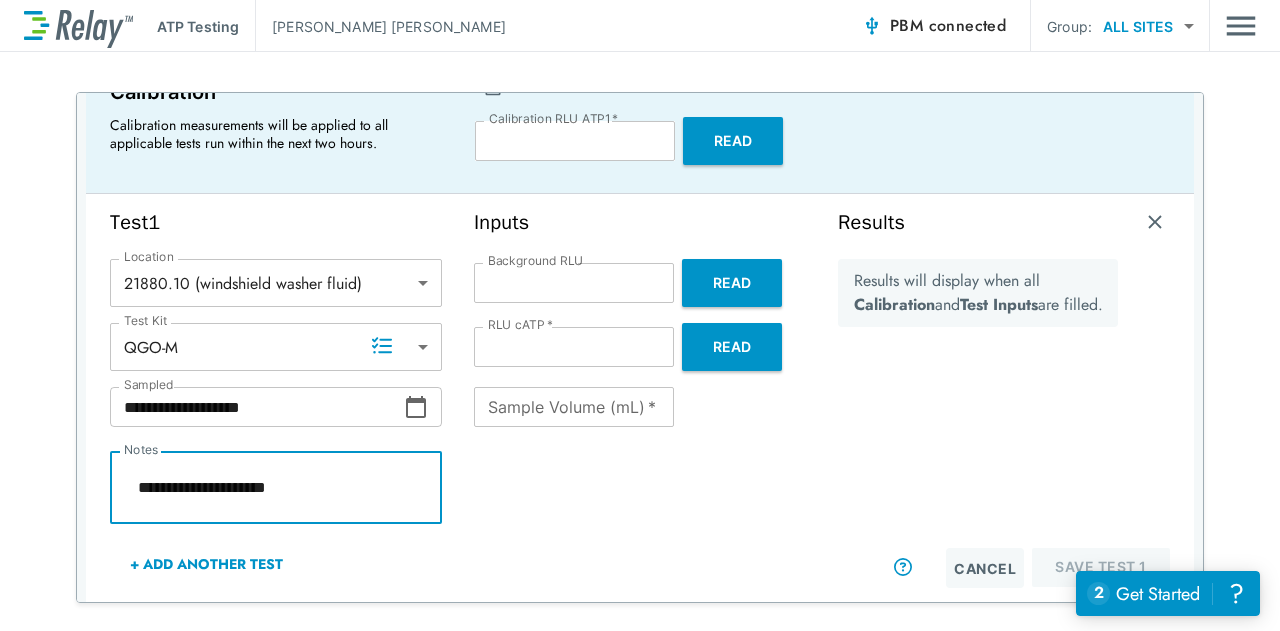 type on "*" 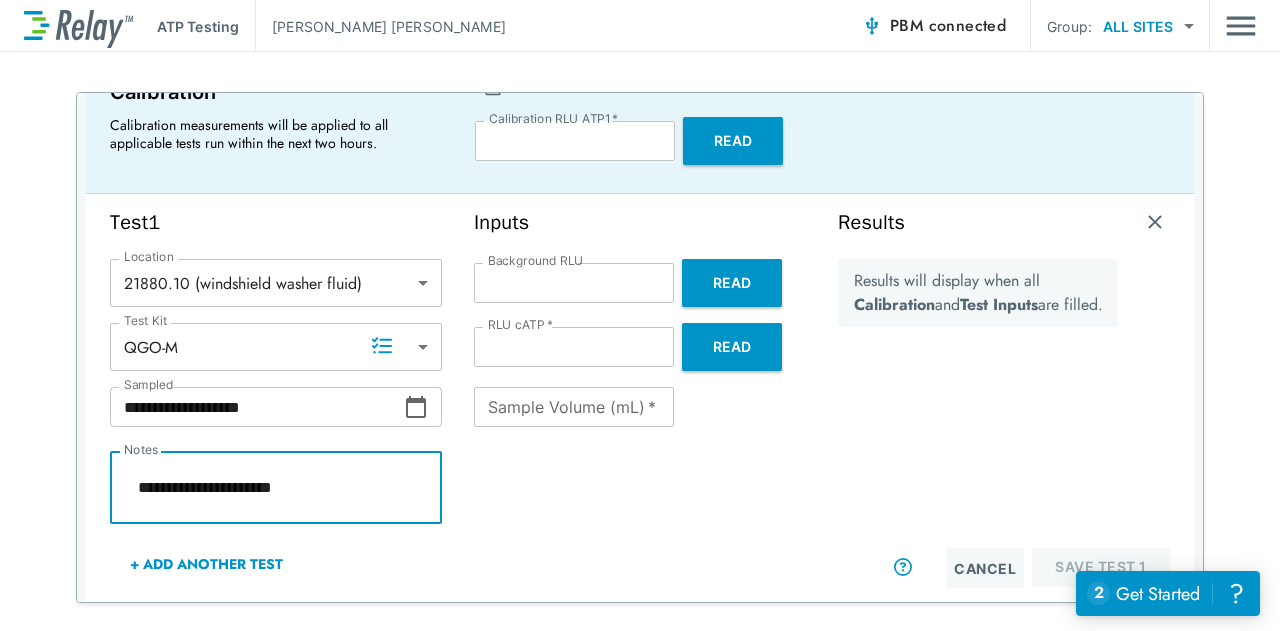 type on "*" 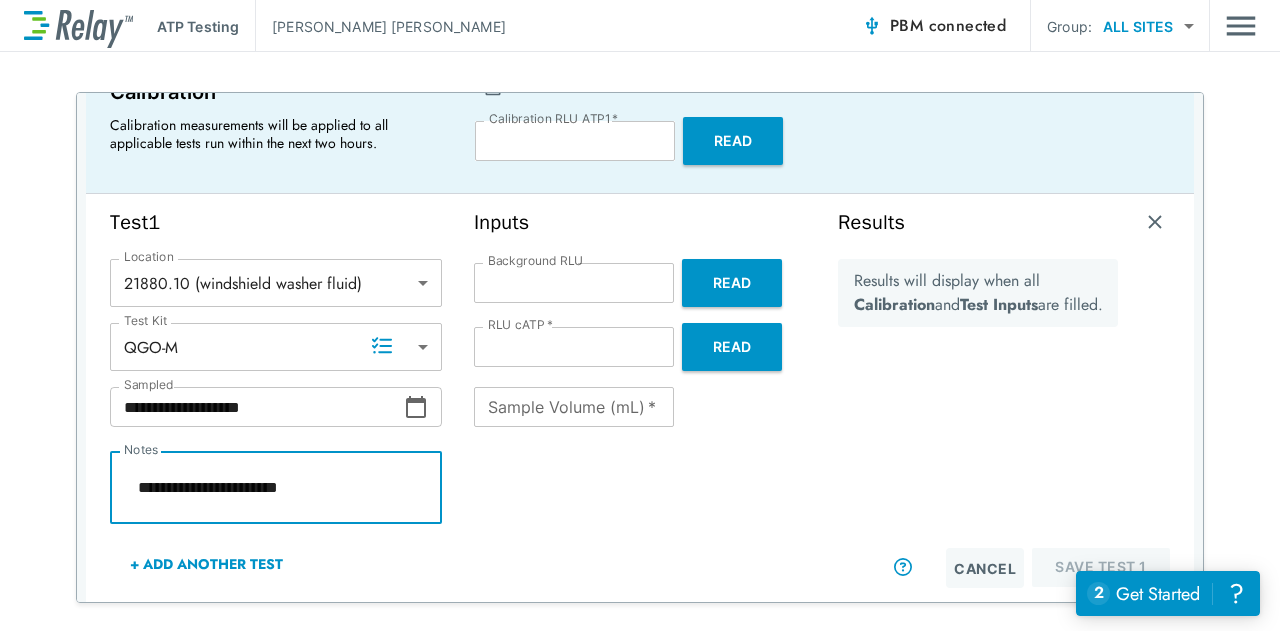 type on "*" 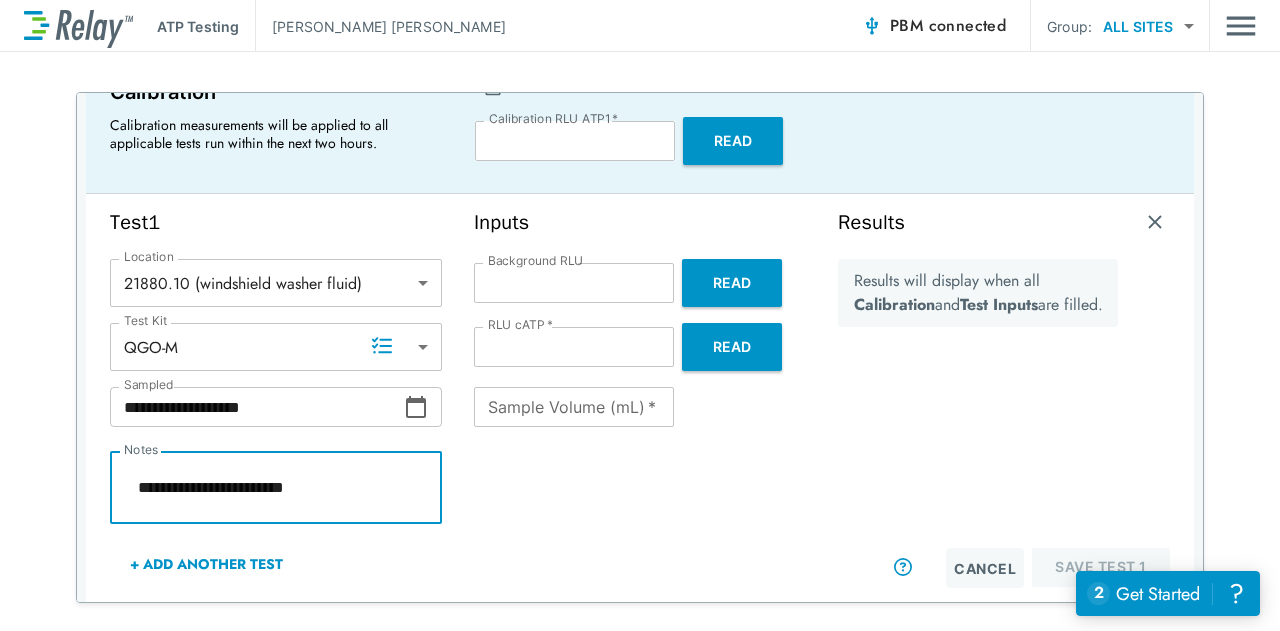 type on "*" 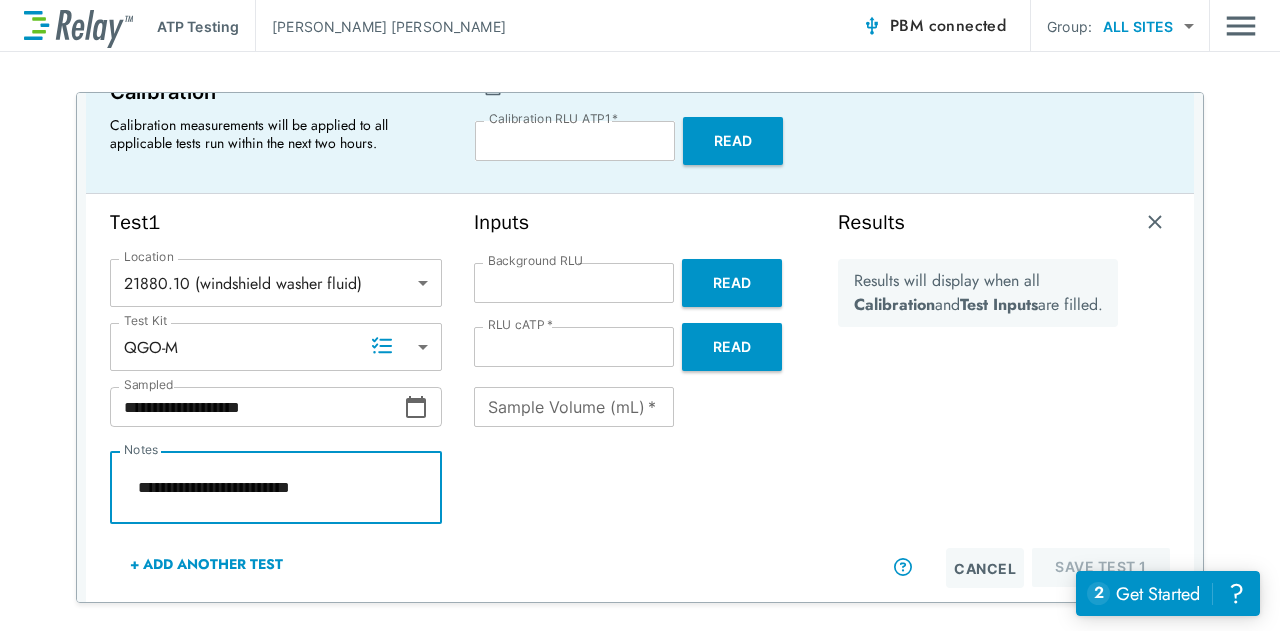 type on "*" 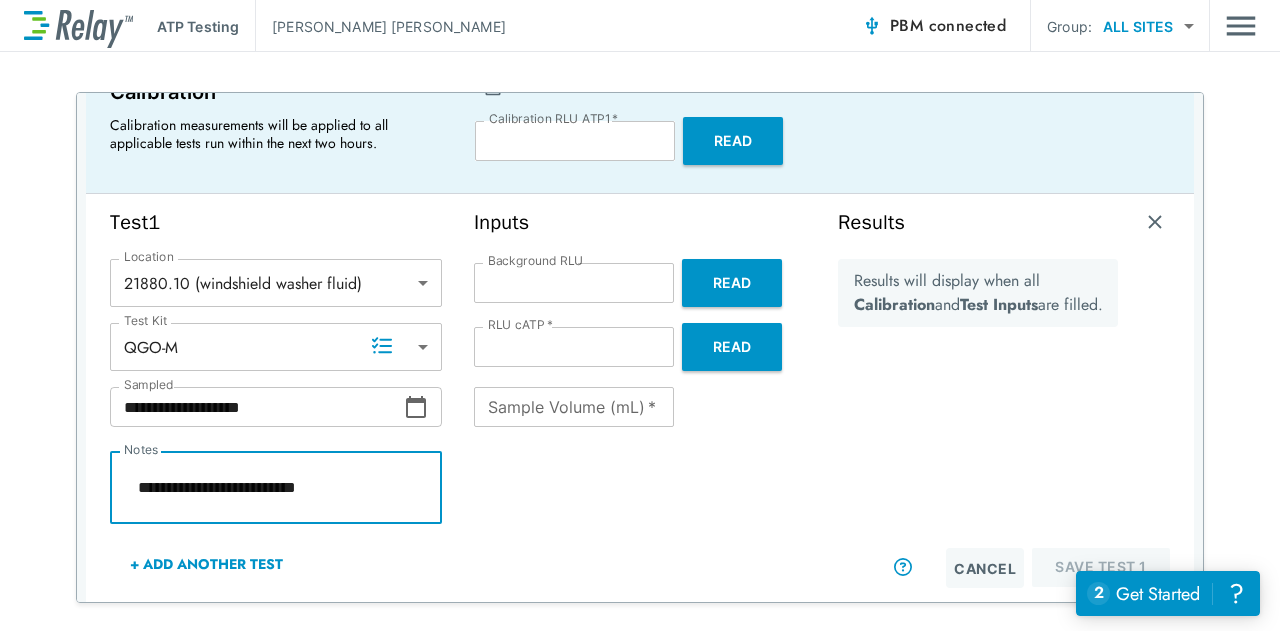 type on "*" 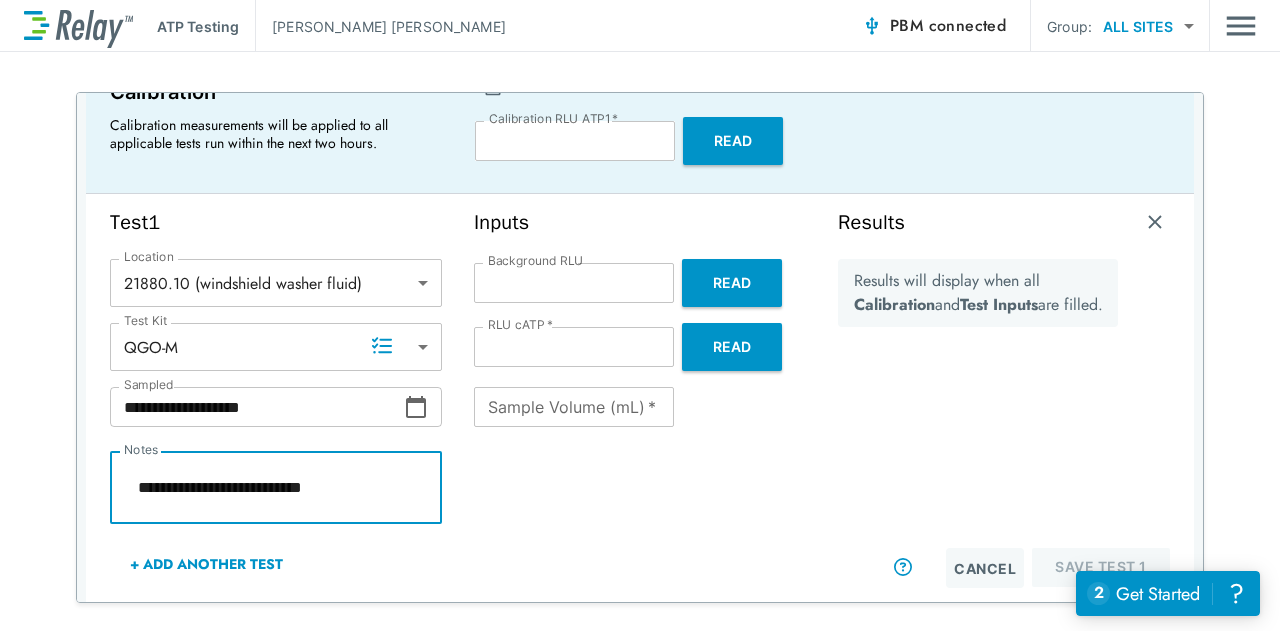 type on "*" 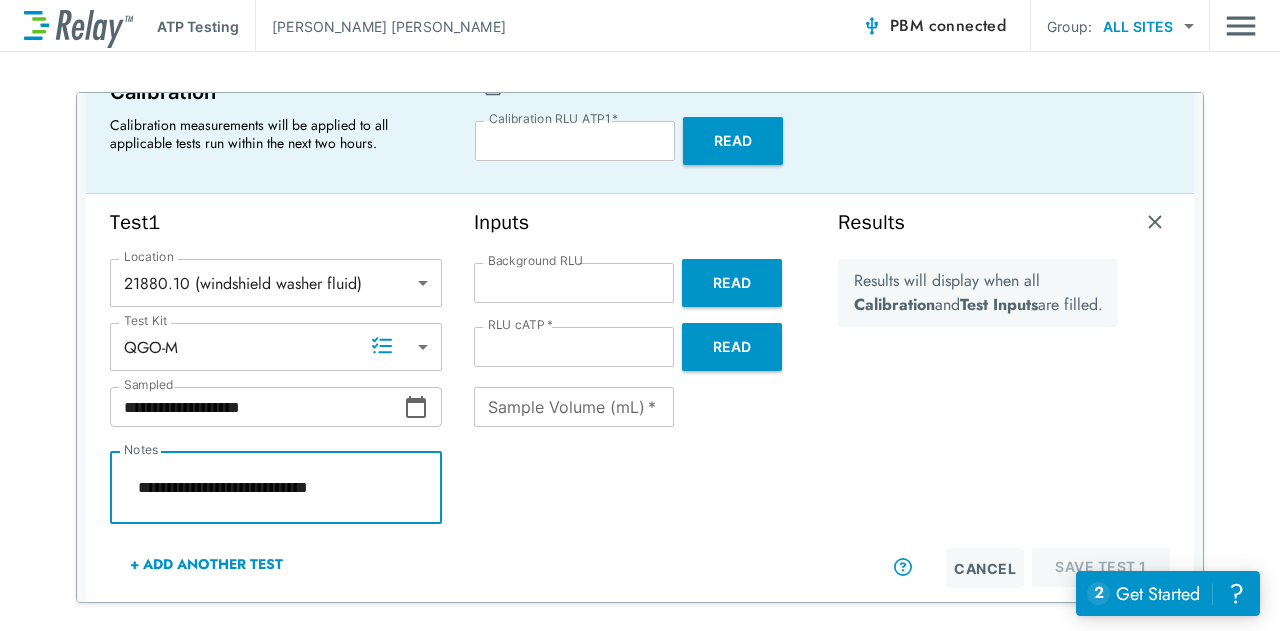type on "*" 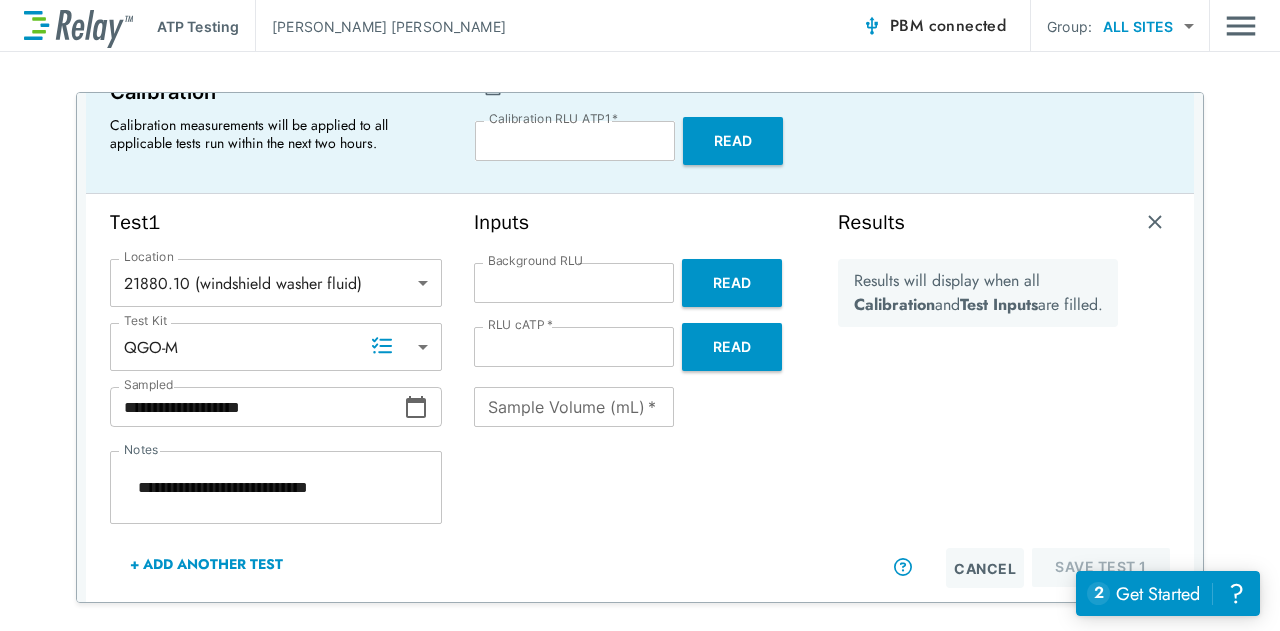 click on "**" at bounding box center [574, 407] 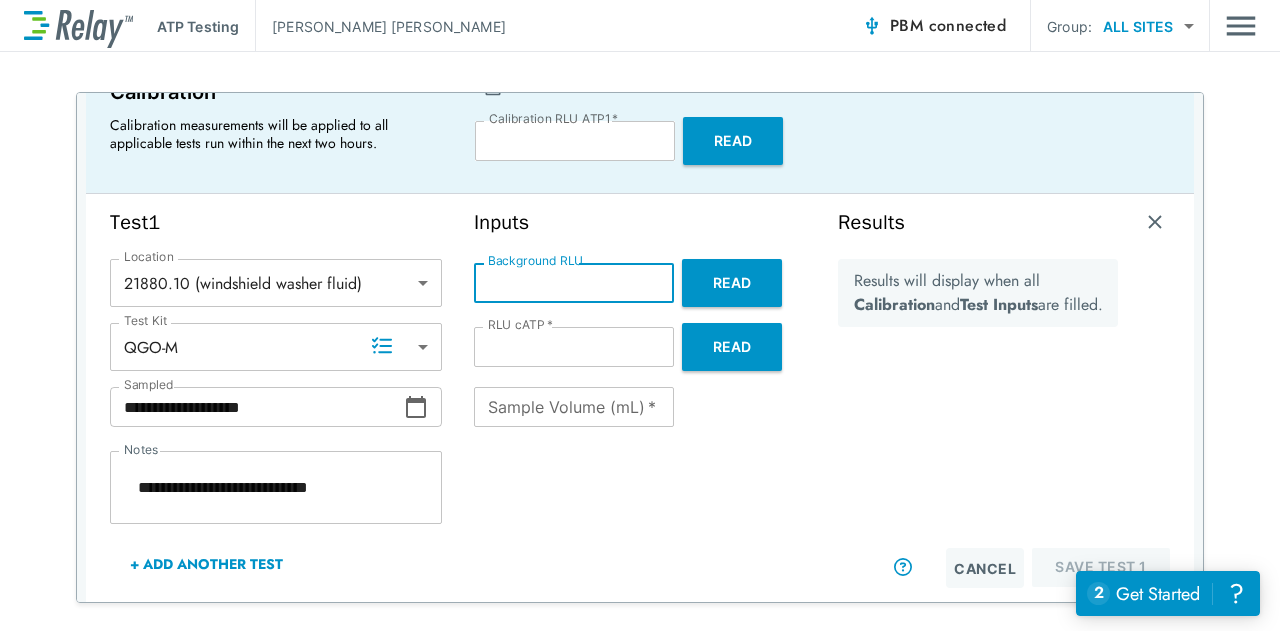 click on "*" at bounding box center [574, 283] 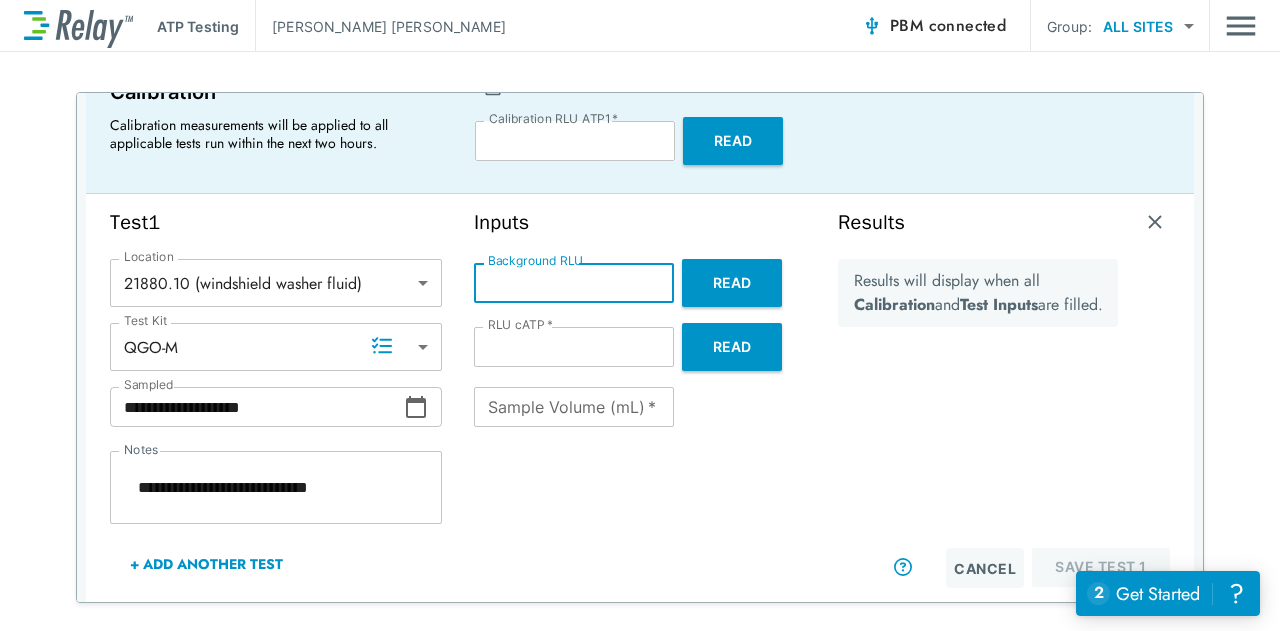 click on "Inputs Background RLU * Background RLU Read RLU cATP   * *** RLU cATP   * Read Sample Volume (mL)   * ** Sample Volume (mL)   *" at bounding box center [640, 399] 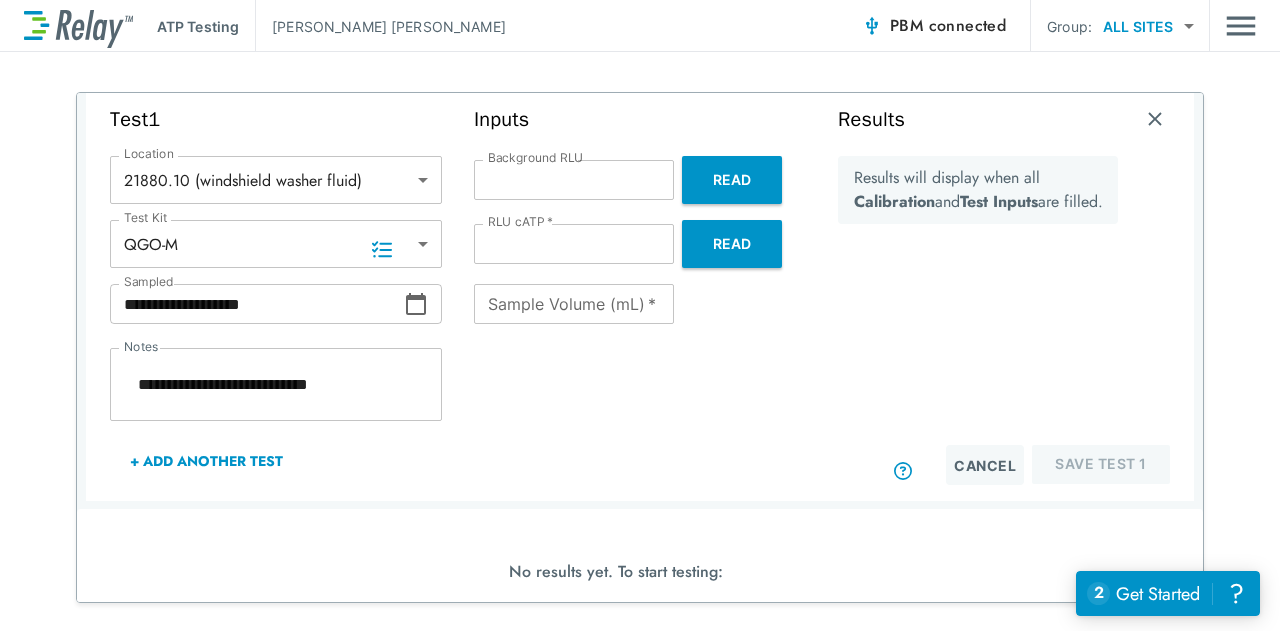 scroll, scrollTop: 201, scrollLeft: 0, axis: vertical 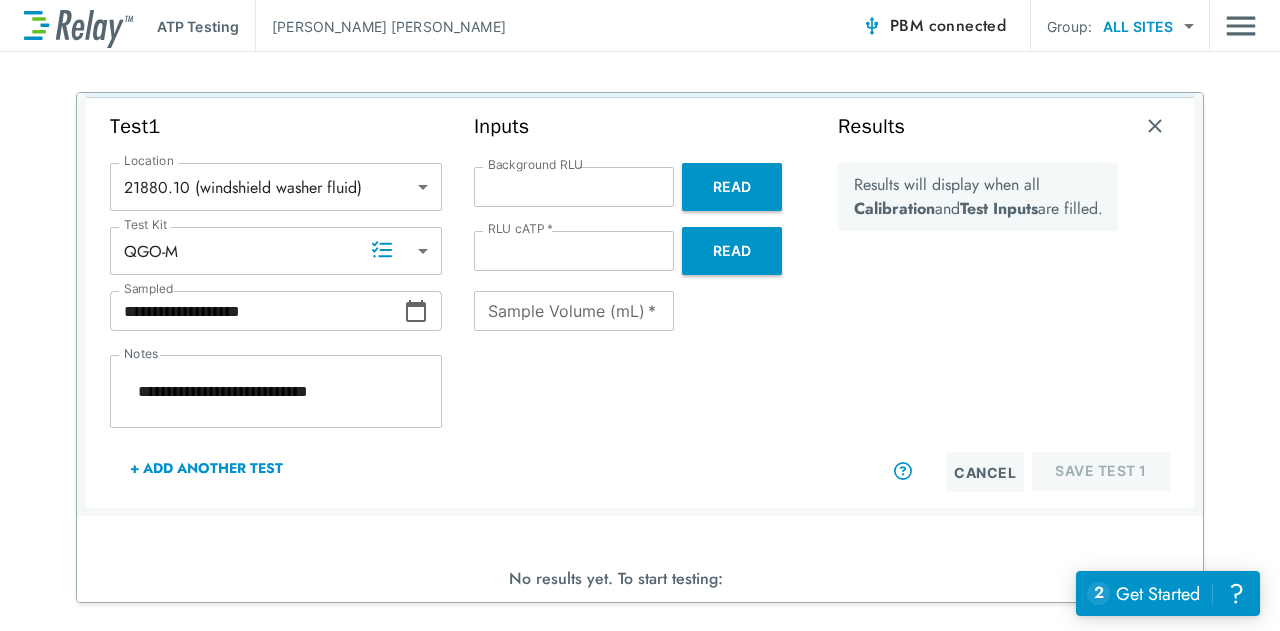 click on "**********" at bounding box center [640, 315] 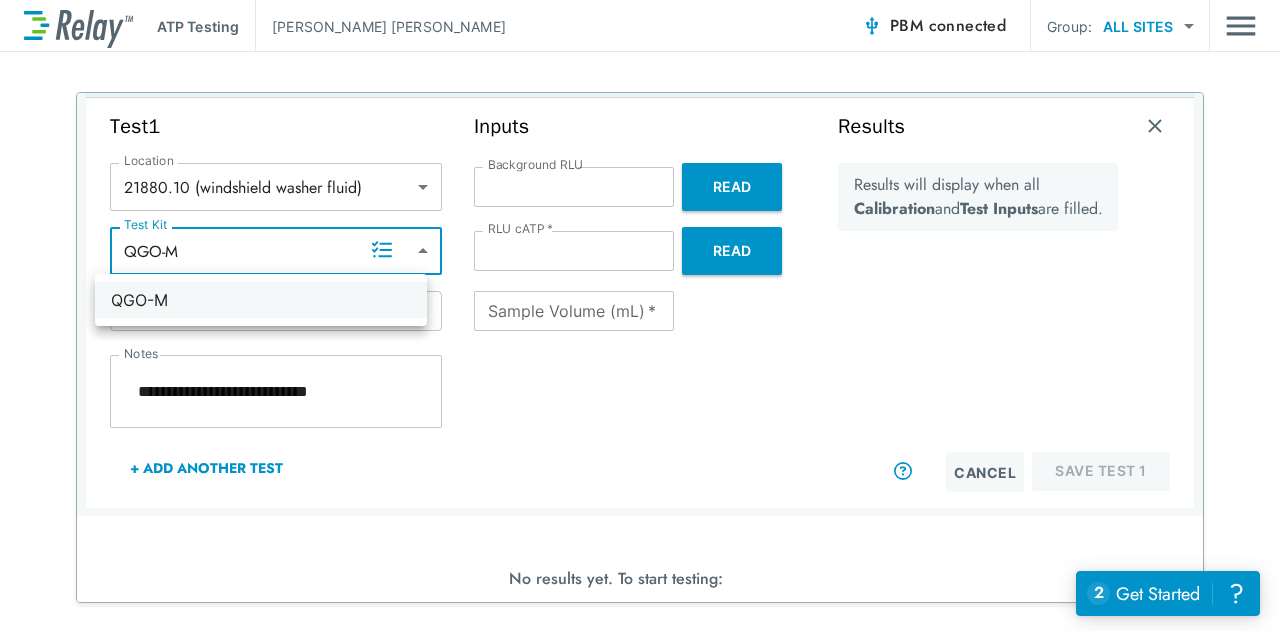 click on "QGO-M" at bounding box center [261, 300] 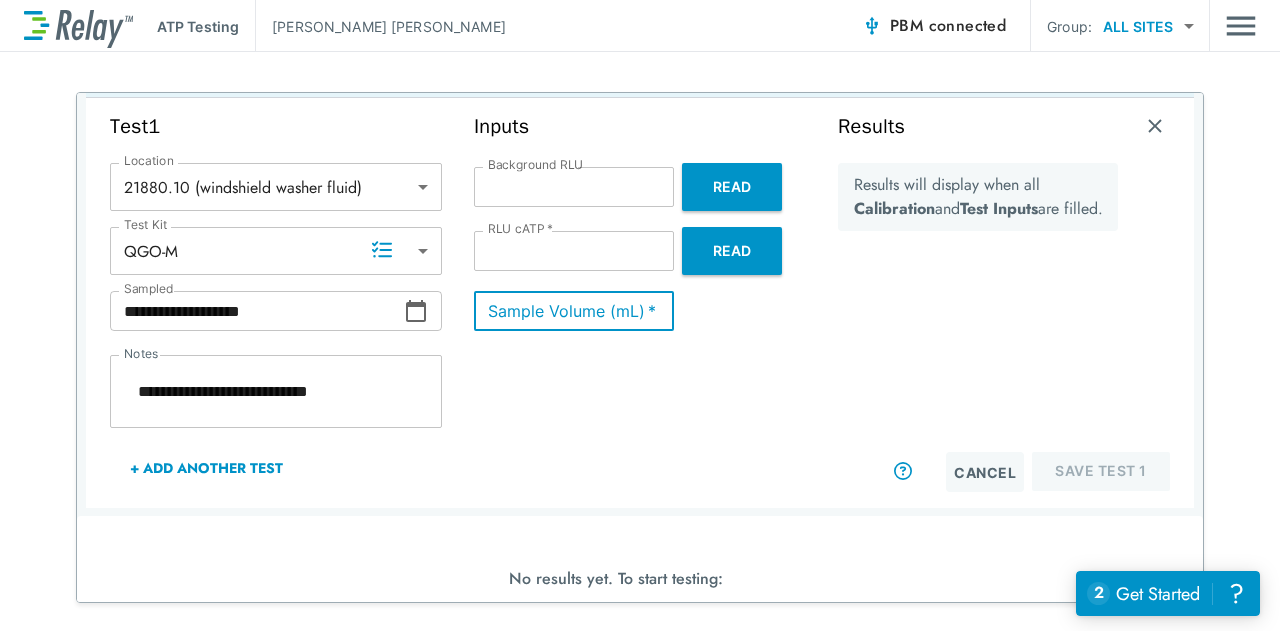 click on "**" at bounding box center (574, 311) 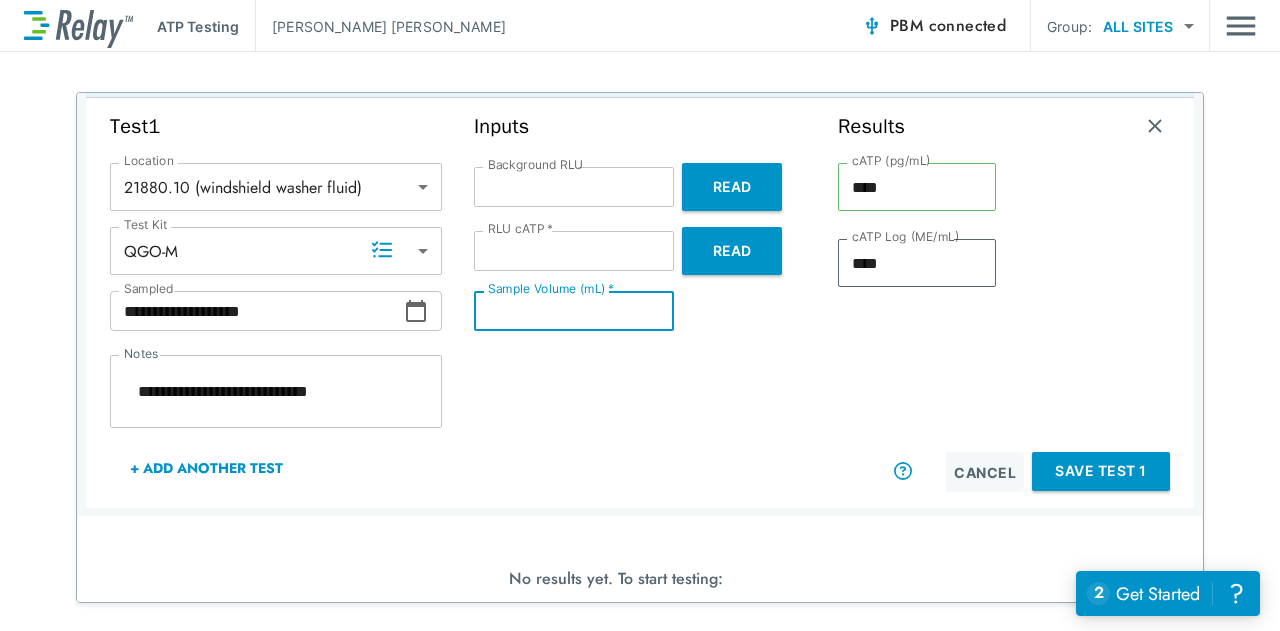 type on "*" 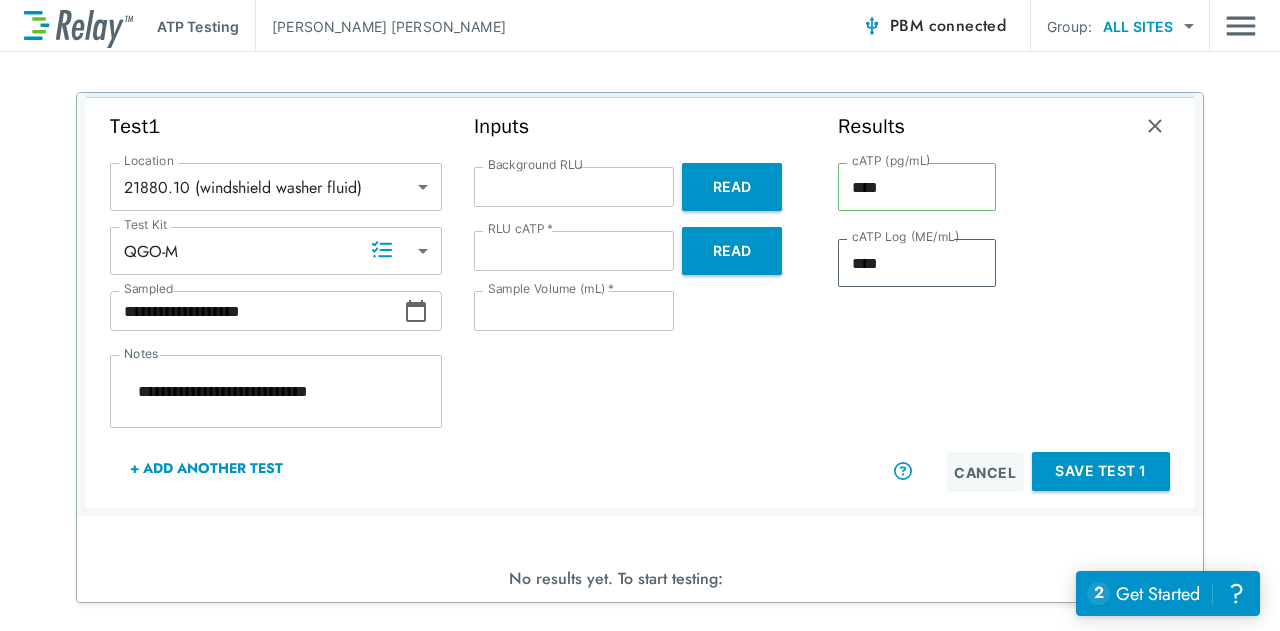 click on "Save Test 1" at bounding box center (1101, 471) 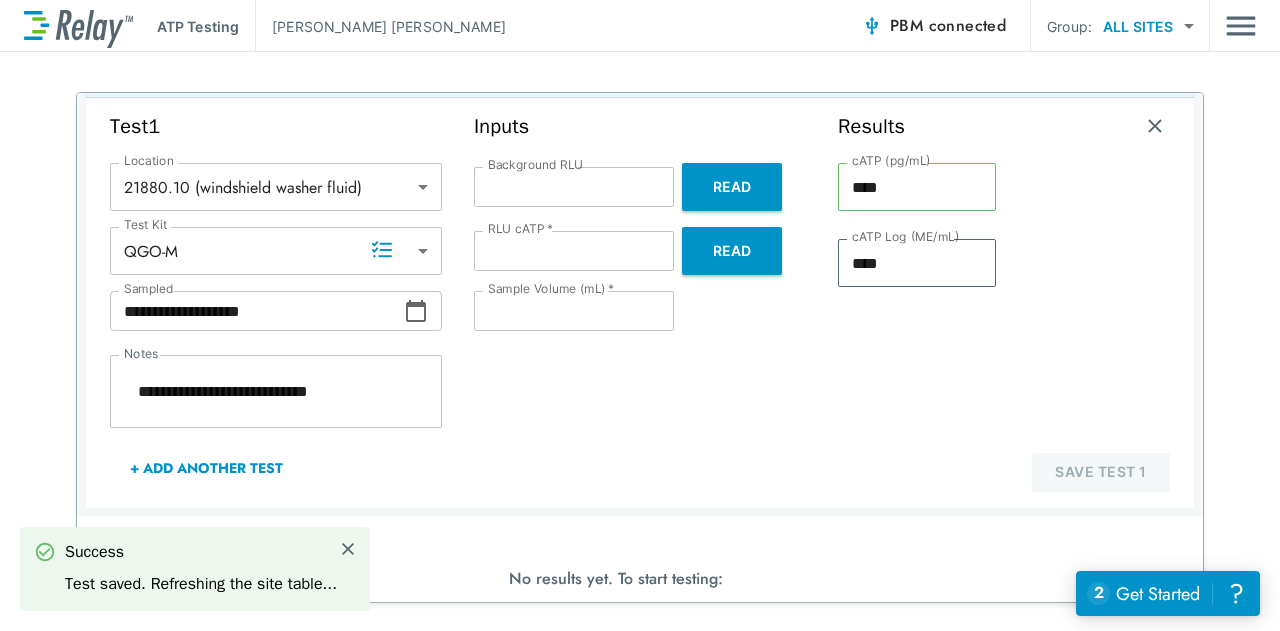 click on "+ Add Another Test" at bounding box center [206, 468] 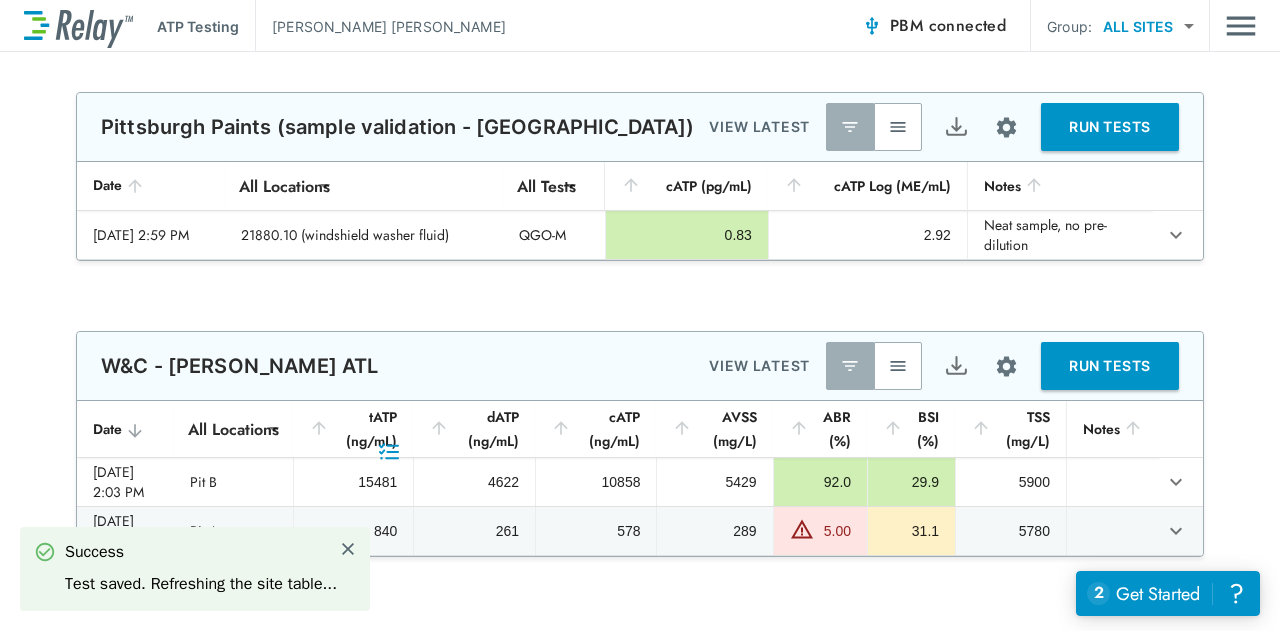 scroll, scrollTop: 0, scrollLeft: 0, axis: both 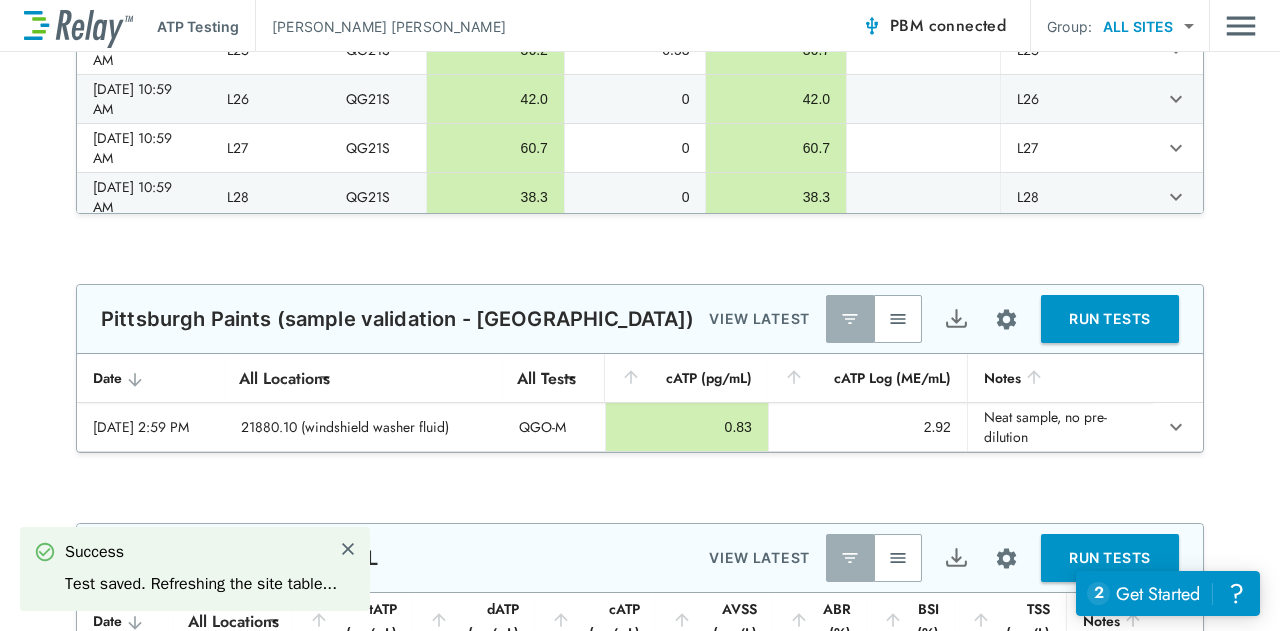type on "*" 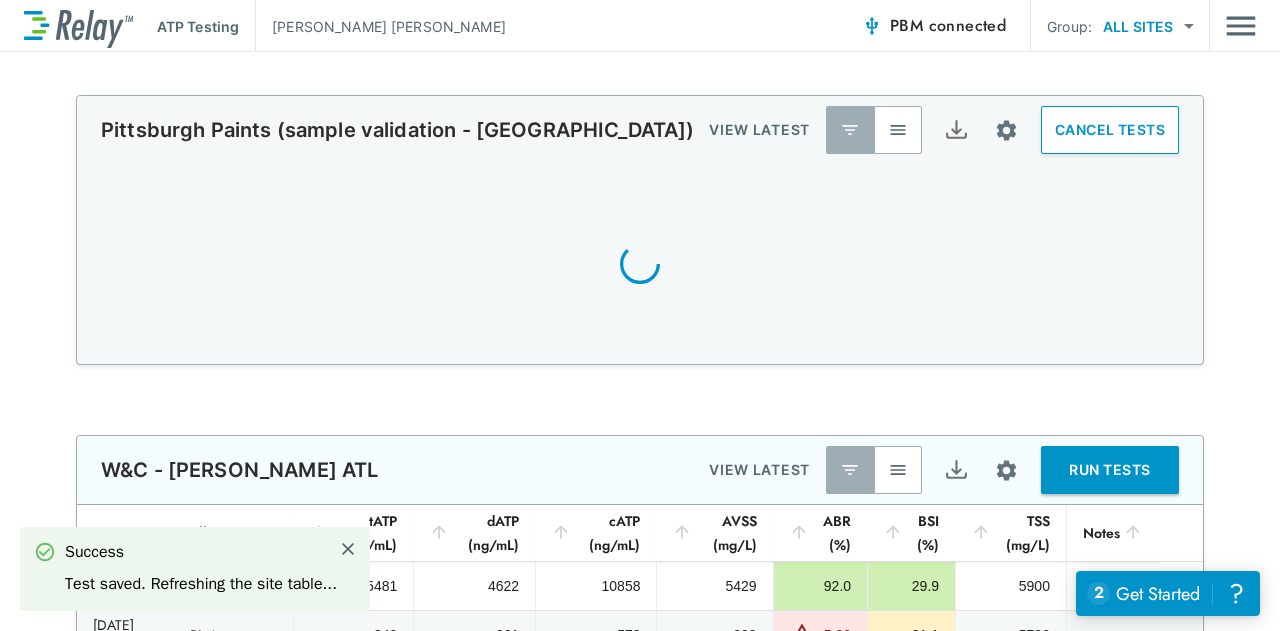 scroll, scrollTop: 727, scrollLeft: 0, axis: vertical 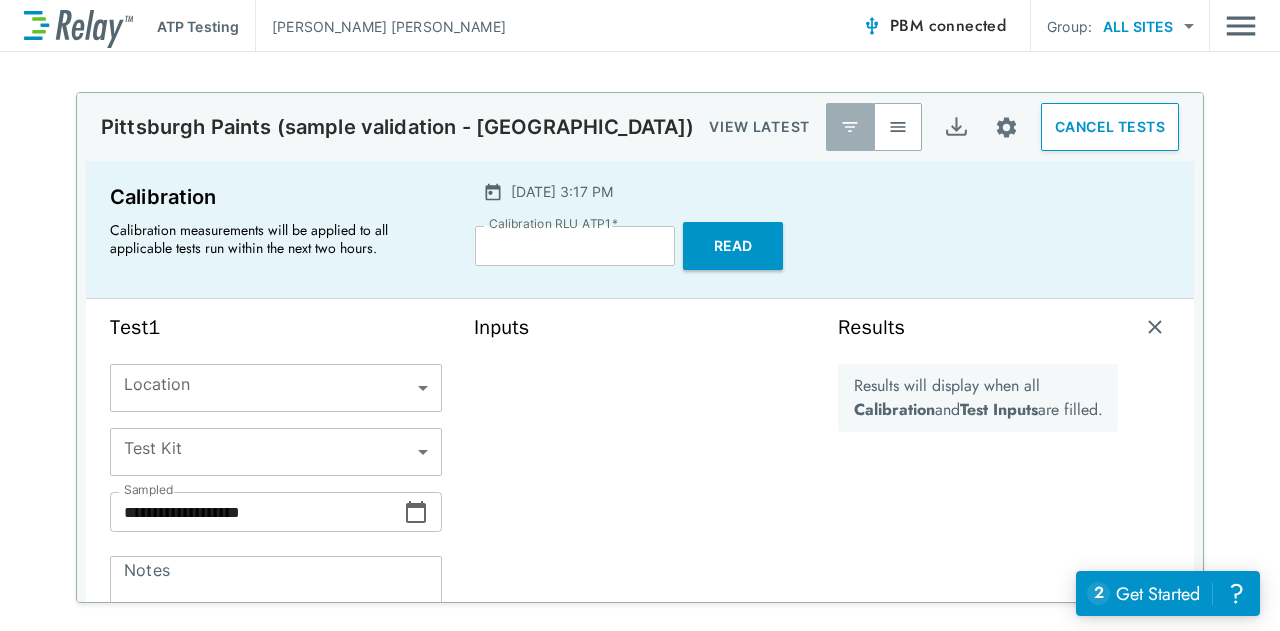 click on "**********" at bounding box center (640, 315) 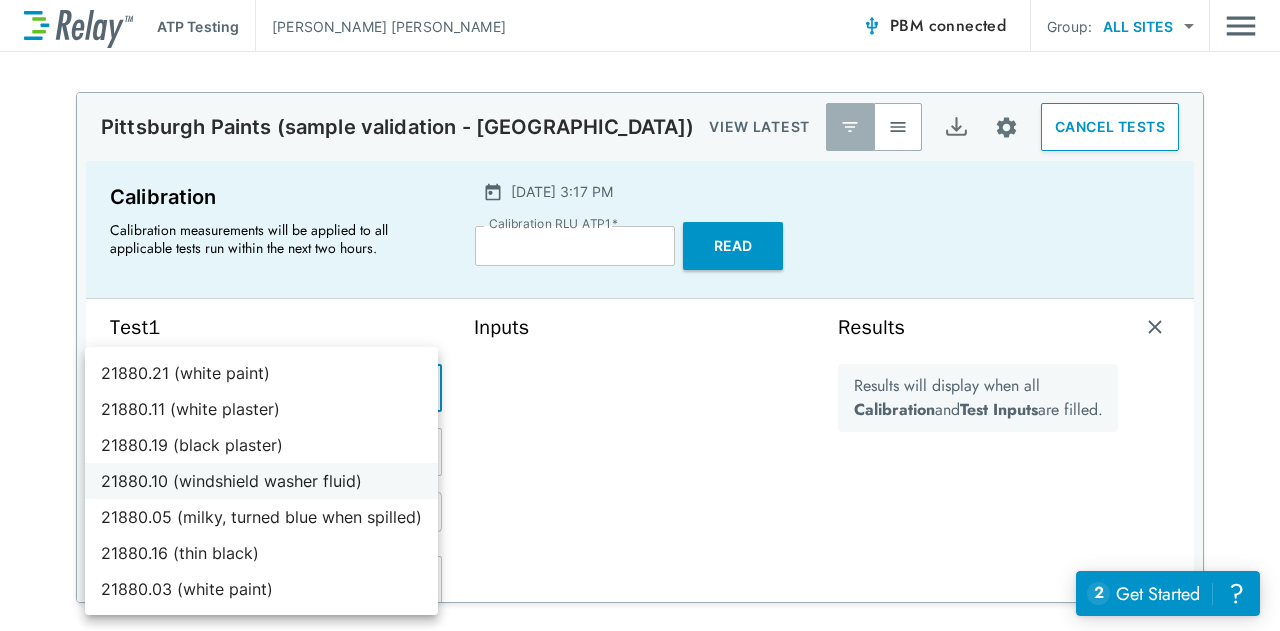 click on "21880.10 (windshield washer fluid)" at bounding box center (261, 481) 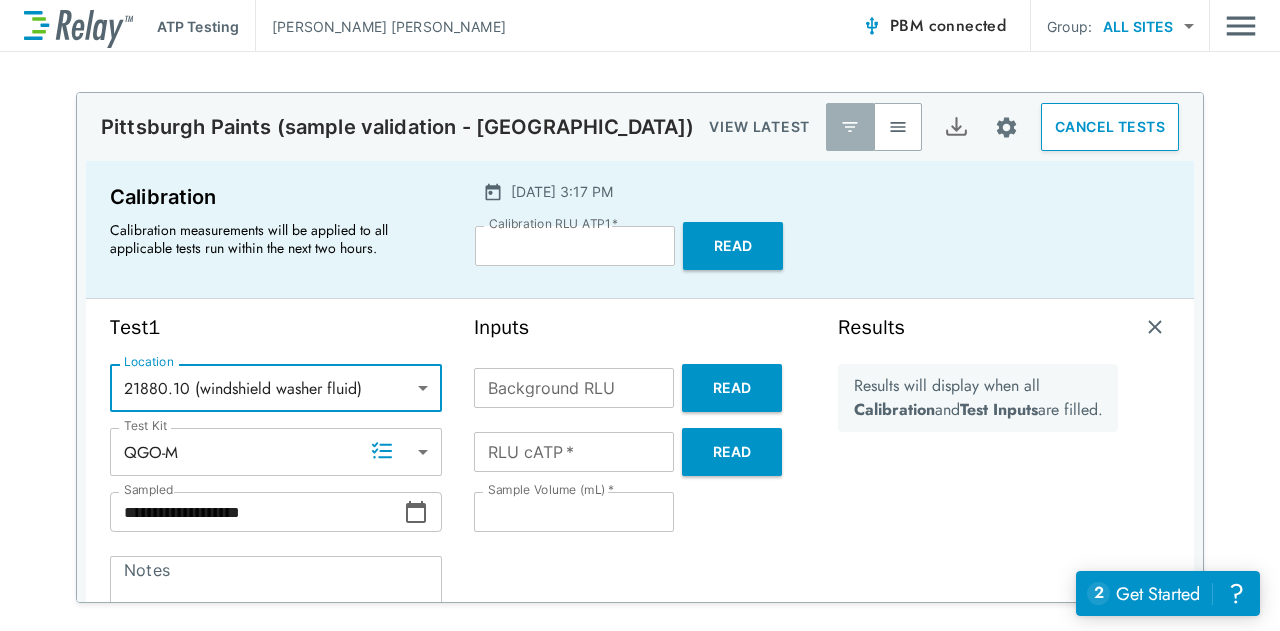 click on "Notes" at bounding box center (276, 593) 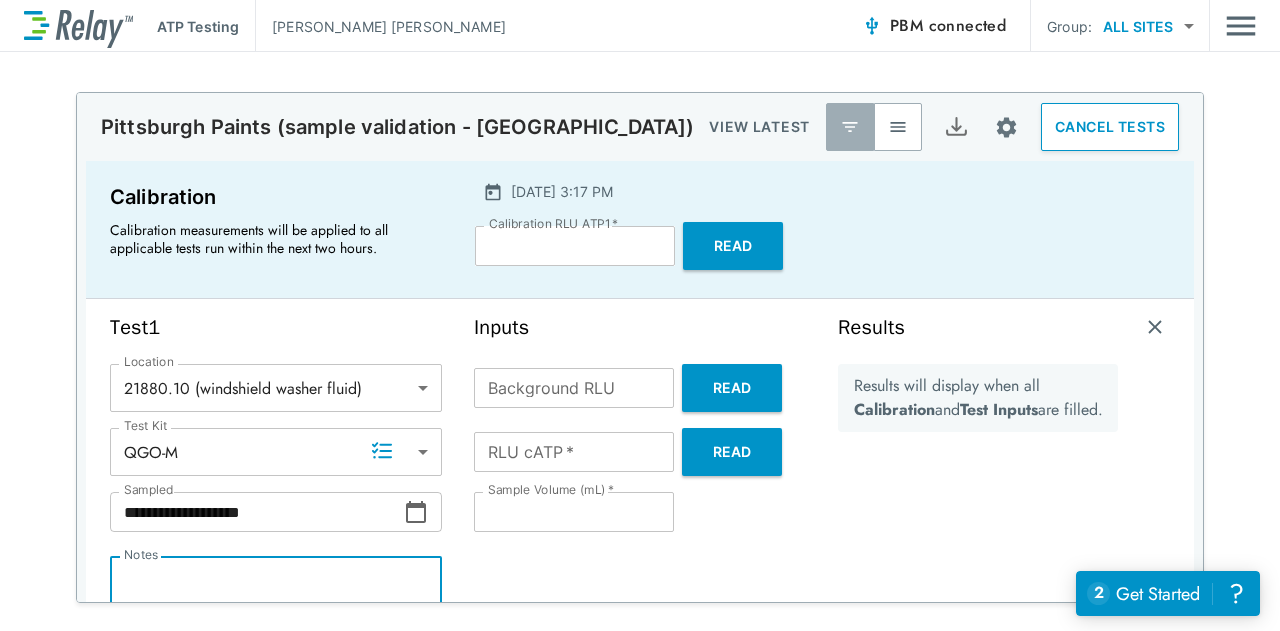 type on "*" 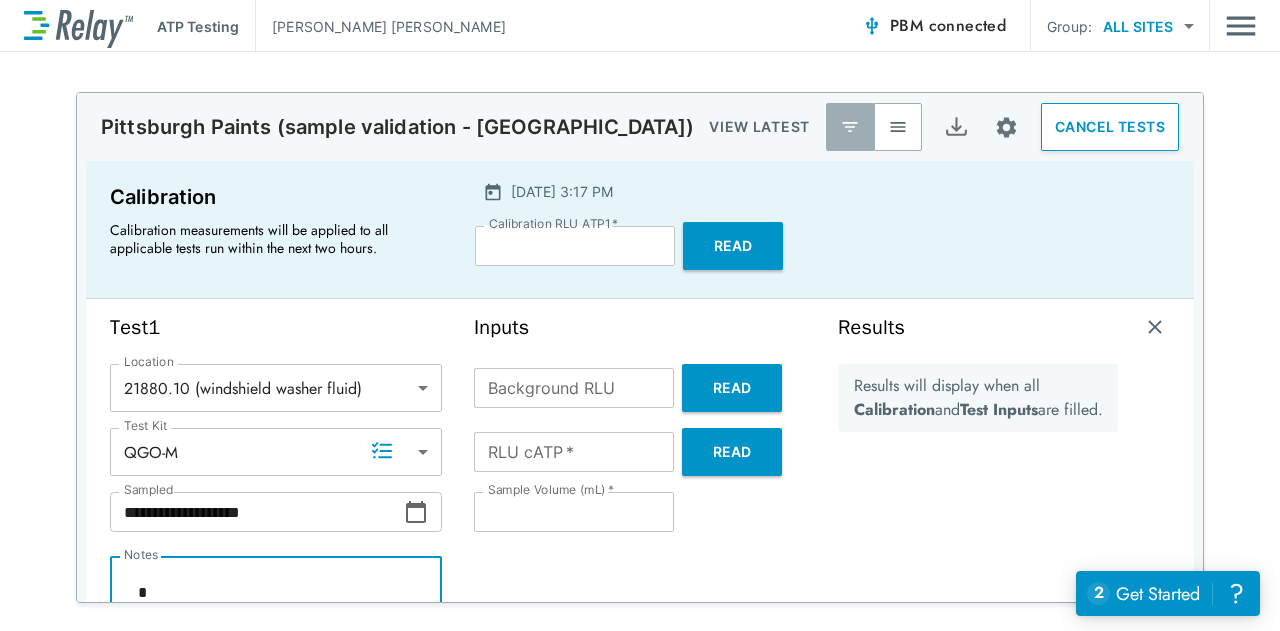 type on "*" 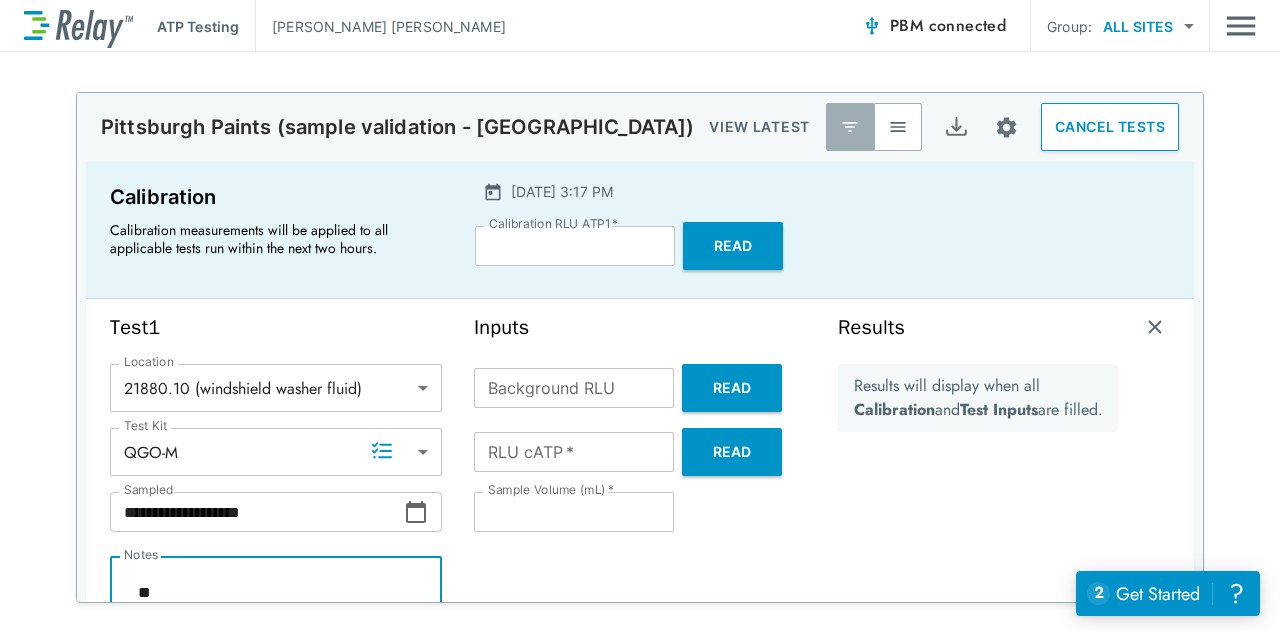 type on "***" 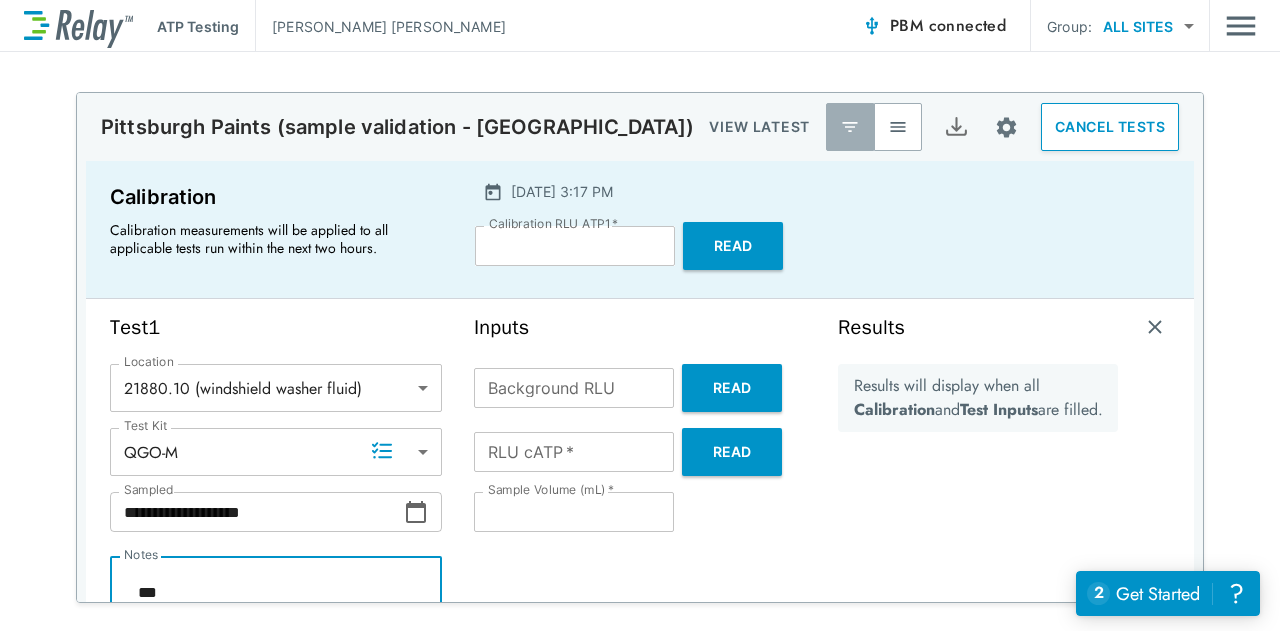 type on "*" 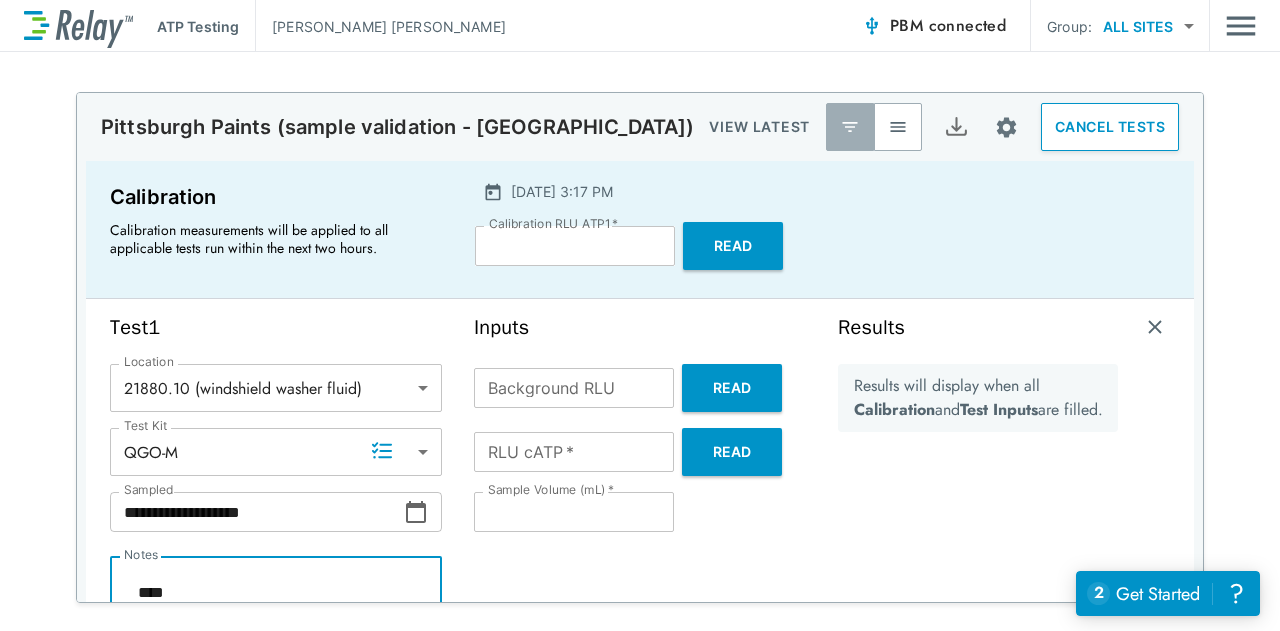 type on "*" 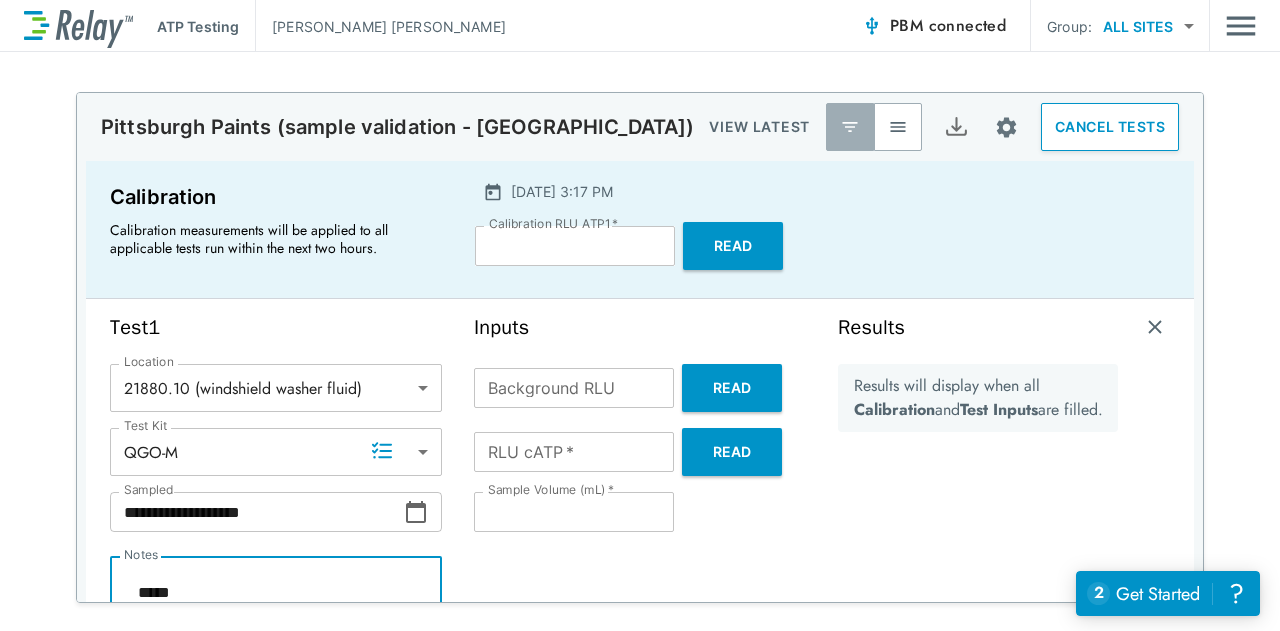 type on "*" 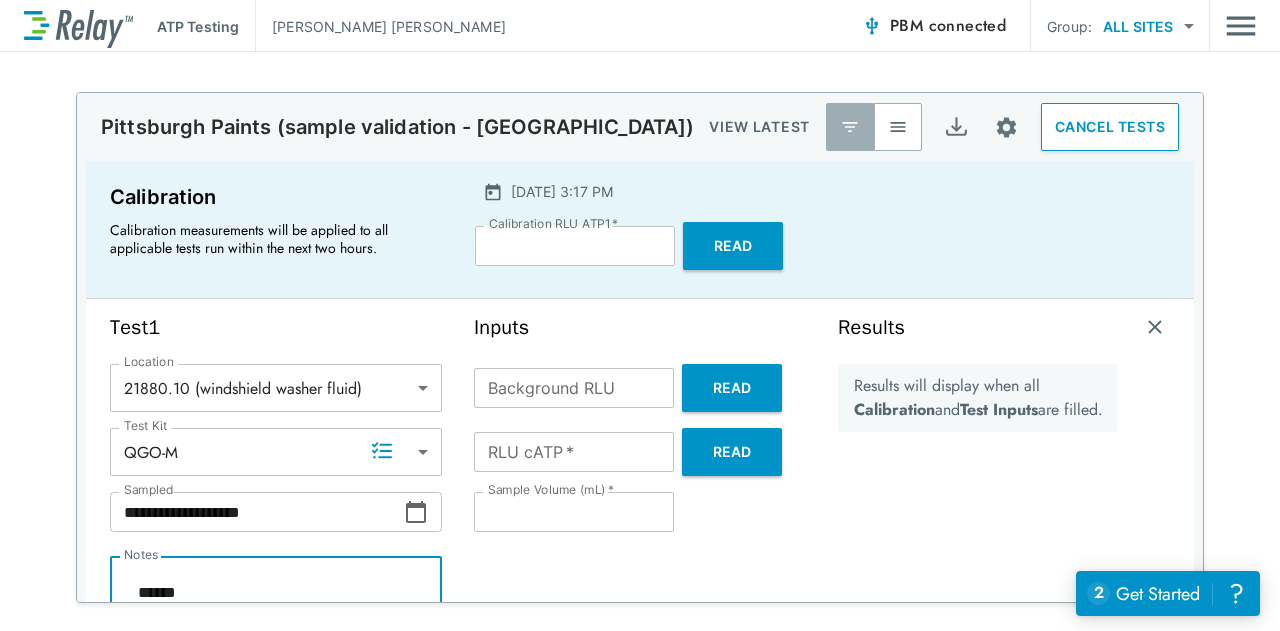 type on "*" 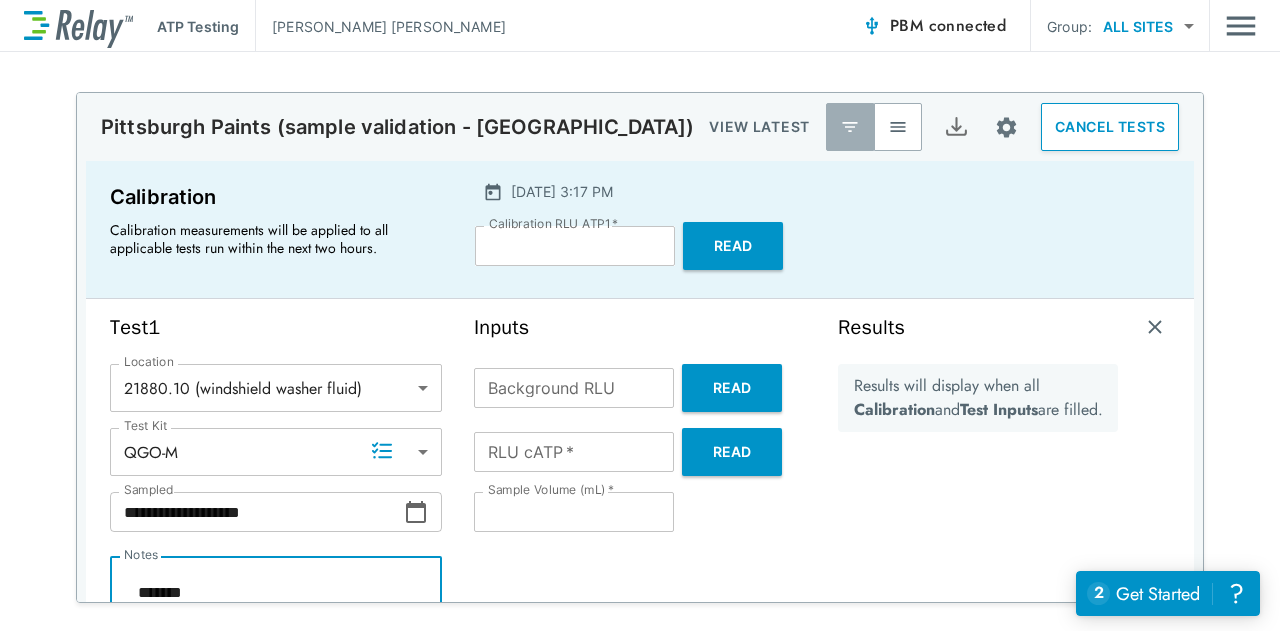 type on "*" 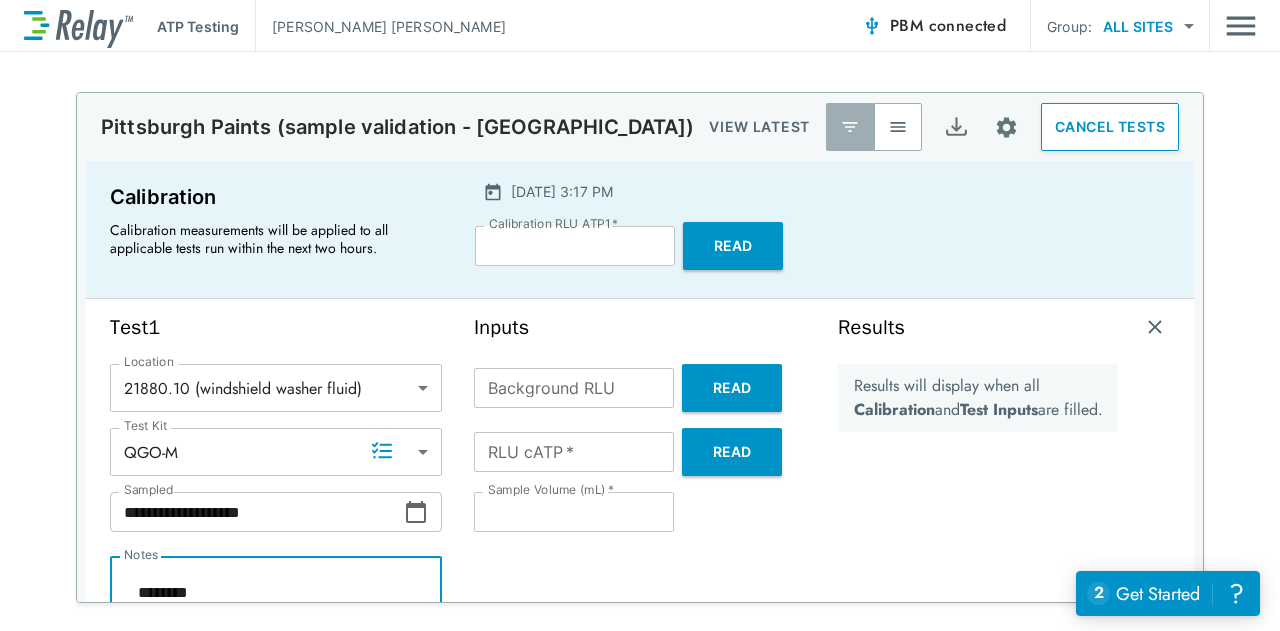 type on "*" 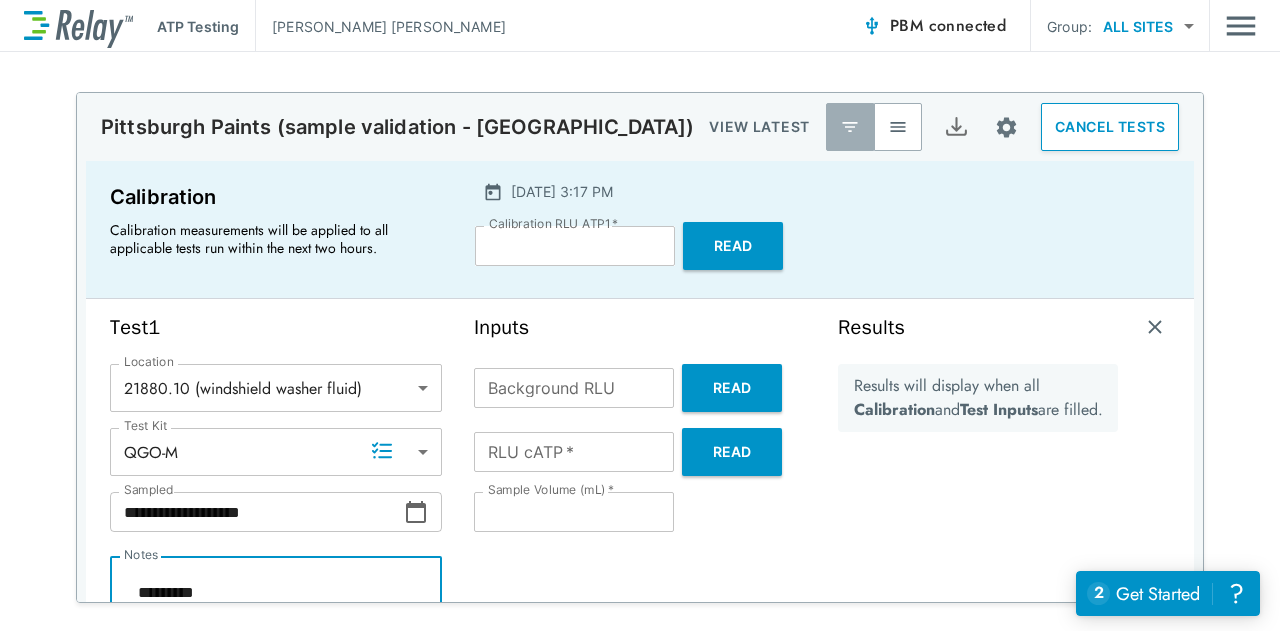 type on "*" 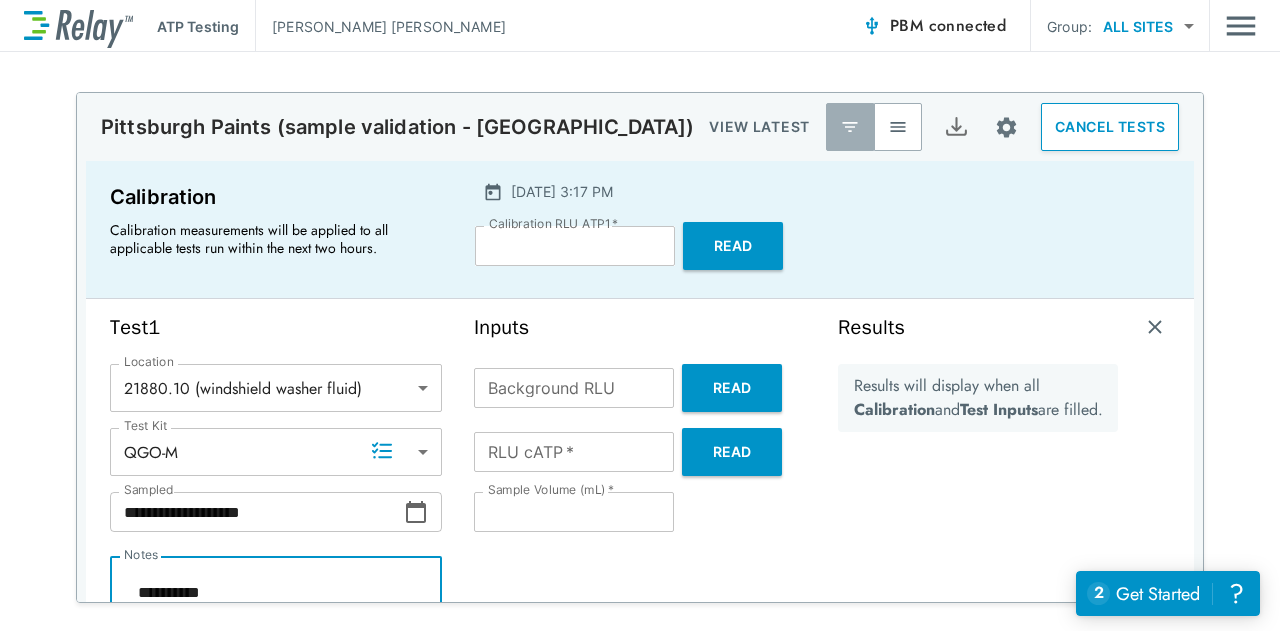 type on "*" 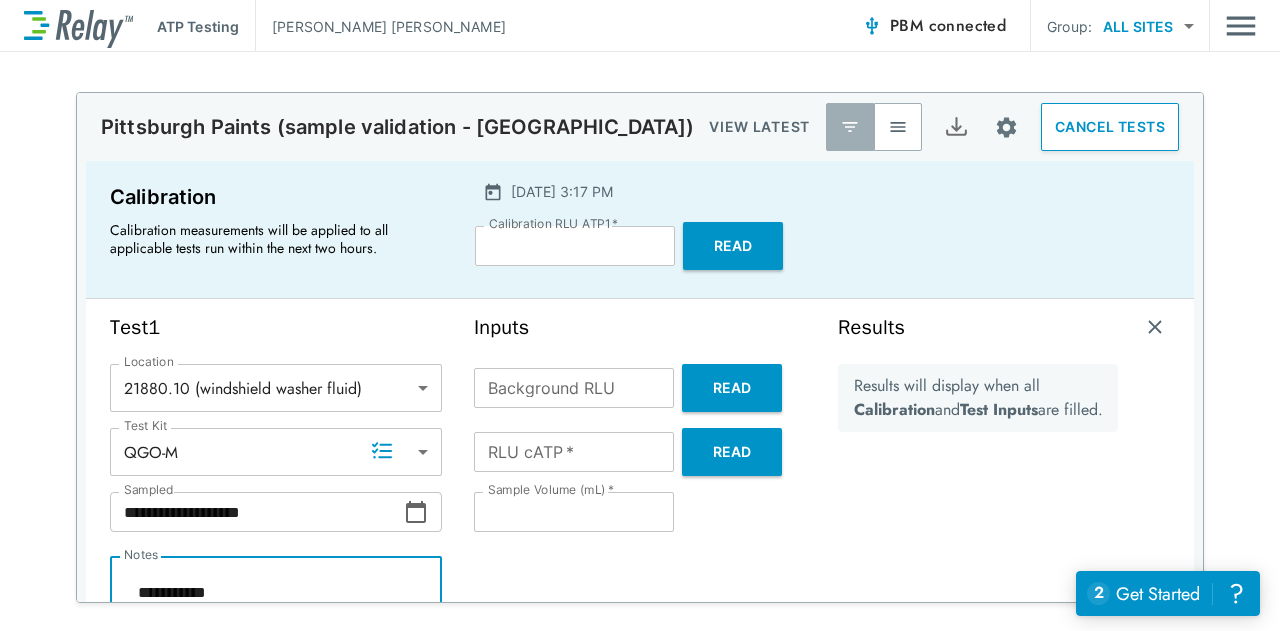 type on "*" 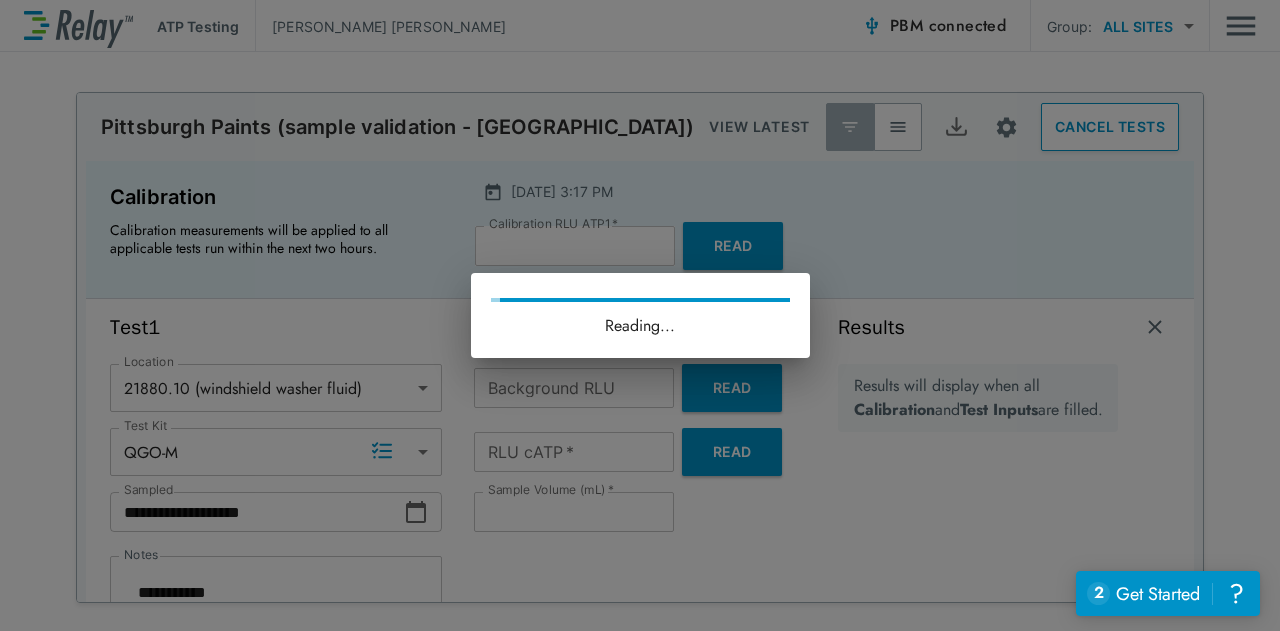 type on "*" 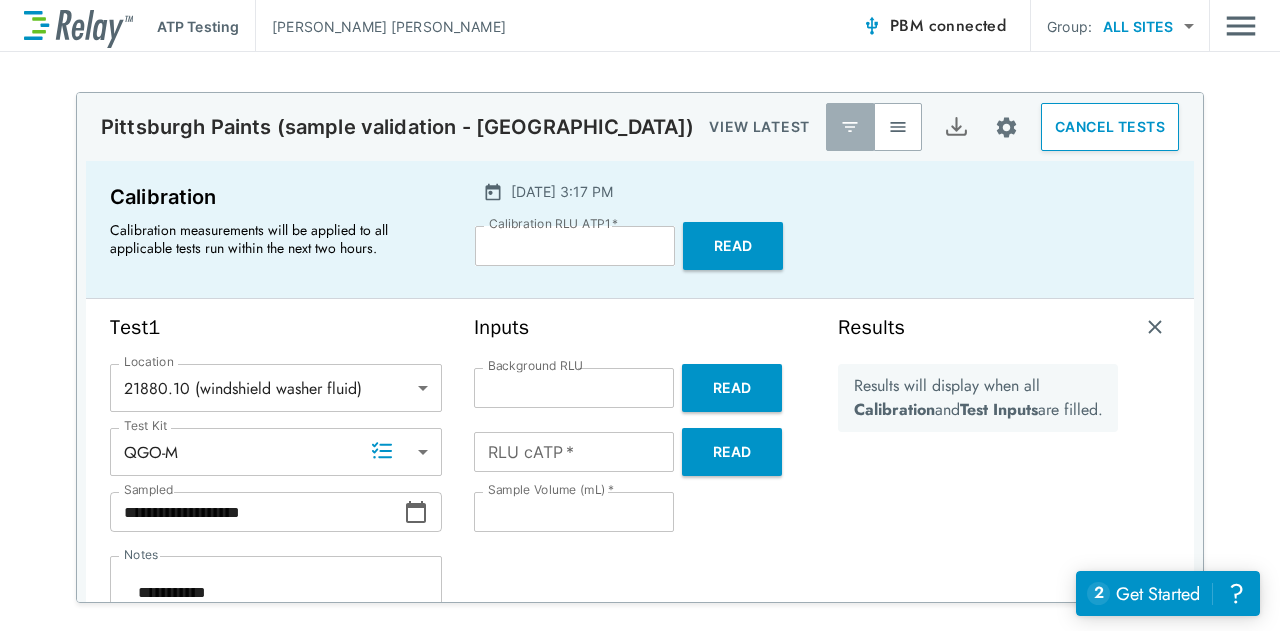 click on "Read" at bounding box center [732, 452] 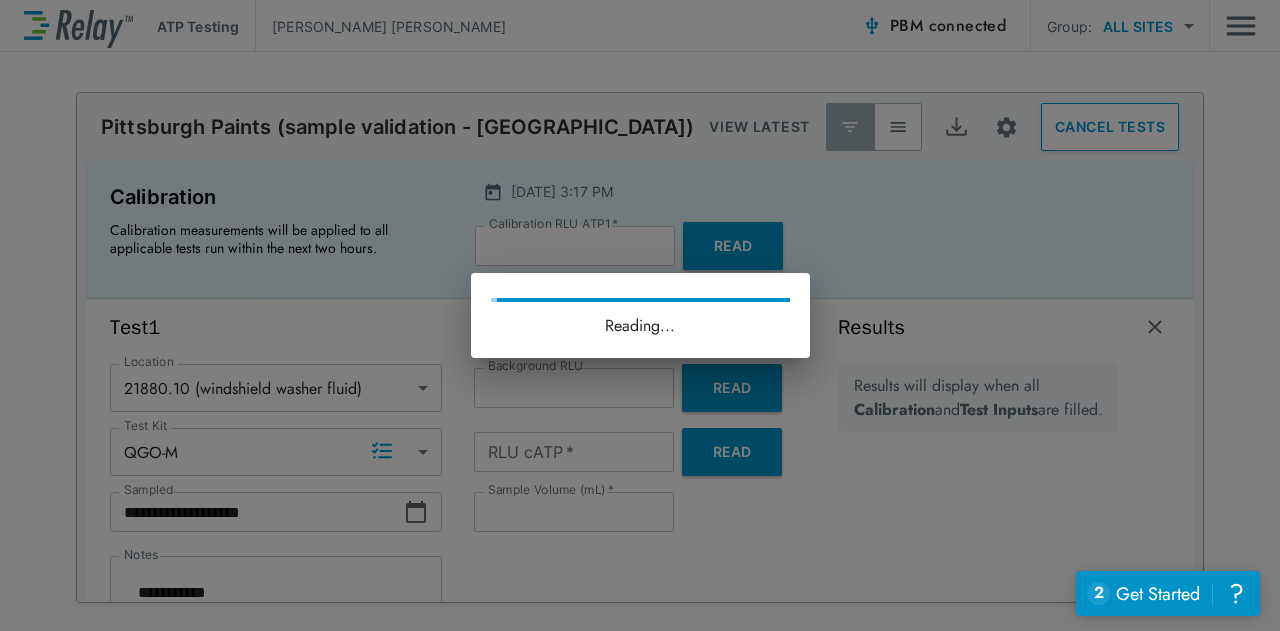 type on "*" 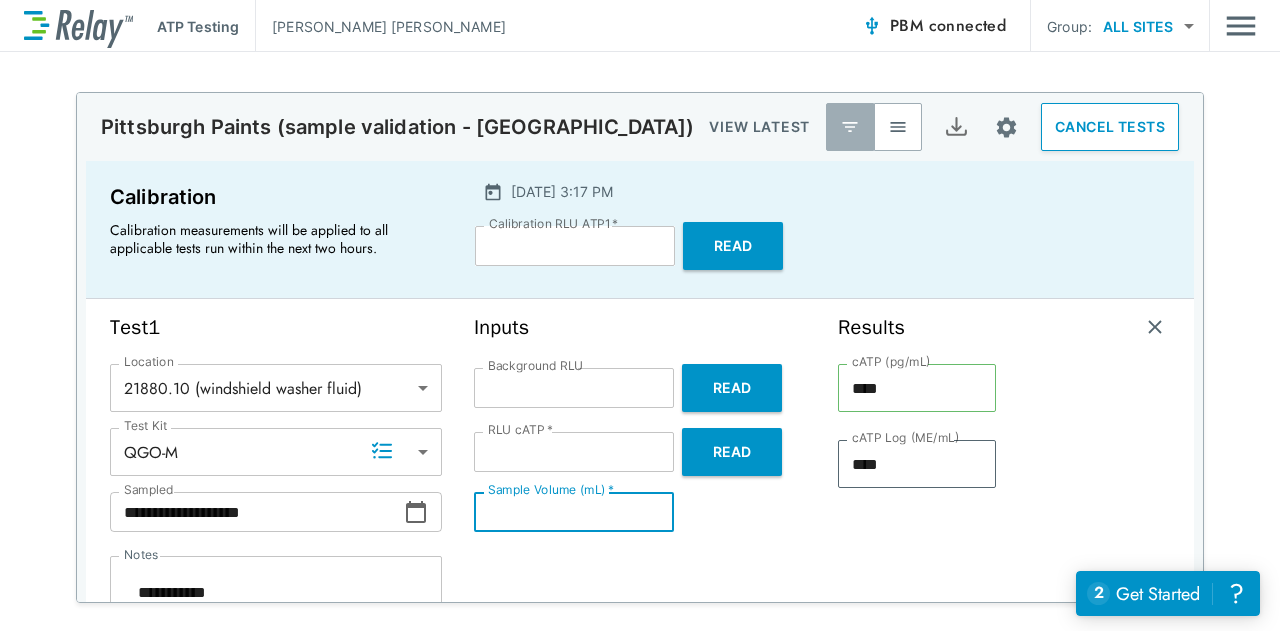 click on "**" at bounding box center (574, 512) 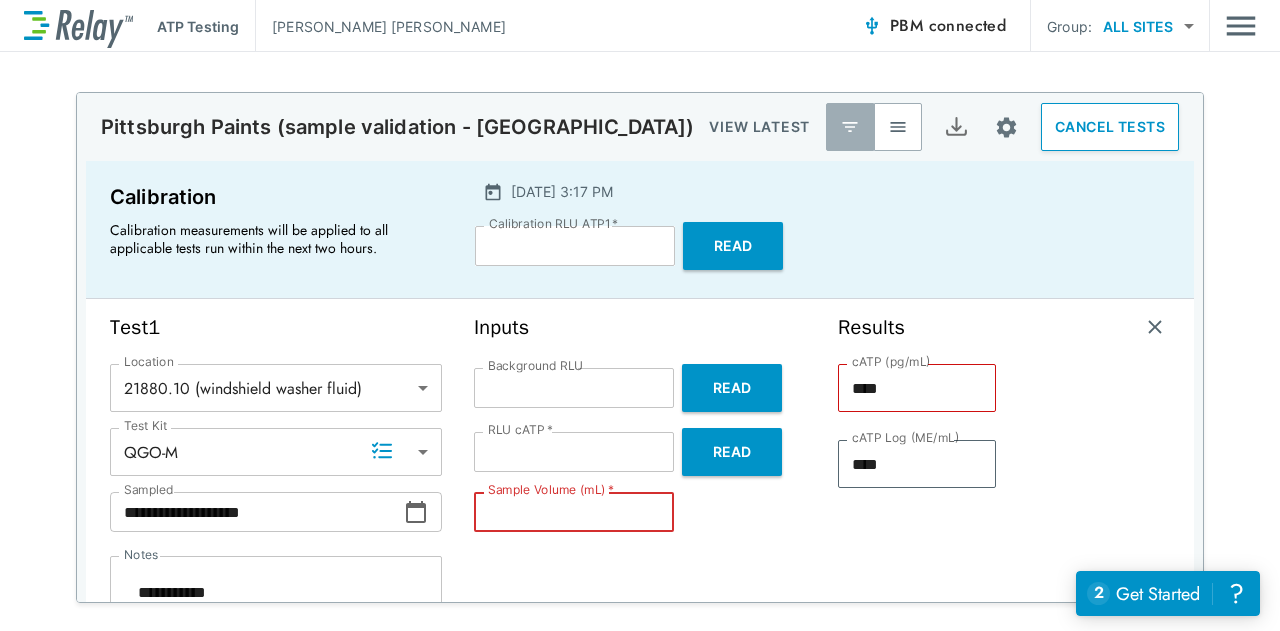 type on "*" 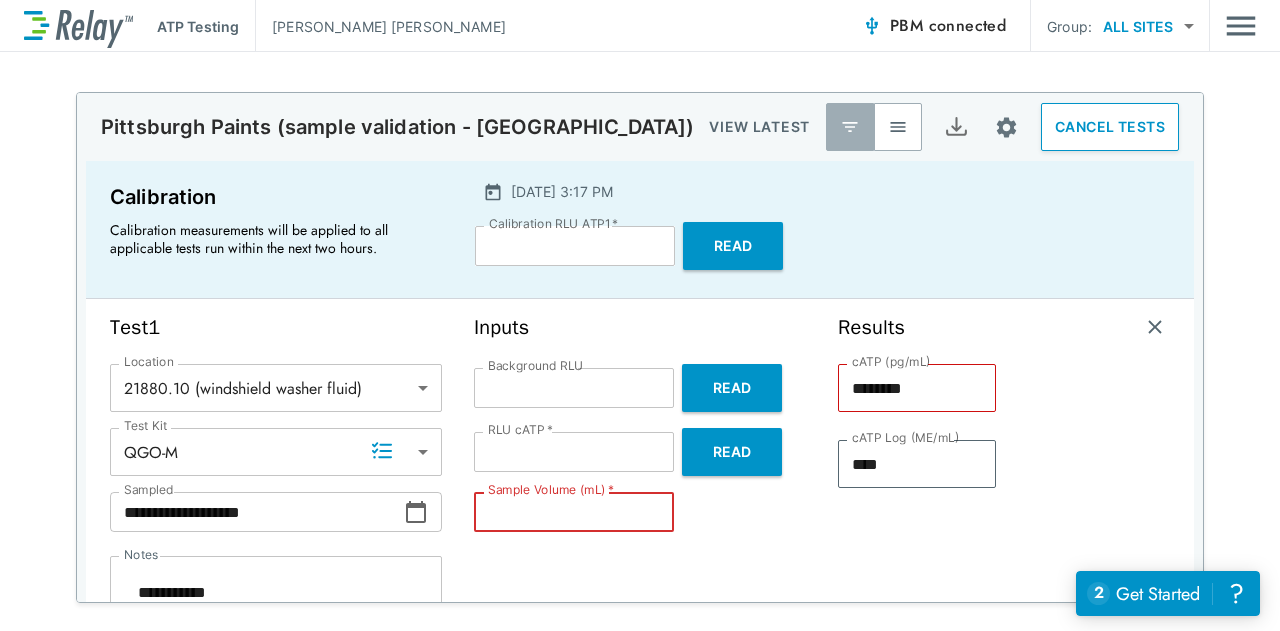 type on "*" 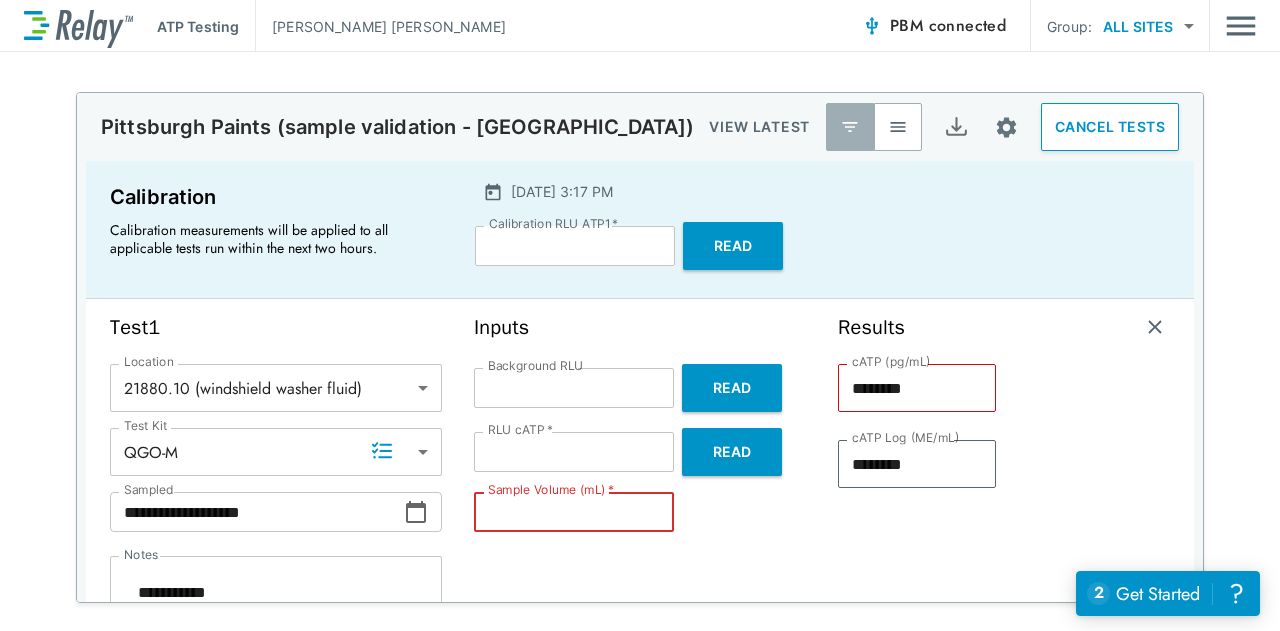 type on "*" 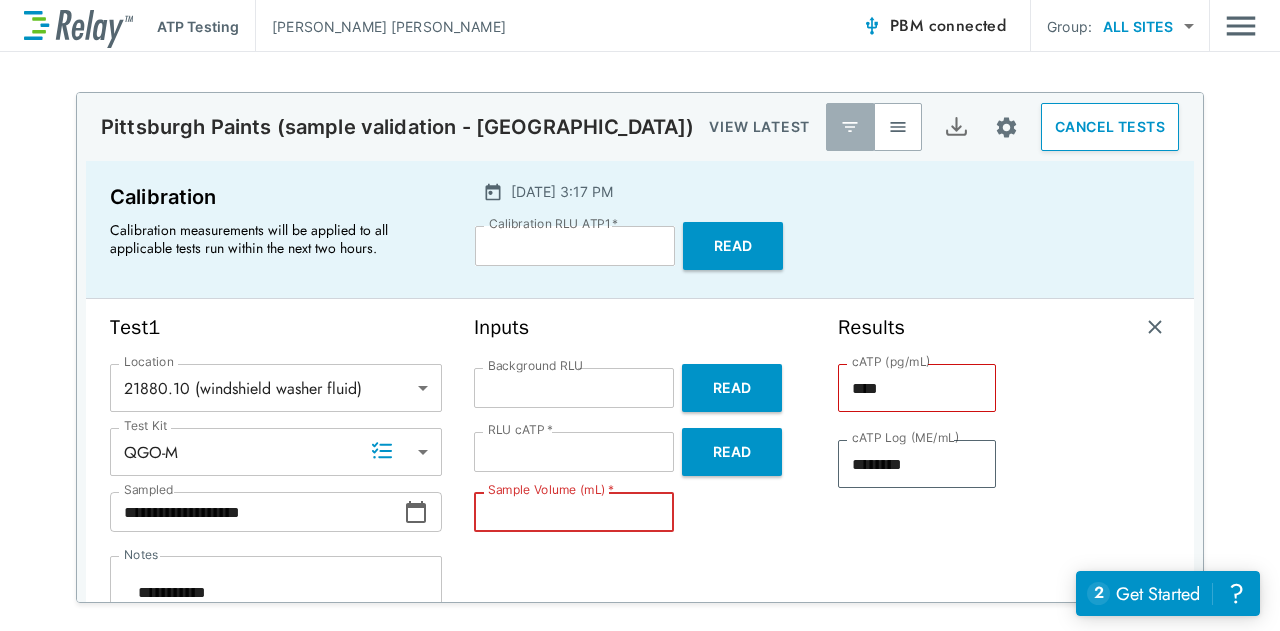 type on "*" 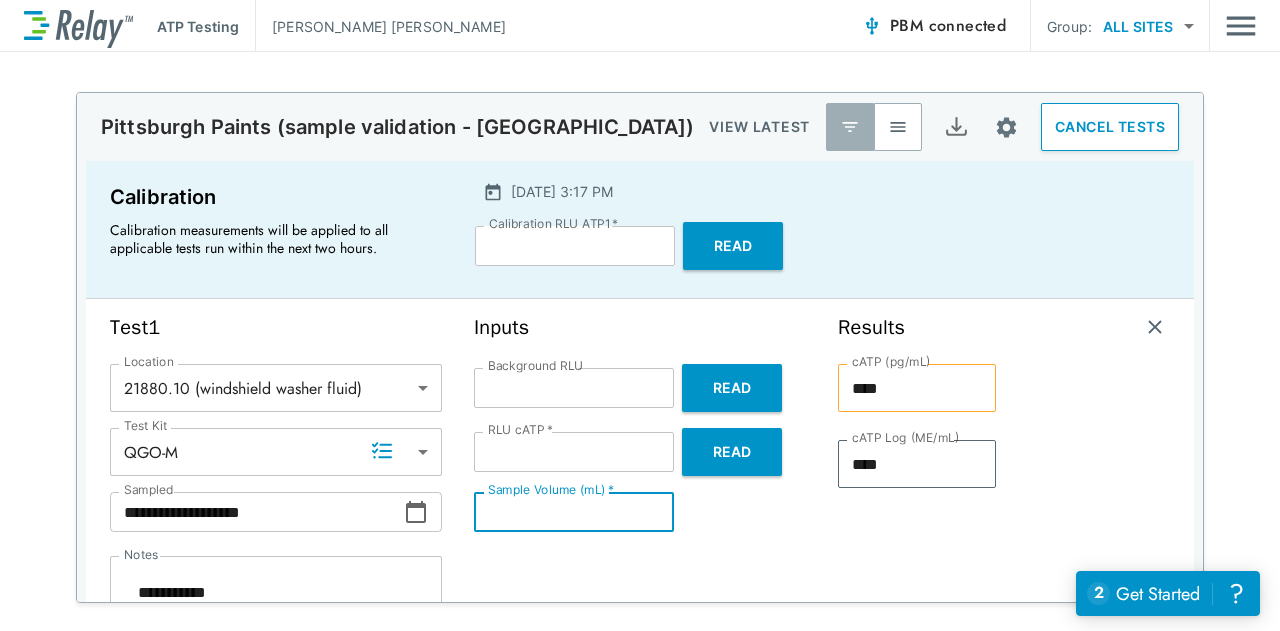 type on "*" 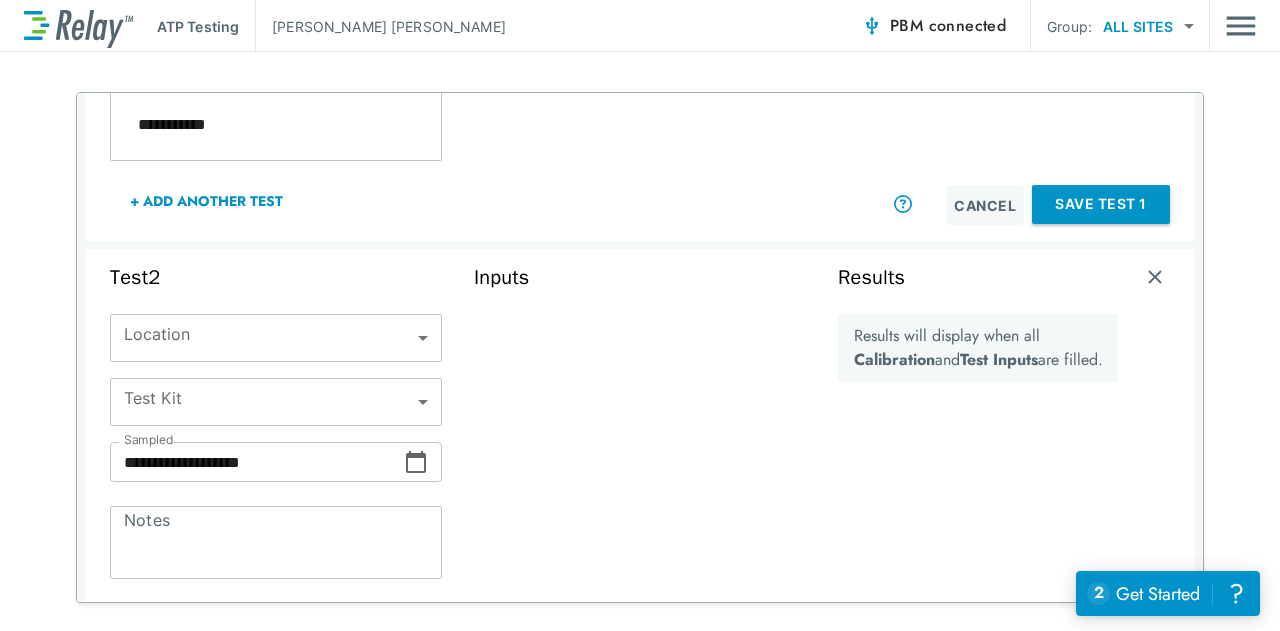 scroll, scrollTop: 469, scrollLeft: 0, axis: vertical 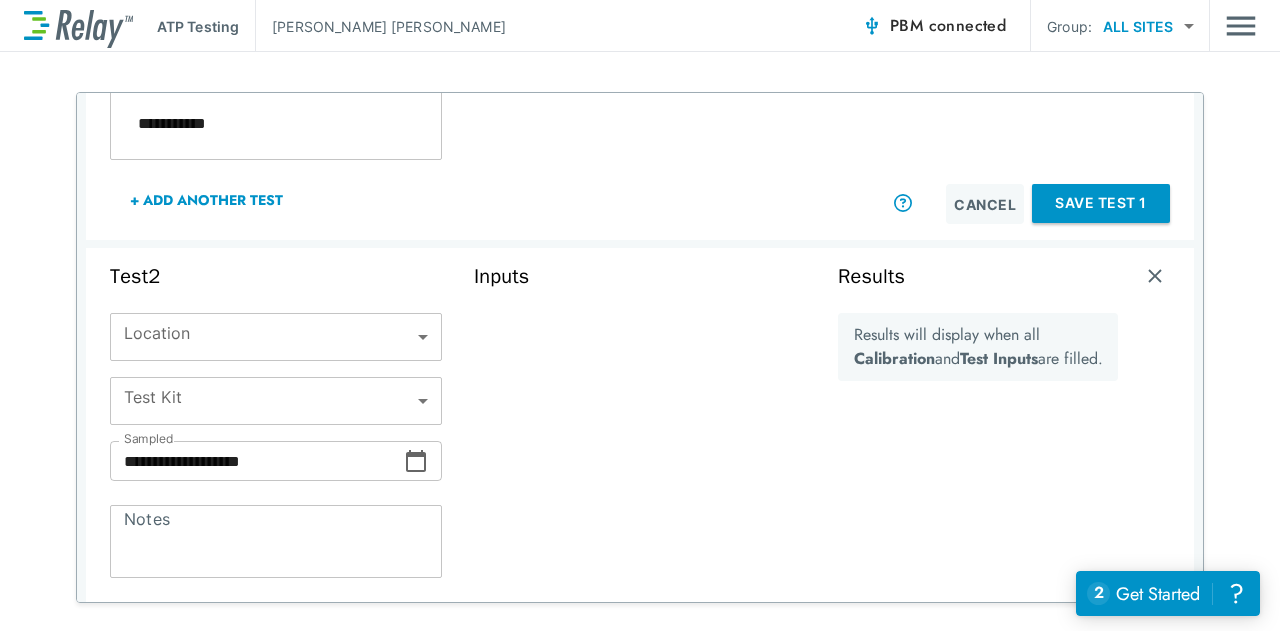 click on "**********" at bounding box center [640, 315] 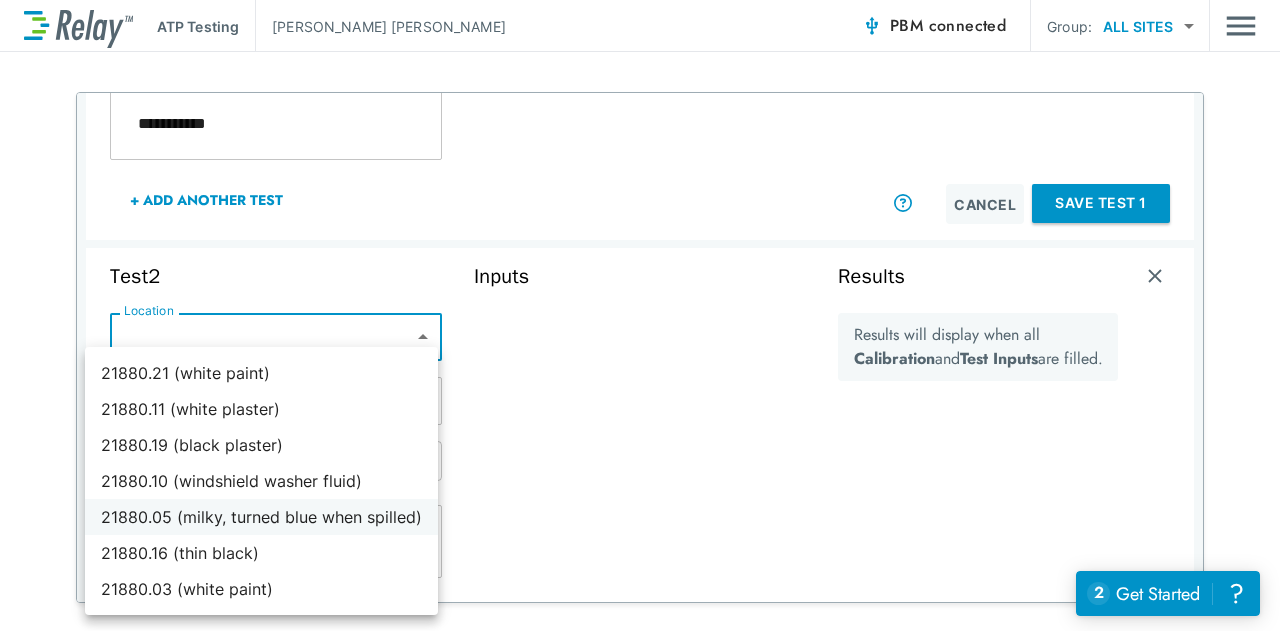 click on "21880.05 (milky, turned blue when spilled)" at bounding box center (261, 517) 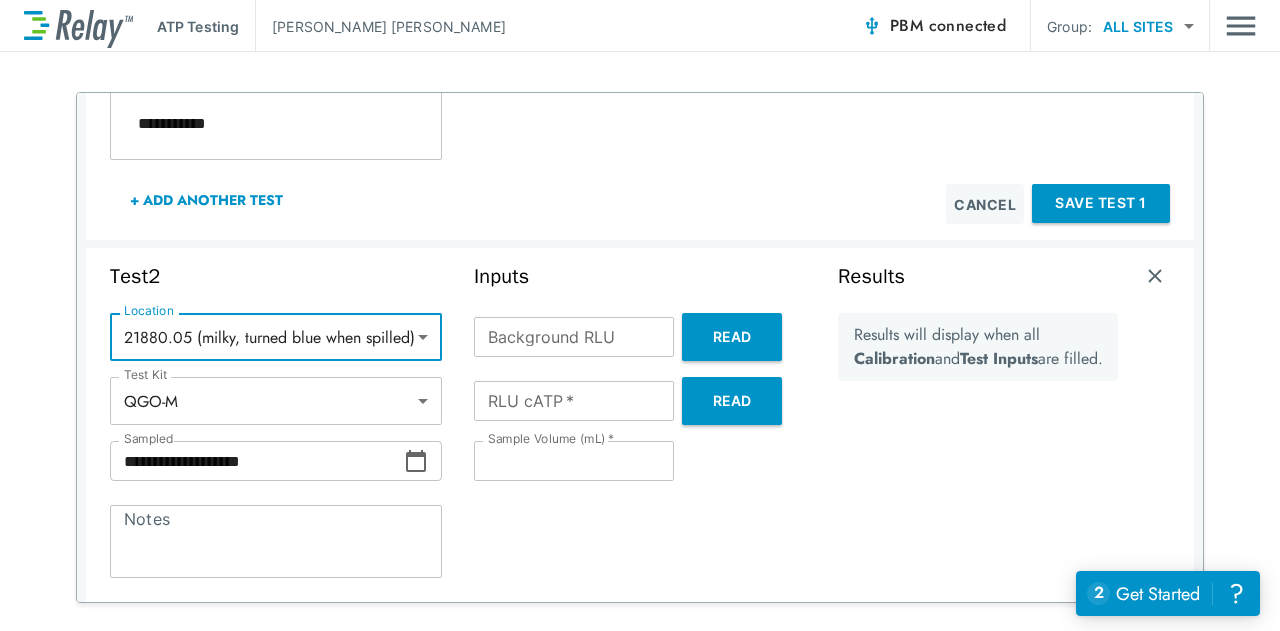 scroll, scrollTop: 628, scrollLeft: 0, axis: vertical 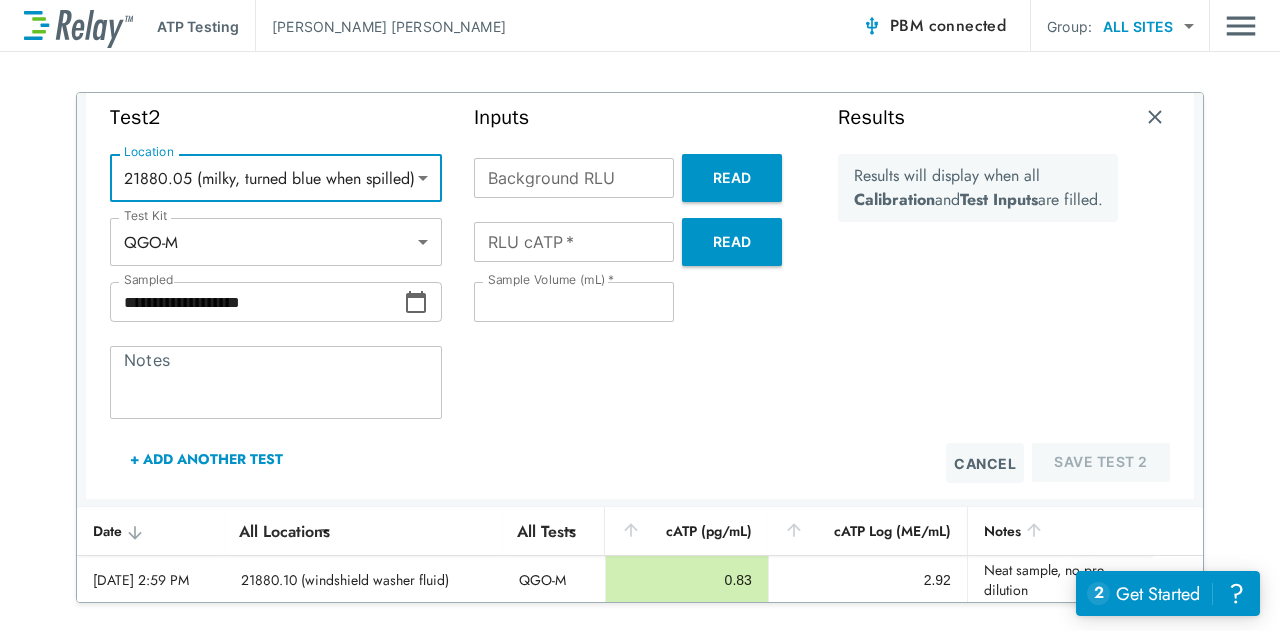 click on "+ Add Another Test" at bounding box center (206, 459) 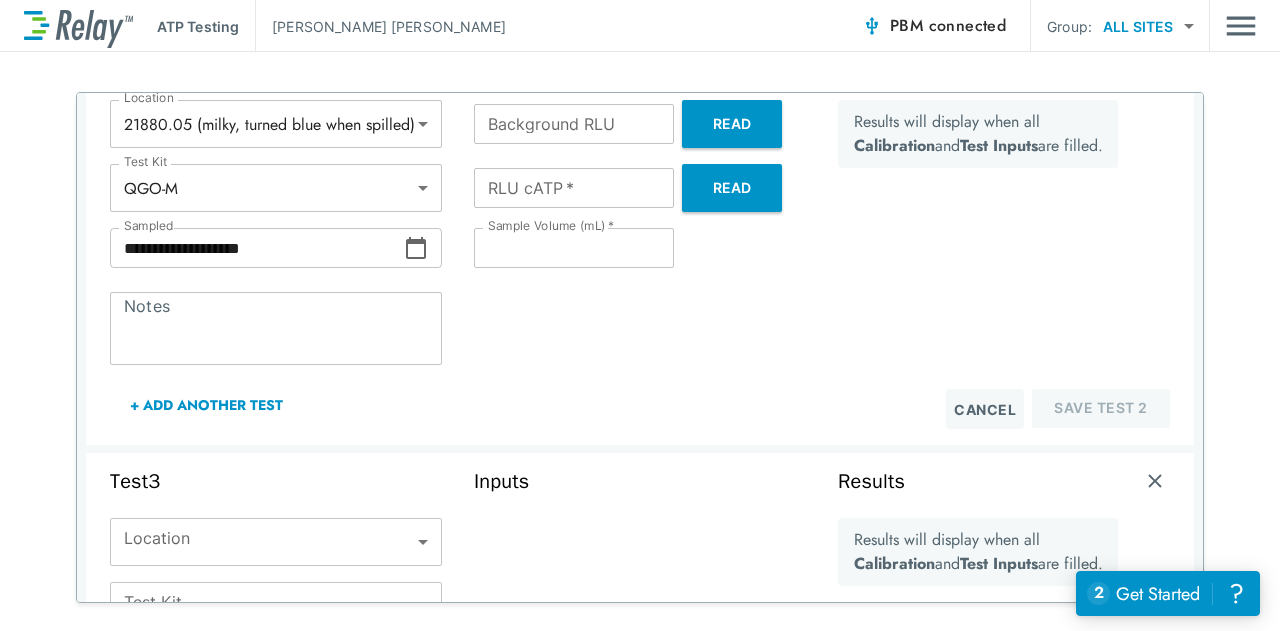 scroll, scrollTop: 720, scrollLeft: 0, axis: vertical 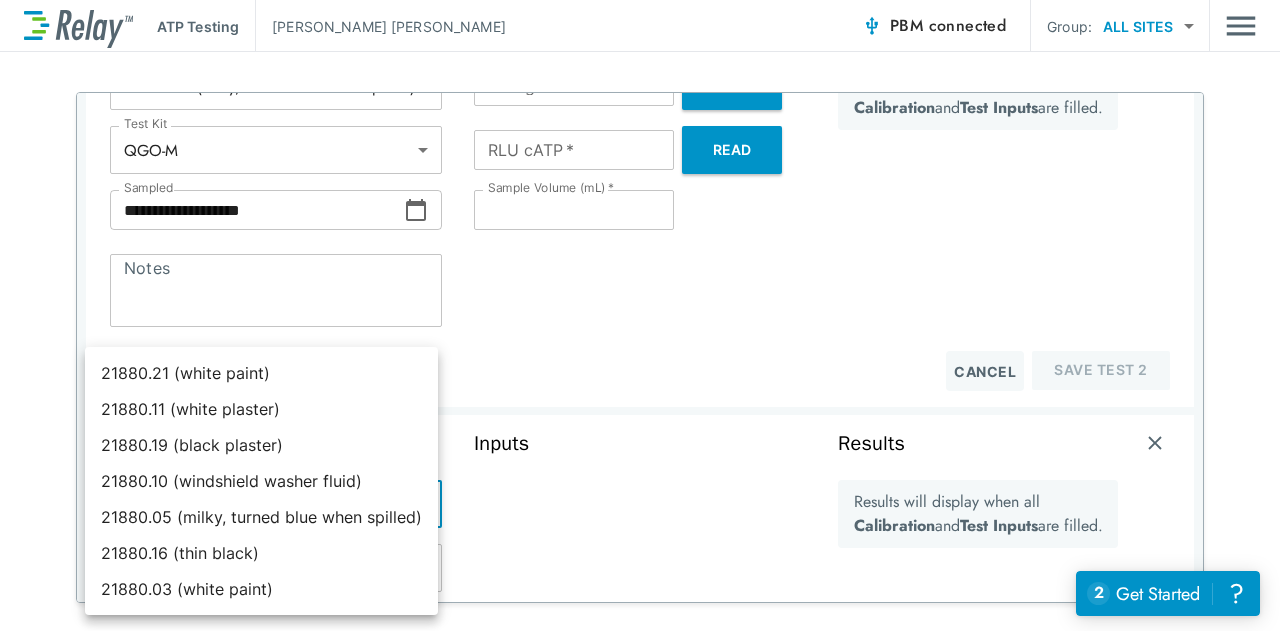 click on "**********" at bounding box center [640, 315] 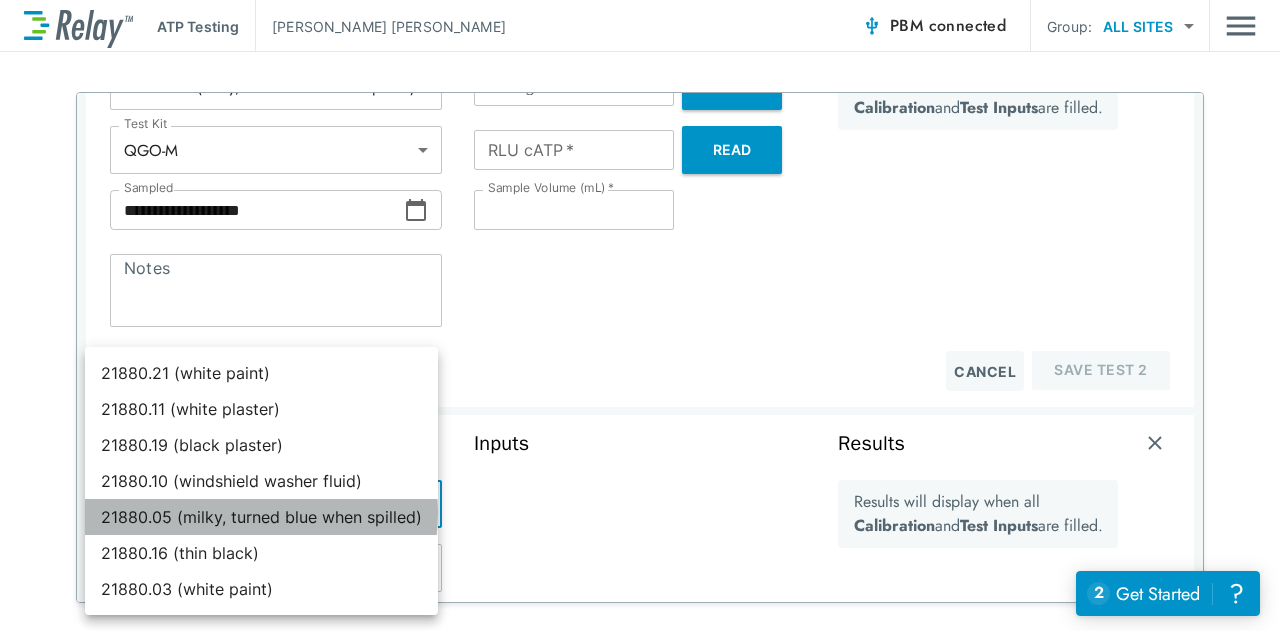 click on "21880.05 (milky, turned blue when spilled)" at bounding box center [261, 517] 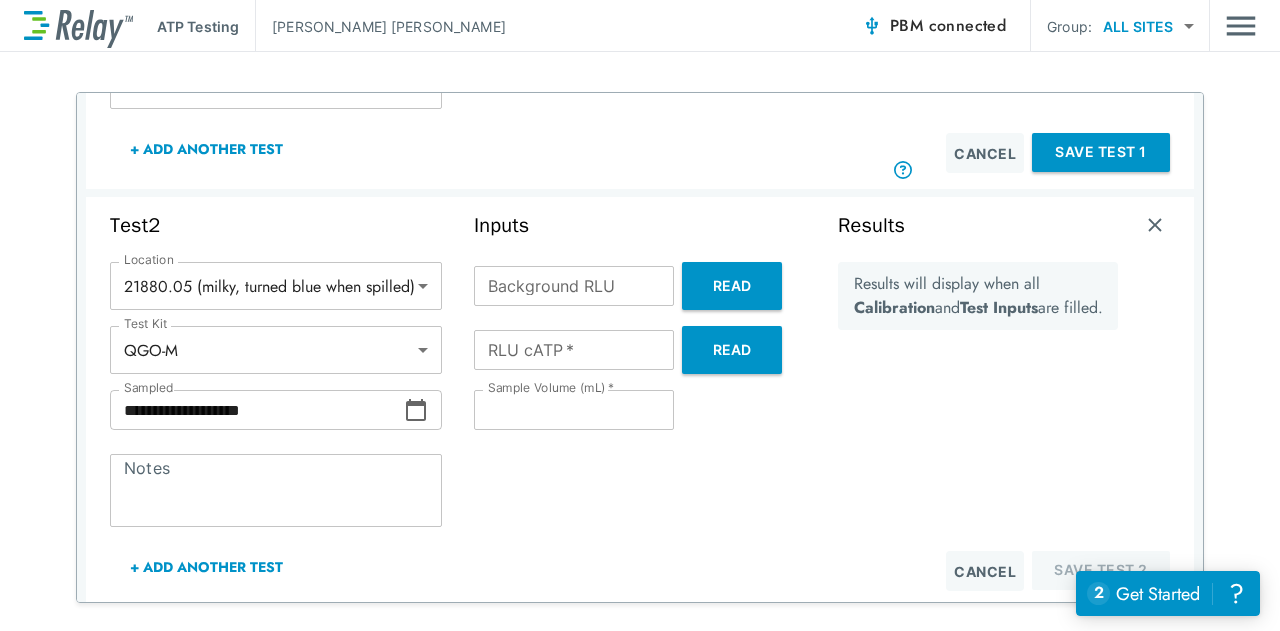scroll, scrollTop: 494, scrollLeft: 0, axis: vertical 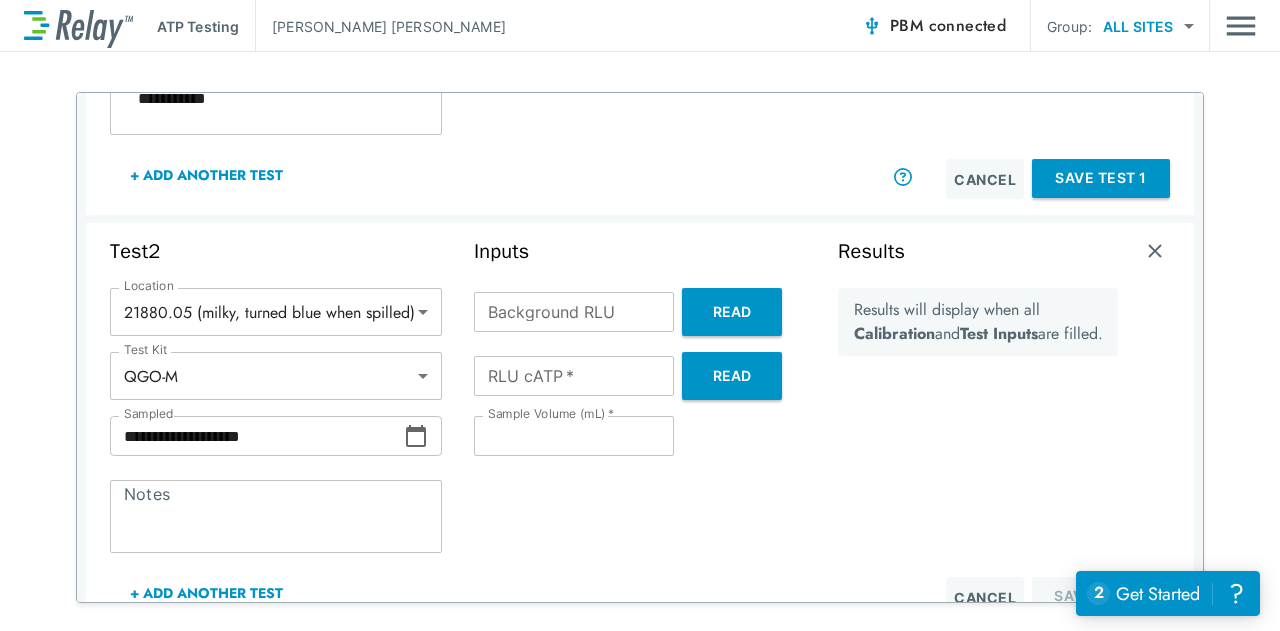click on "Read" at bounding box center [732, 312] 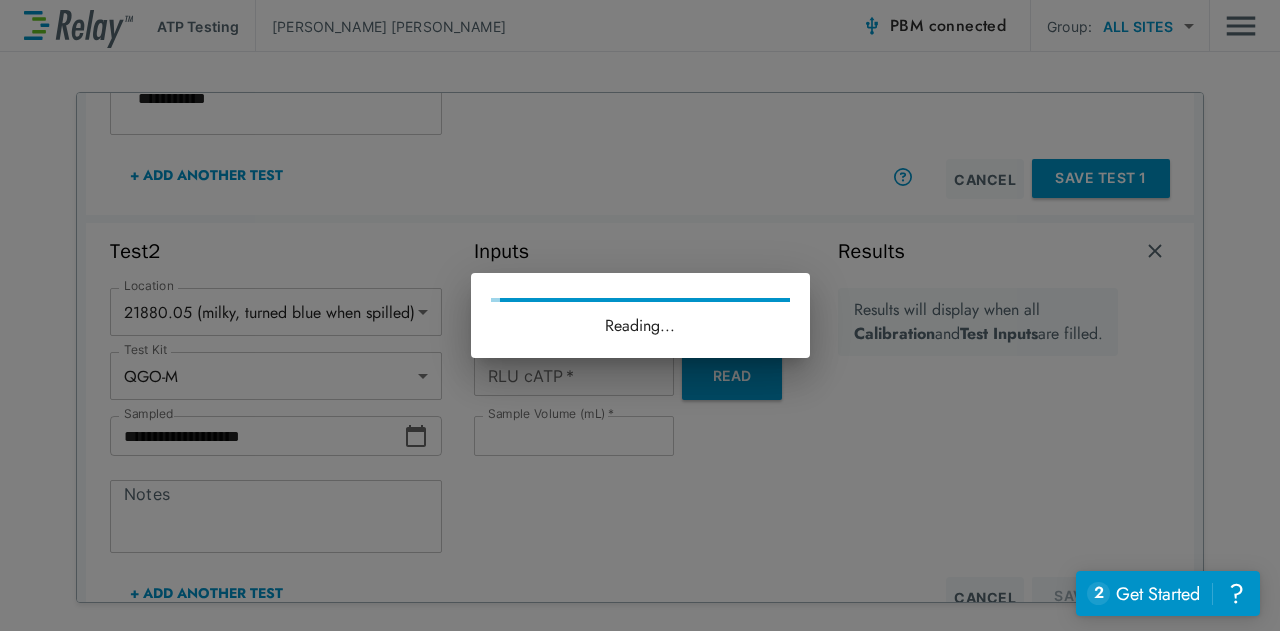 type on "*" 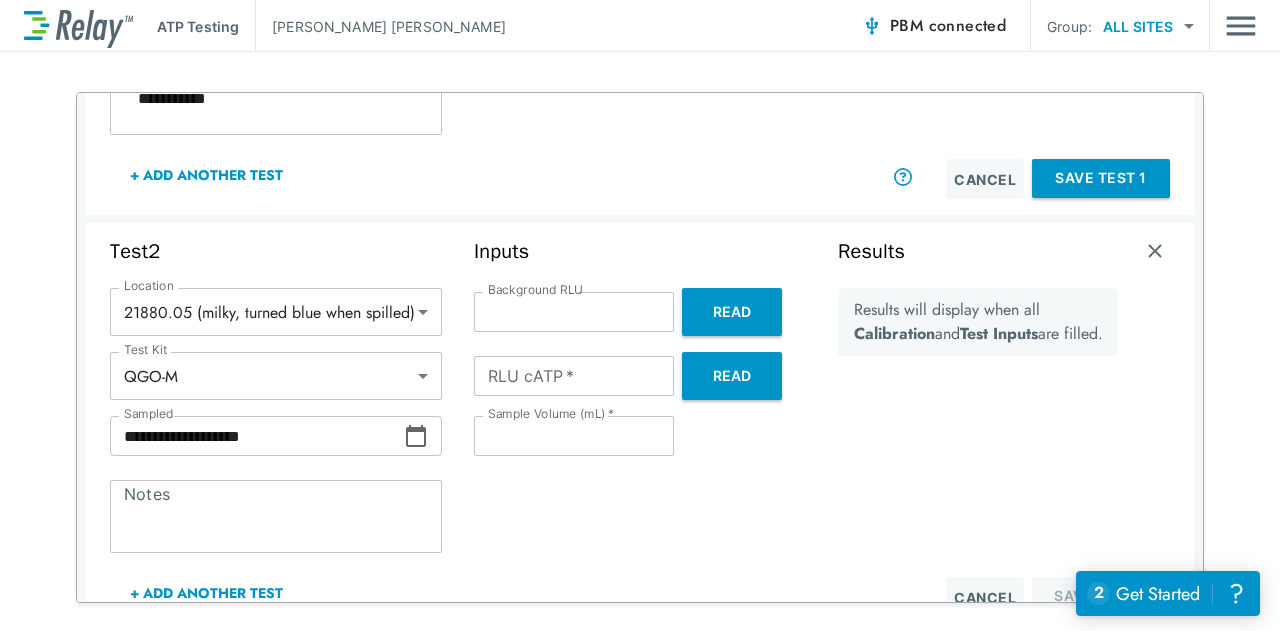 click on "Read" at bounding box center (732, 312) 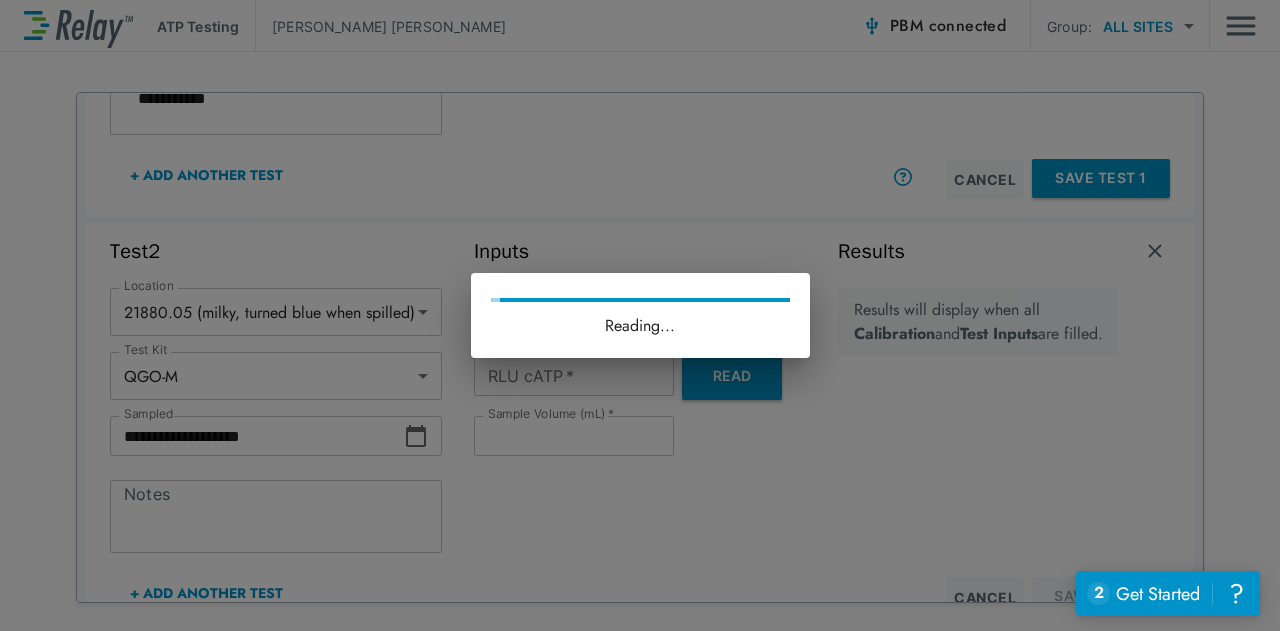 type on "*" 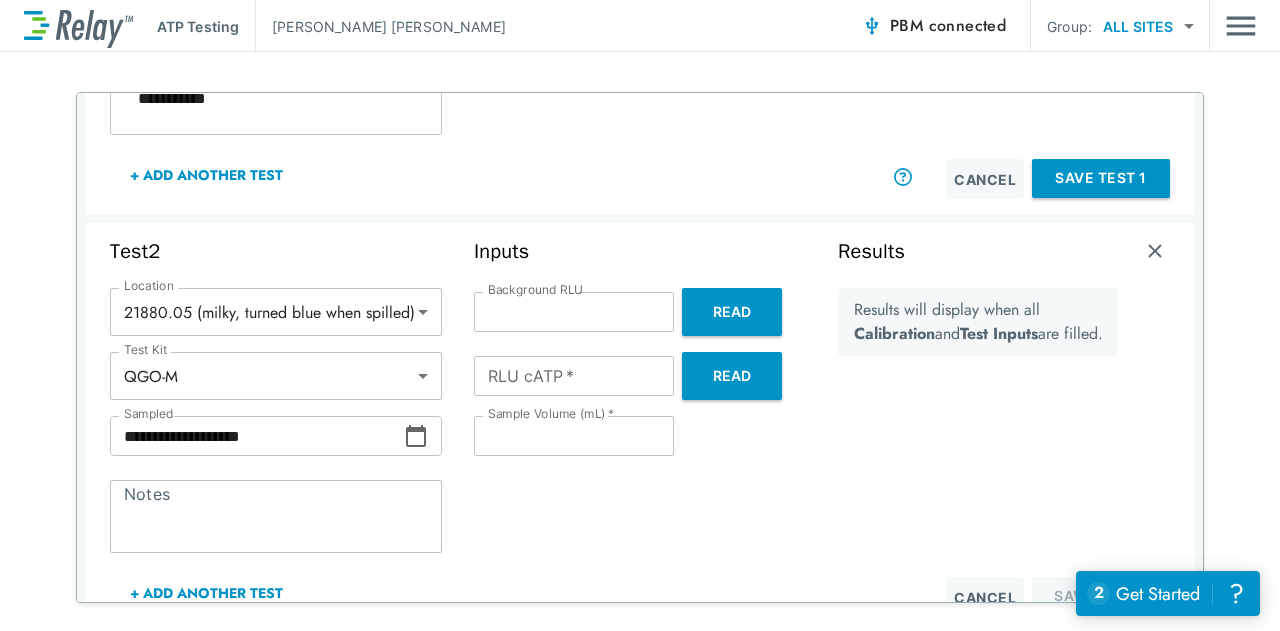 click on "Read" at bounding box center [732, 376] 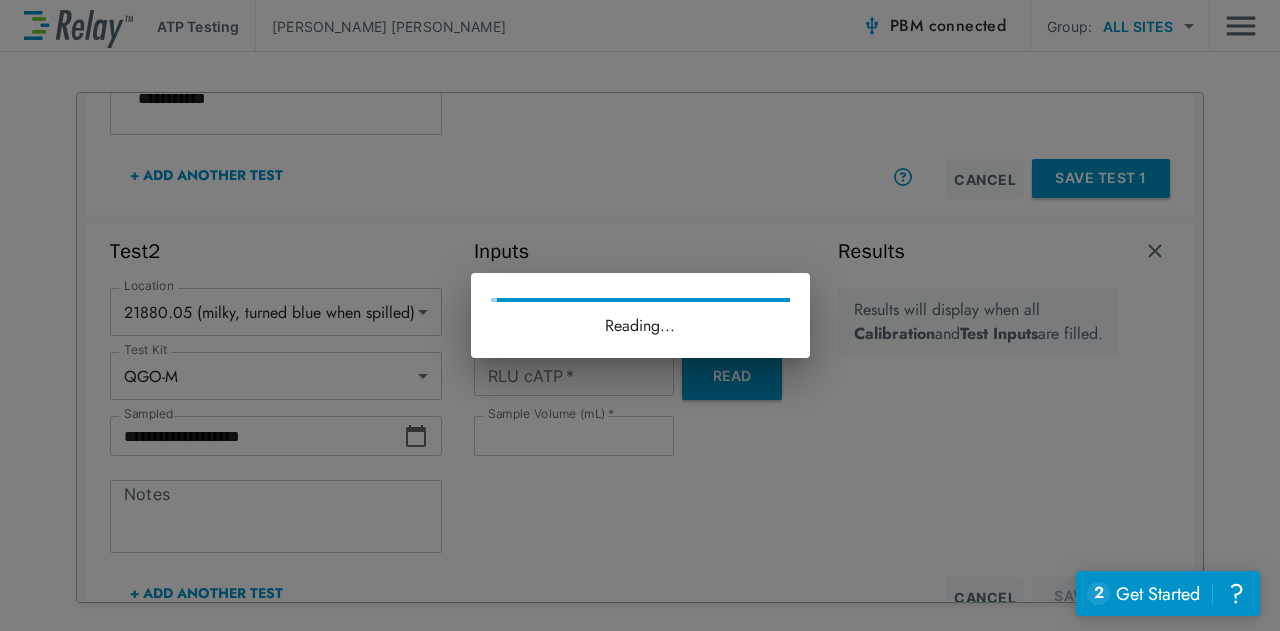 type on "*" 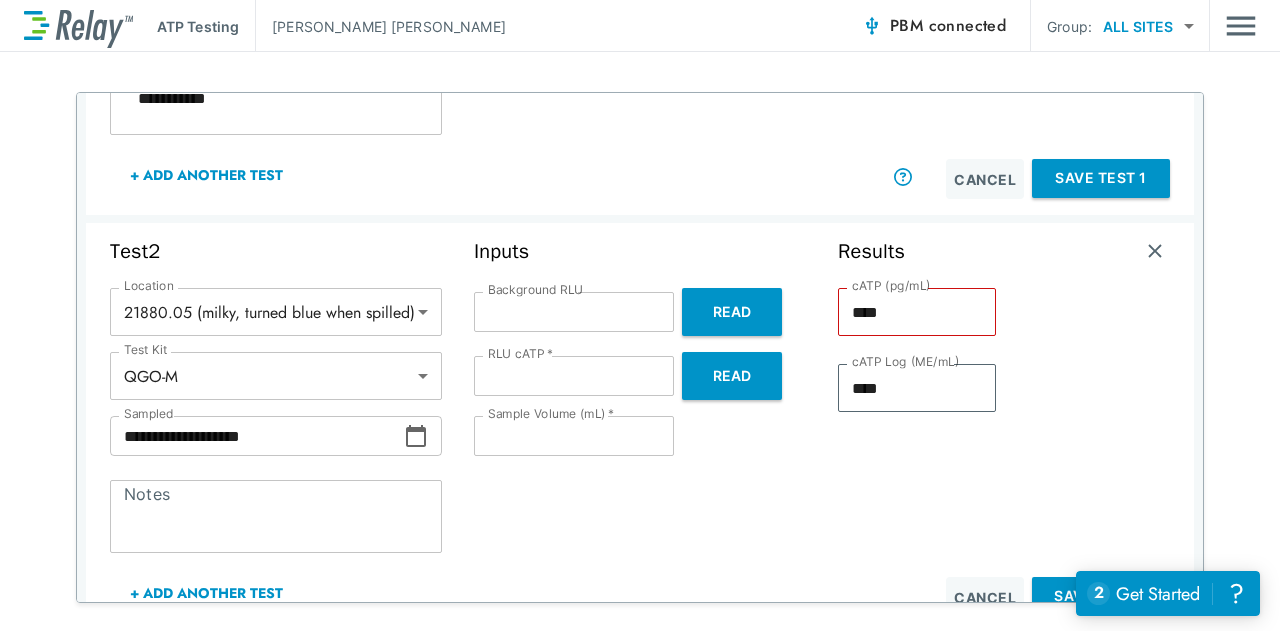 click on "**" at bounding box center [574, 436] 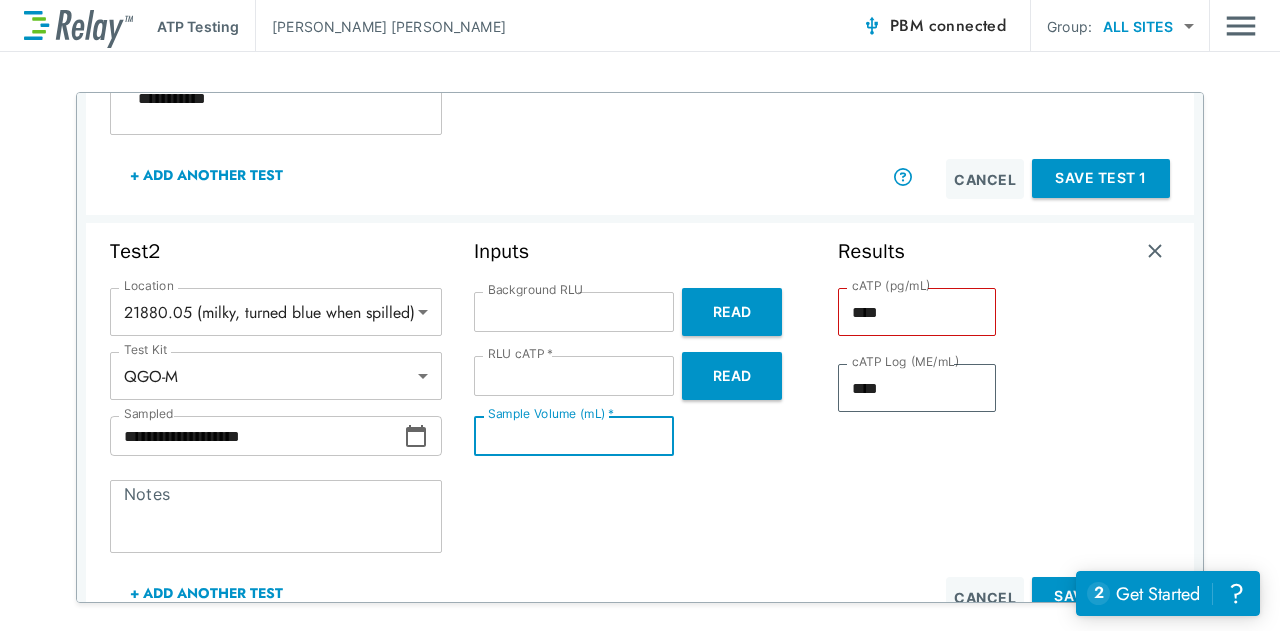 type on "*" 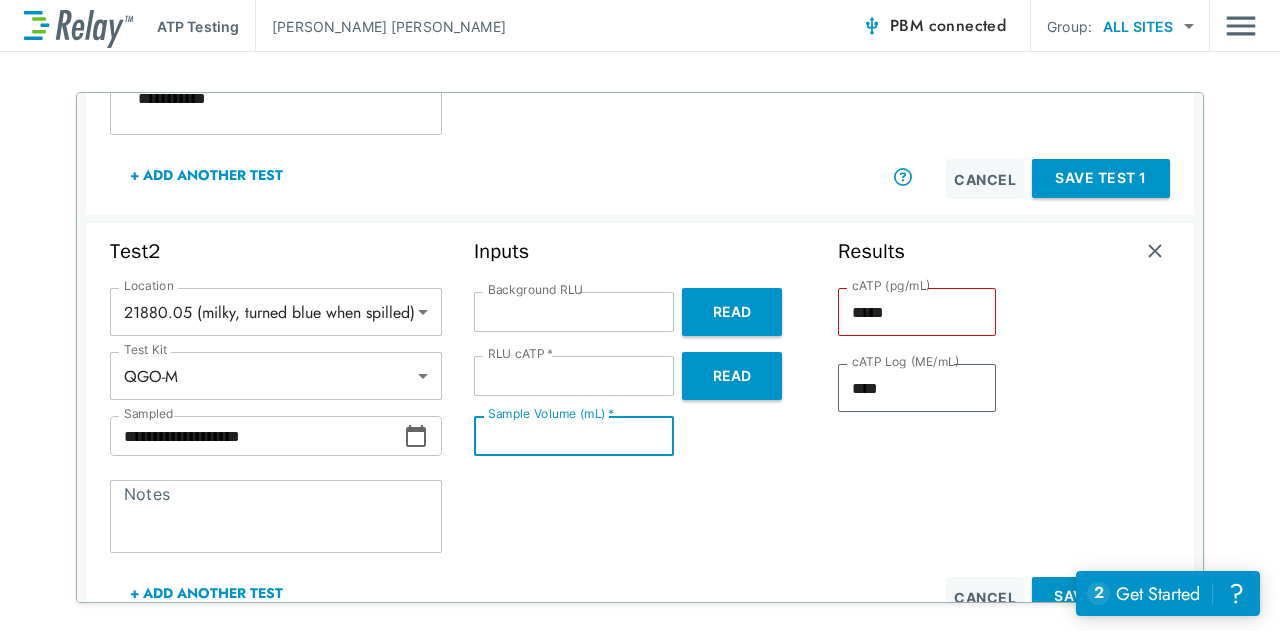 type on "*" 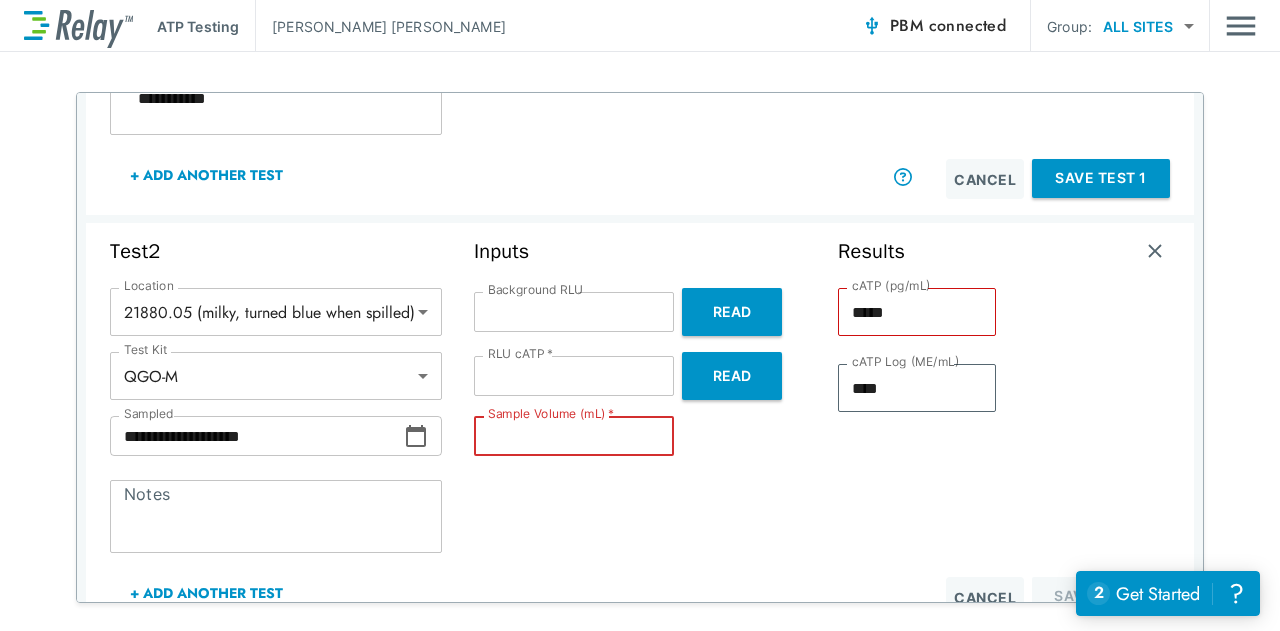 type on "*" 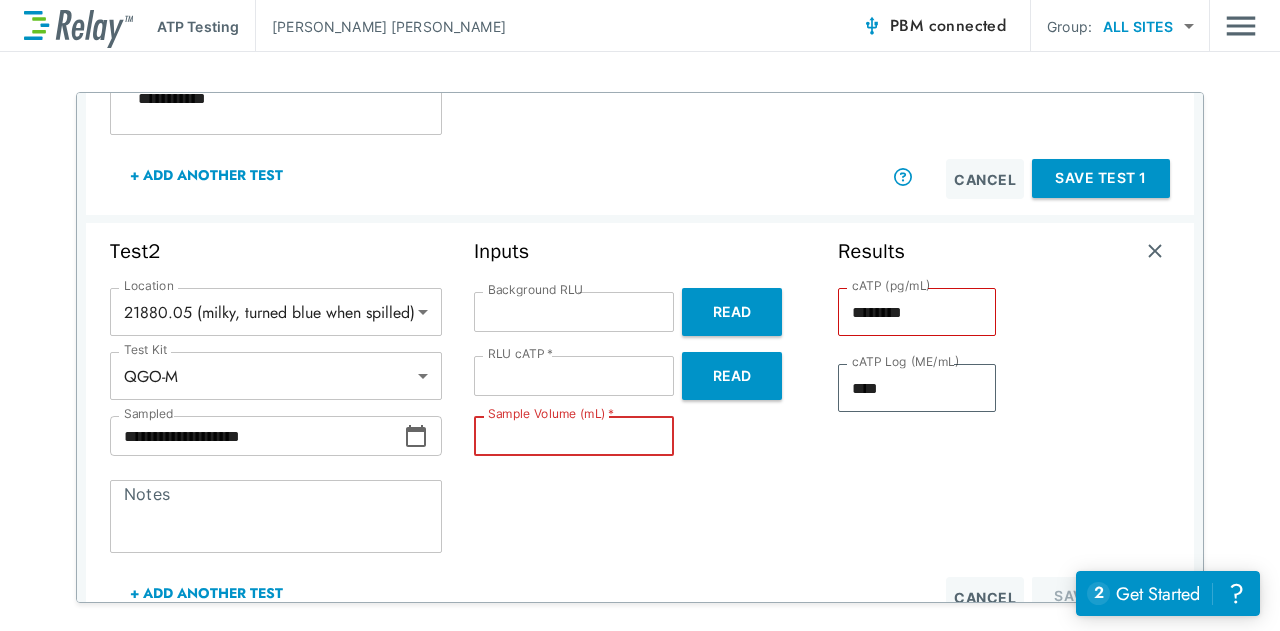 type on "*" 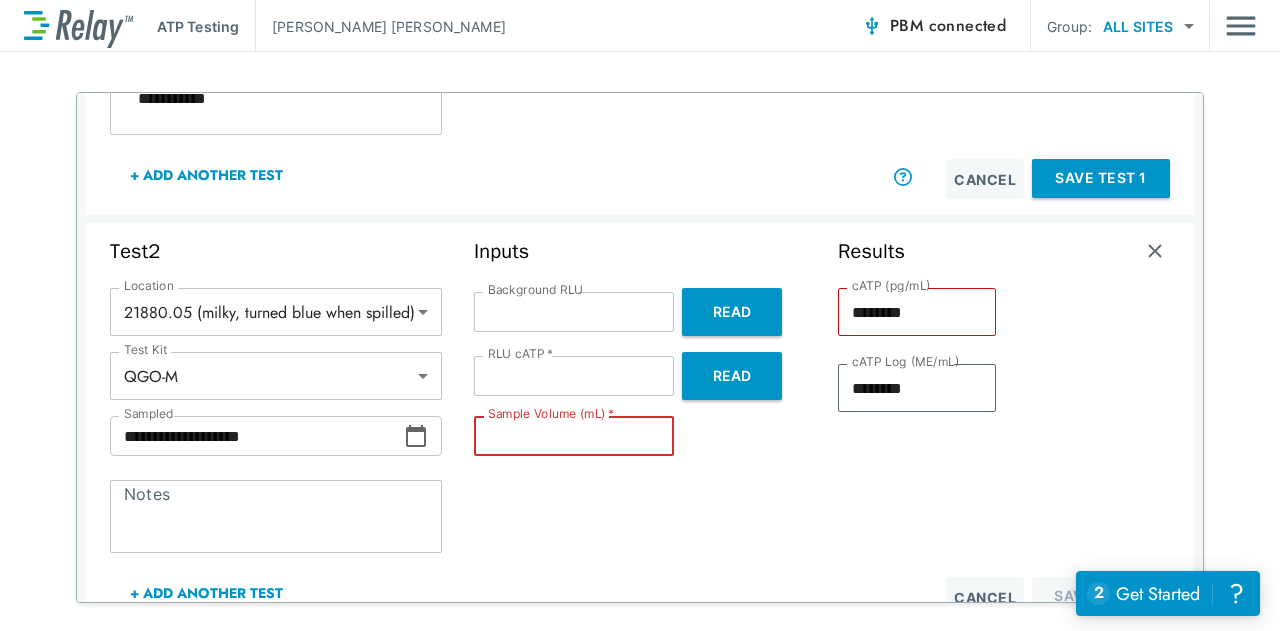 type on "*" 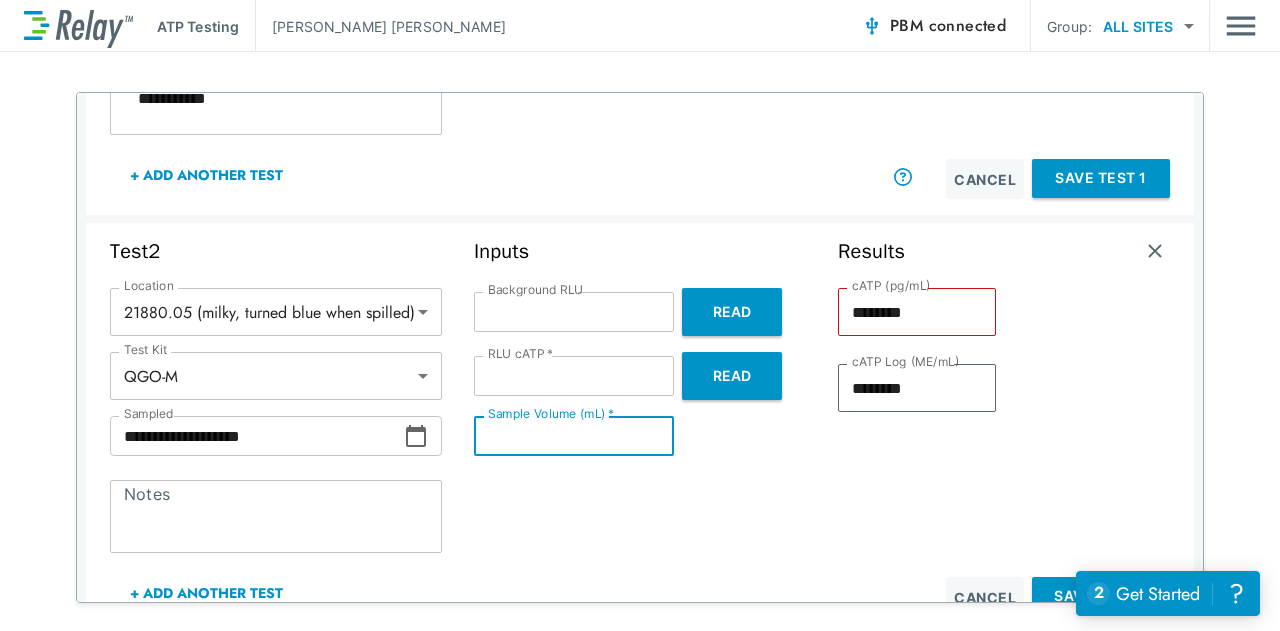 type on "*" 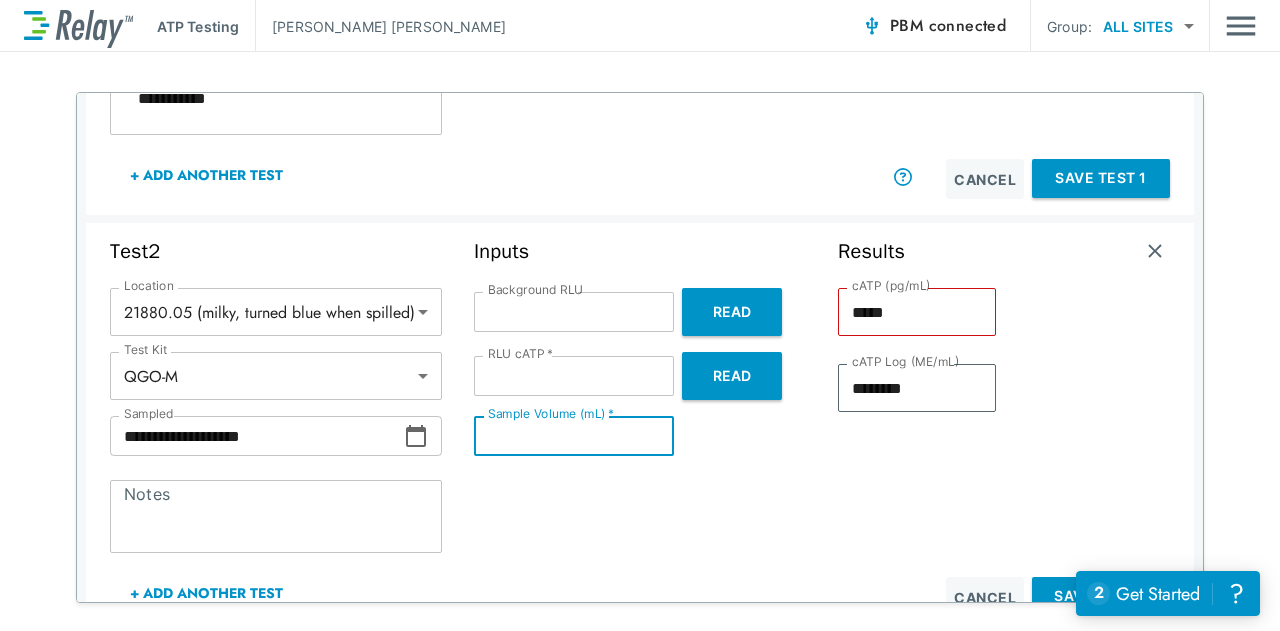 type on "*" 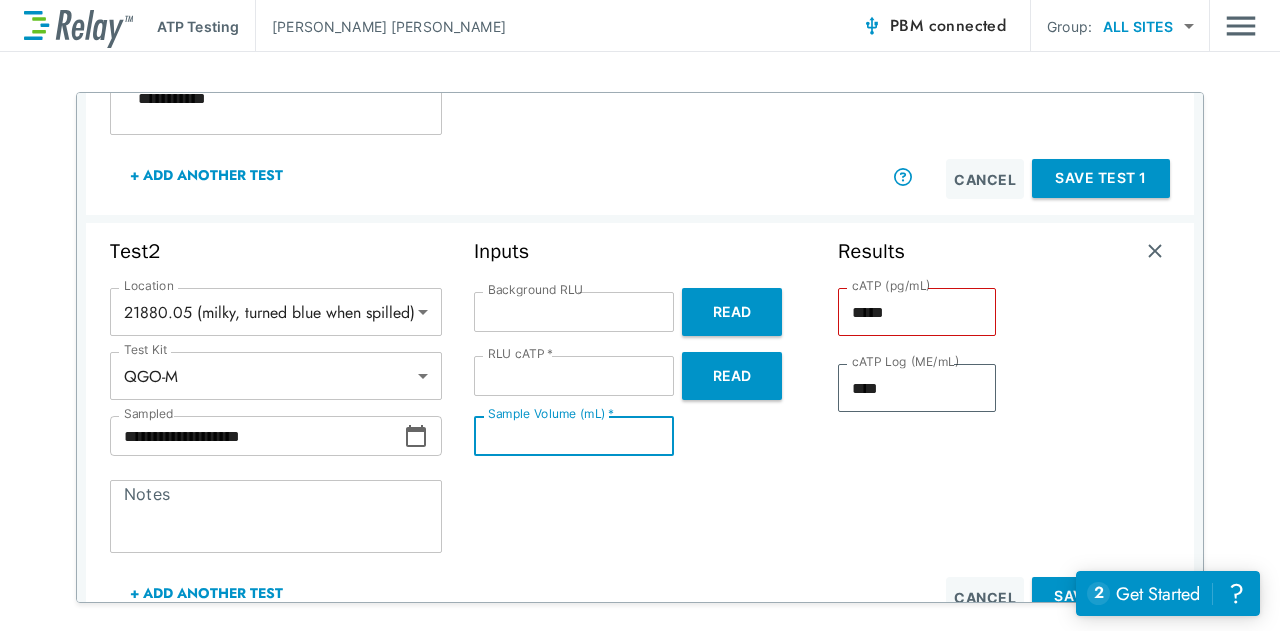 type on "*" 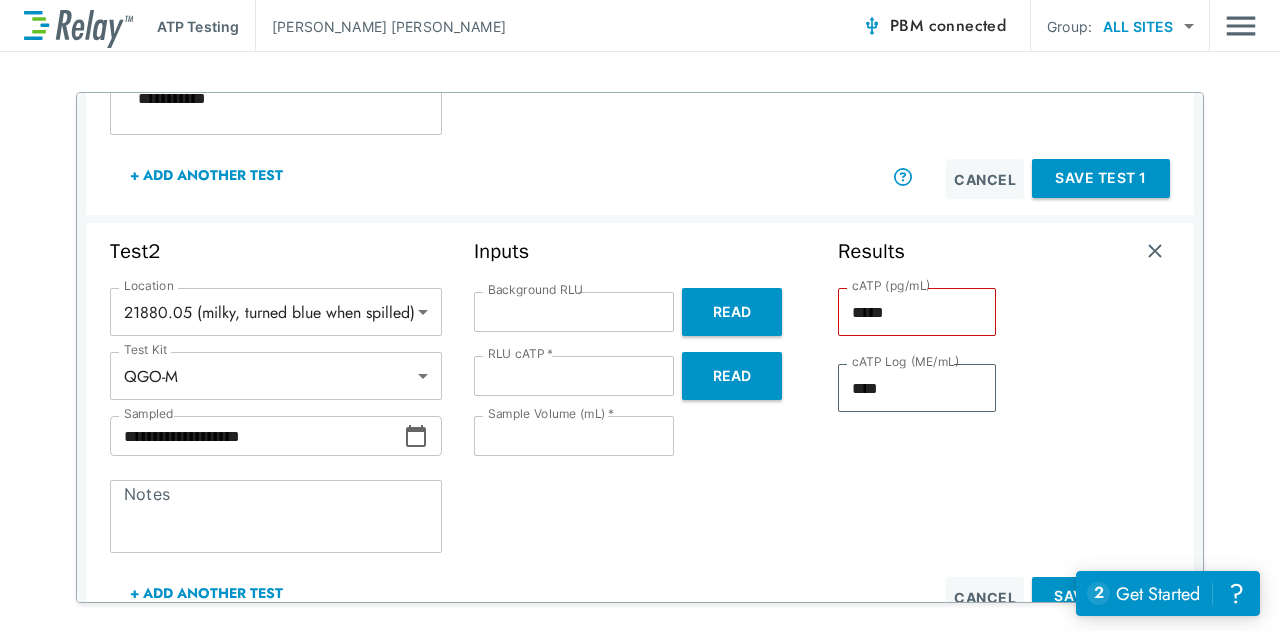 click on "Inputs Background RLU ** Background RLU Read RLU cATP   * ****** RLU cATP   * Read Sample Volume (mL)   * * Sample Volume (mL)   *" at bounding box center (640, 428) 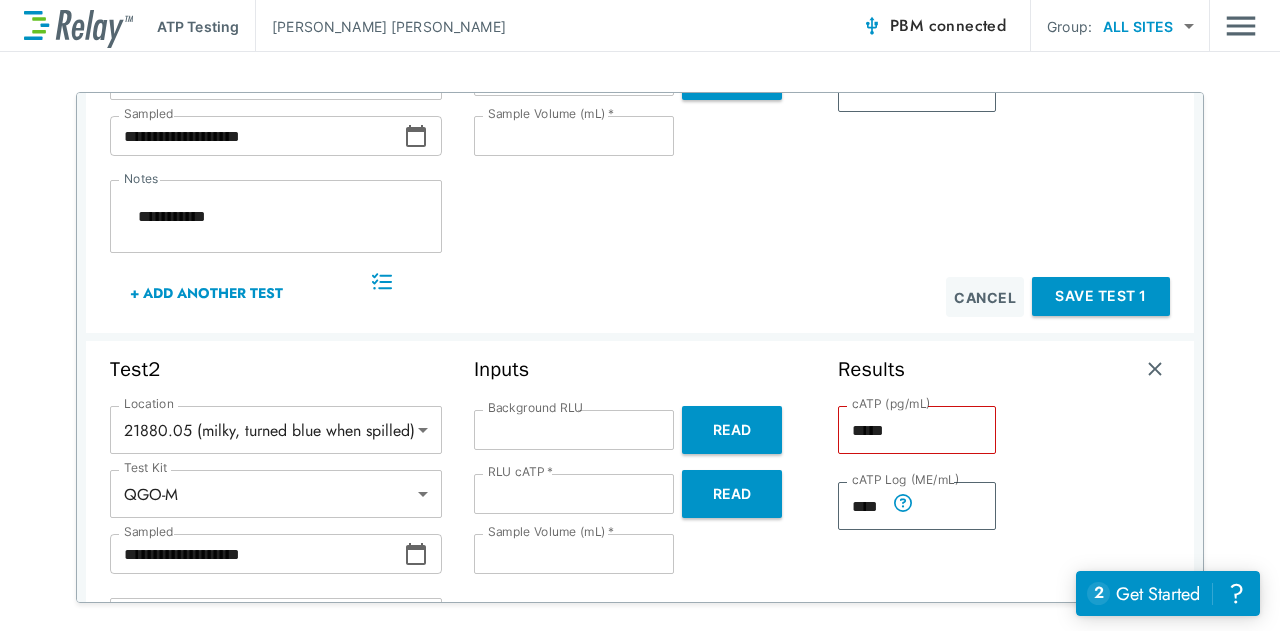 scroll, scrollTop: 168, scrollLeft: 0, axis: vertical 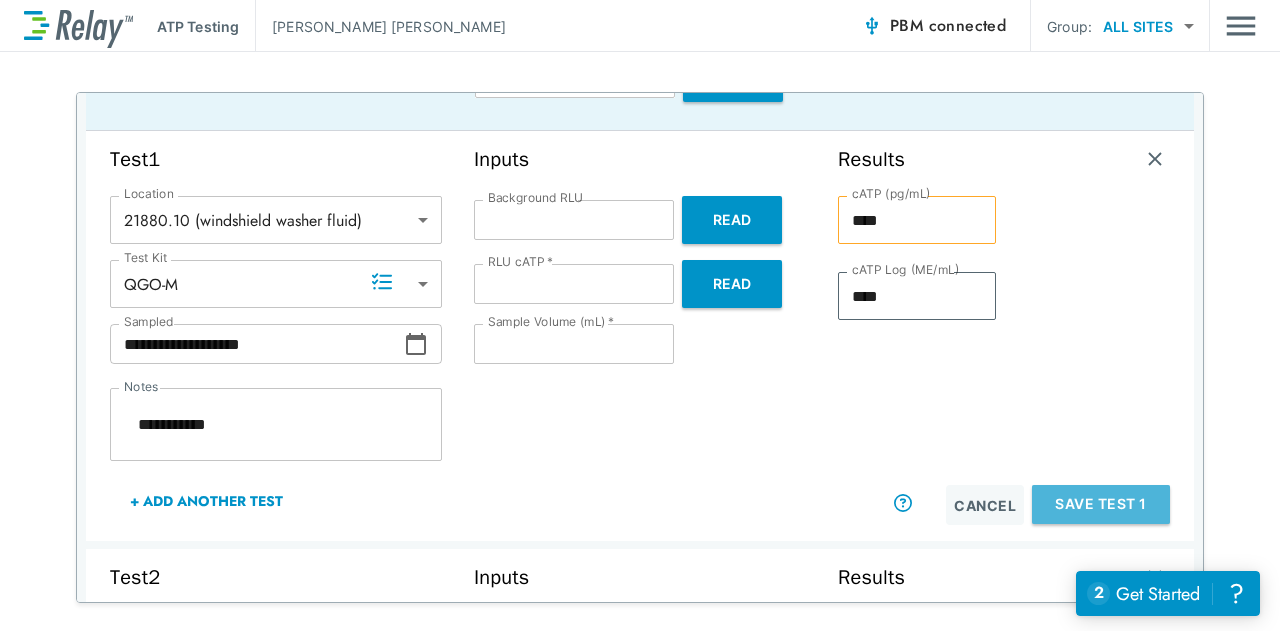 click on "Save Test 1" at bounding box center [1101, 504] 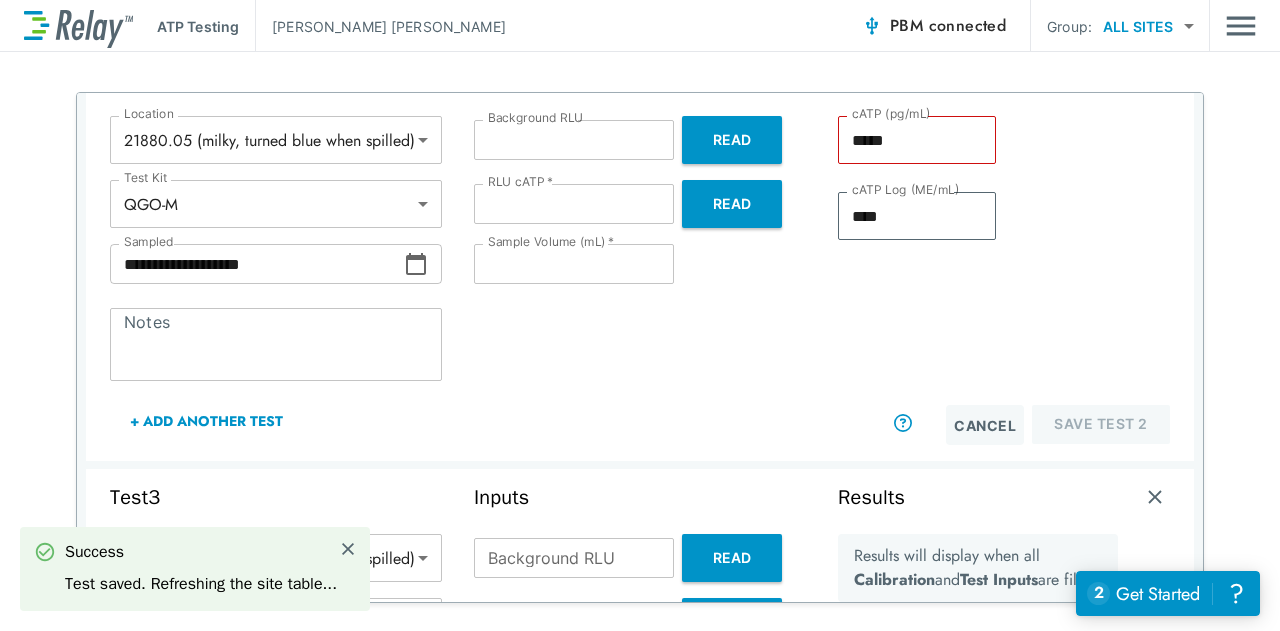 type on "*" 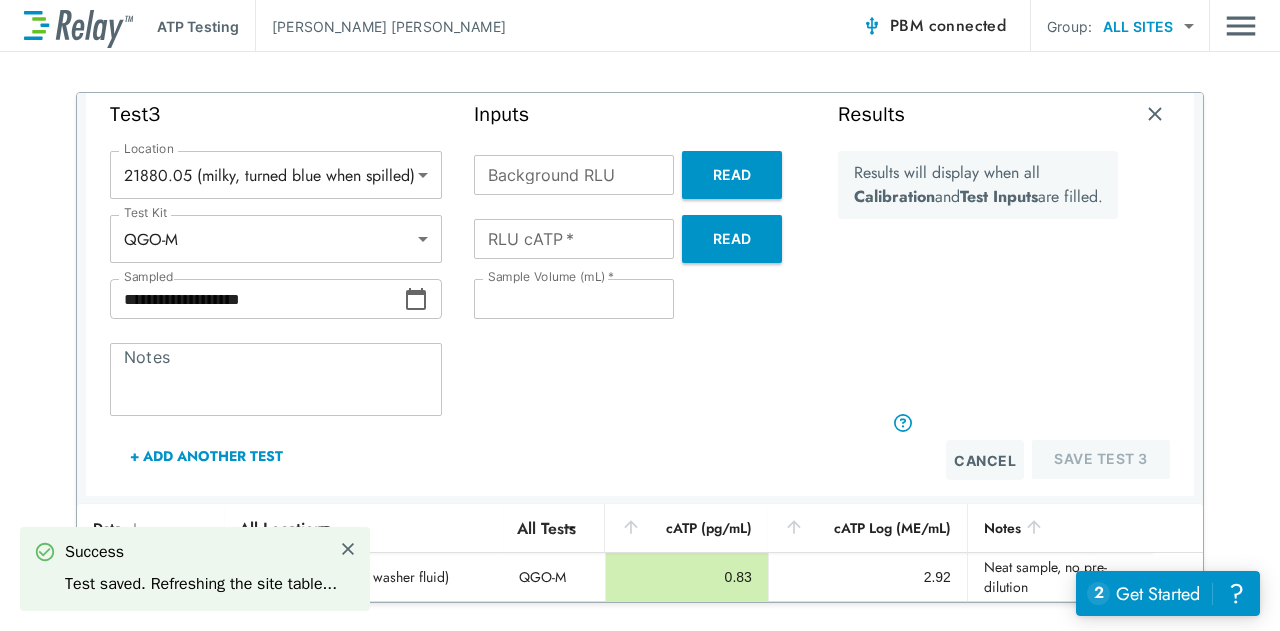 scroll, scrollTop: 248, scrollLeft: 0, axis: vertical 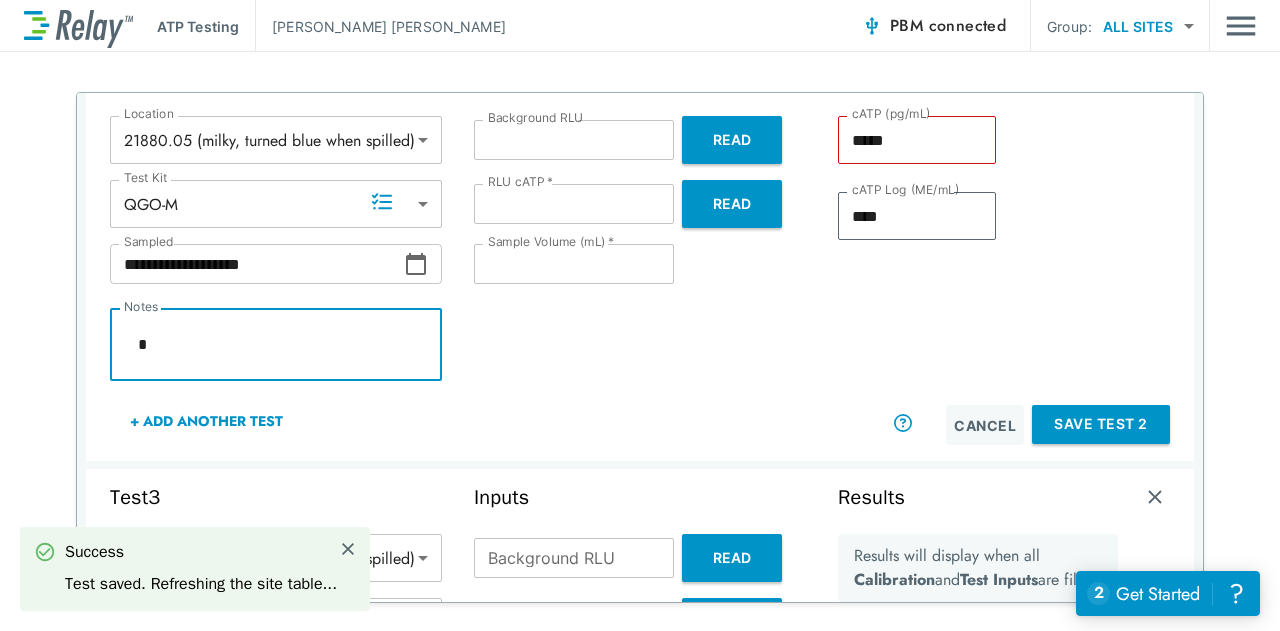 type on "*" 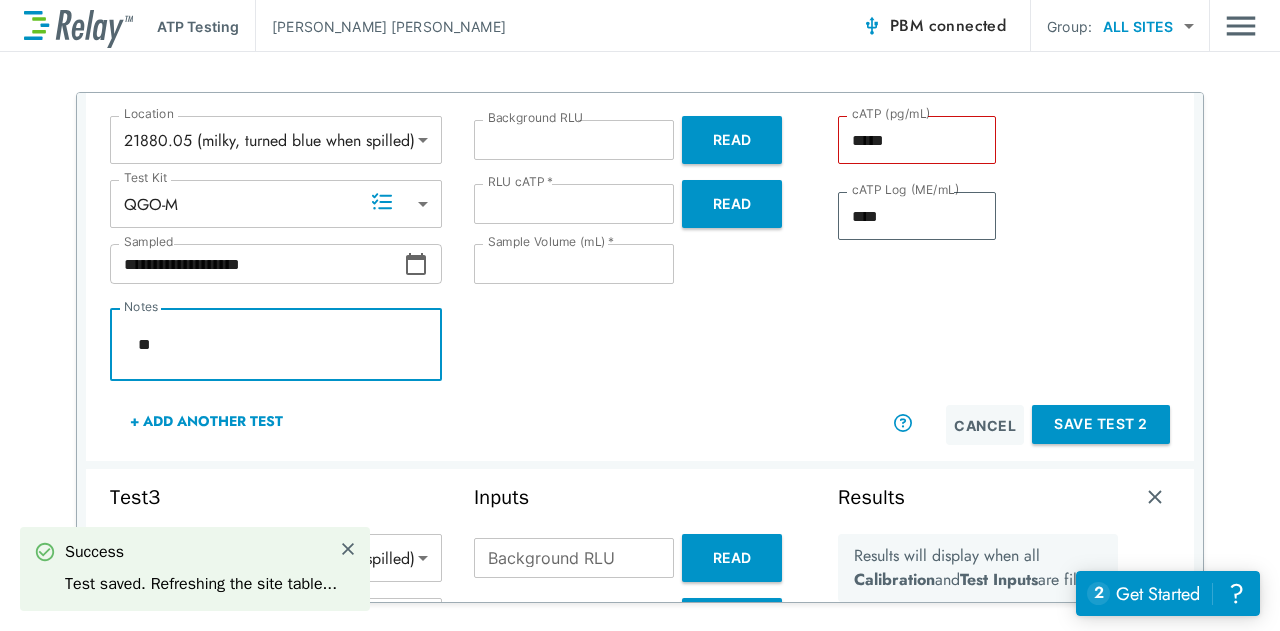 type on "*" 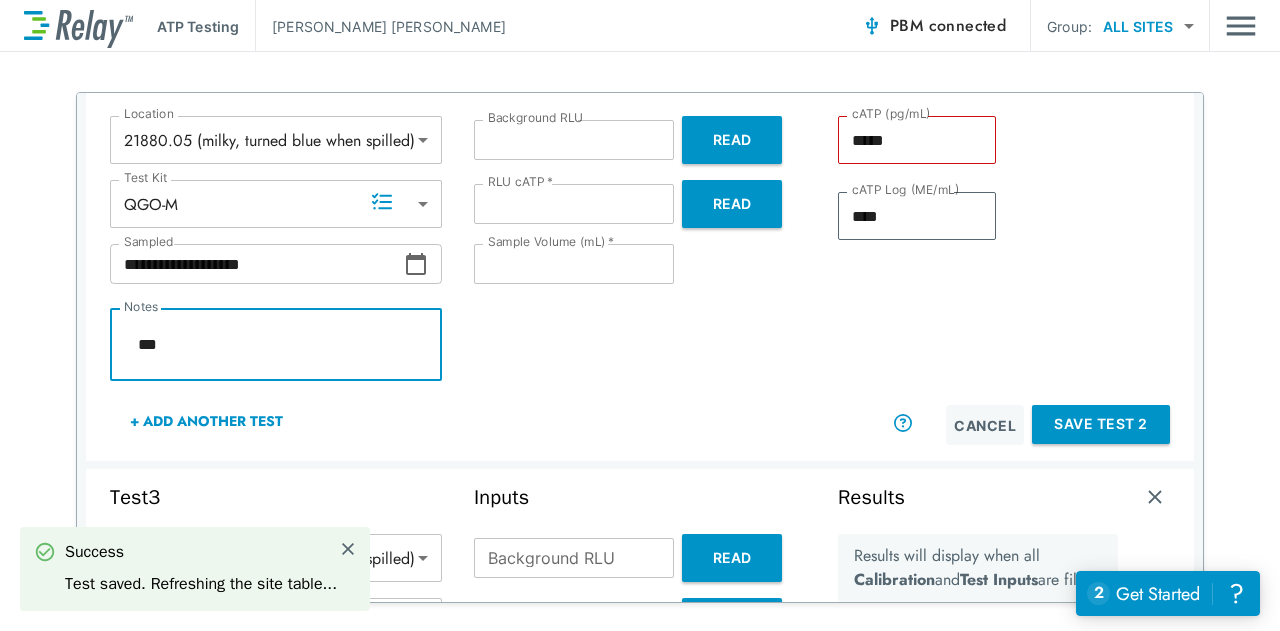 type on "*" 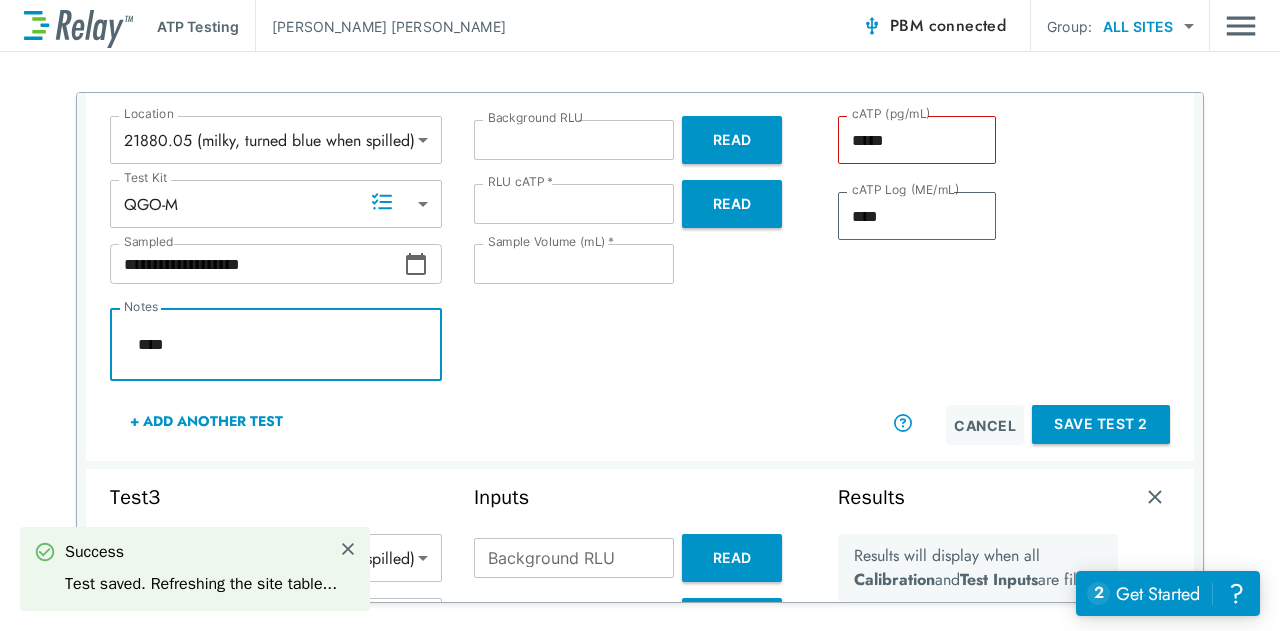 type on "*" 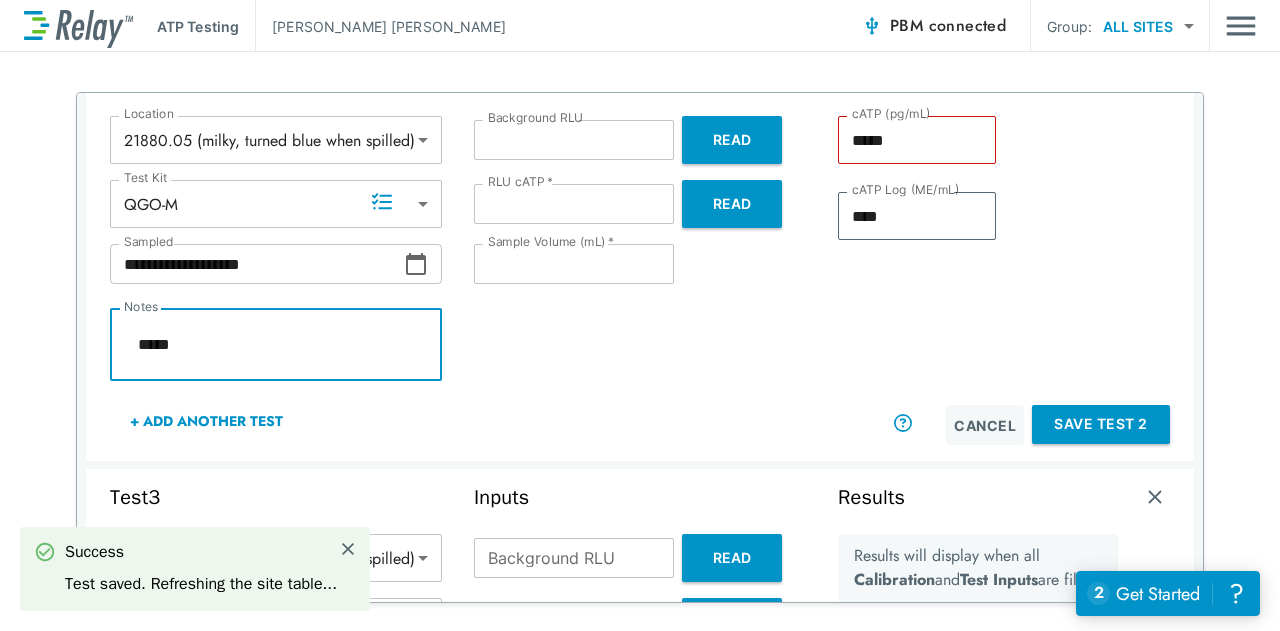 type on "*" 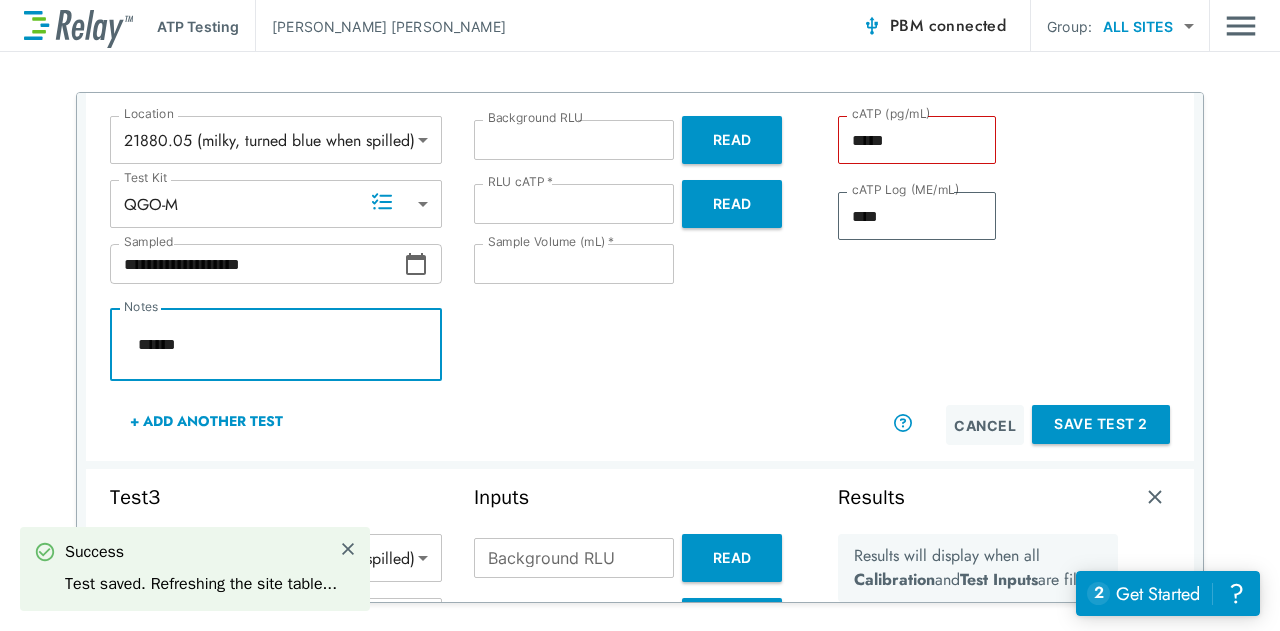 type on "*" 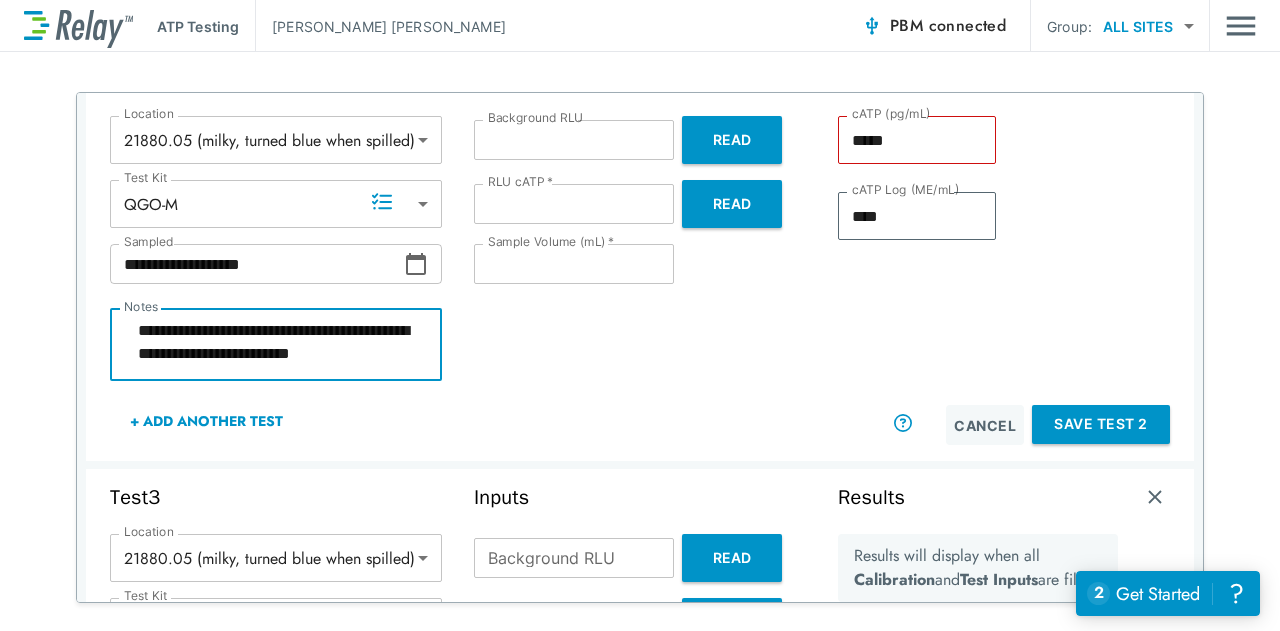 scroll, scrollTop: 37, scrollLeft: 0, axis: vertical 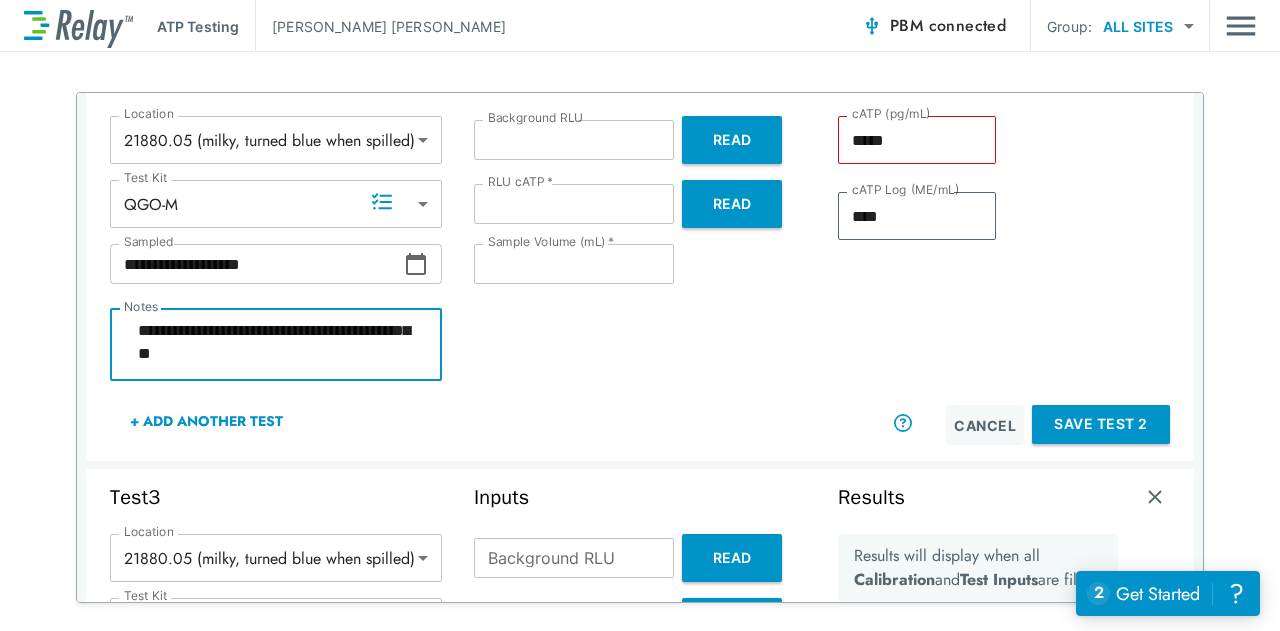 click on "Inputs Background RLU ** Background RLU Read RLU cATP   * ****** RLU cATP   * Read Sample Volume (mL)   * * Sample Volume (mL)   *" at bounding box center [640, 256] 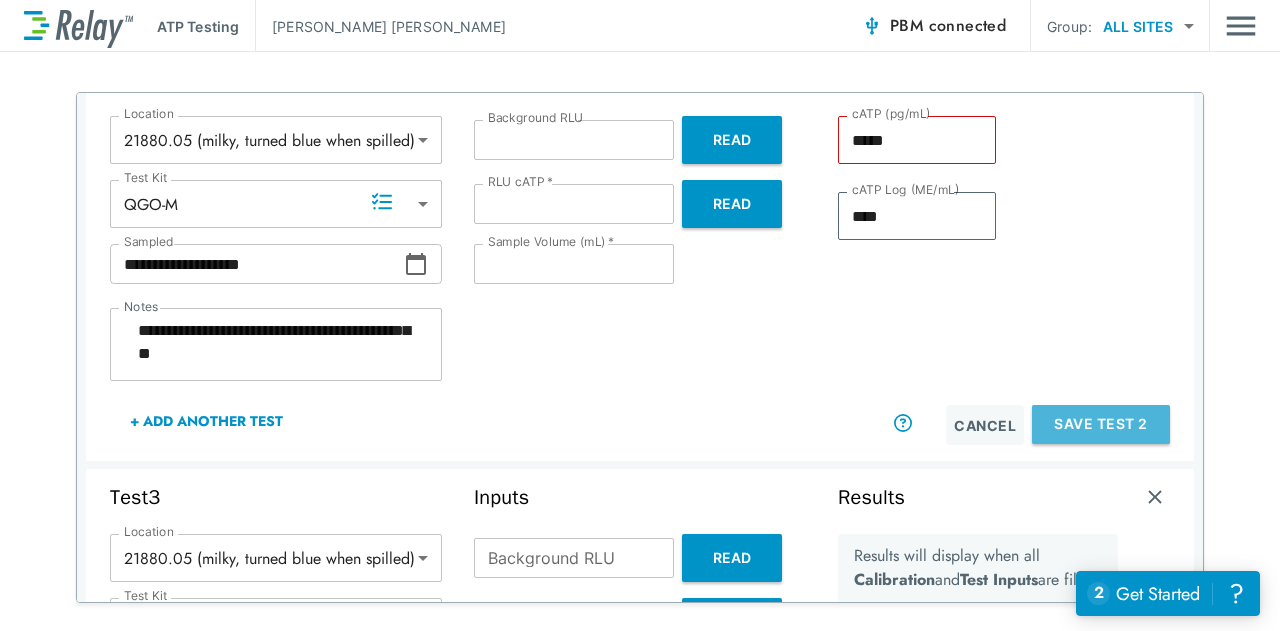 click on "Save Test 2" at bounding box center (1101, 424) 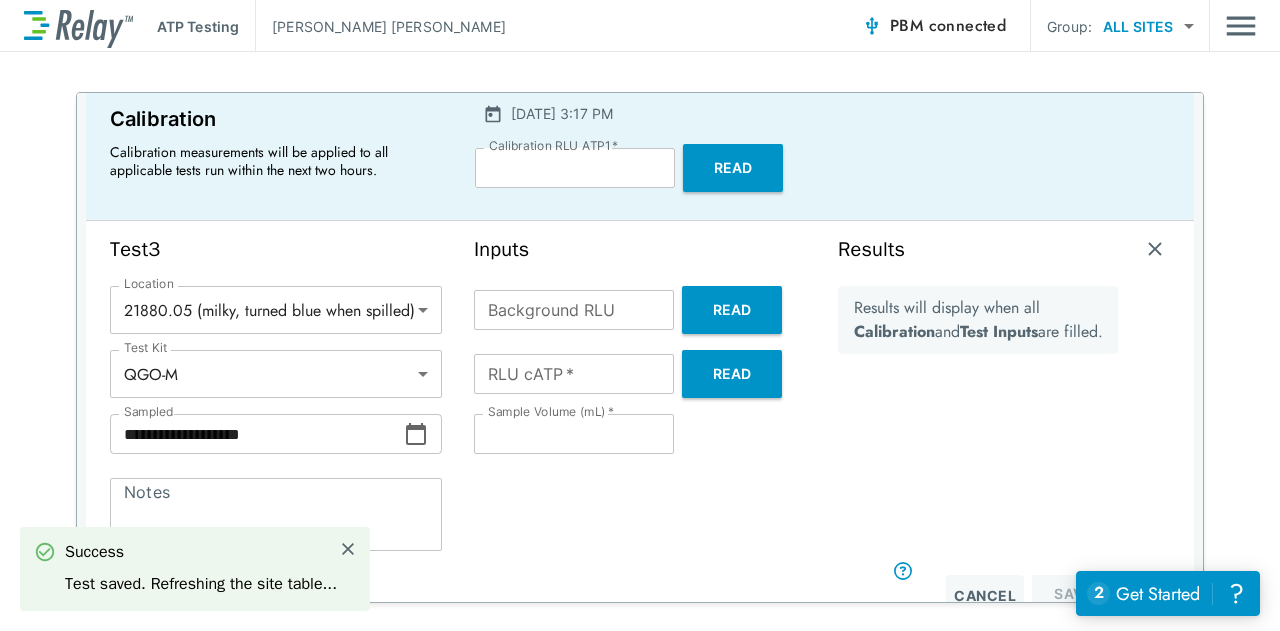 scroll, scrollTop: 100, scrollLeft: 0, axis: vertical 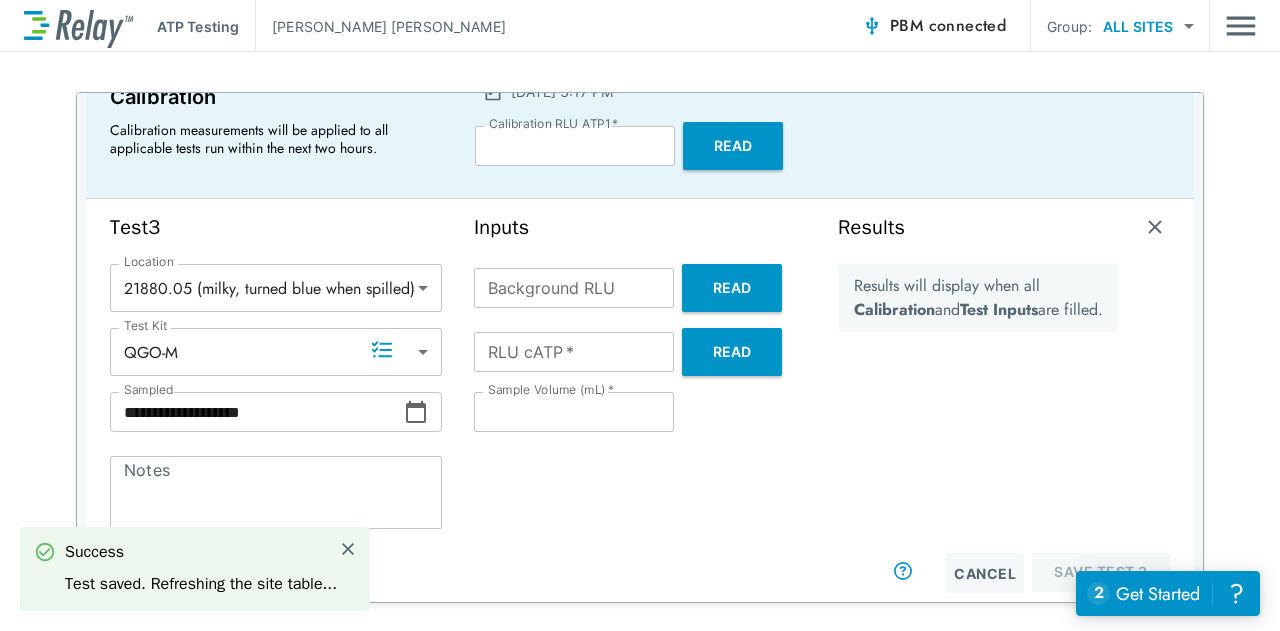 click on "**********" at bounding box center (640, 315) 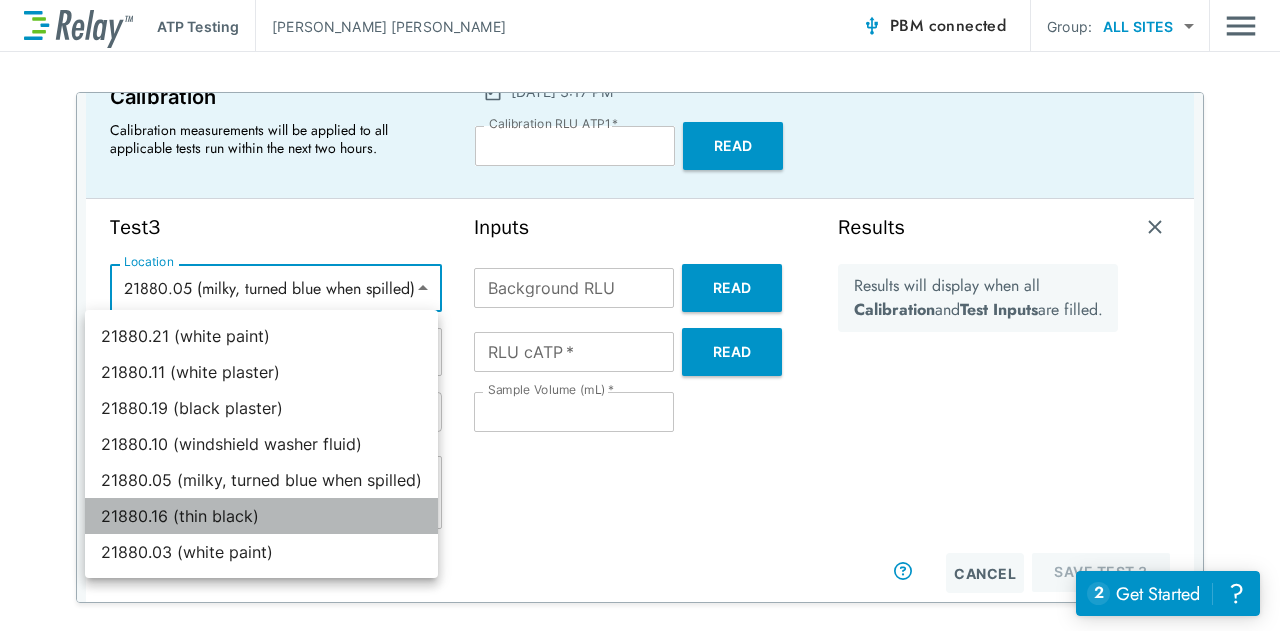 click on "21880.16 (thin black)" at bounding box center [261, 516] 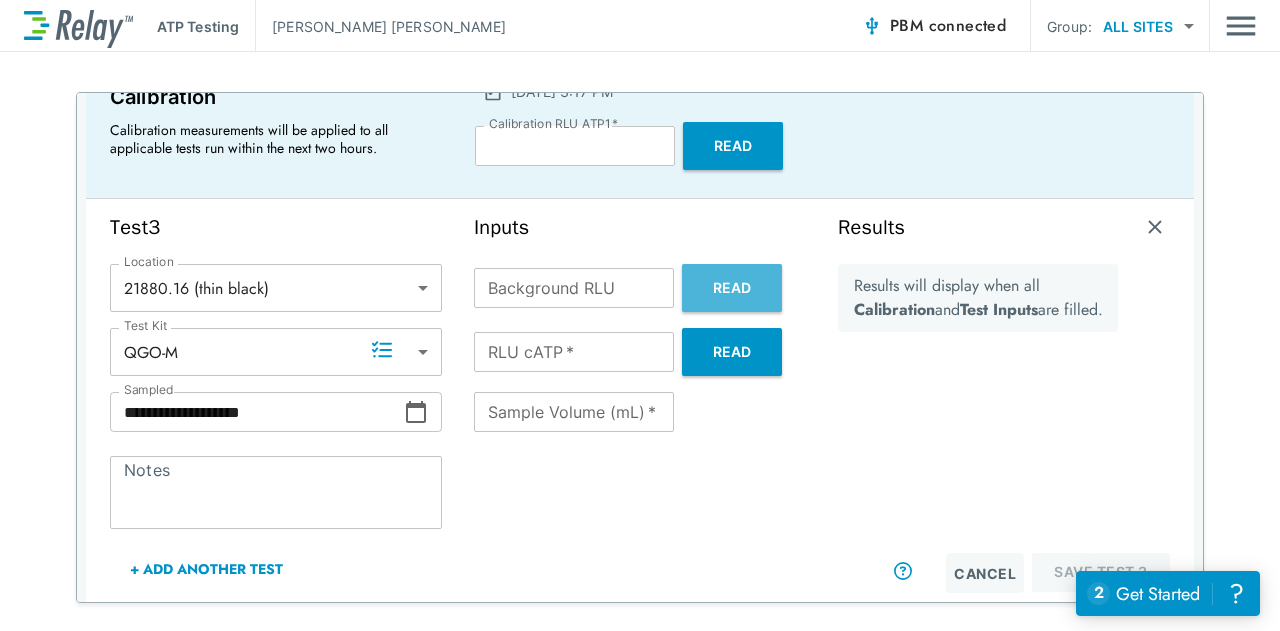 click on "Read" at bounding box center (732, 288) 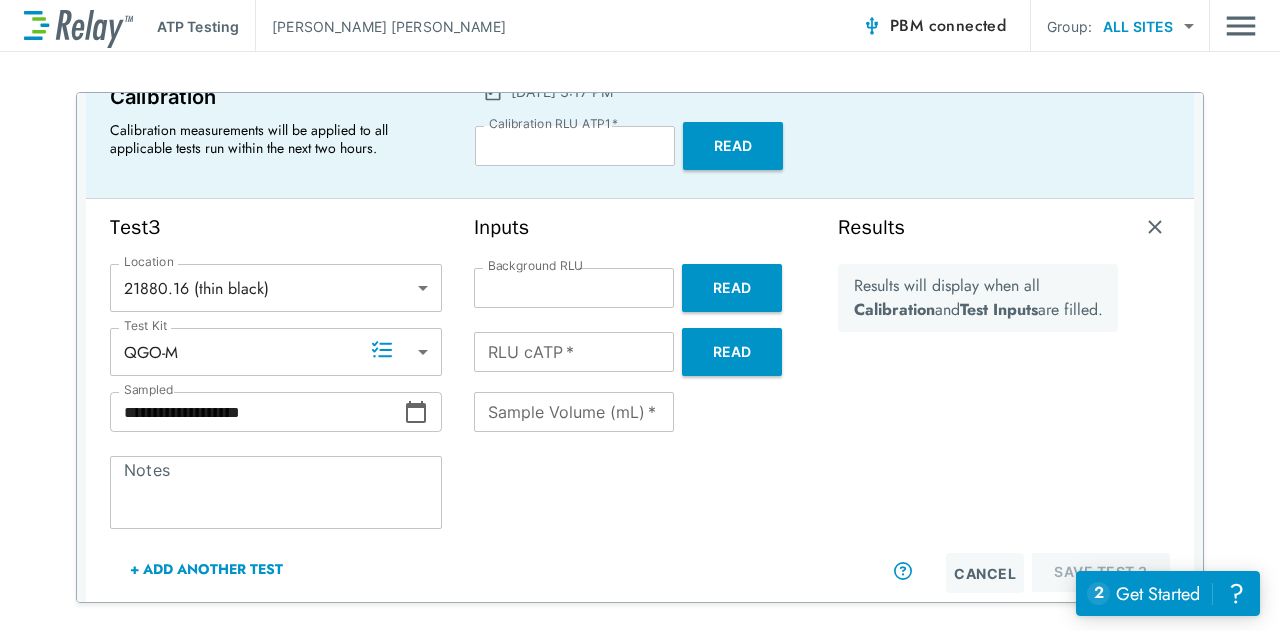 click on "Read" at bounding box center [732, 352] 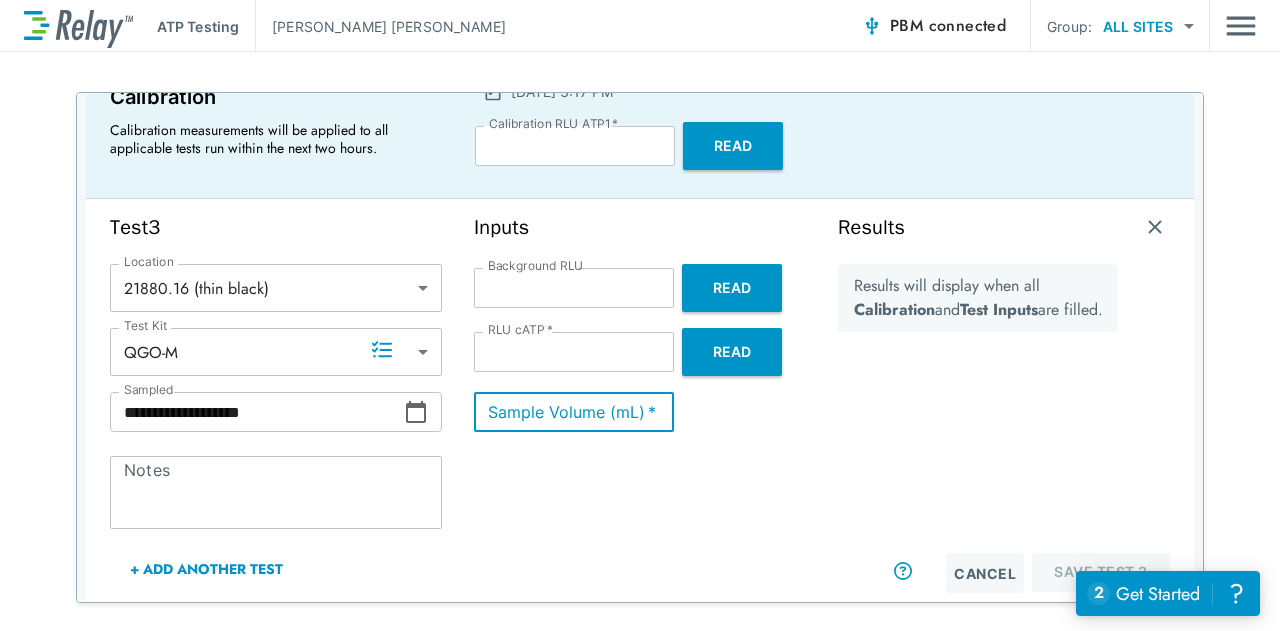 click on "**" at bounding box center [574, 412] 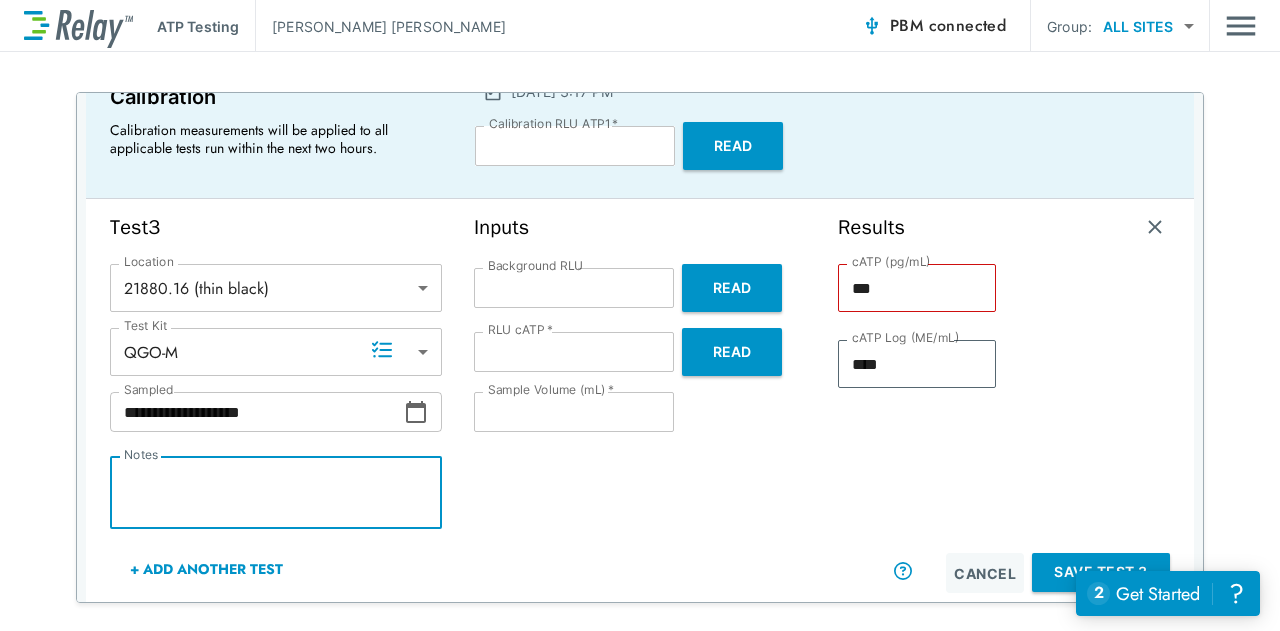 click on "Notes" at bounding box center (276, 493) 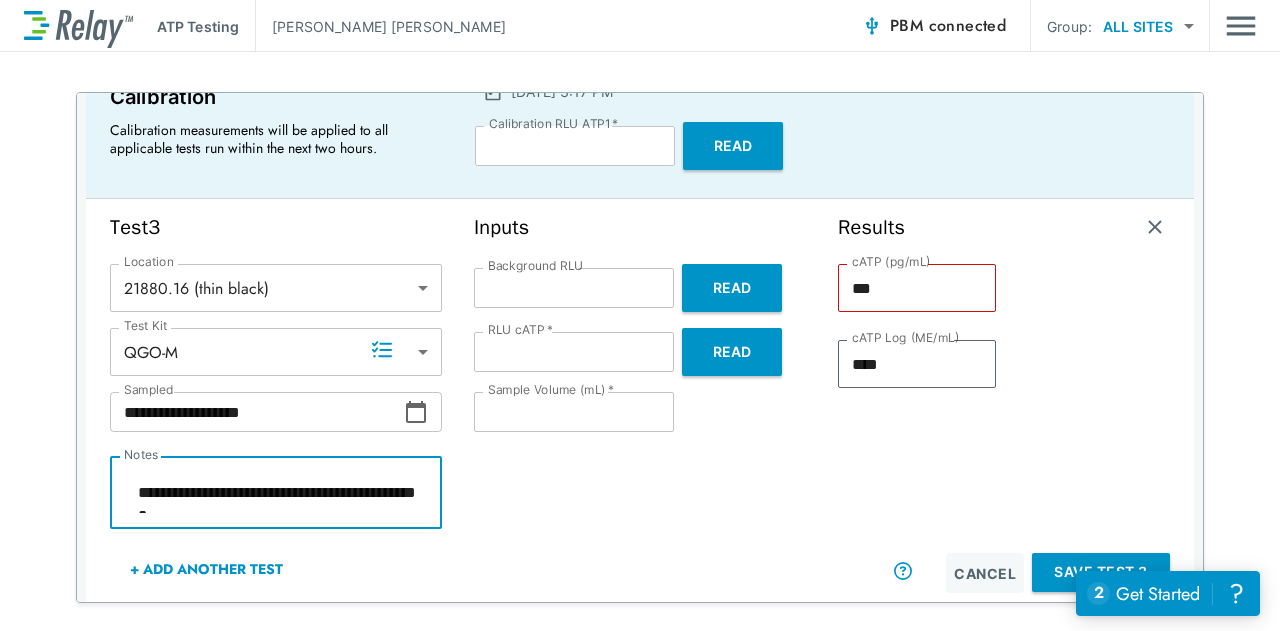 scroll, scrollTop: 14, scrollLeft: 0, axis: vertical 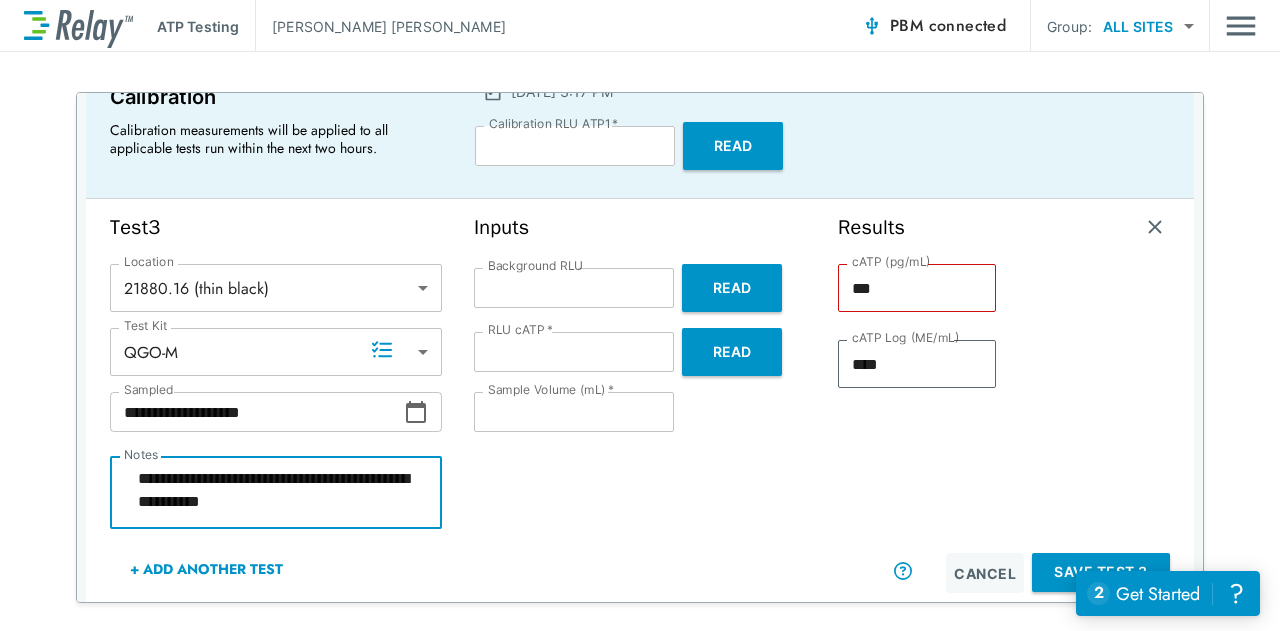 click on "Inputs Background RLU ** Background RLU Read RLU cATP   * **** RLU cATP   * Read Sample Volume (mL)   * * Sample Volume (mL)   *" at bounding box center (640, 404) 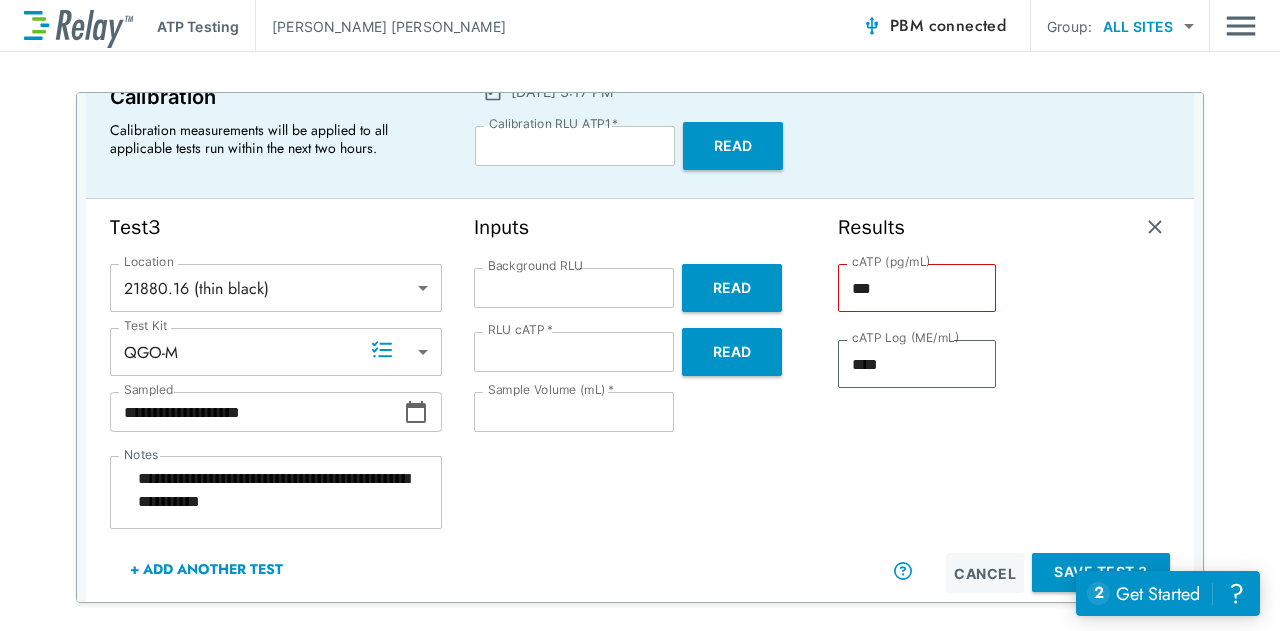 click on "*" at bounding box center [574, 412] 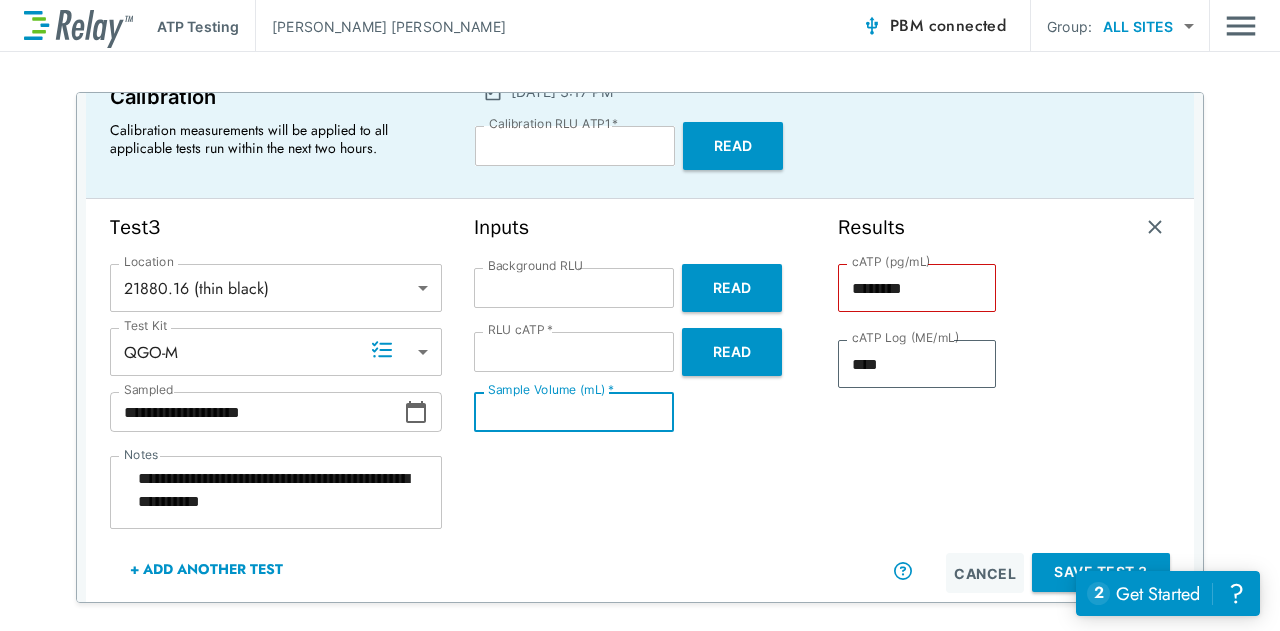 click on "*" at bounding box center [574, 412] 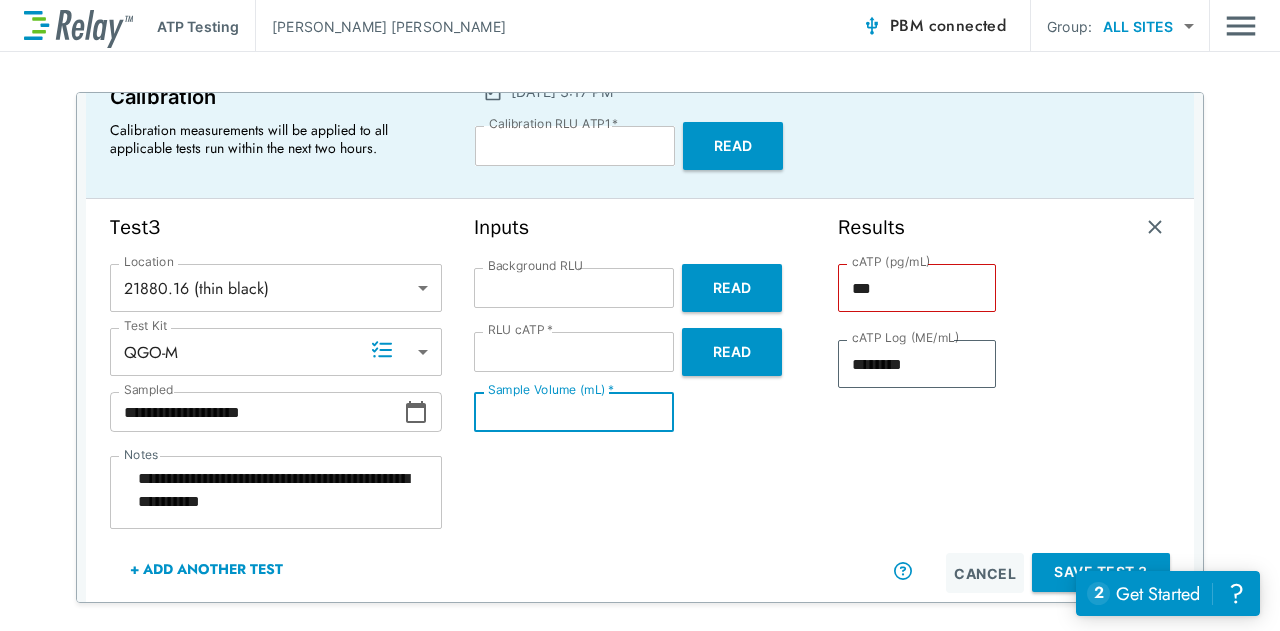 click on "*" at bounding box center [574, 412] 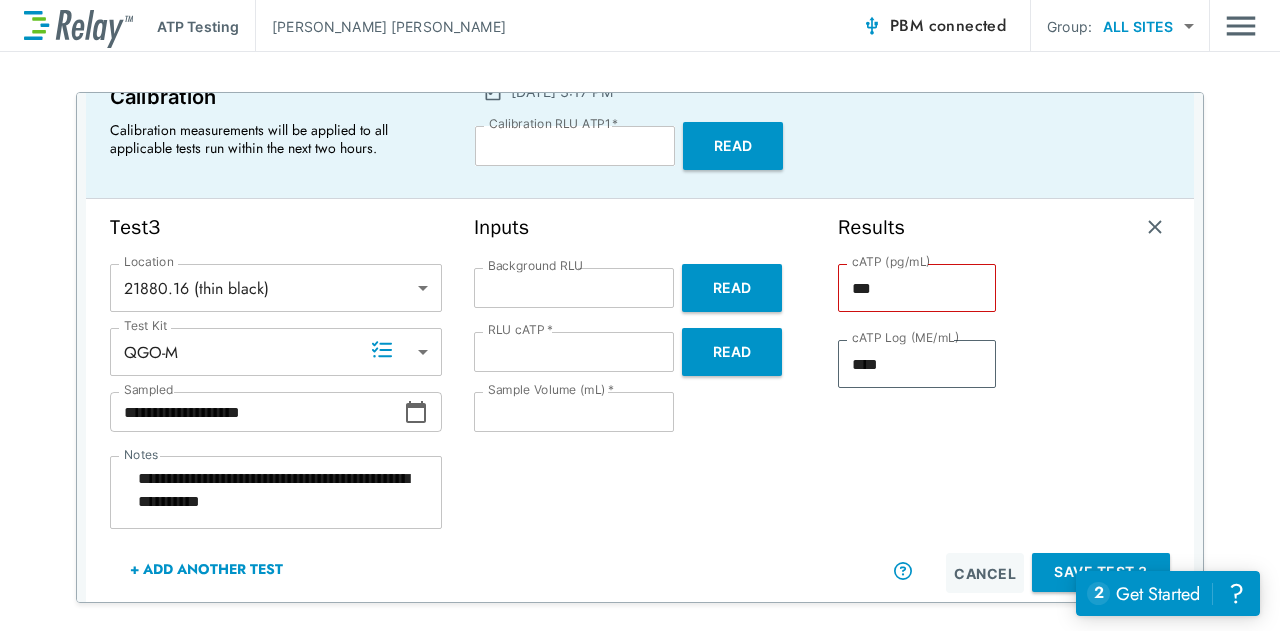 click on "Inputs Background RLU ** Background RLU Read RLU cATP   * **** RLU cATP   * Read Sample Volume (mL)   * * Sample Volume (mL)   *" at bounding box center [640, 404] 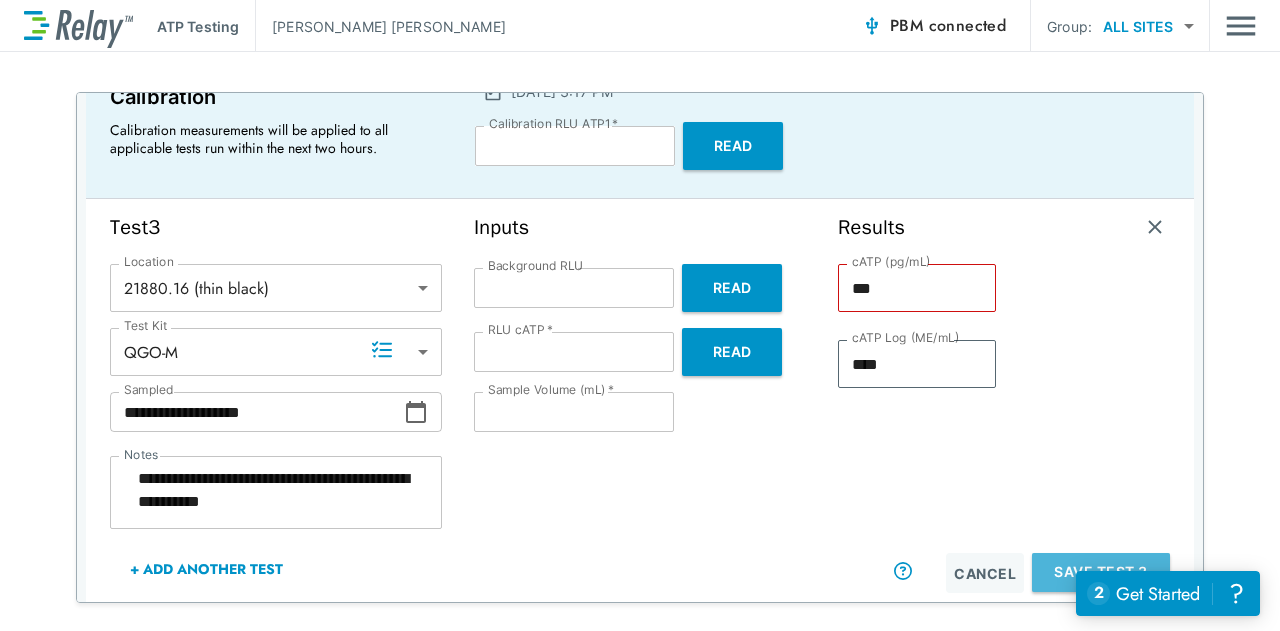click on "Save Test 3" at bounding box center [1101, 572] 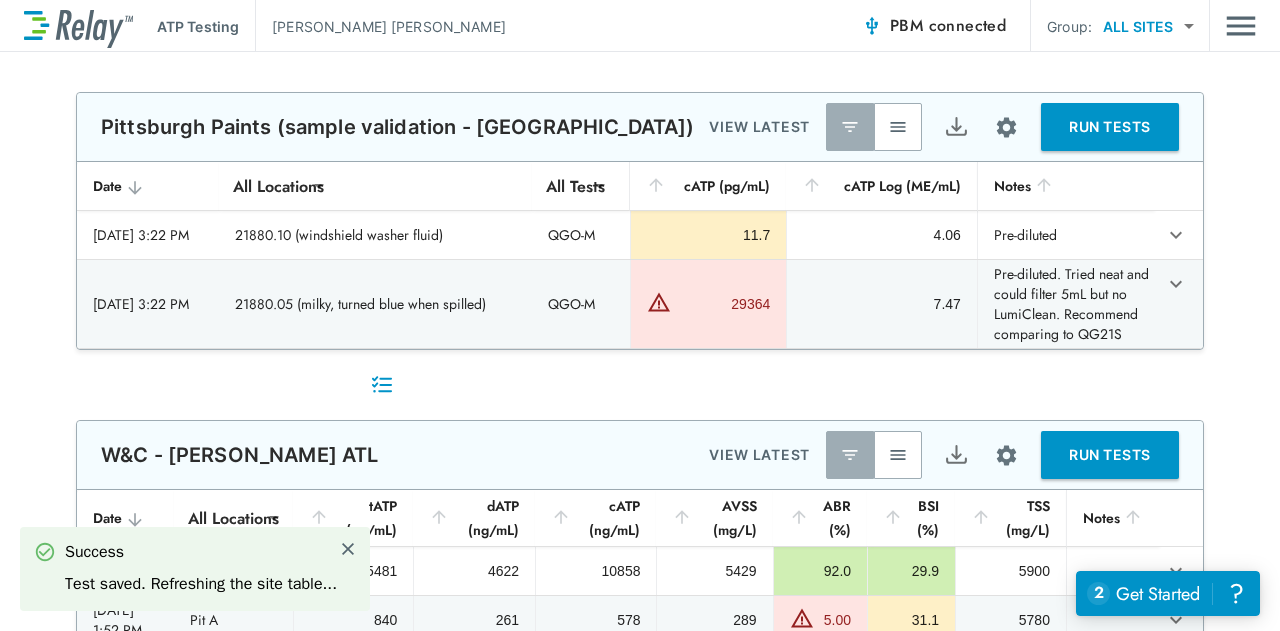 scroll, scrollTop: 0, scrollLeft: 0, axis: both 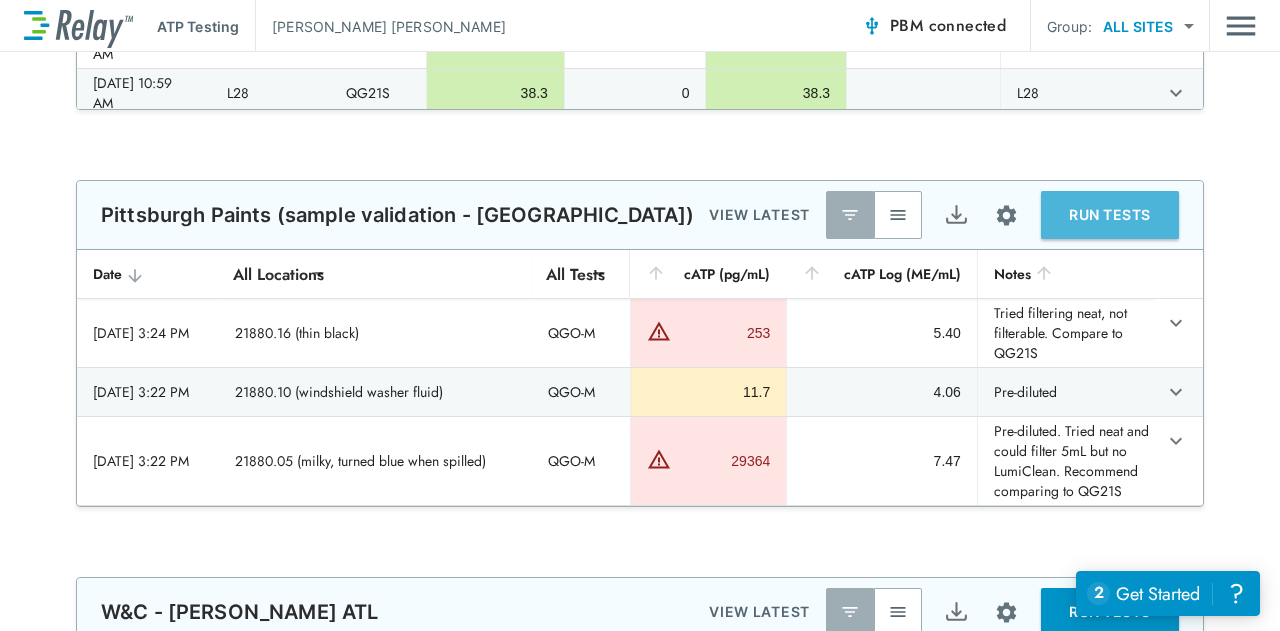click on "RUN TESTS" at bounding box center [1110, 215] 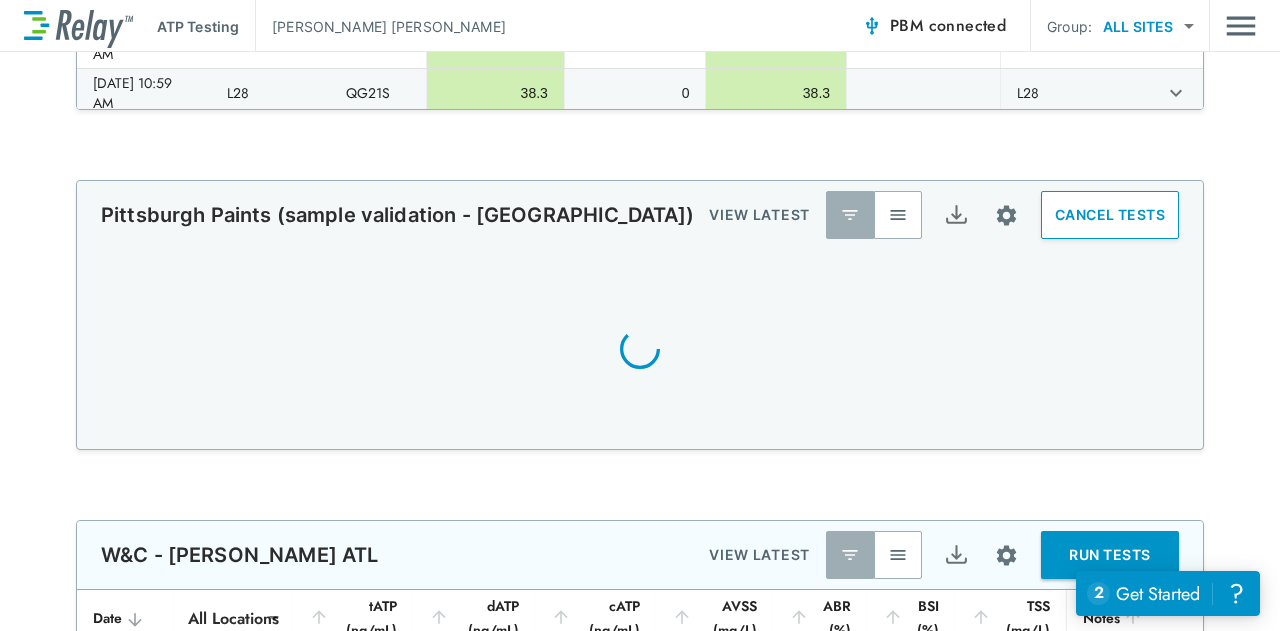 scroll, scrollTop: 727, scrollLeft: 0, axis: vertical 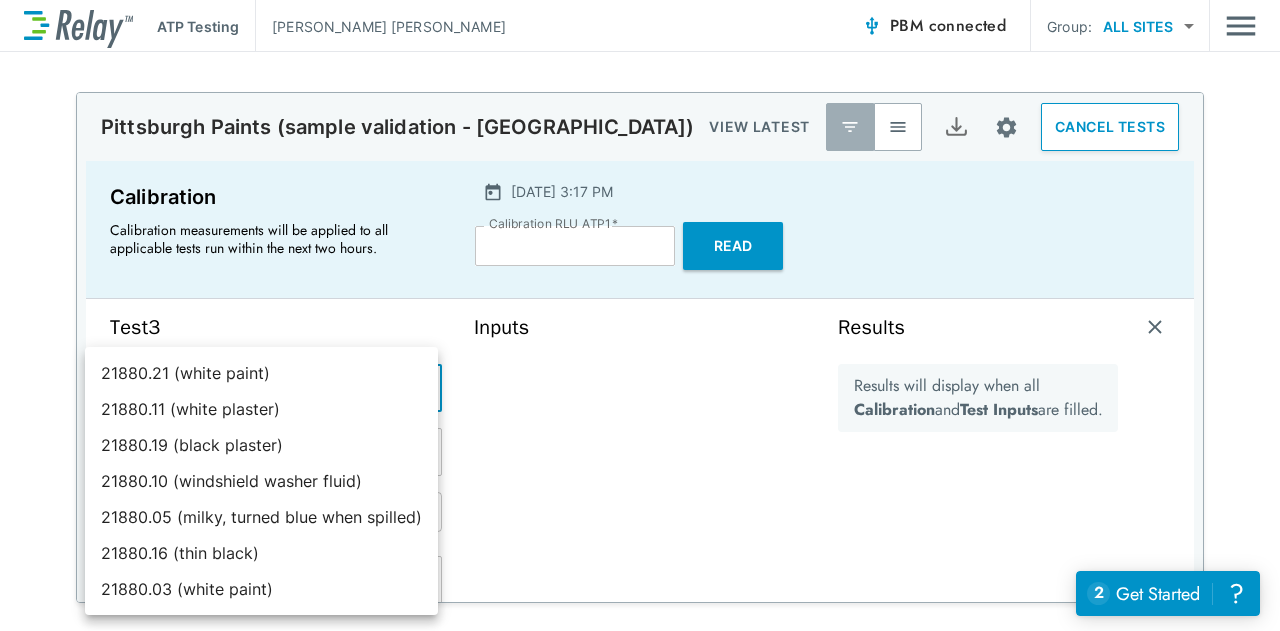 click on "**********" at bounding box center [640, 315] 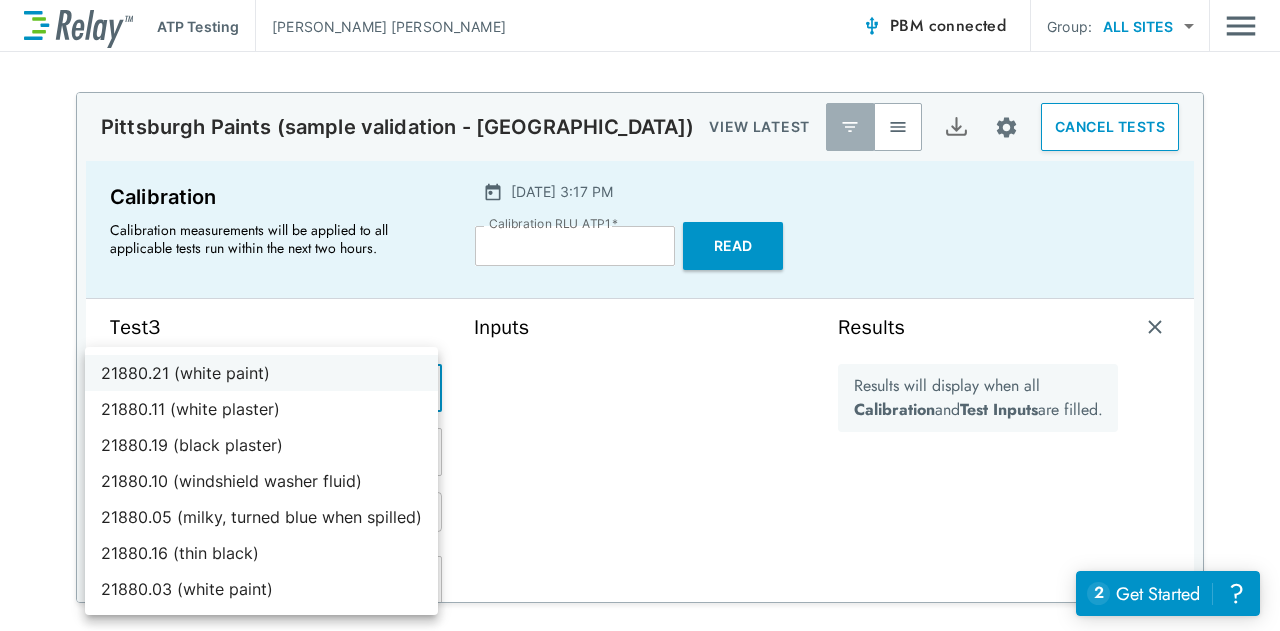 click on "21880.21 (white paint)" at bounding box center (261, 373) 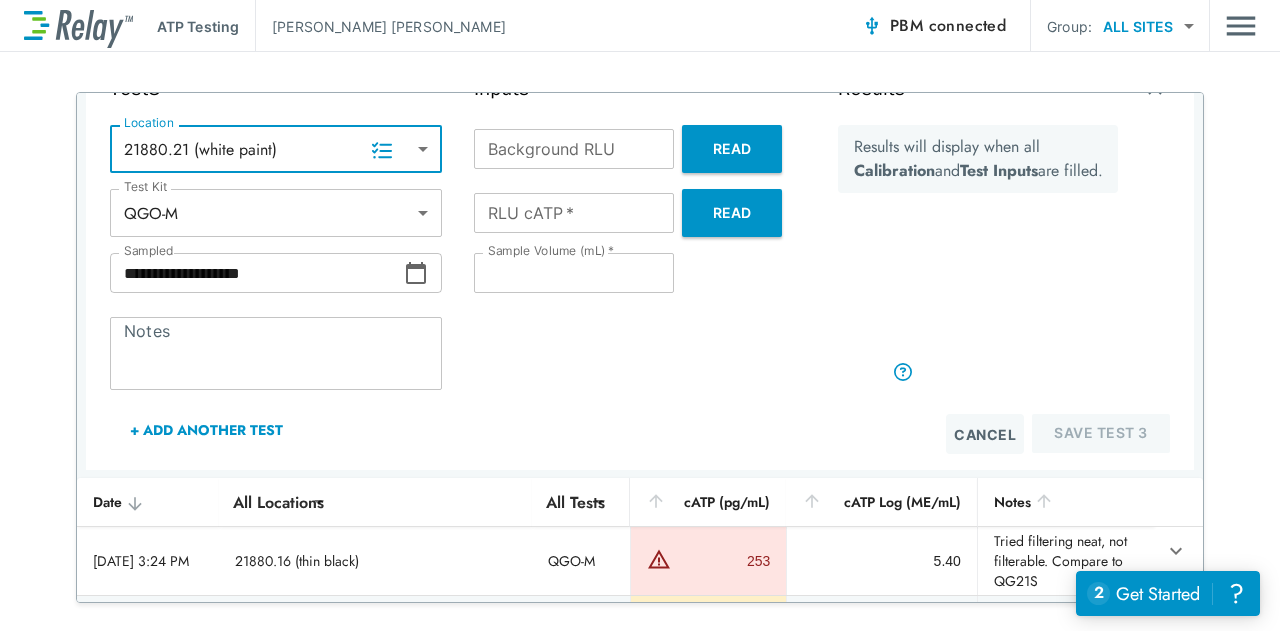 scroll, scrollTop: 300, scrollLeft: 0, axis: vertical 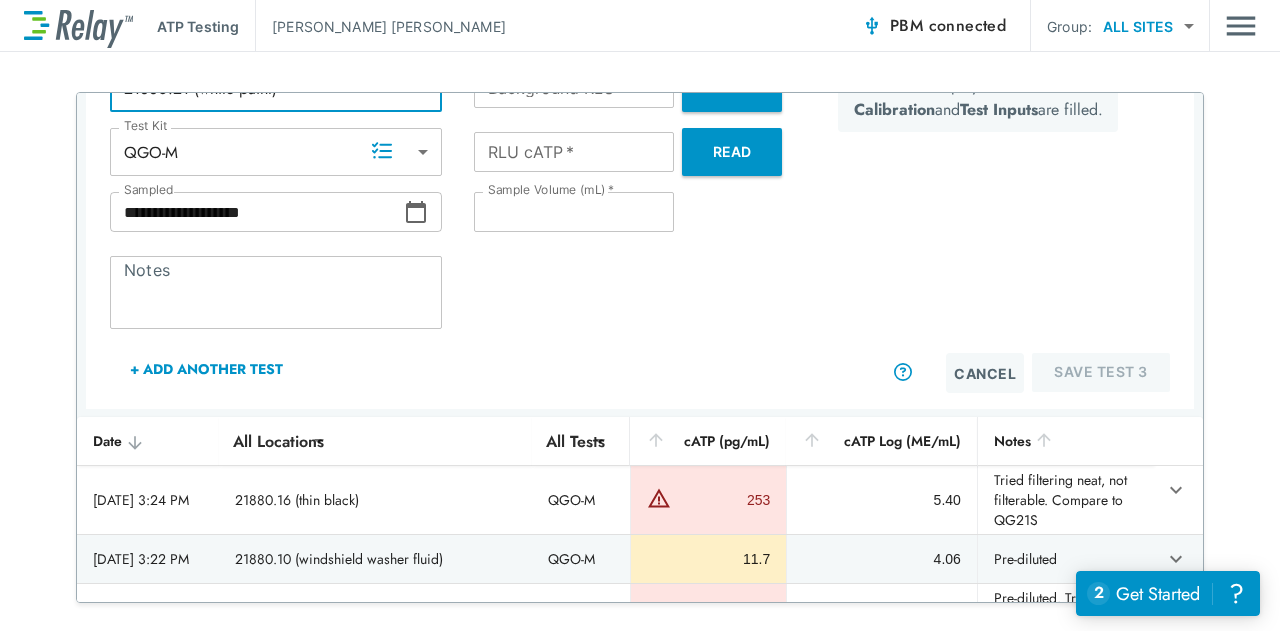 click on "+ Add Another Test" at bounding box center (206, 369) 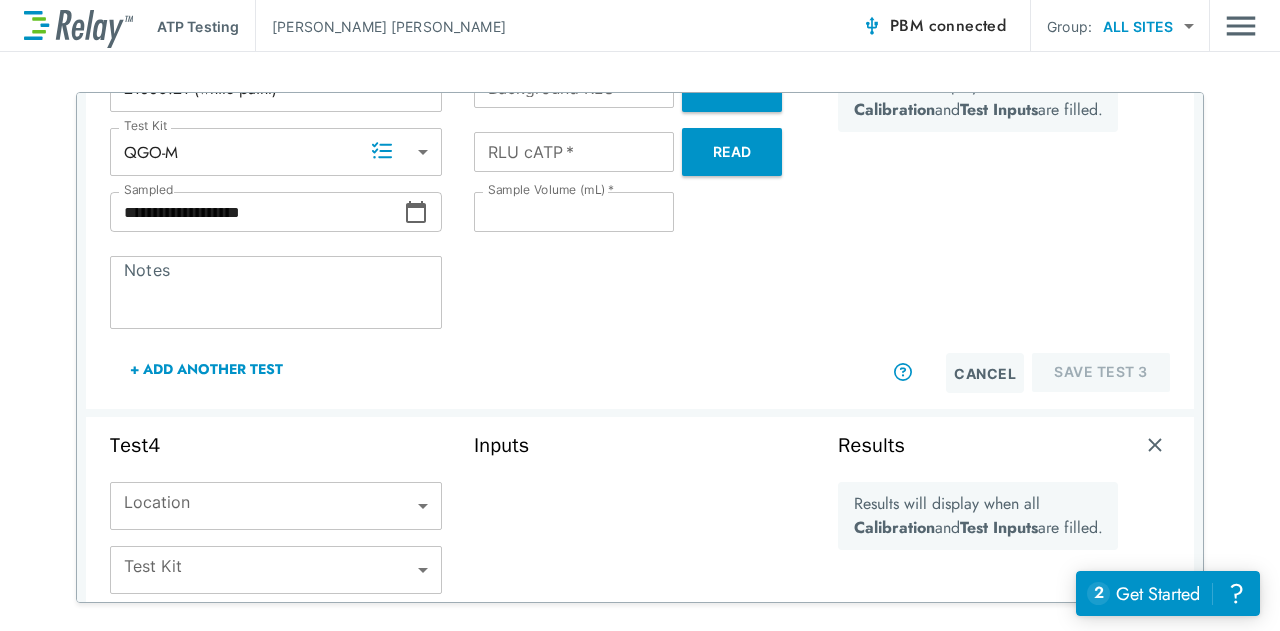 click on "**********" at bounding box center (640, 315) 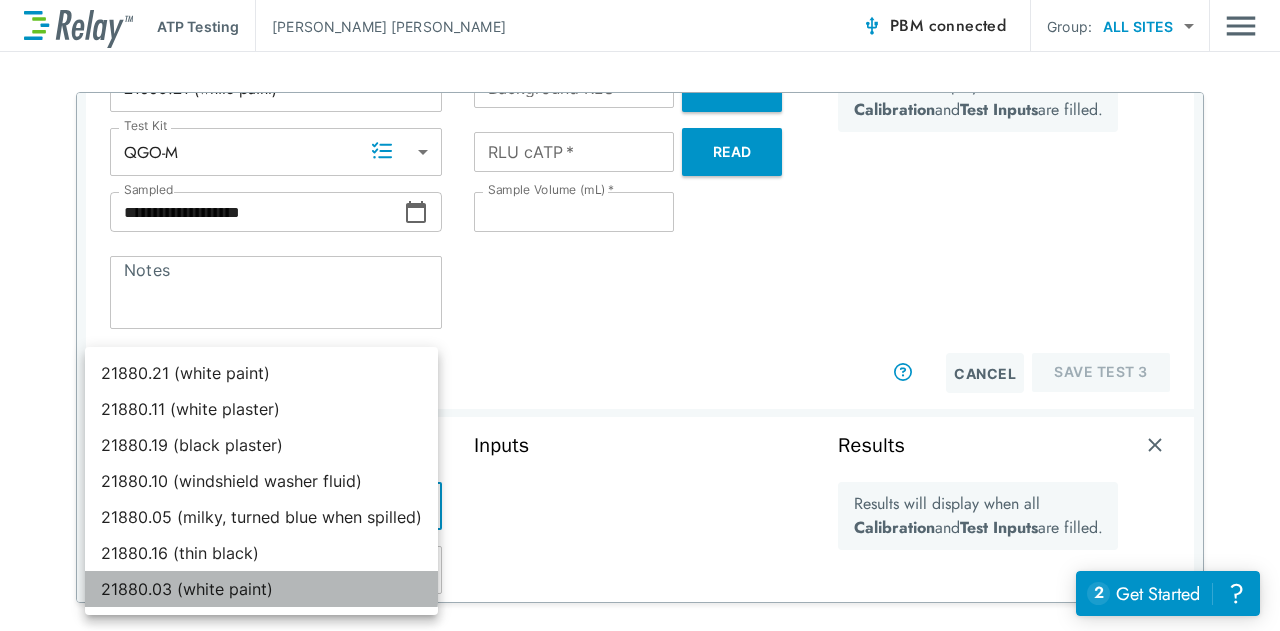 click on "21880.03 (white paint)" at bounding box center (261, 589) 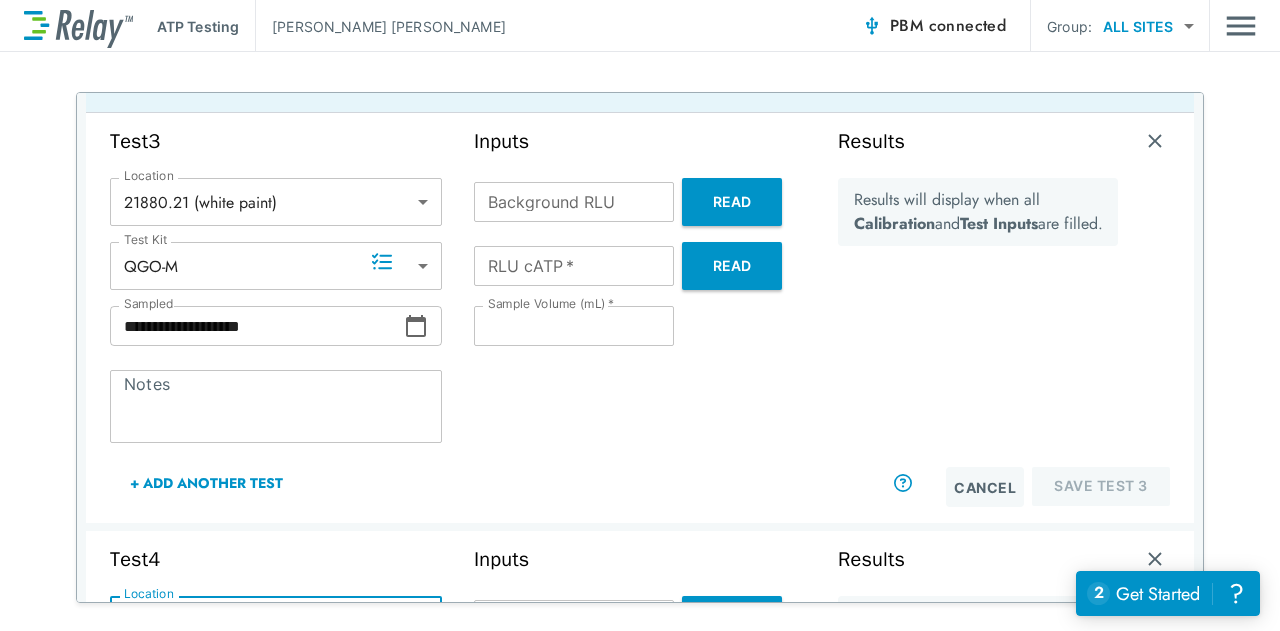 scroll, scrollTop: 189, scrollLeft: 0, axis: vertical 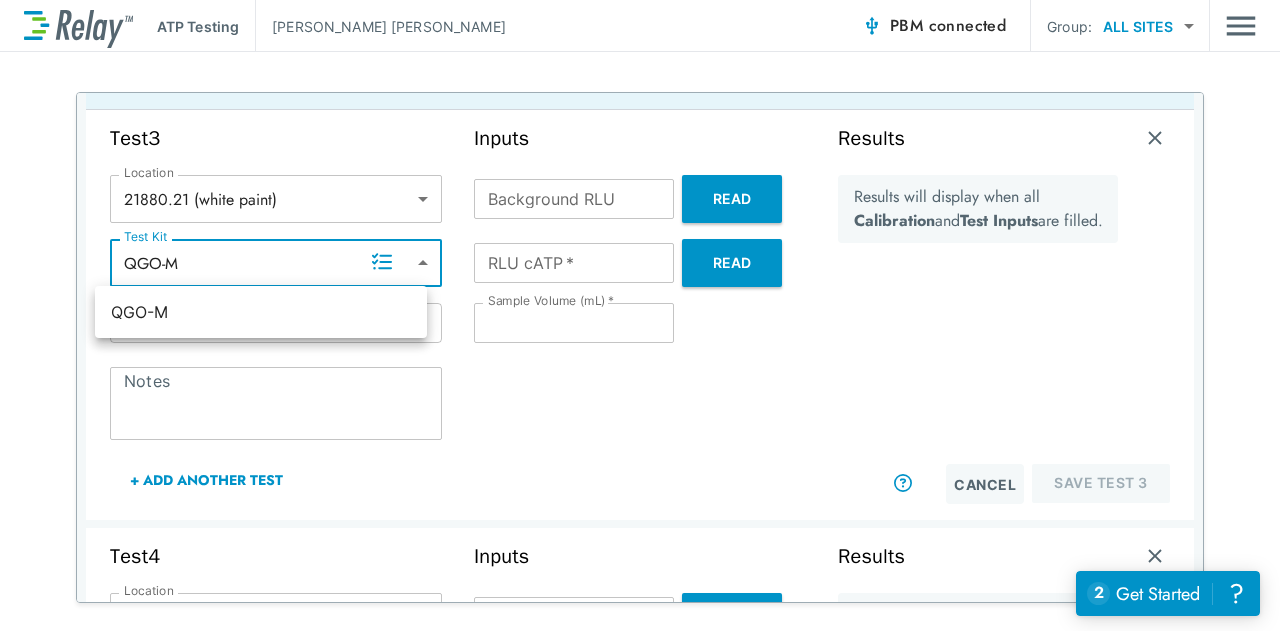 click on "**********" at bounding box center [640, 315] 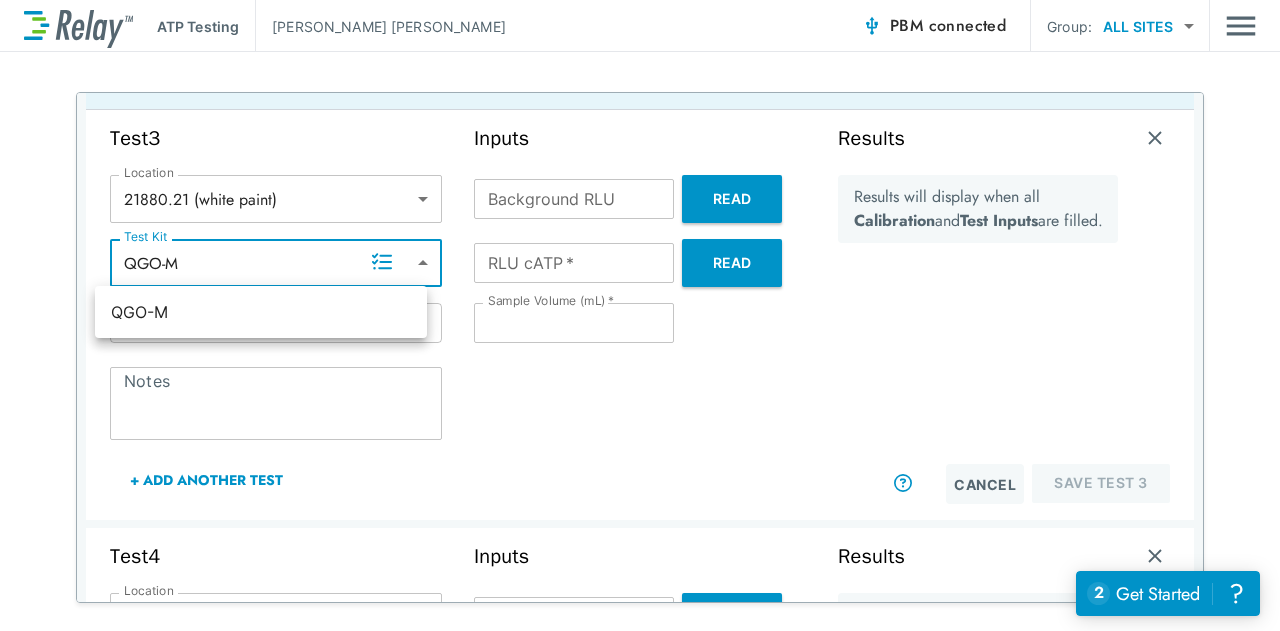 click at bounding box center (640, 315) 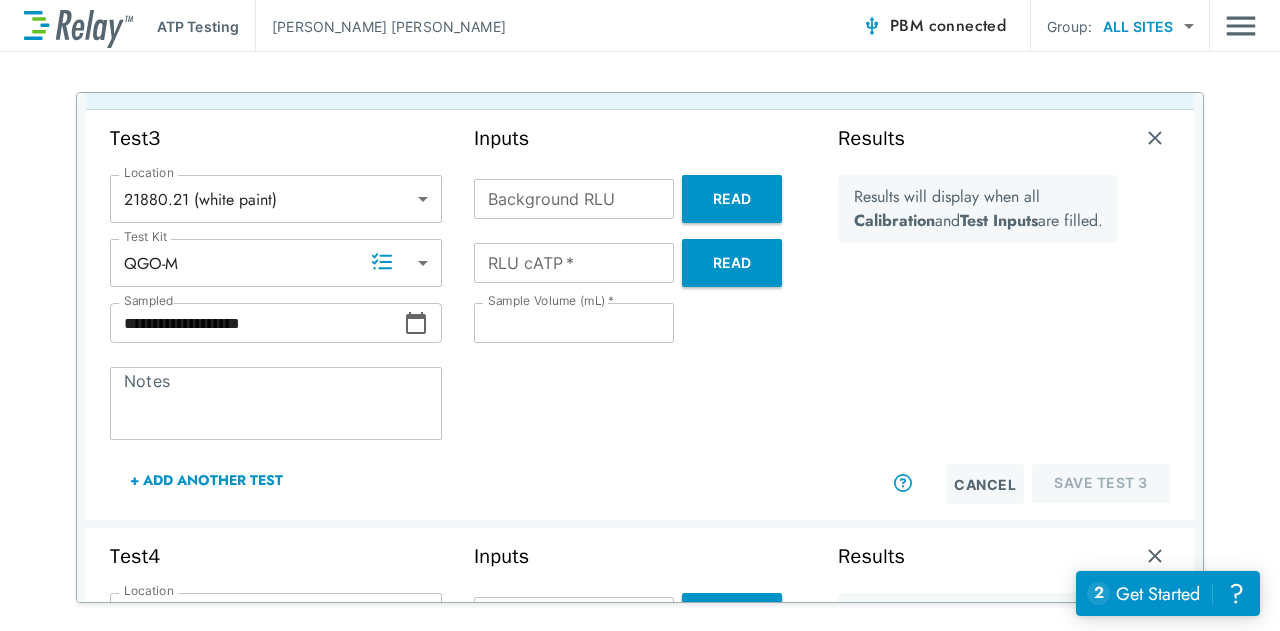 click 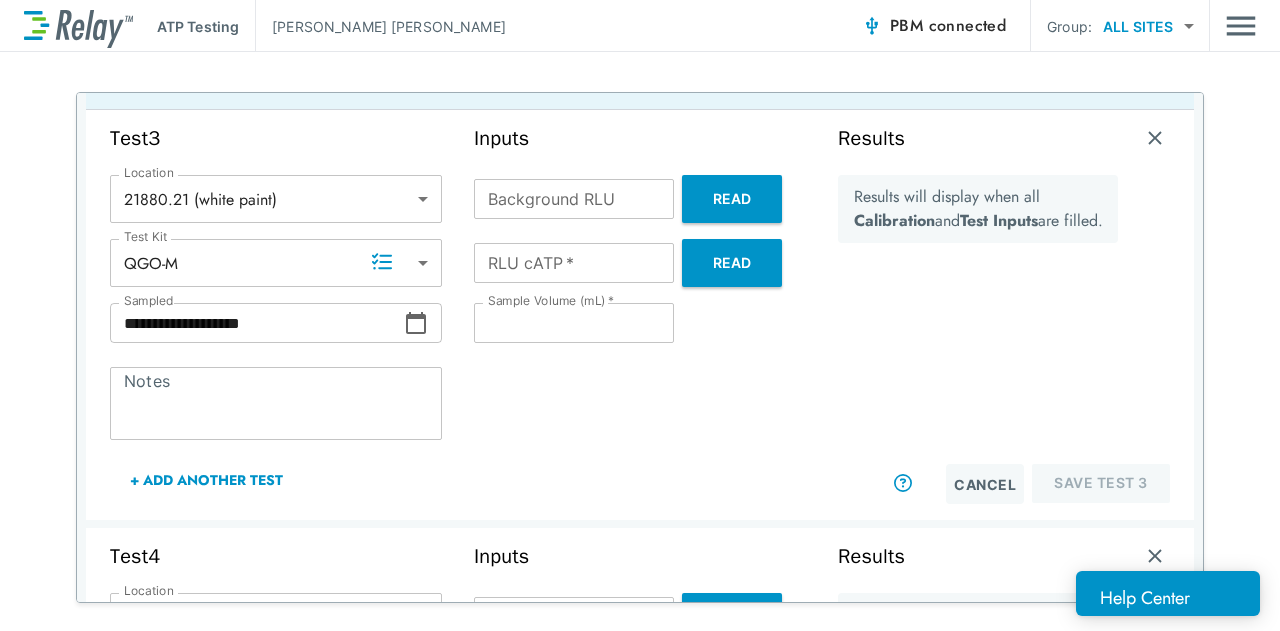 click 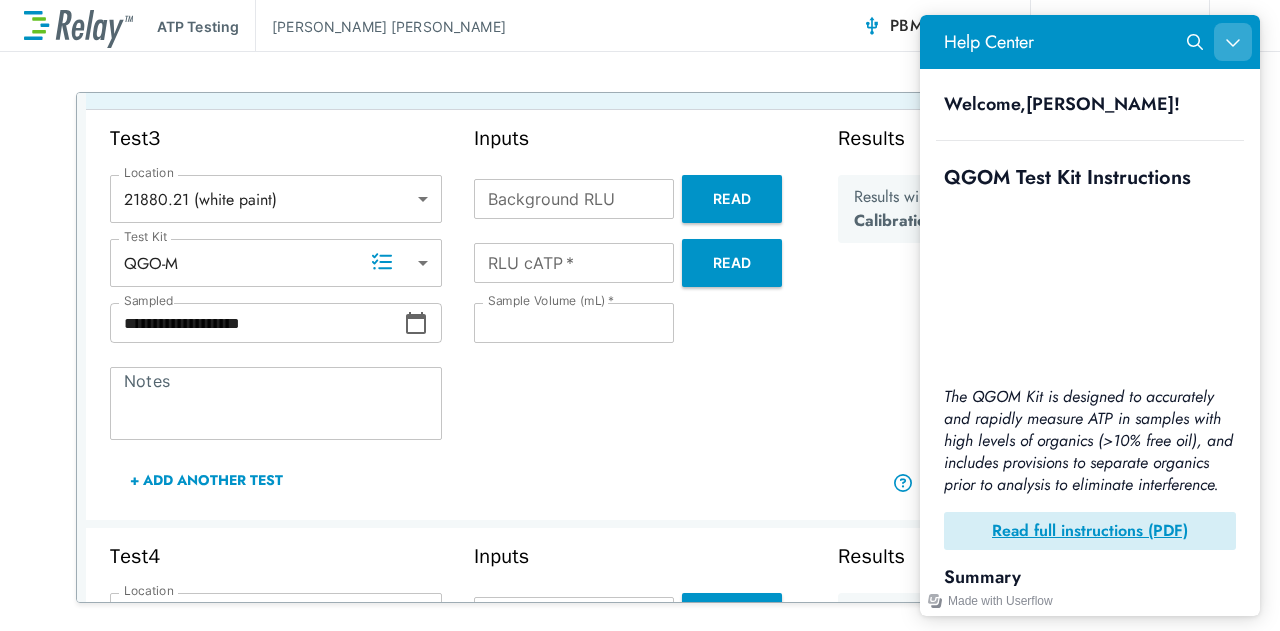 click at bounding box center (1233, 42) 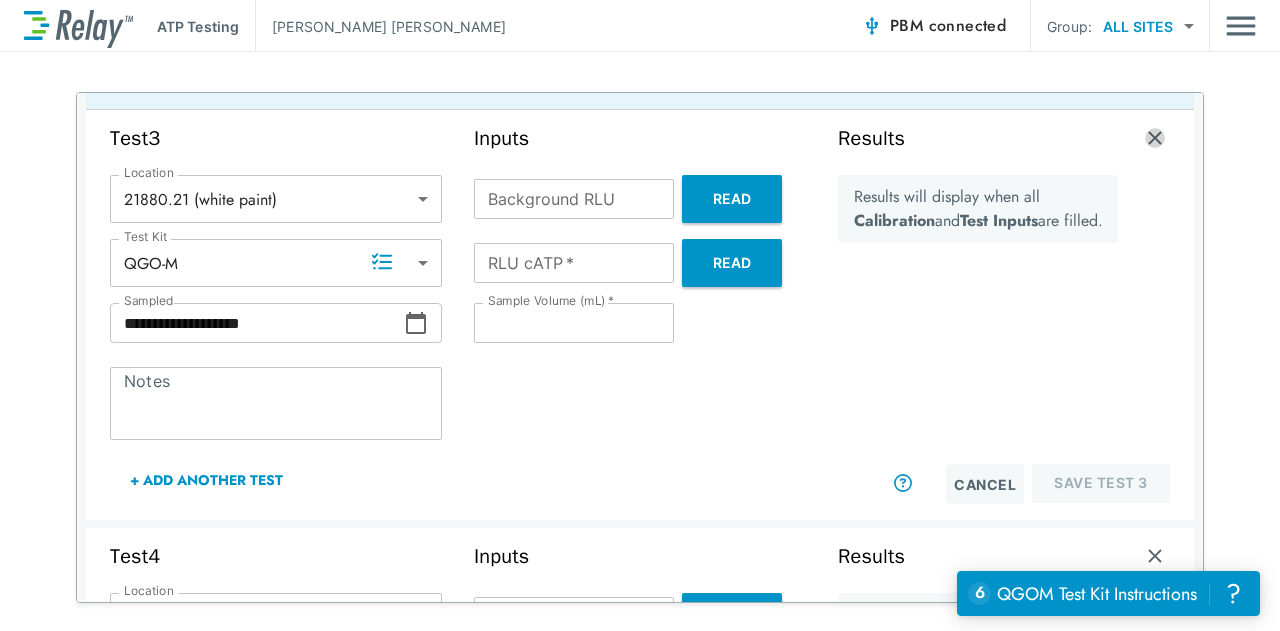 click at bounding box center (1155, 138) 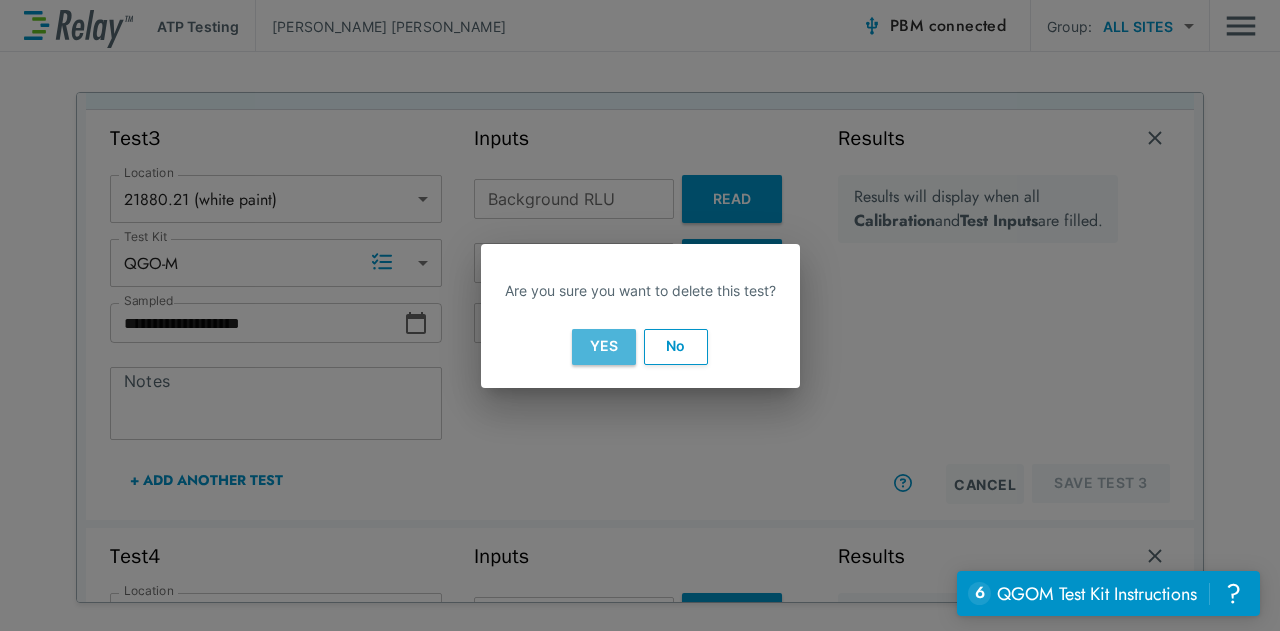 click on "Yes" at bounding box center [604, 347] 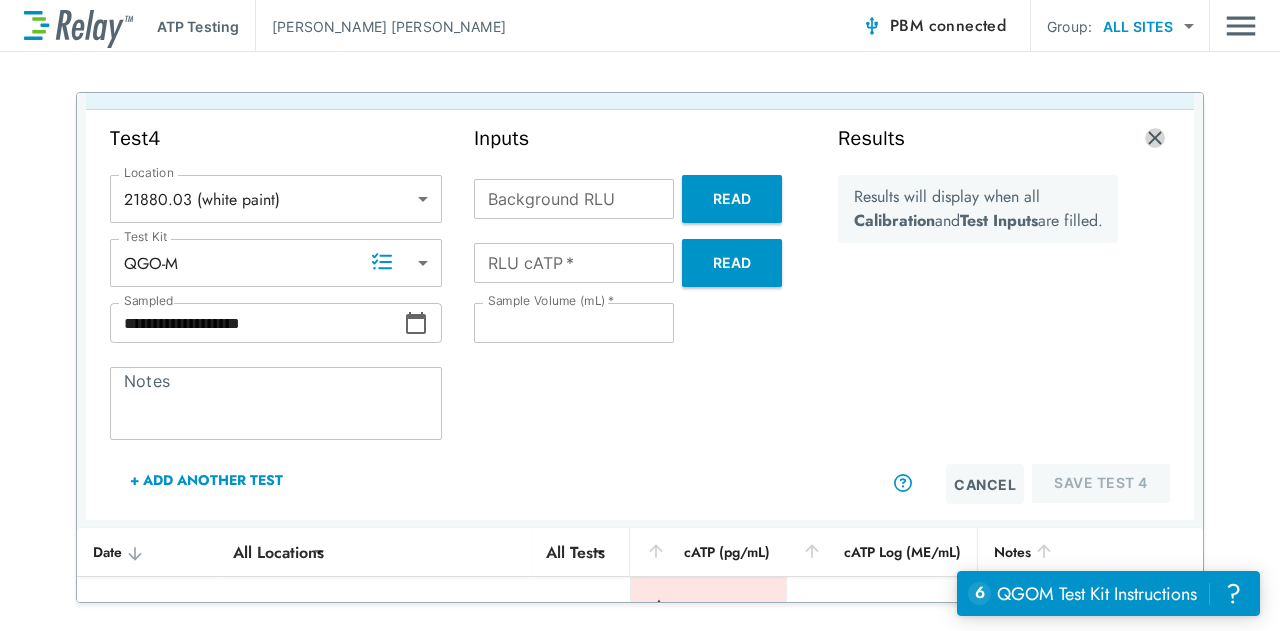 click at bounding box center [1155, 138] 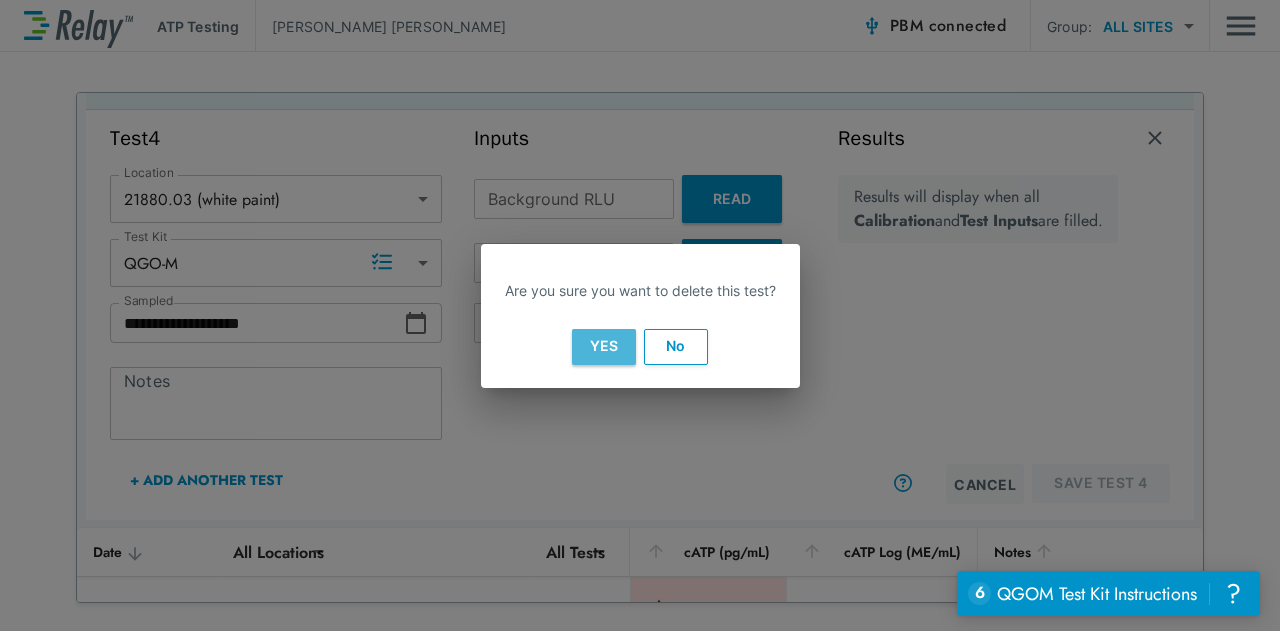 click on "Yes" at bounding box center [604, 347] 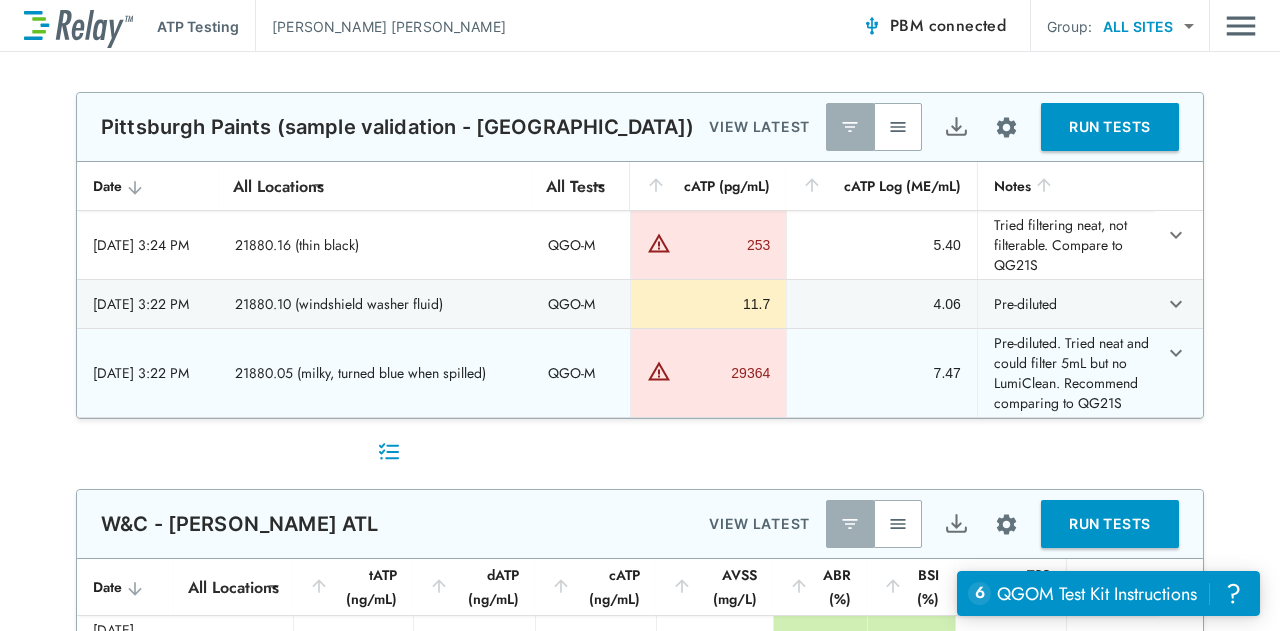 scroll, scrollTop: 0, scrollLeft: 0, axis: both 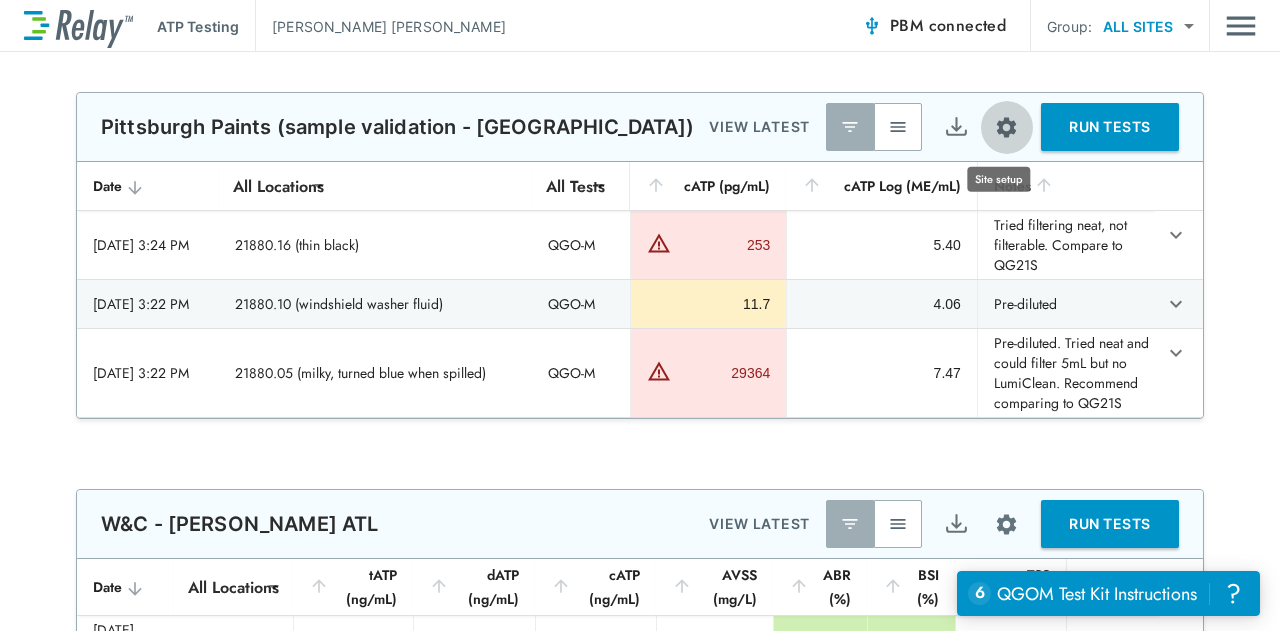 click at bounding box center [1006, 127] 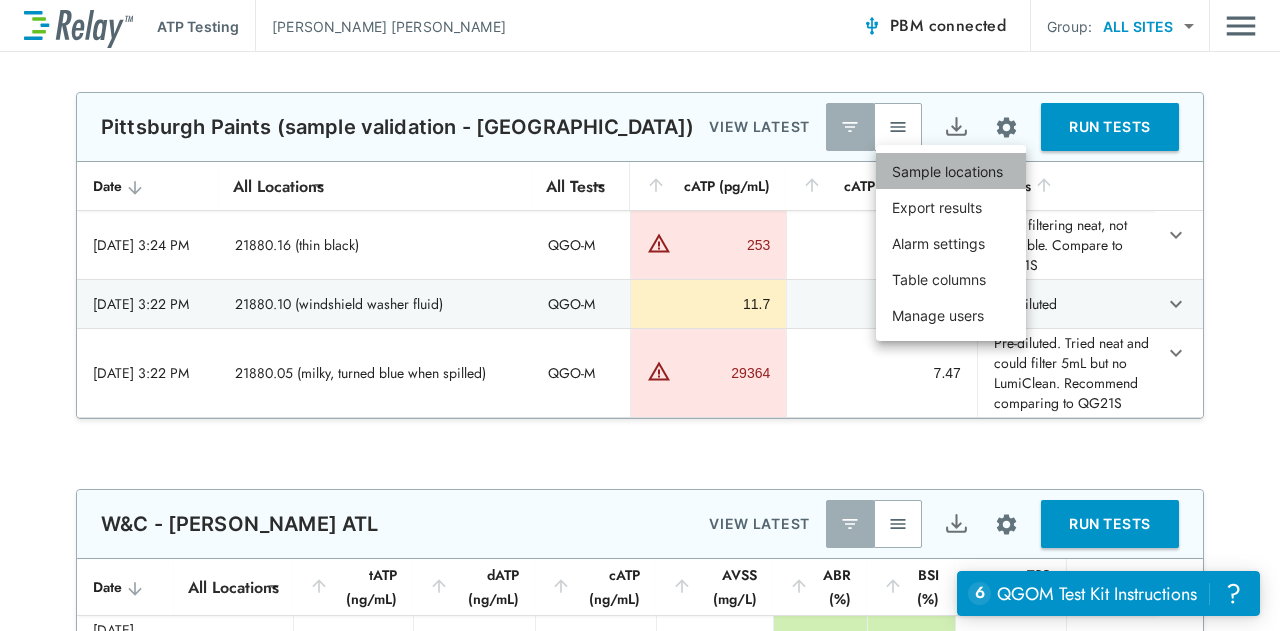 click on "Sample locations" at bounding box center (947, 171) 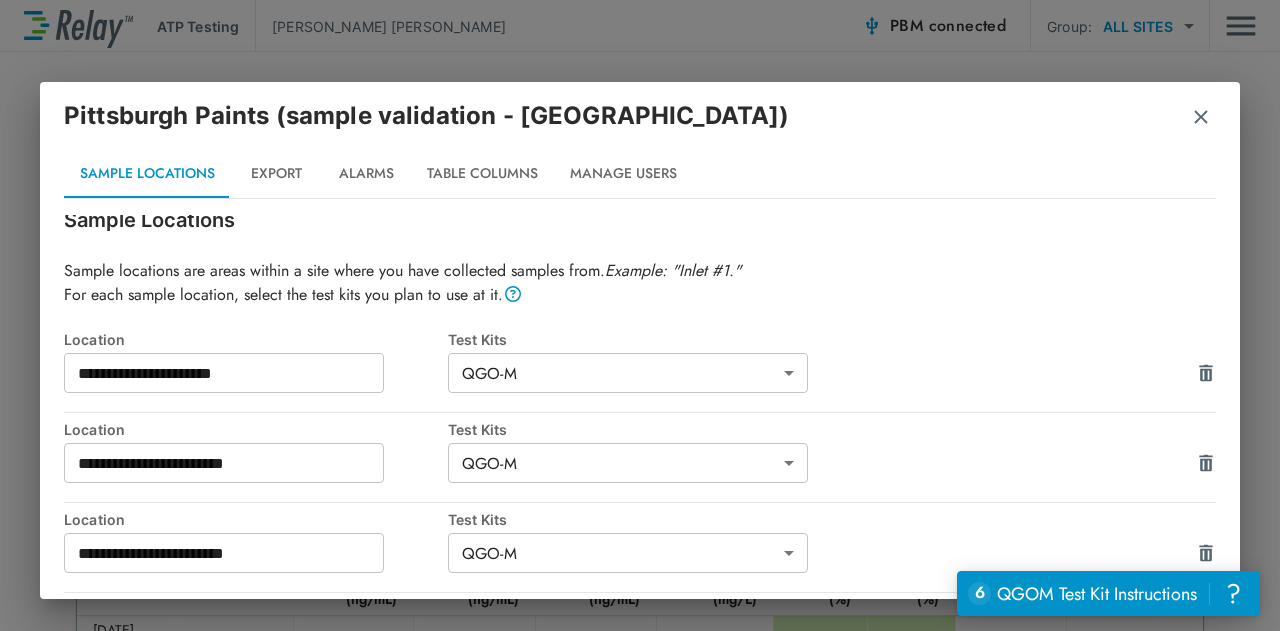 scroll, scrollTop: 44, scrollLeft: 0, axis: vertical 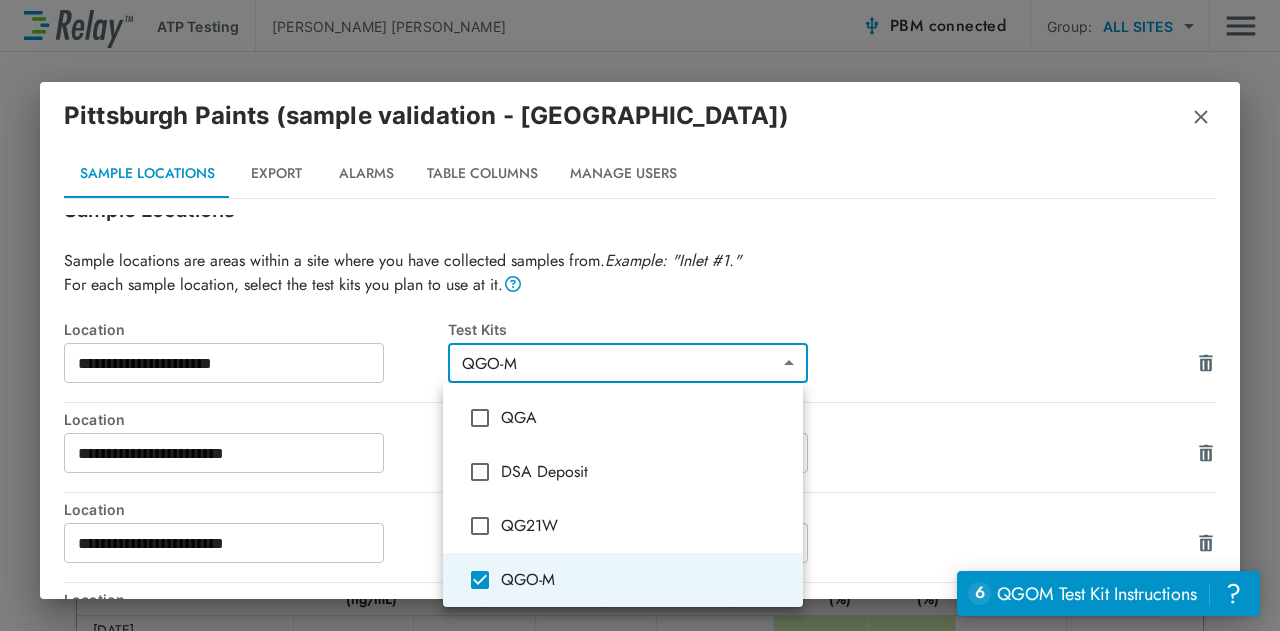 click on "**********" at bounding box center [640, 315] 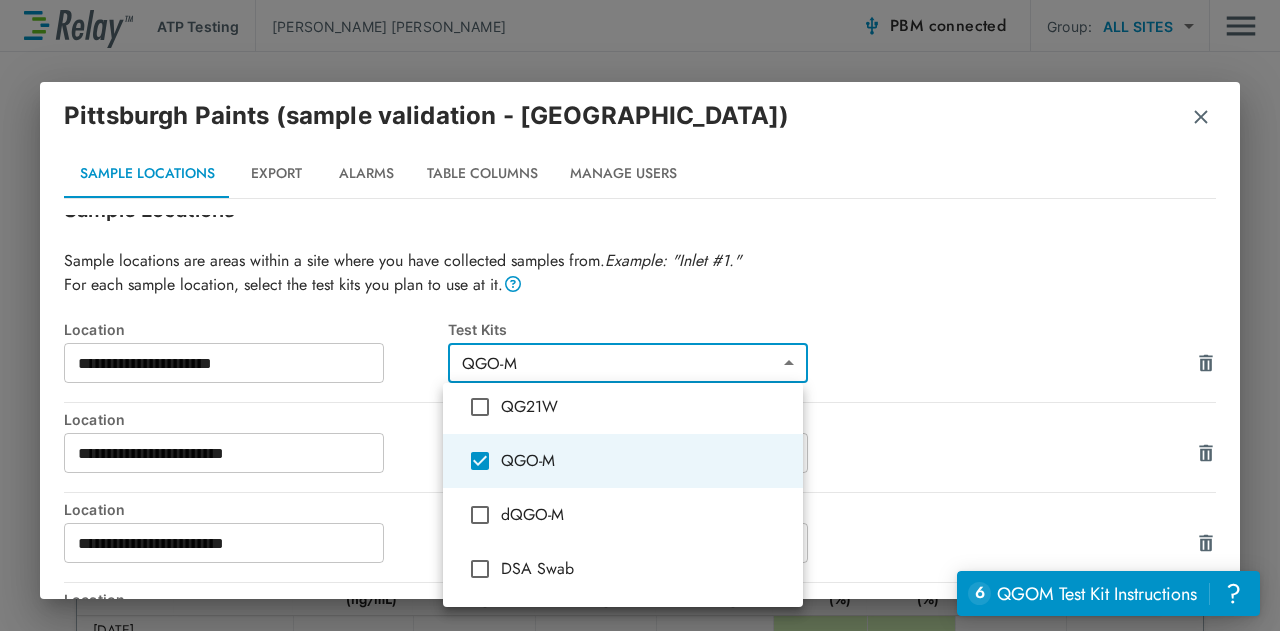 scroll, scrollTop: 135, scrollLeft: 0, axis: vertical 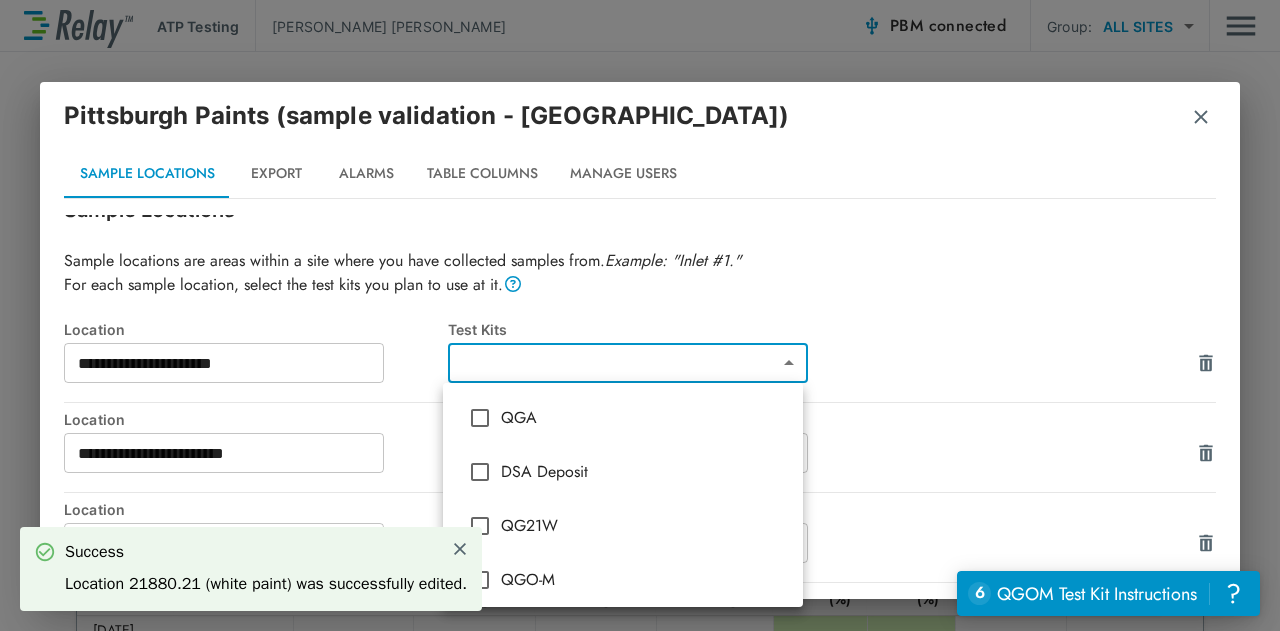 click on "**********" at bounding box center [640, 315] 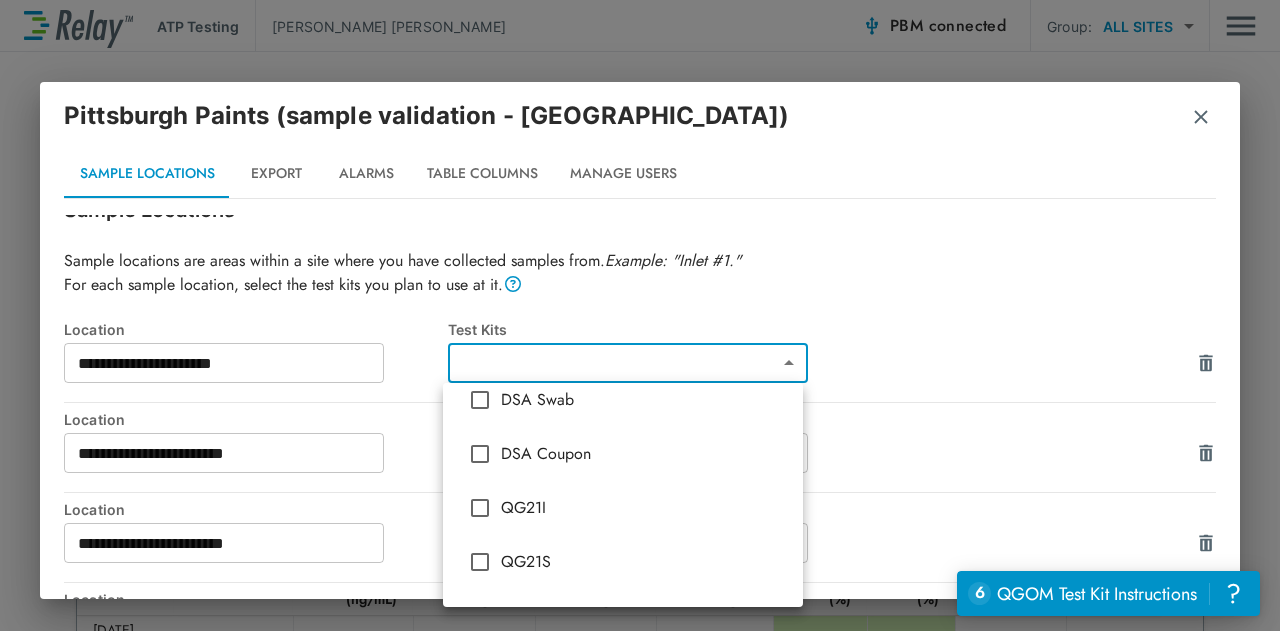 scroll, scrollTop: 290, scrollLeft: 0, axis: vertical 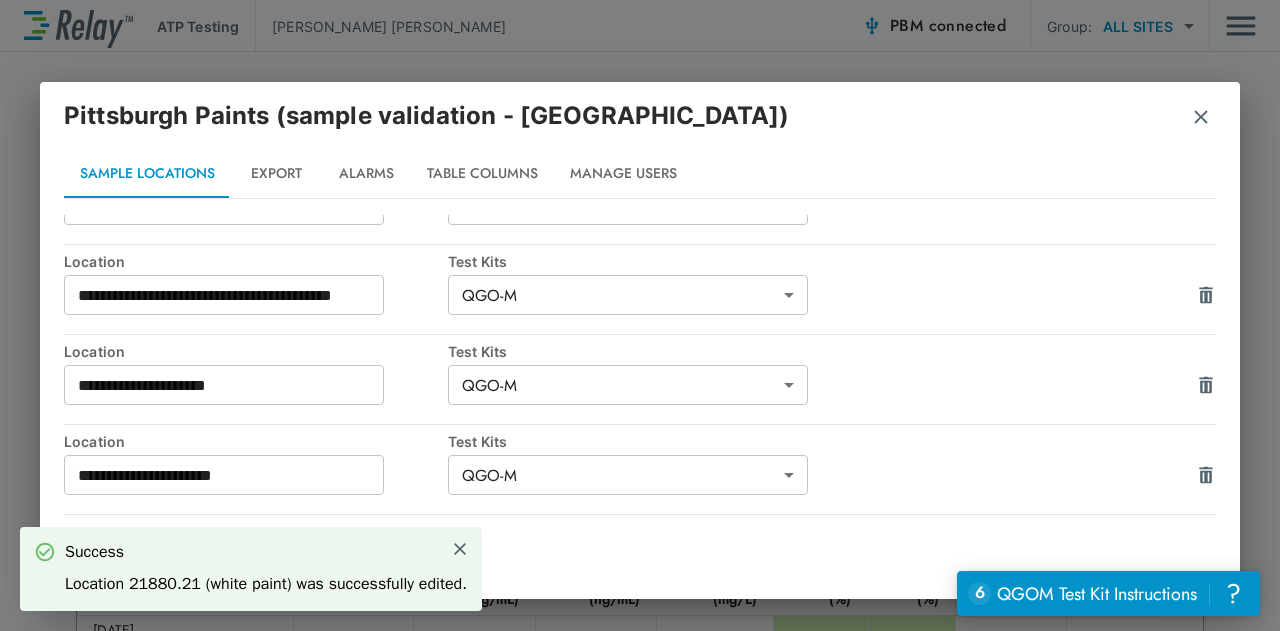click on "**********" at bounding box center (640, 315) 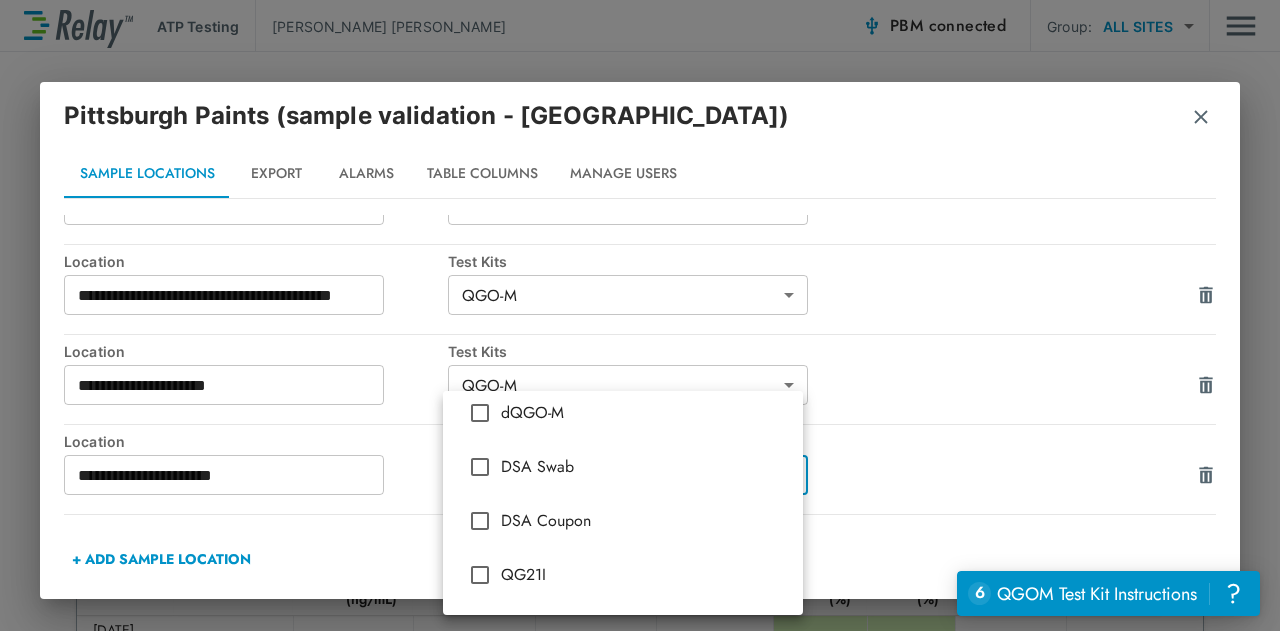 scroll, scrollTop: 276, scrollLeft: 0, axis: vertical 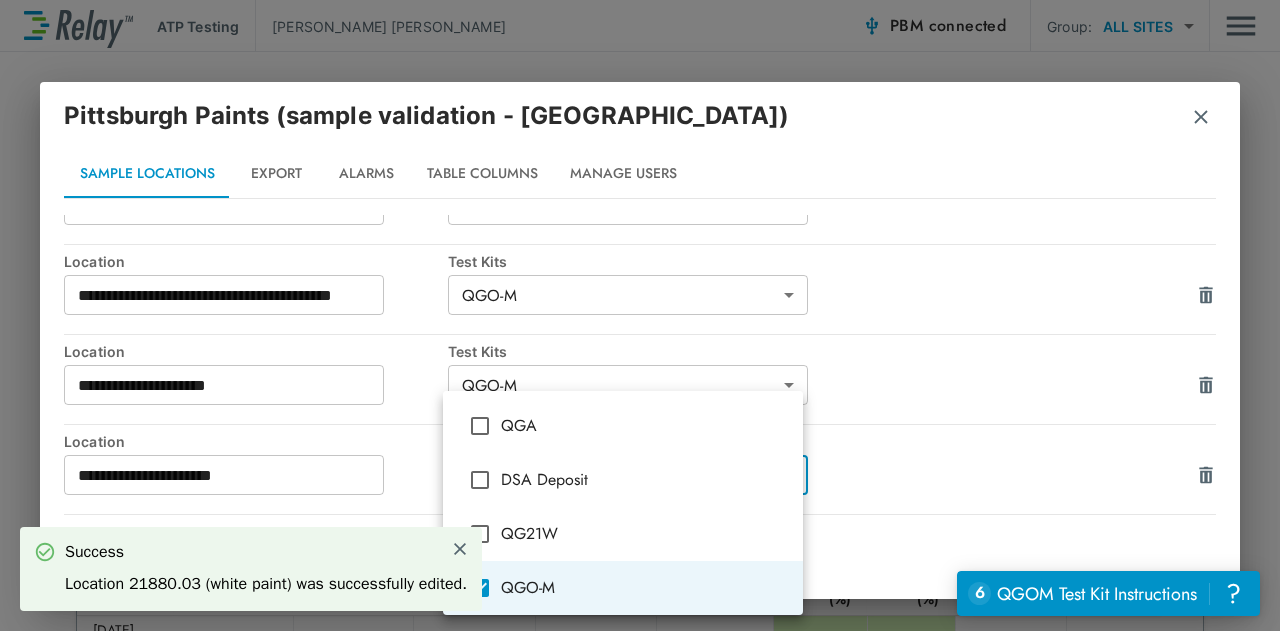click on "**********" at bounding box center (640, 315) 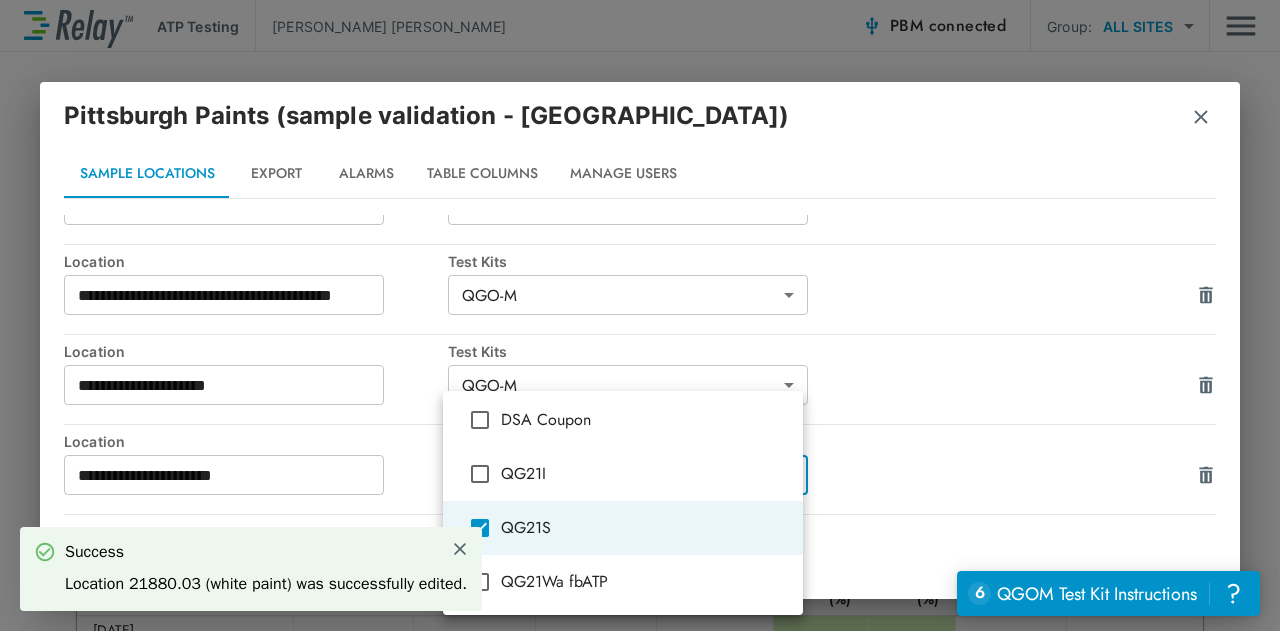 scroll, scrollTop: 317, scrollLeft: 0, axis: vertical 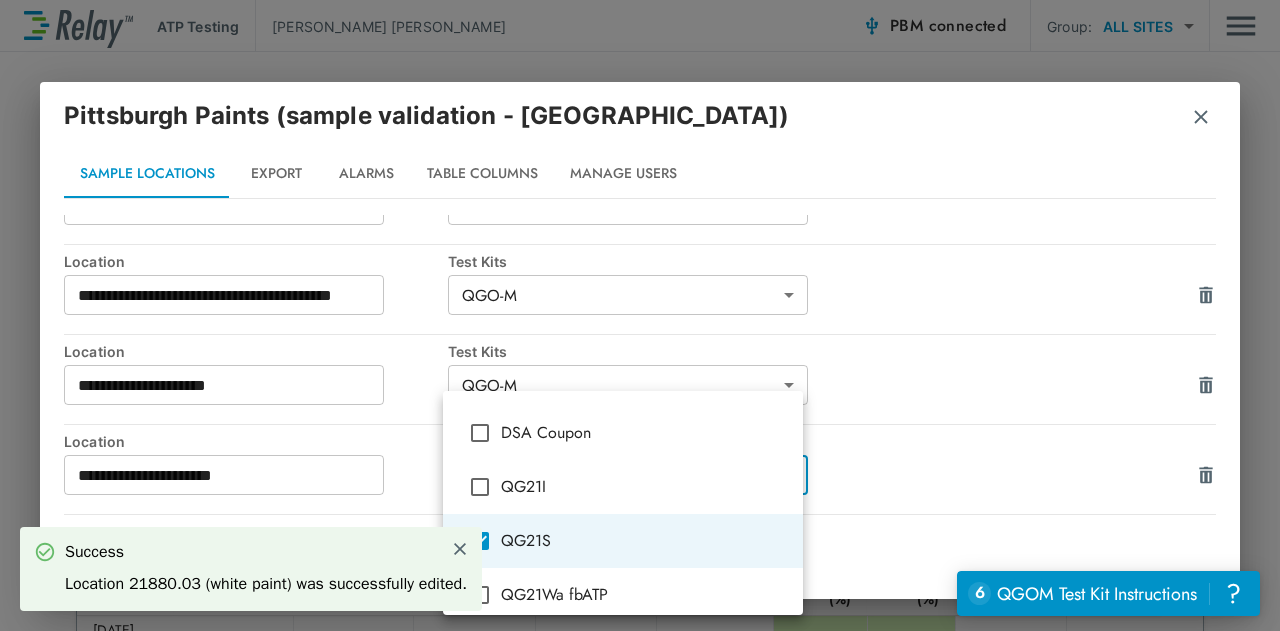 click at bounding box center [640, 315] 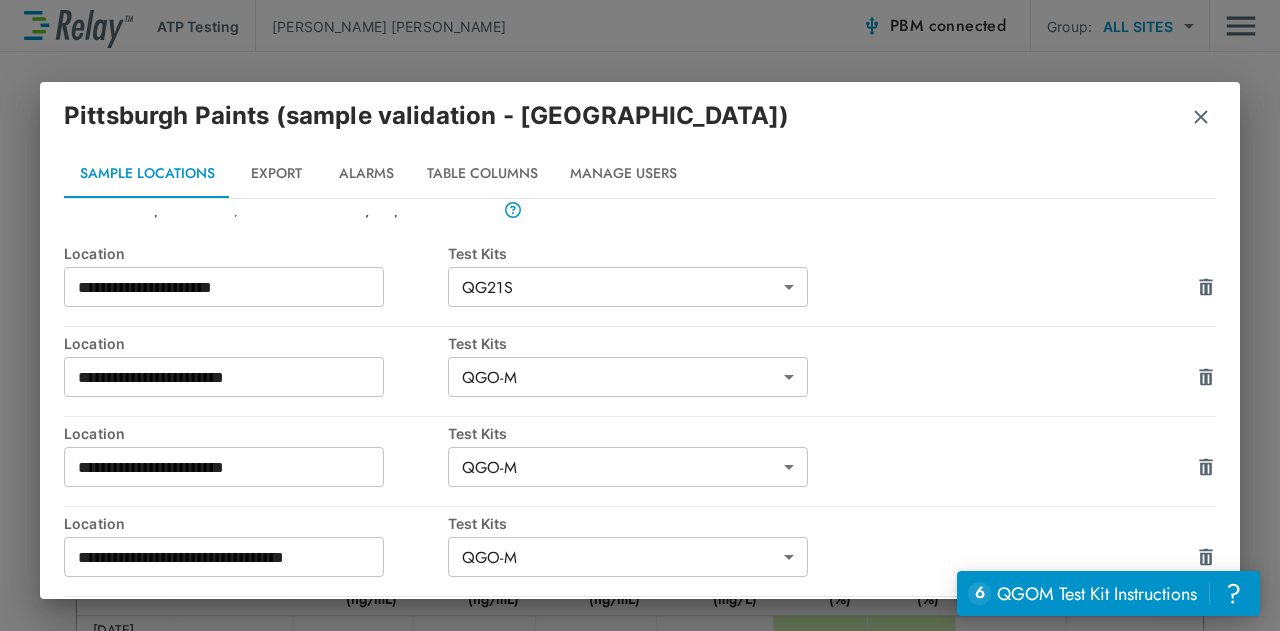 scroll, scrollTop: 118, scrollLeft: 0, axis: vertical 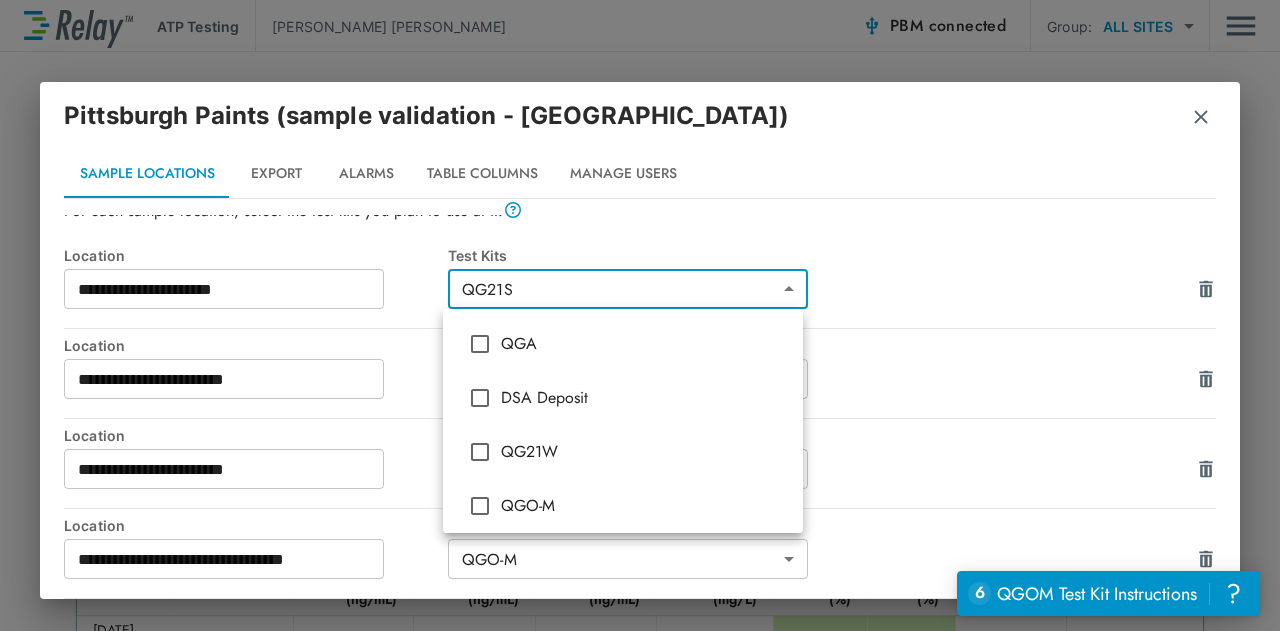 click on "**********" at bounding box center (640, 315) 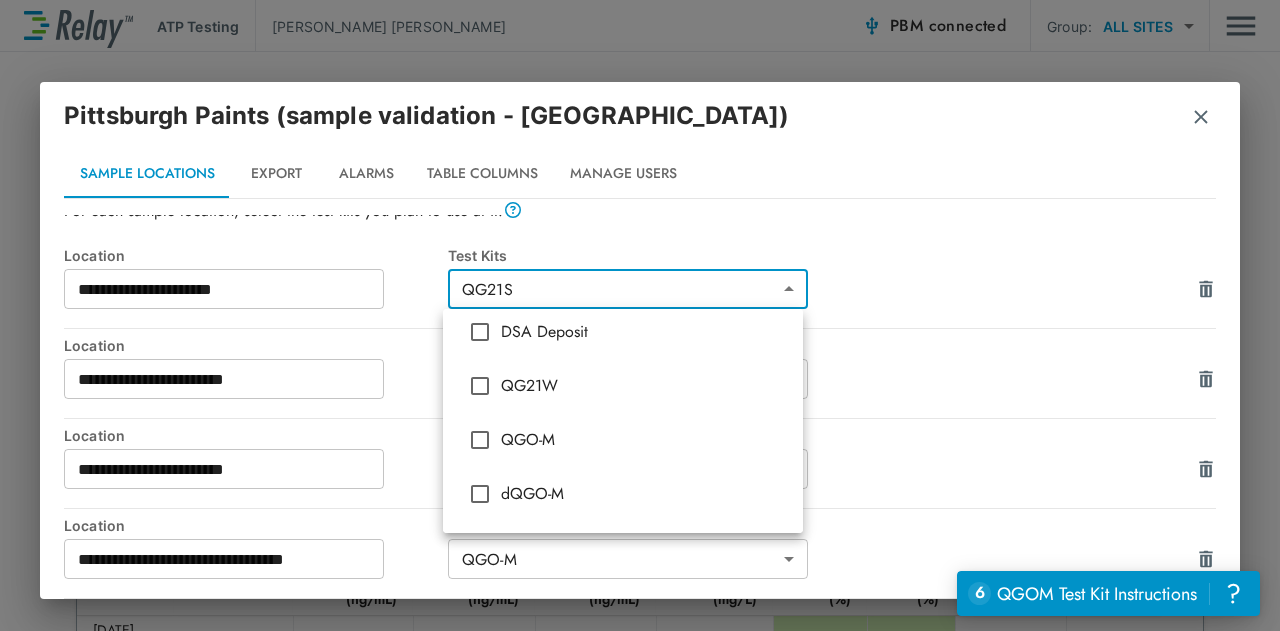 scroll, scrollTop: 77, scrollLeft: 0, axis: vertical 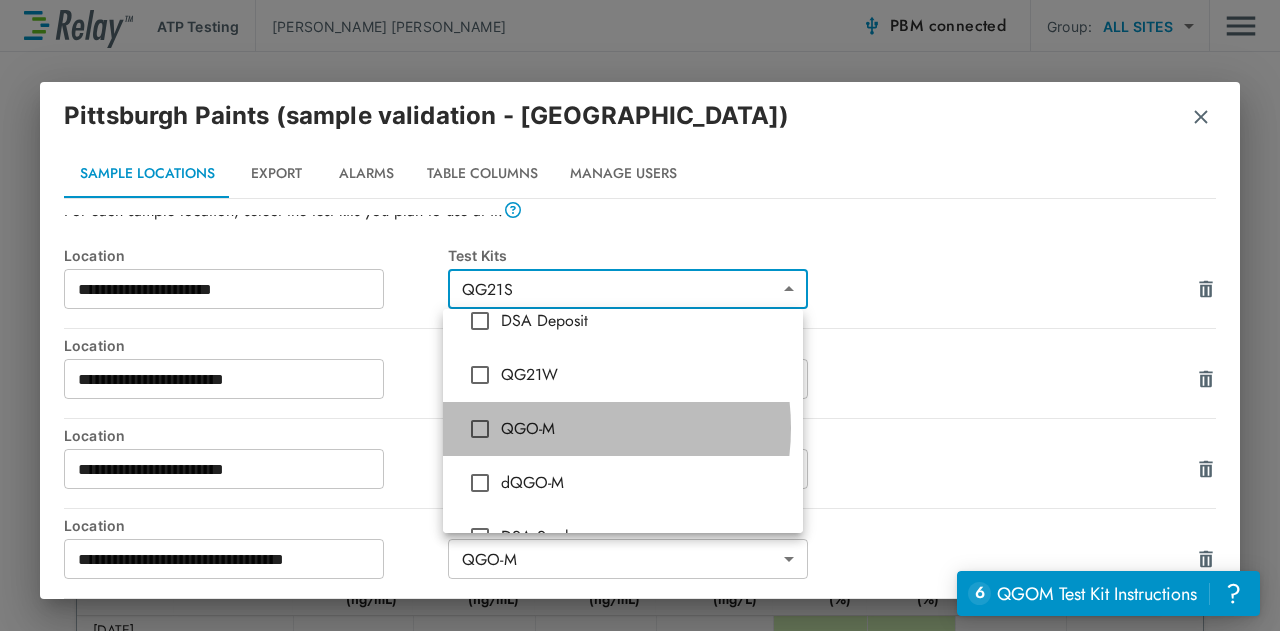 click on "QGO-M" at bounding box center [644, 429] 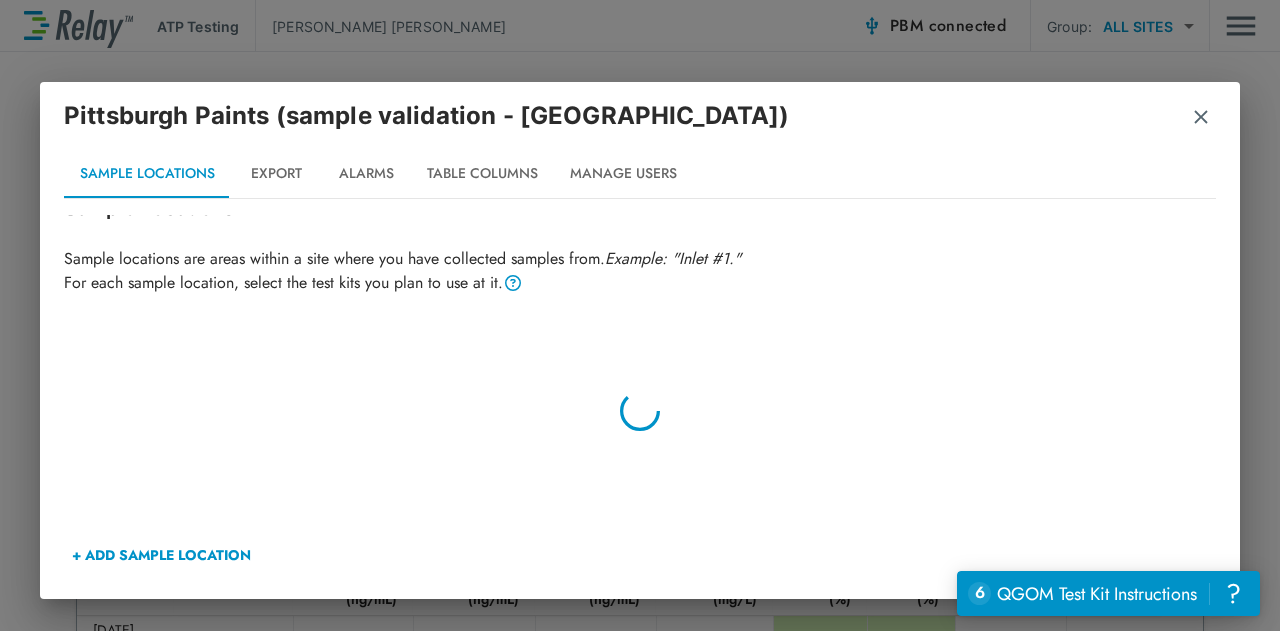 scroll, scrollTop: 44, scrollLeft: 0, axis: vertical 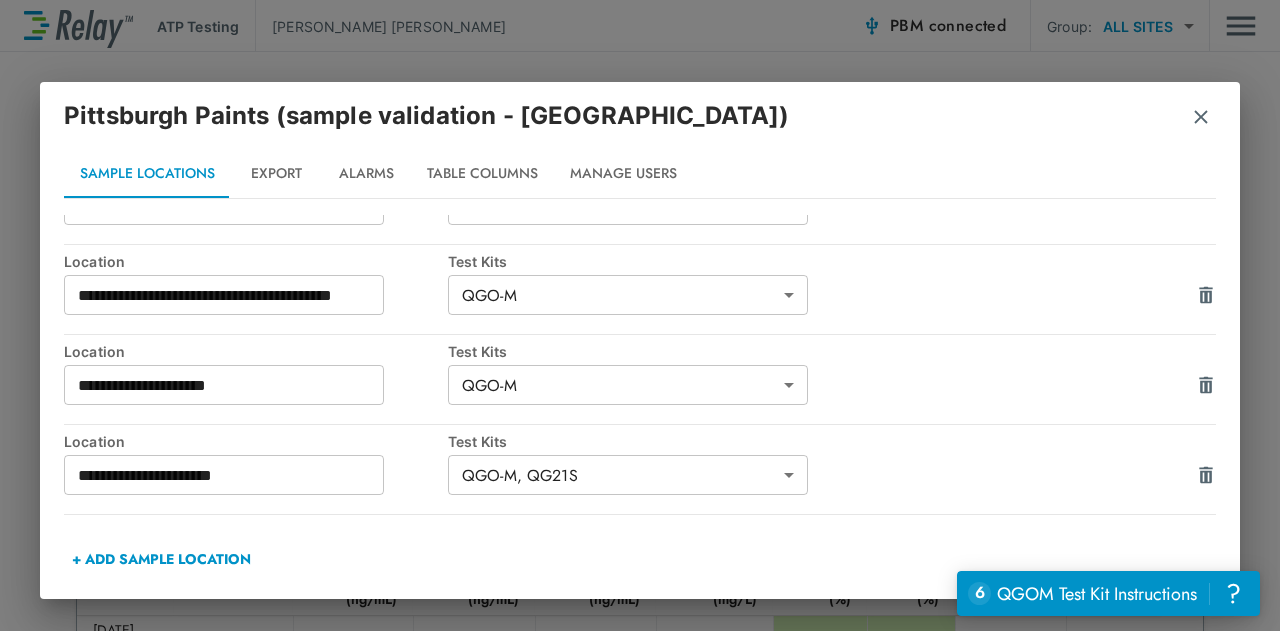 click at bounding box center [1201, 117] 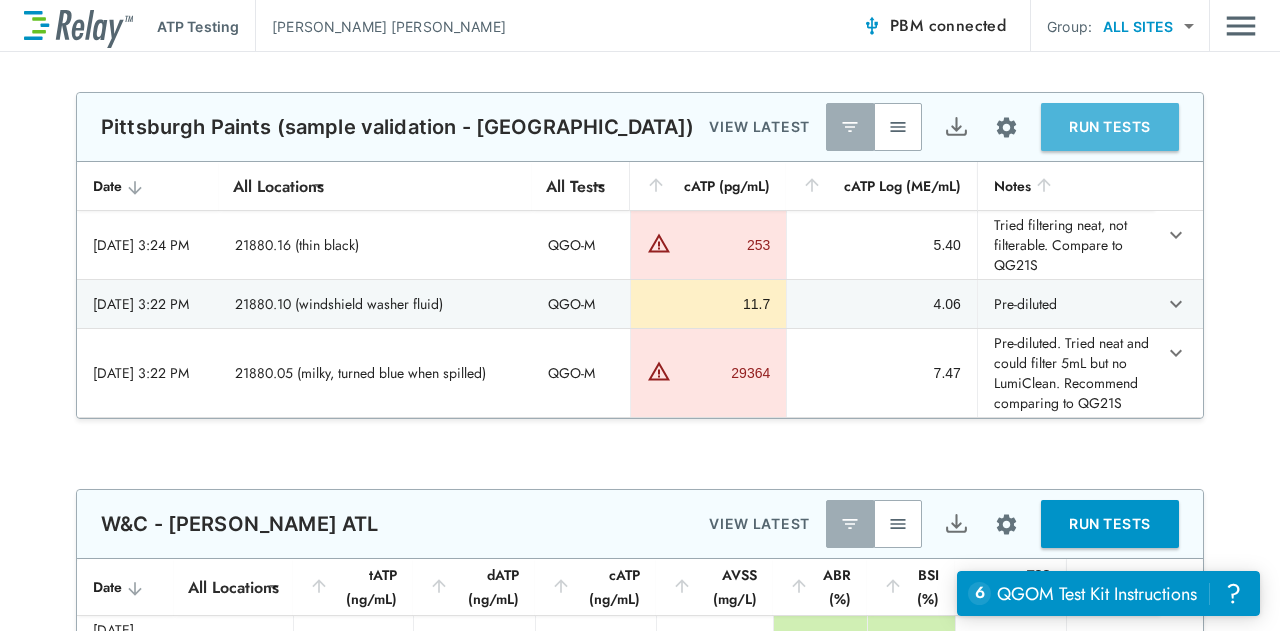 click on "RUN TESTS" at bounding box center [1110, 127] 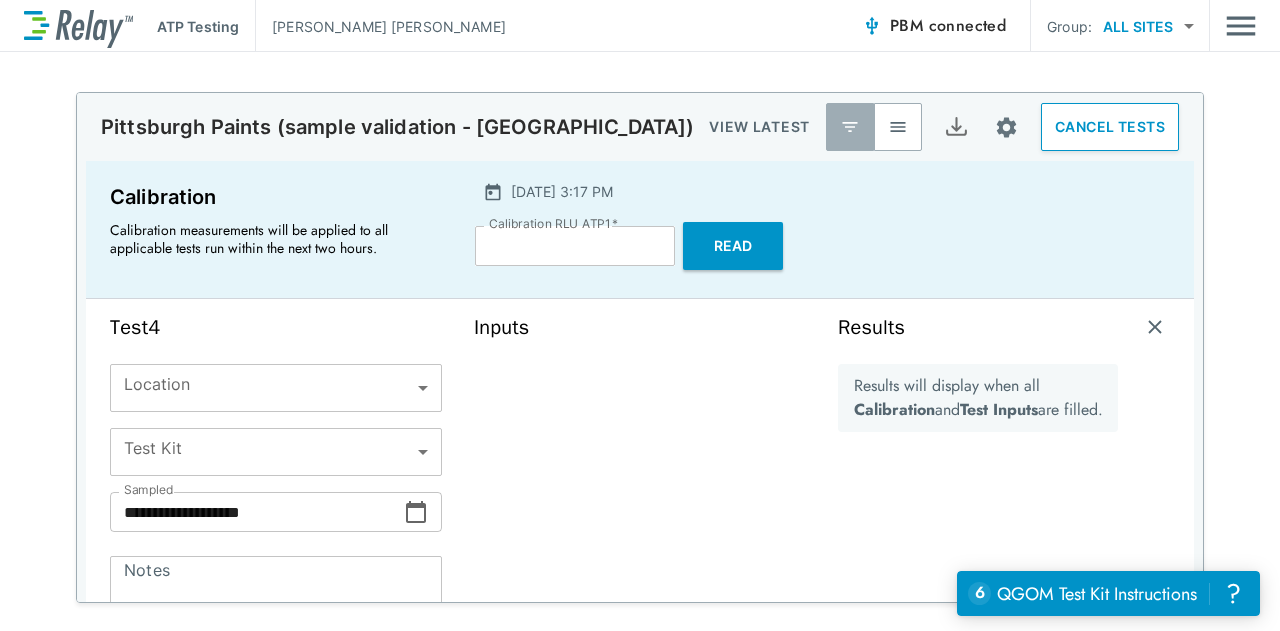 click on "**********" at bounding box center [640, 315] 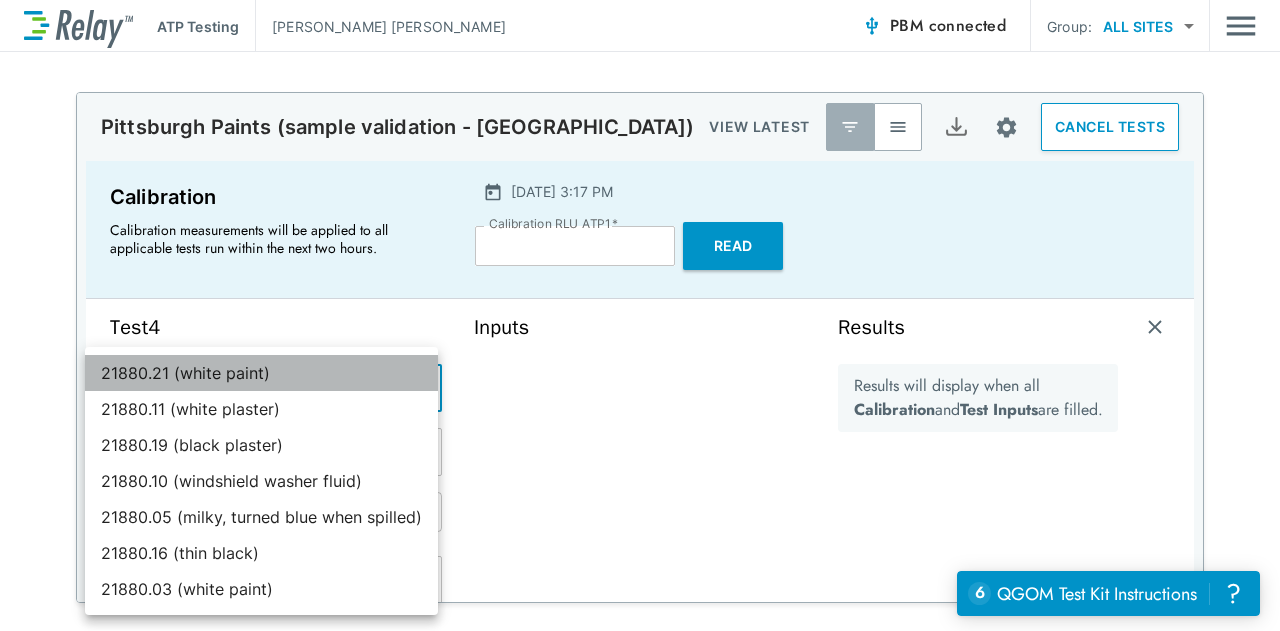 click on "21880.21 (white paint)" at bounding box center (261, 373) 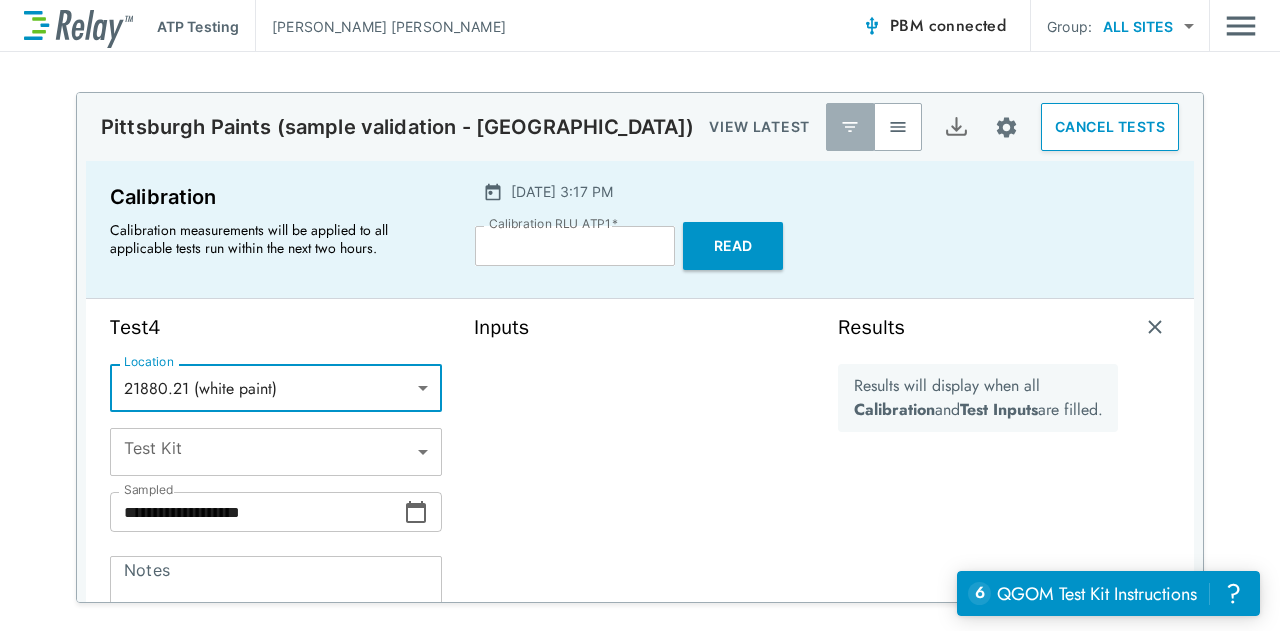 click on "**********" at bounding box center (640, 315) 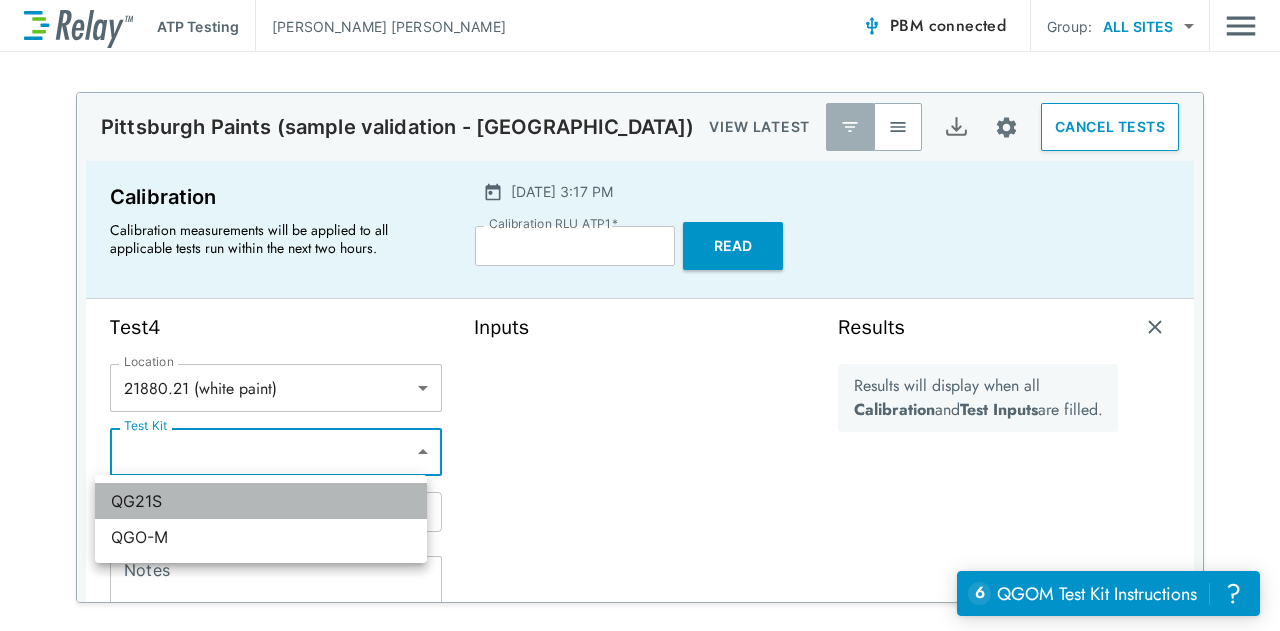 click on "QG21S" at bounding box center (261, 501) 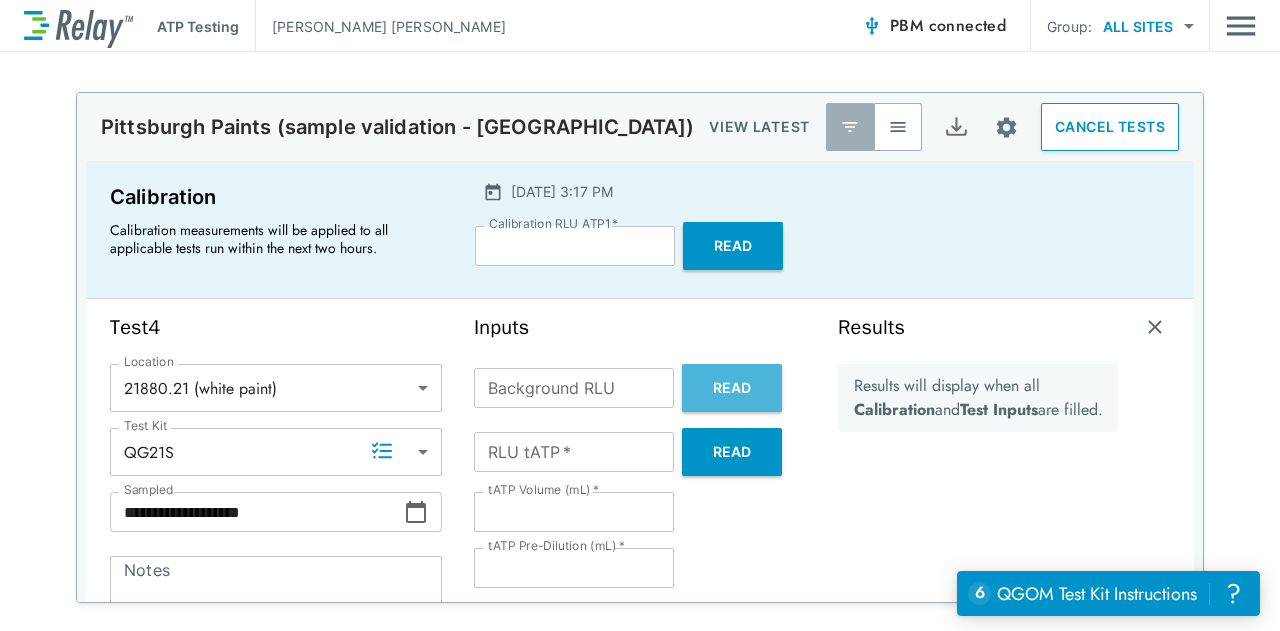 click on "Read" at bounding box center (732, 388) 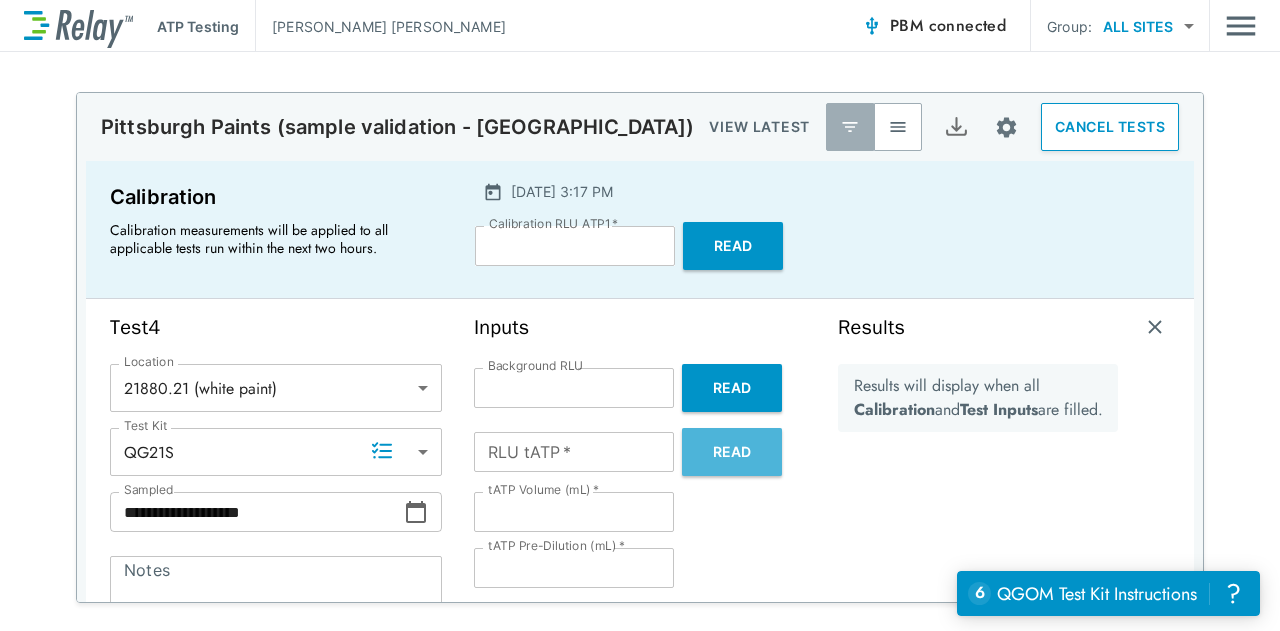 click on "Read" at bounding box center [732, 452] 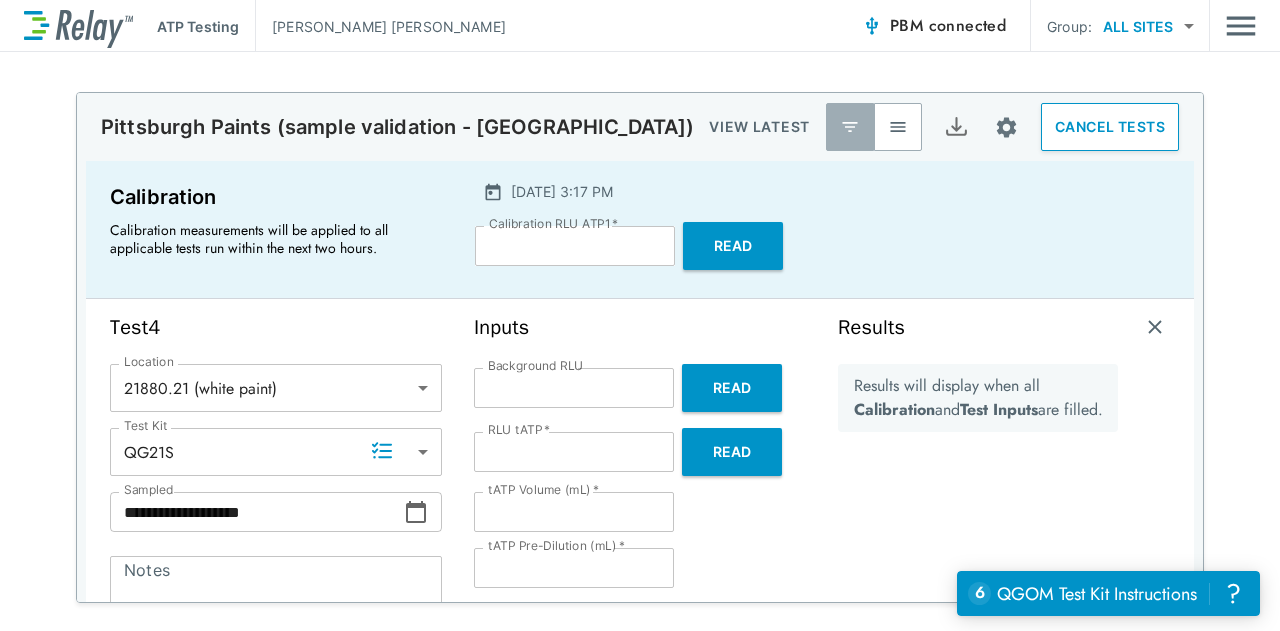 click on "Read" at bounding box center (732, 452) 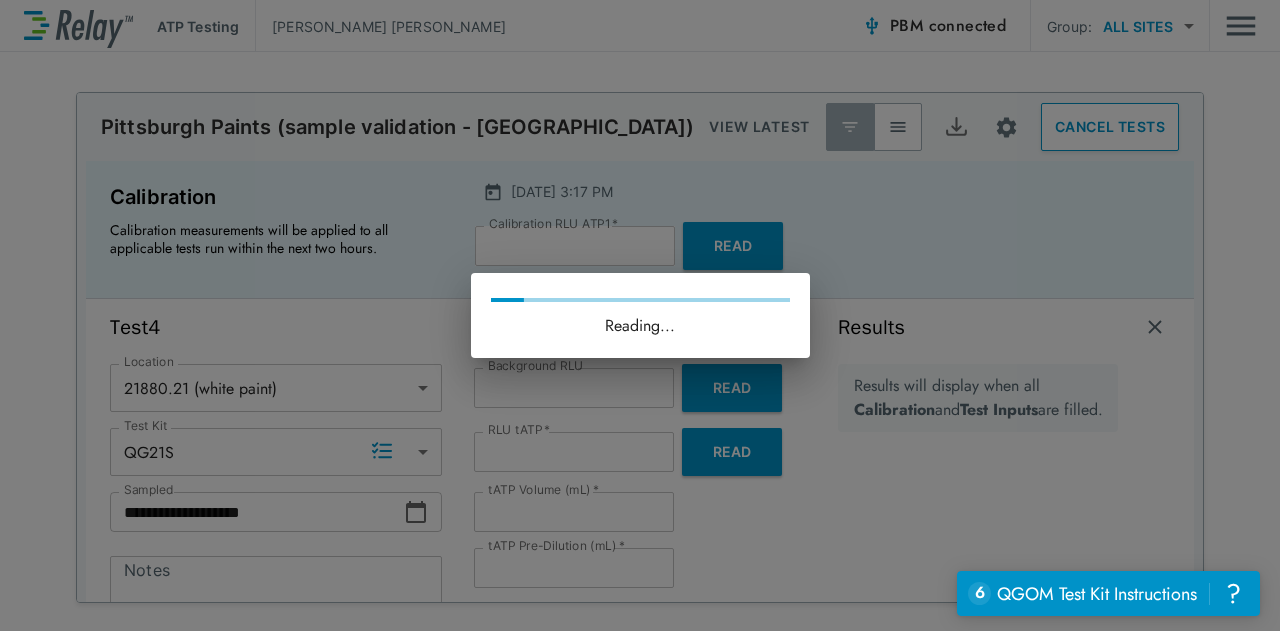 click on "Reading..." at bounding box center (640, 315) 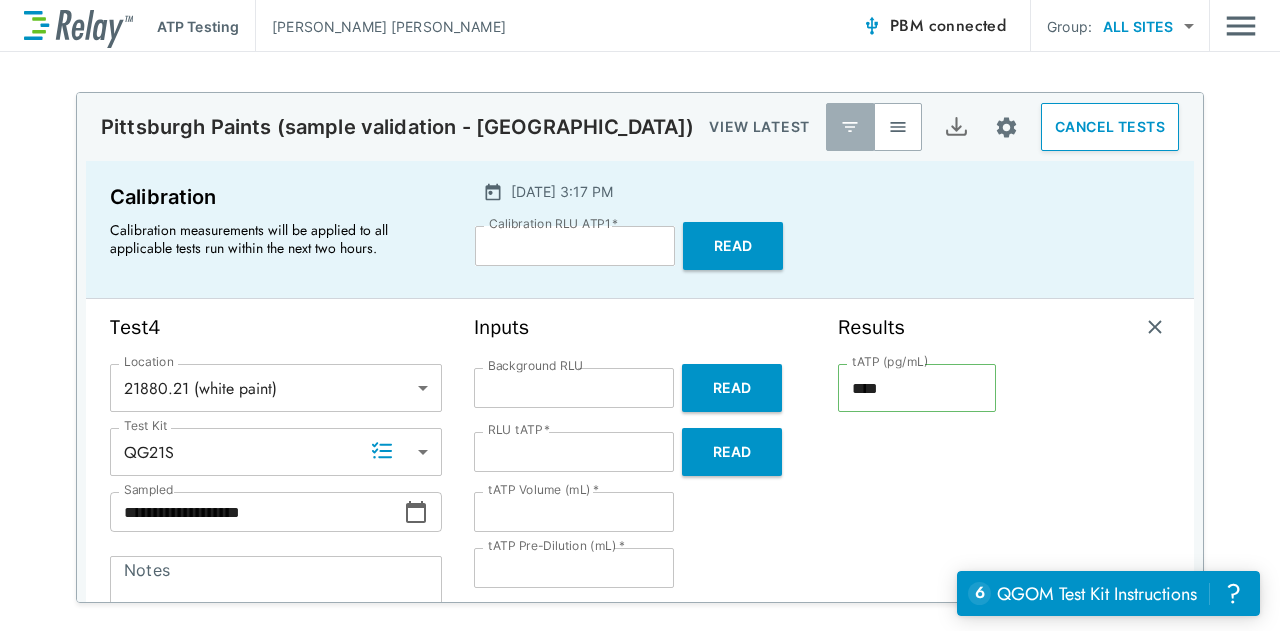 click on "* Notes" at bounding box center [276, 592] 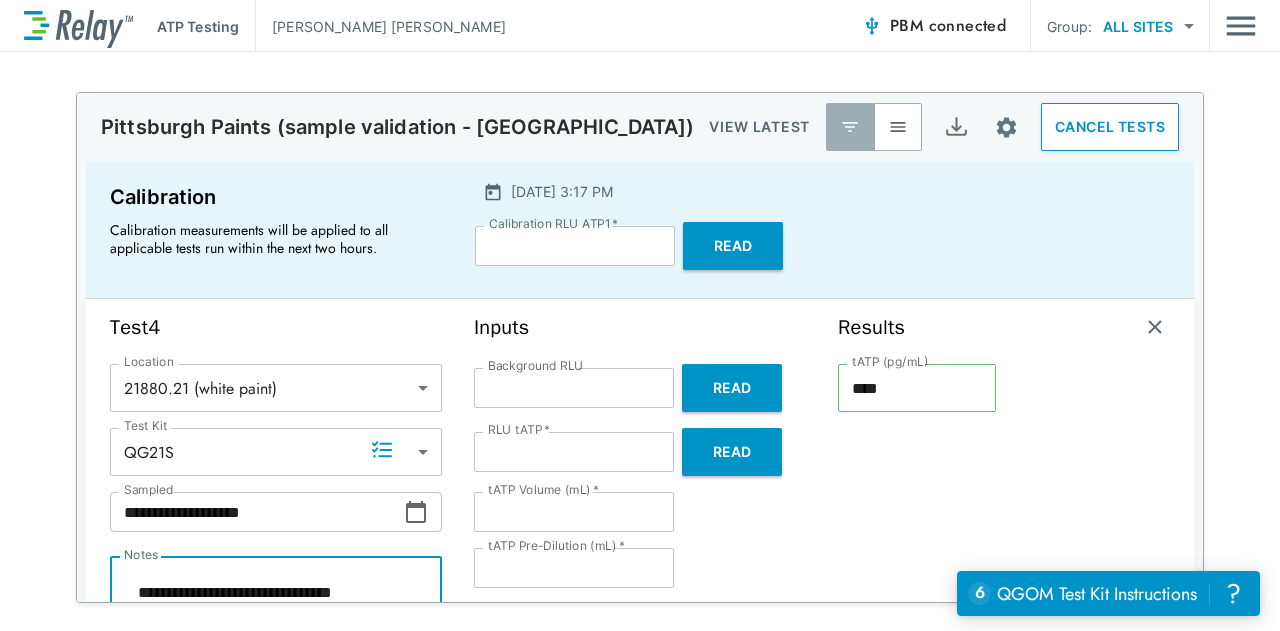 click on "tATP (pg/mL) **** tATP (pg/mL)" at bounding box center (917, 552) 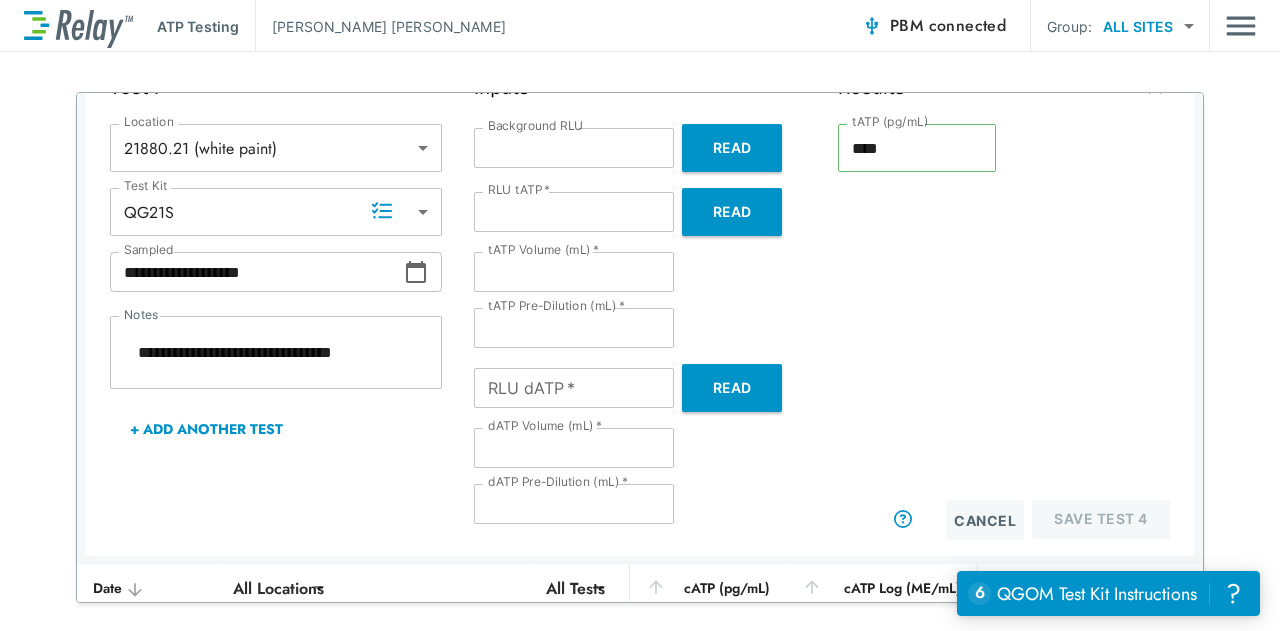 scroll, scrollTop: 270, scrollLeft: 0, axis: vertical 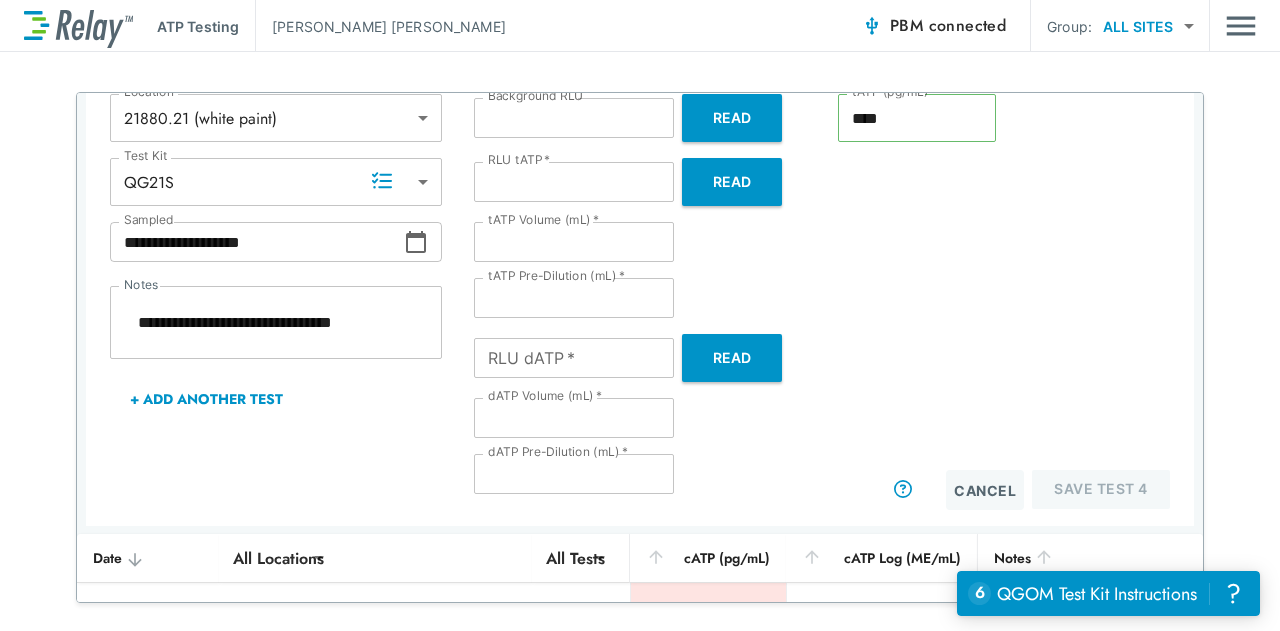 click on "*" at bounding box center [574, 418] 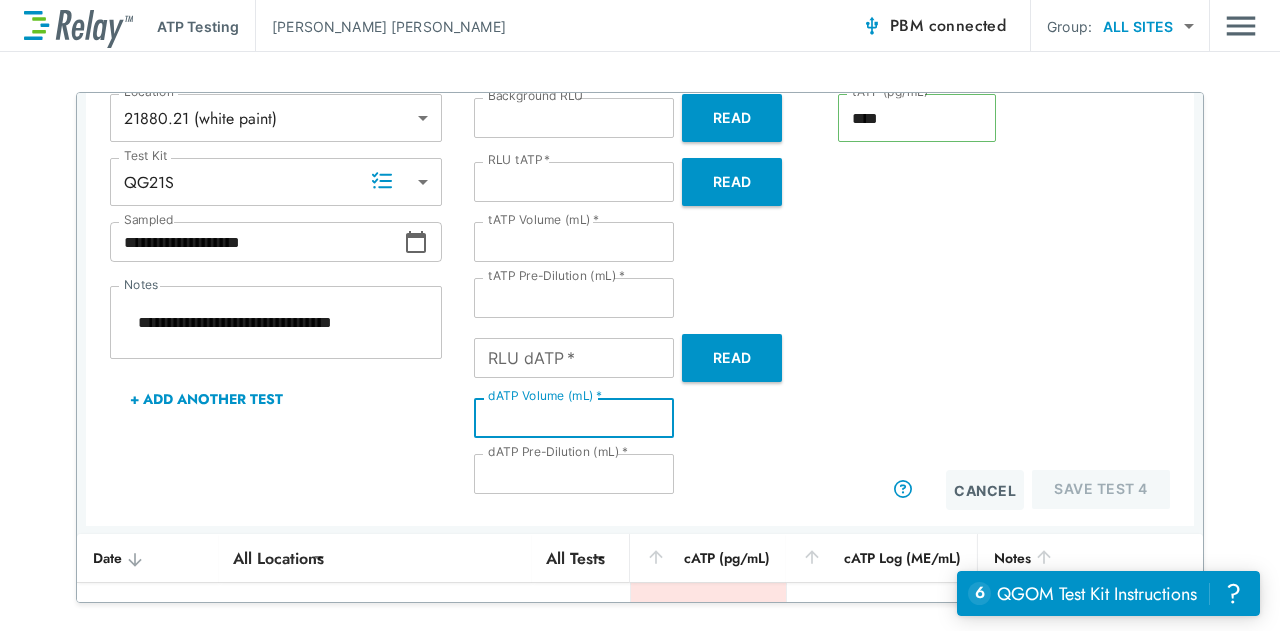 click on "*" at bounding box center [574, 242] 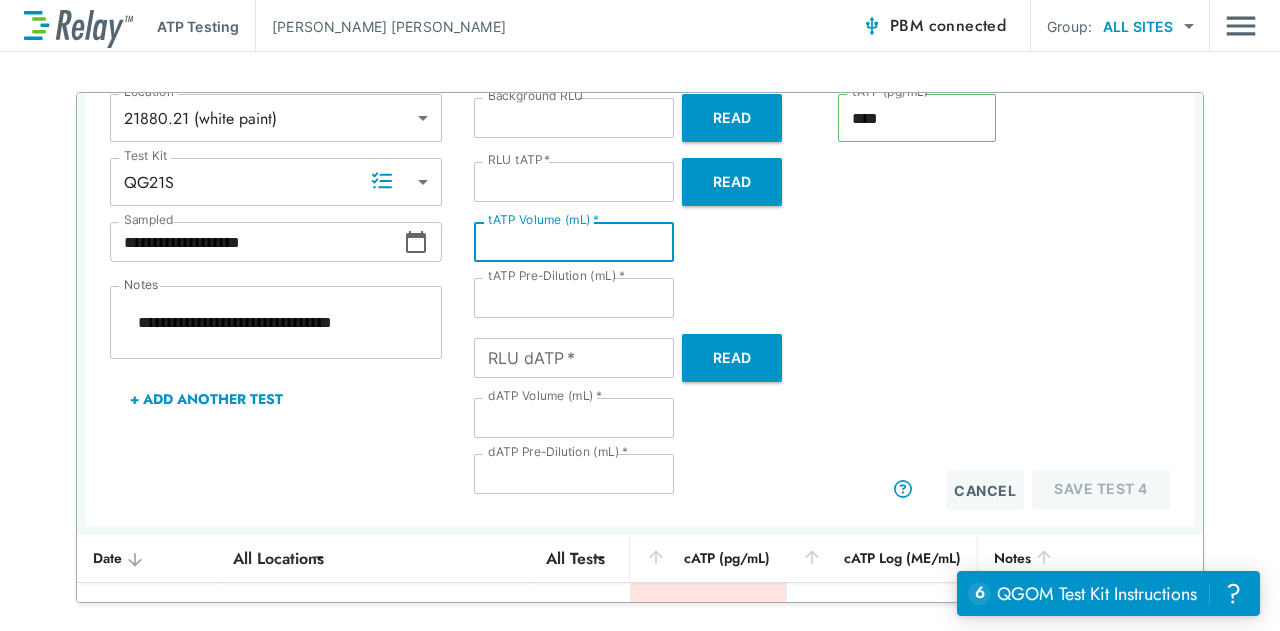 click on "*" at bounding box center (574, 242) 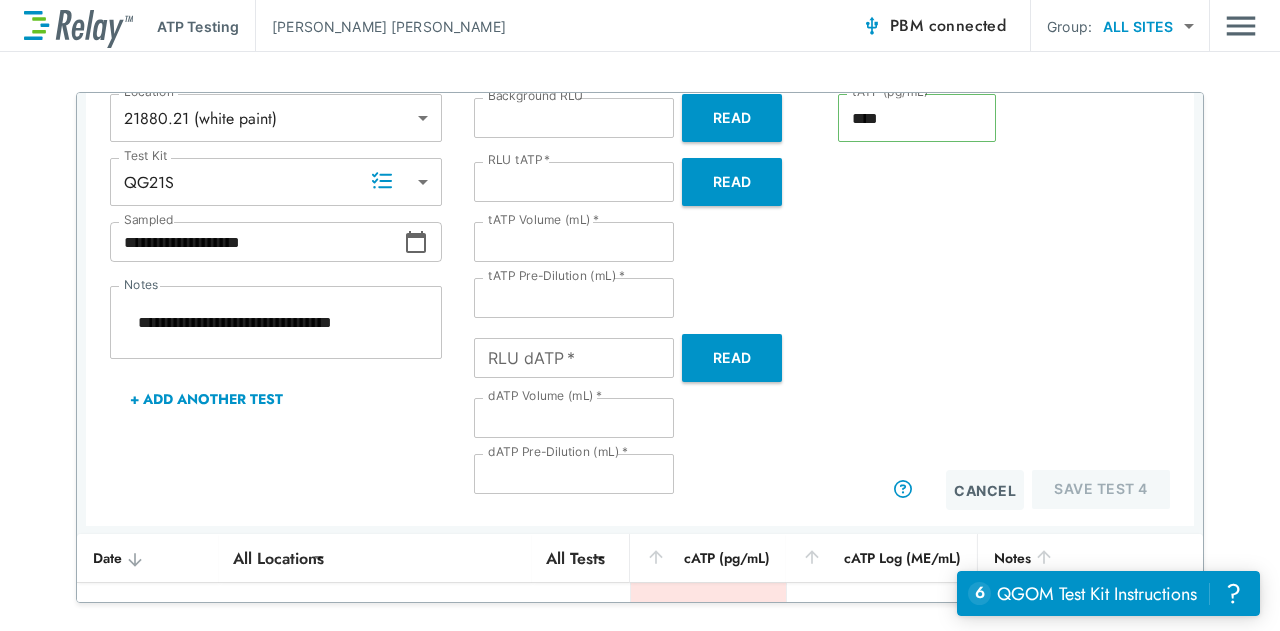 click on "RLU dATP   *" at bounding box center (574, 358) 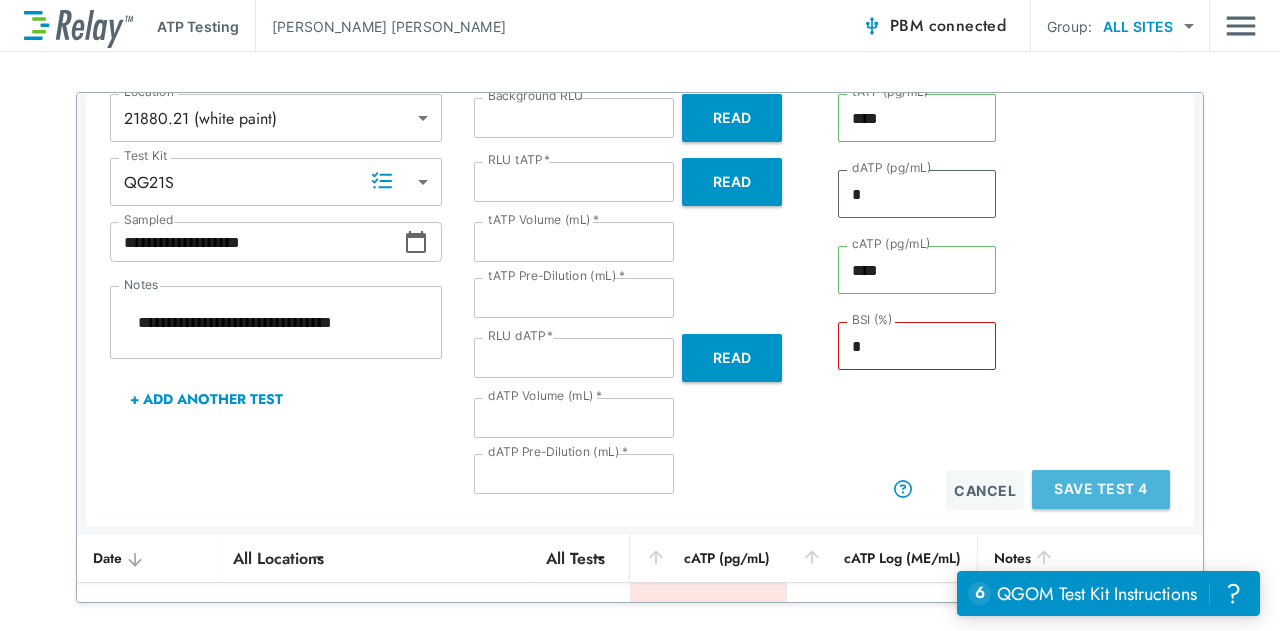 click on "Save Test 4" at bounding box center (1101, 489) 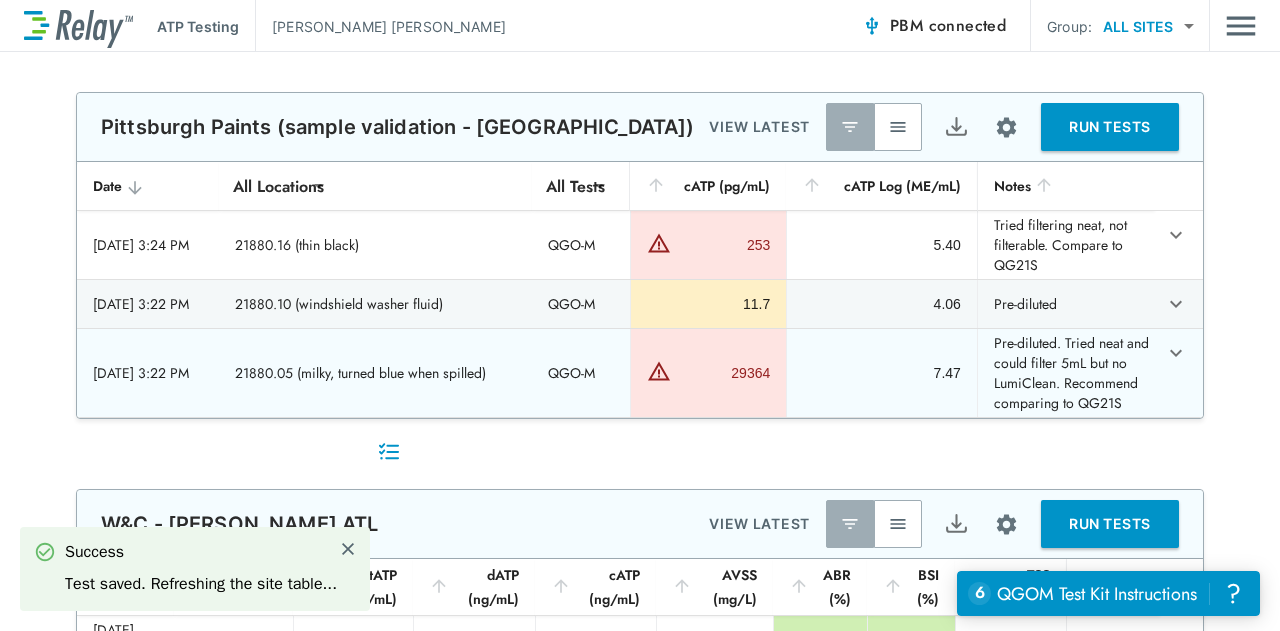 scroll, scrollTop: 0, scrollLeft: 0, axis: both 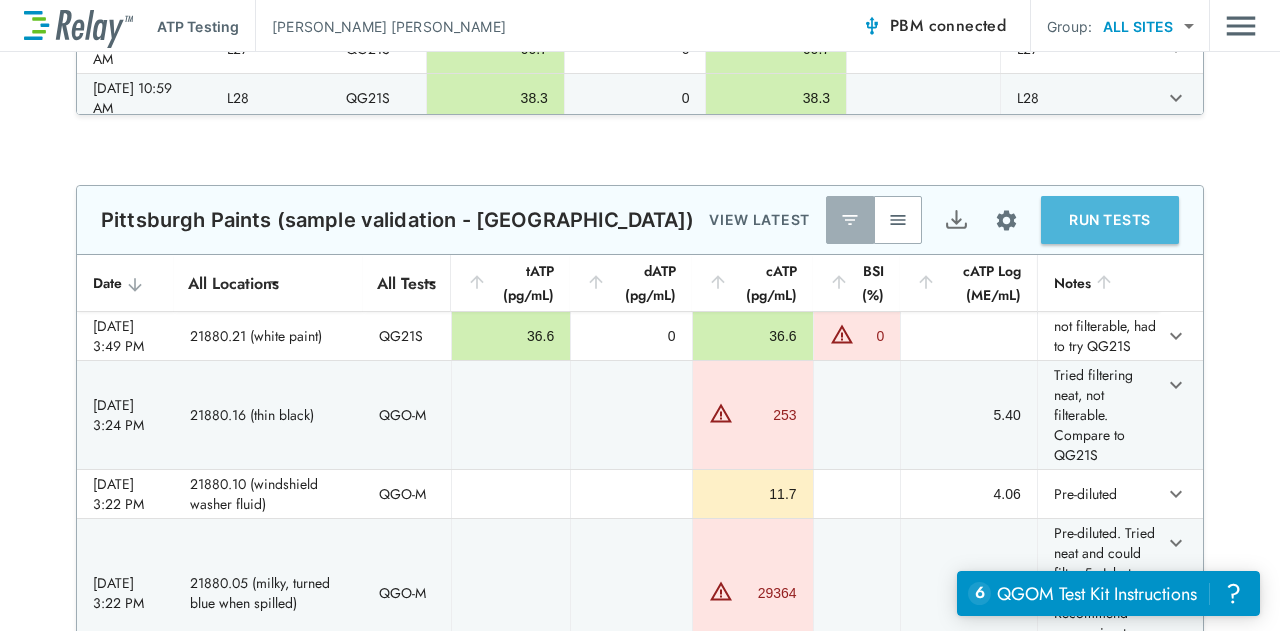 click on "RUN TESTS" at bounding box center [1110, 220] 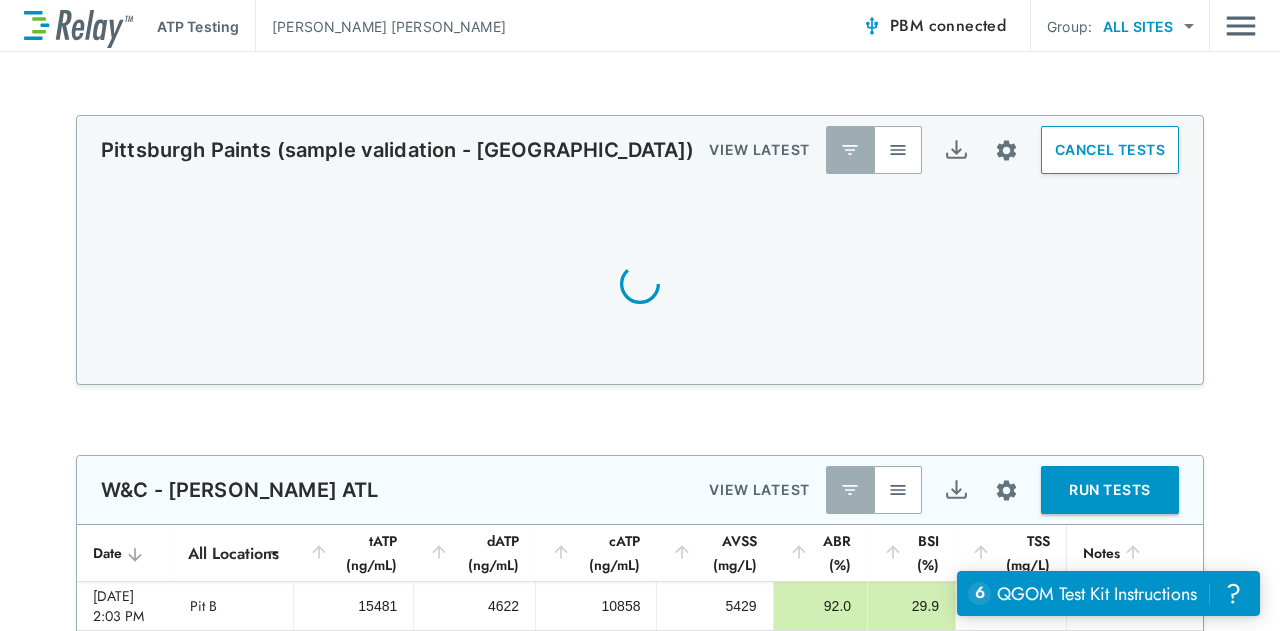 scroll, scrollTop: 727, scrollLeft: 0, axis: vertical 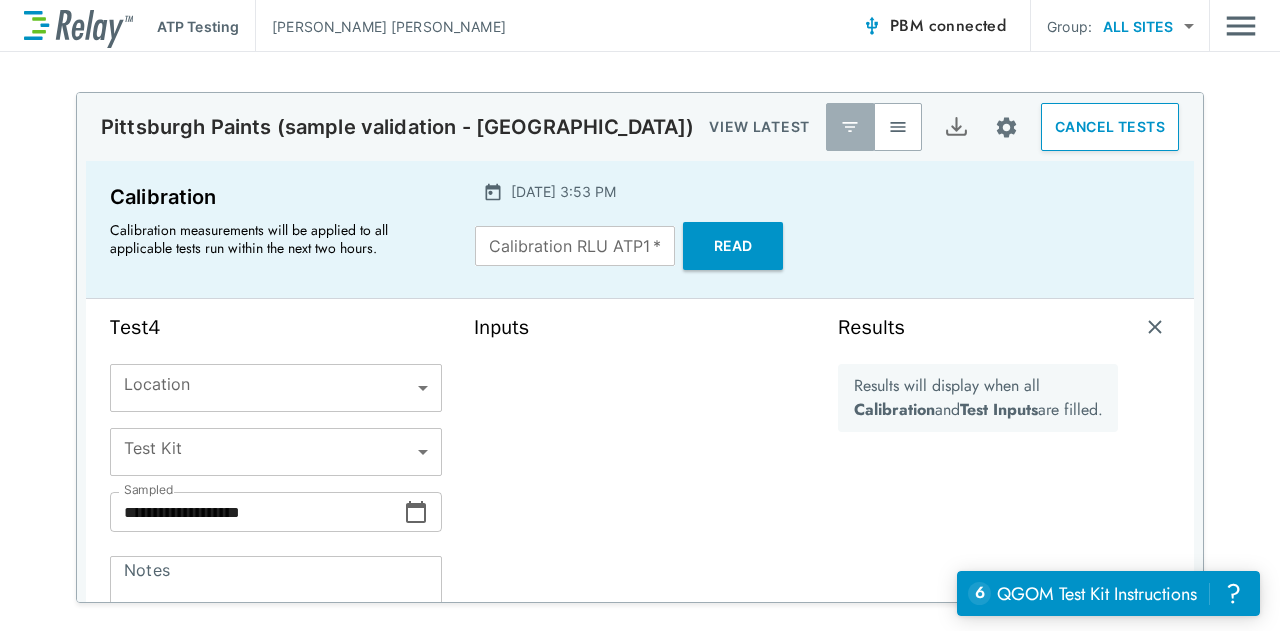 click on "**********" at bounding box center [640, 315] 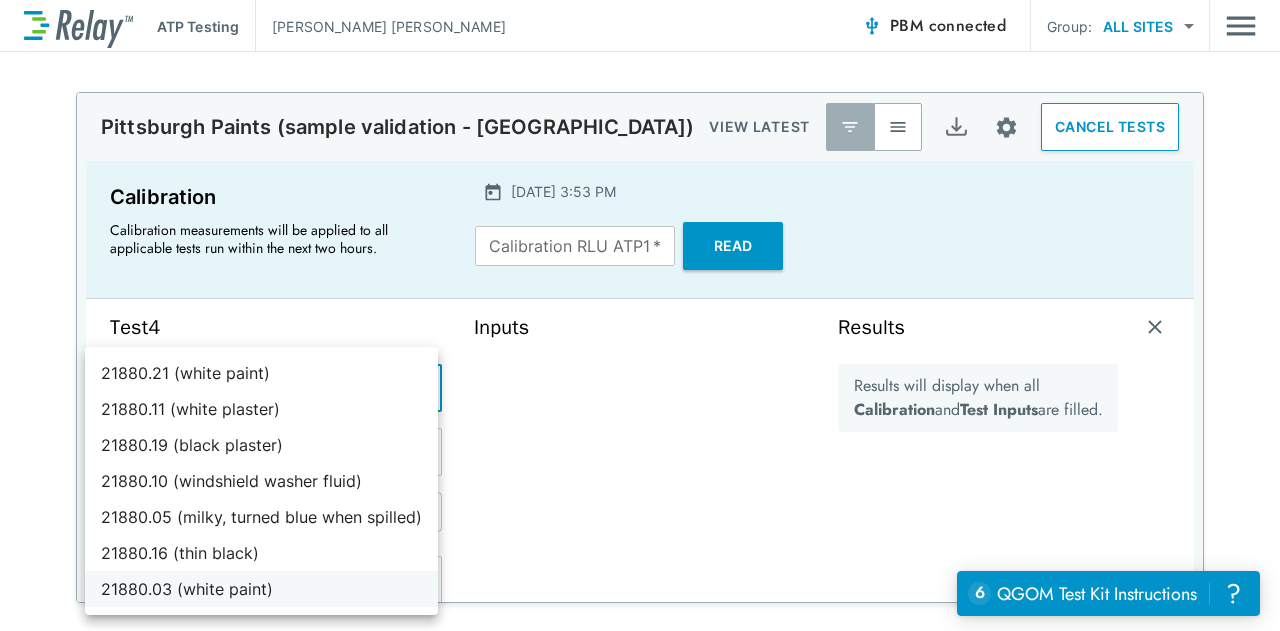 click on "21880.03 (white paint)" at bounding box center (261, 589) 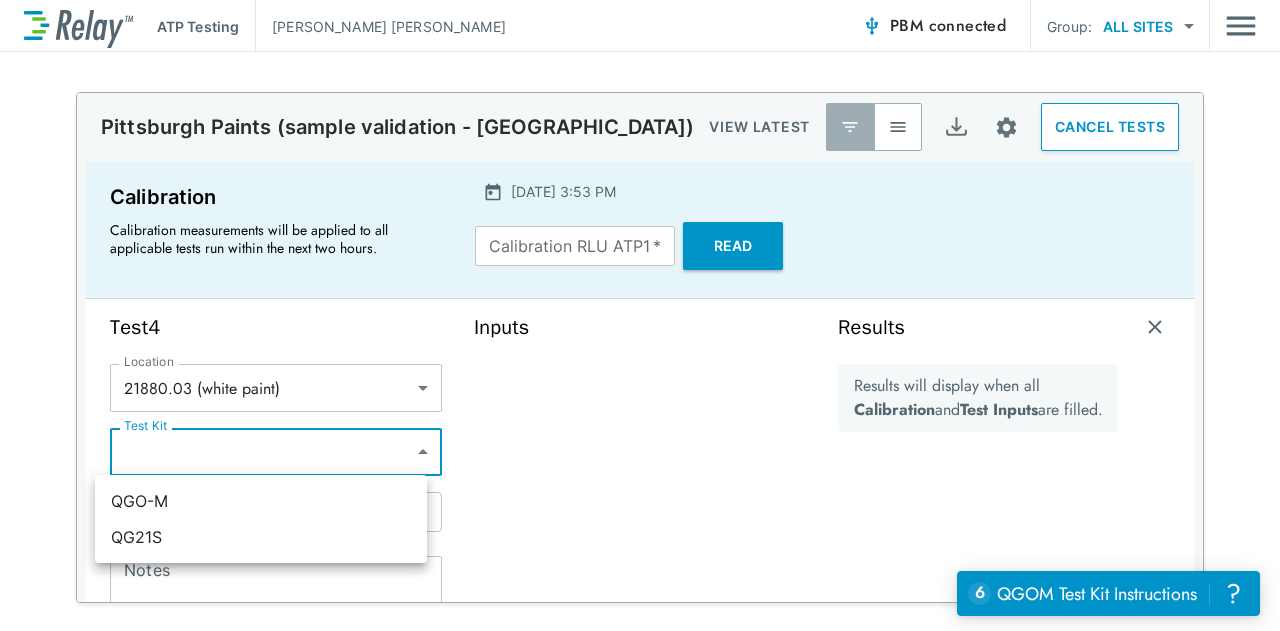 click on "**********" at bounding box center (640, 315) 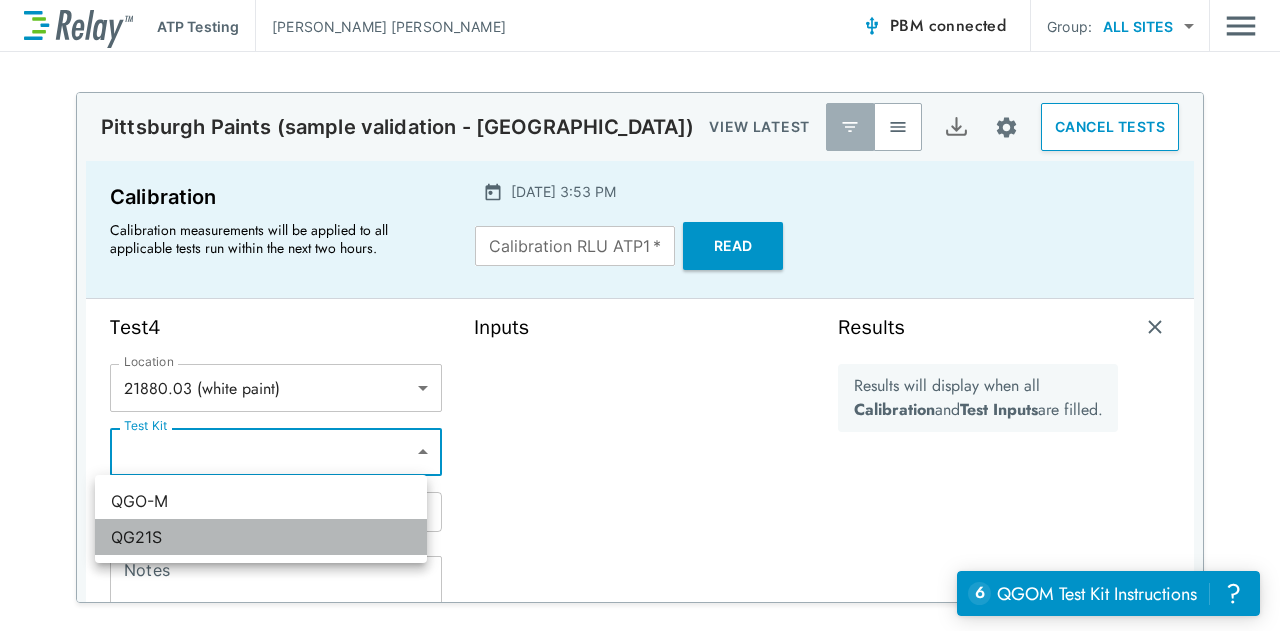 click on "QG21S" at bounding box center (261, 537) 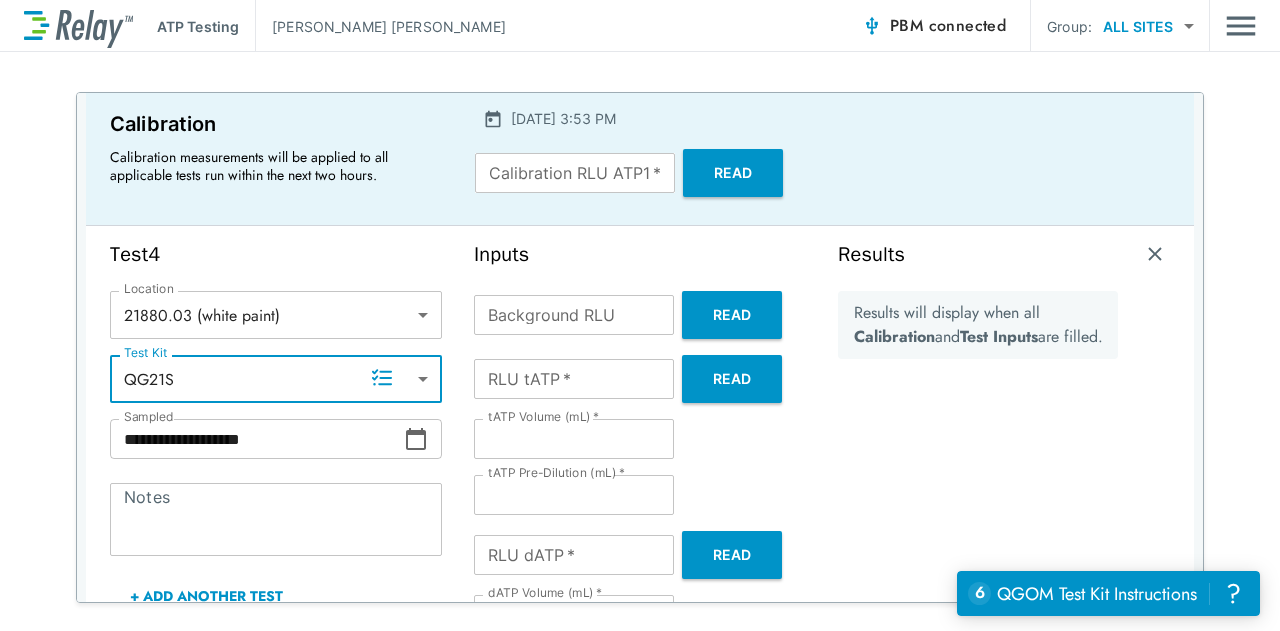 scroll, scrollTop: 74, scrollLeft: 0, axis: vertical 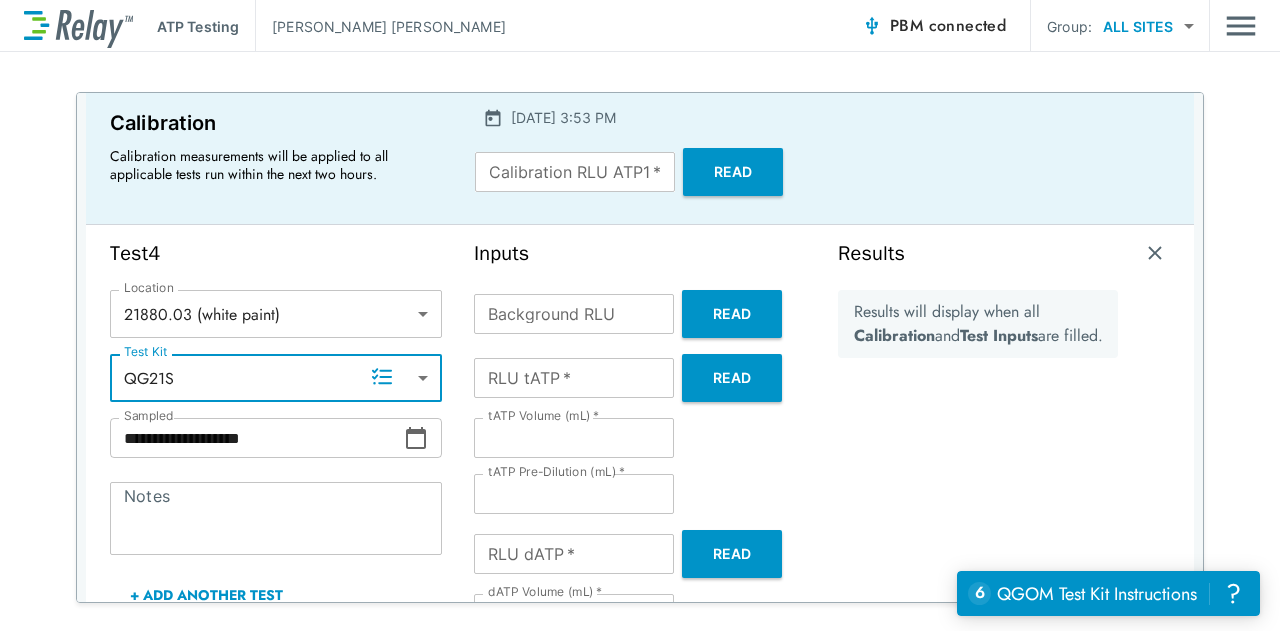 click at bounding box center [1155, 253] 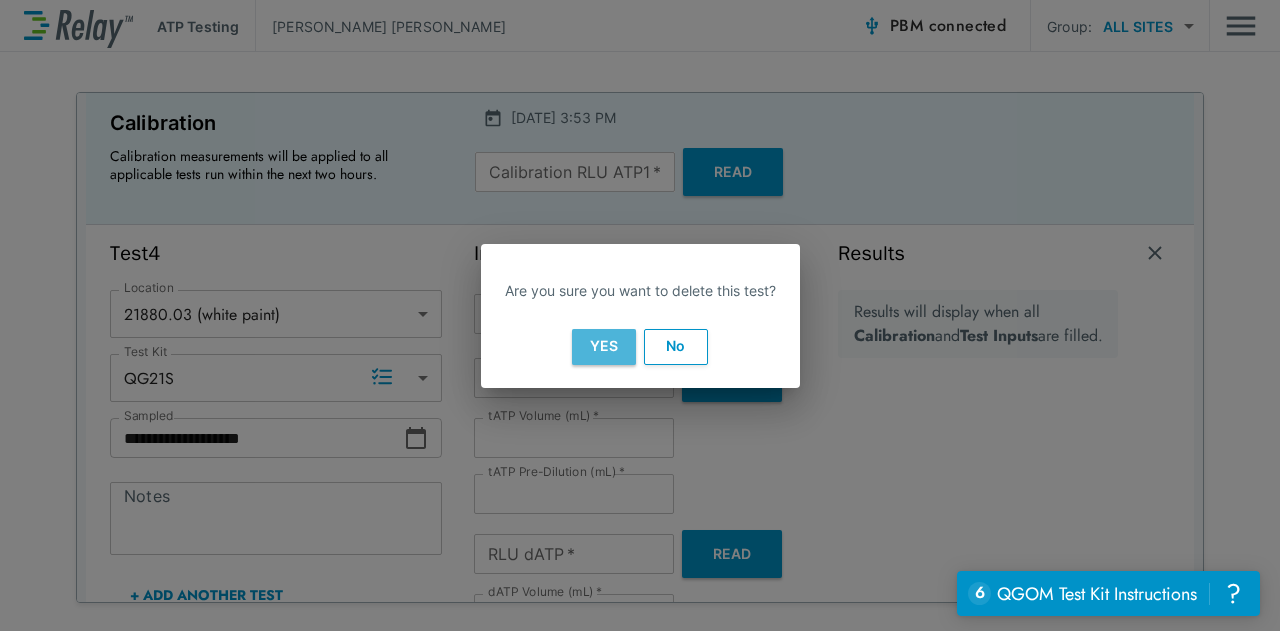 click on "Yes" at bounding box center [604, 347] 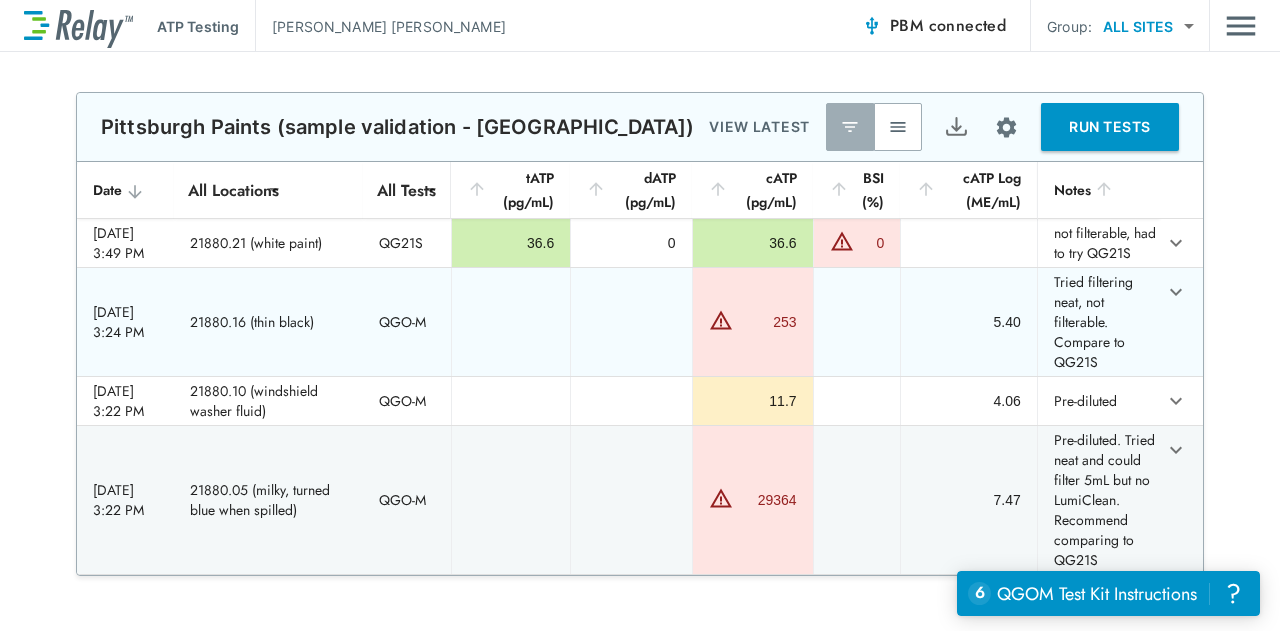 scroll, scrollTop: 0, scrollLeft: 0, axis: both 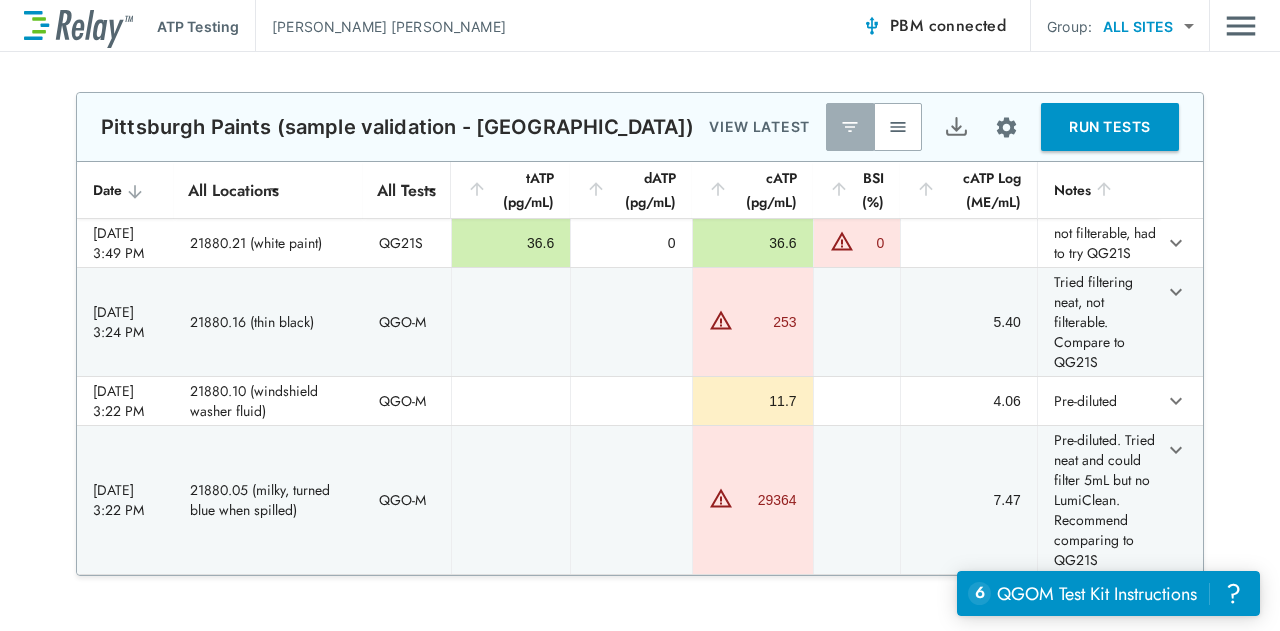 click on "RUN TESTS" at bounding box center [1110, 127] 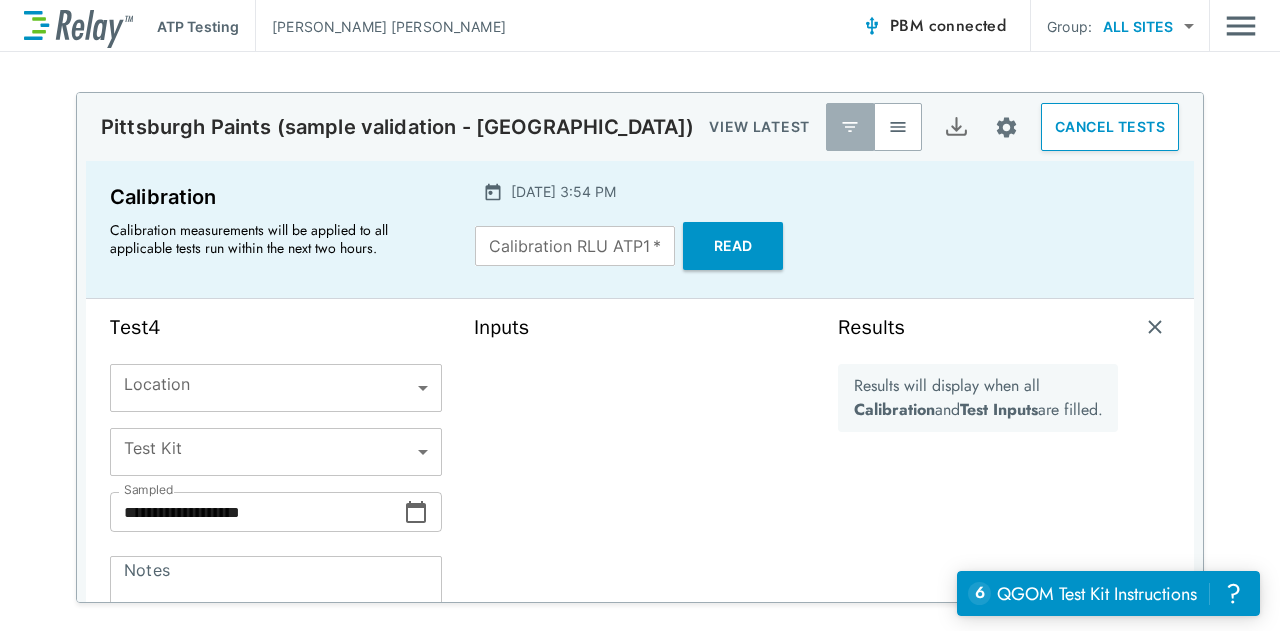 click on "**********" at bounding box center (640, 315) 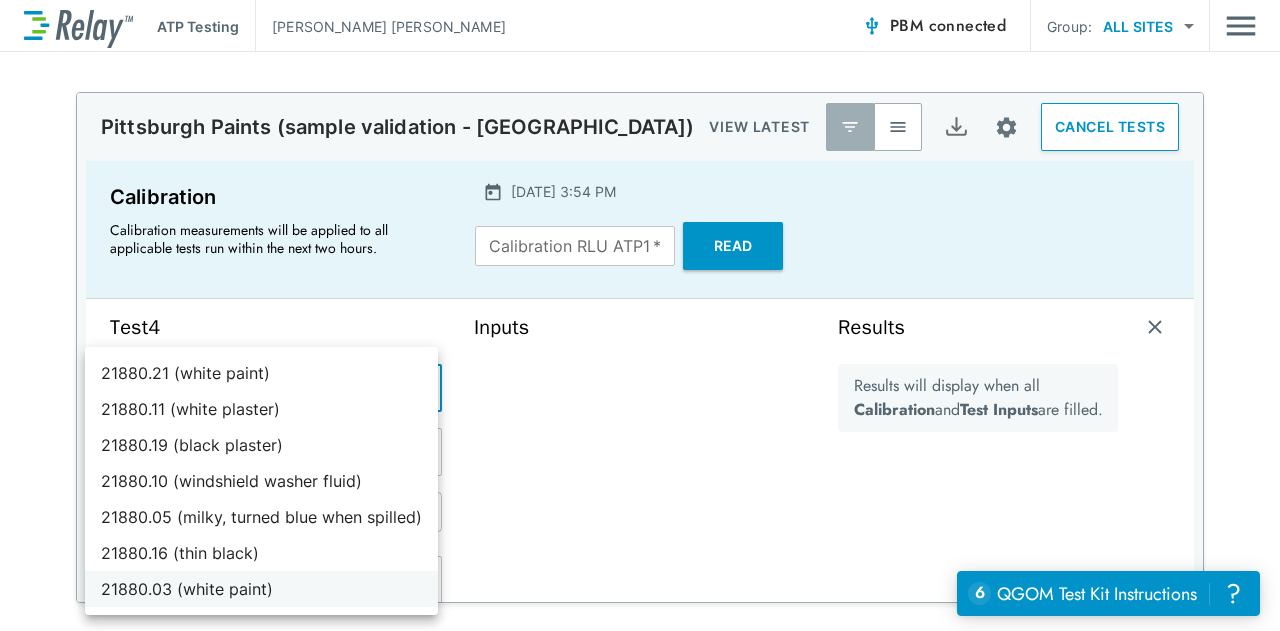 click on "21880.03 (white paint)" at bounding box center [261, 589] 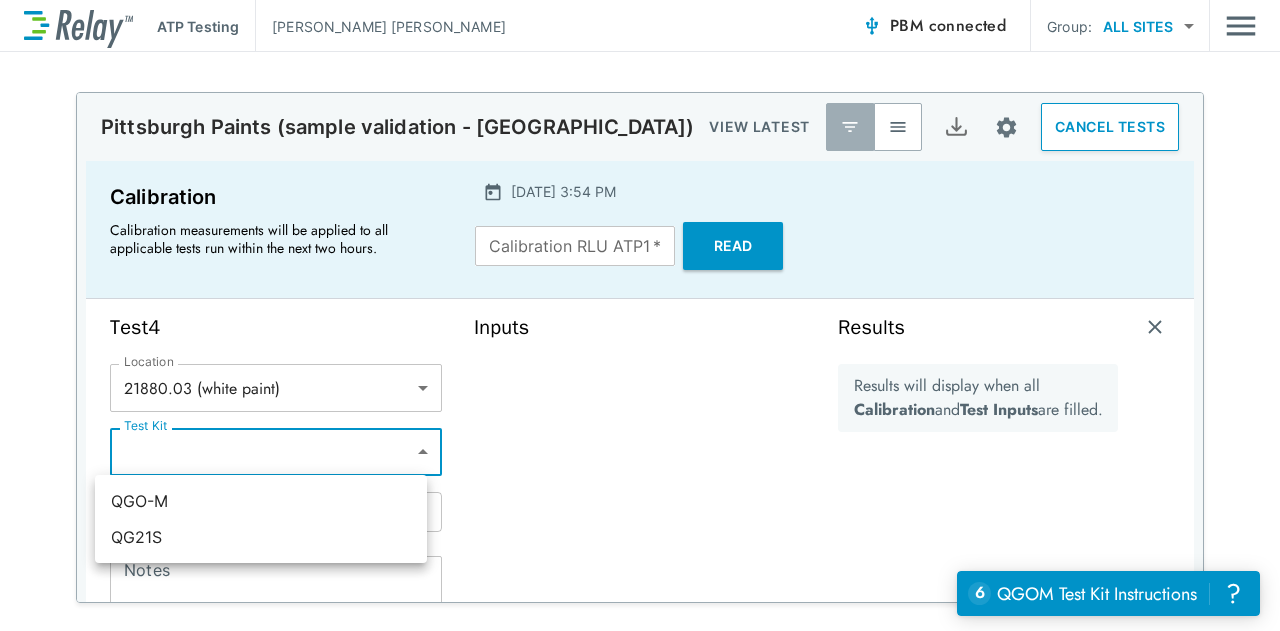 click on "**********" at bounding box center [640, 315] 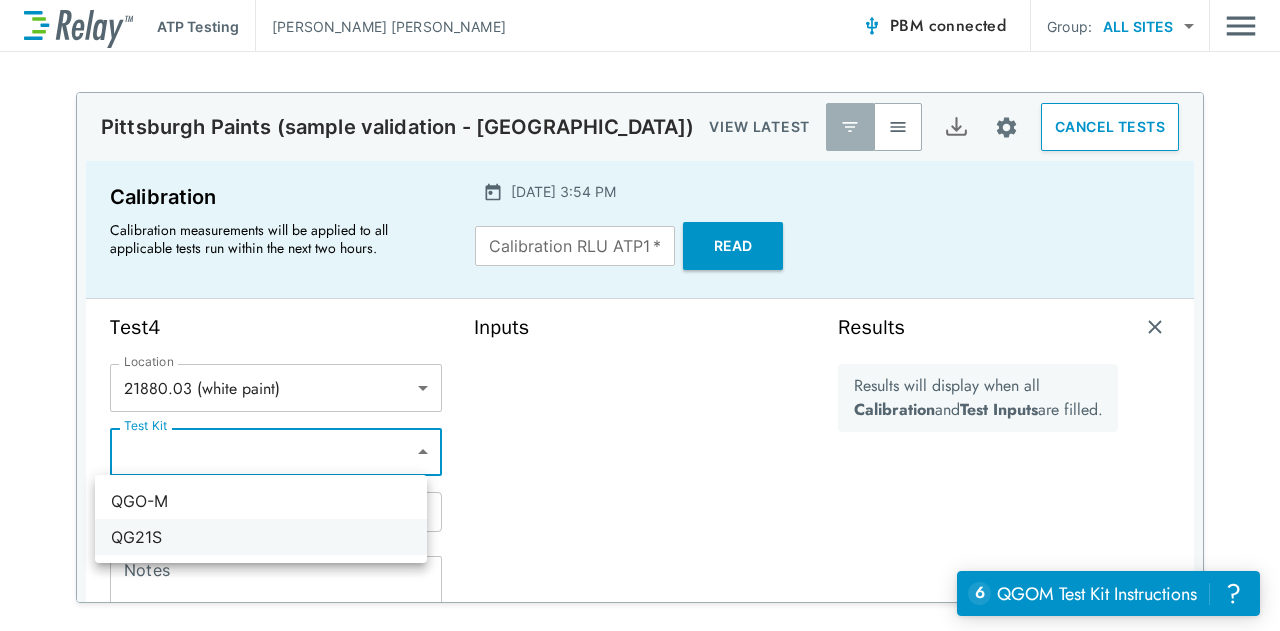 click on "QG21S" at bounding box center [261, 537] 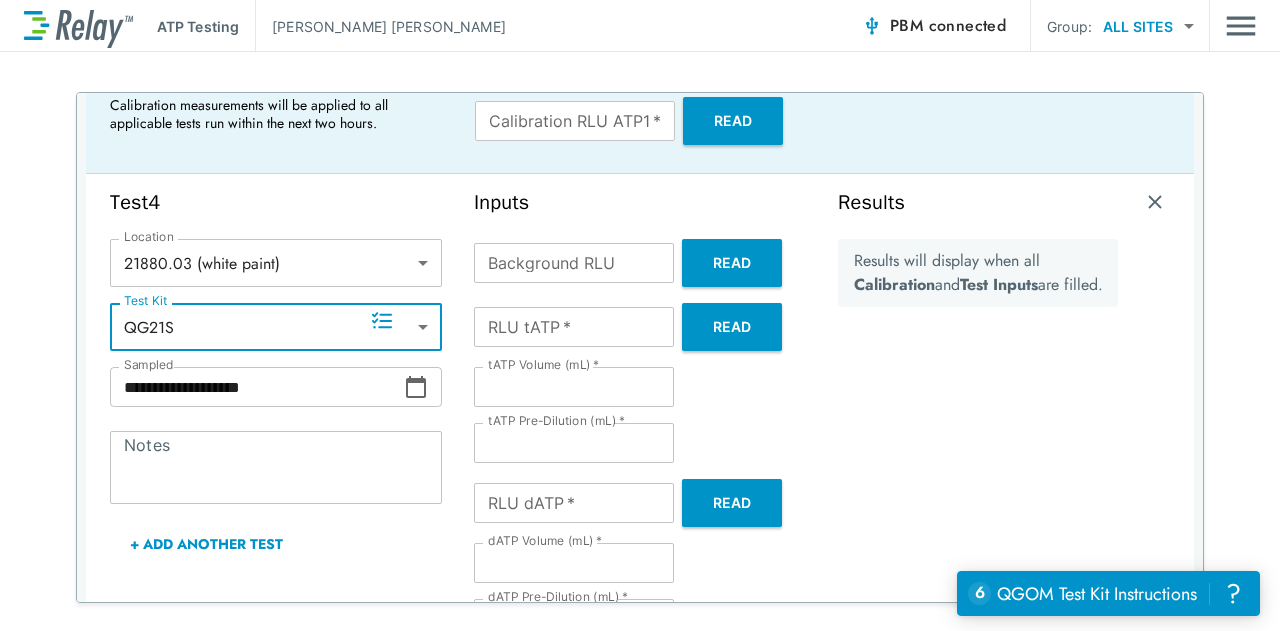 scroll, scrollTop: 131, scrollLeft: 0, axis: vertical 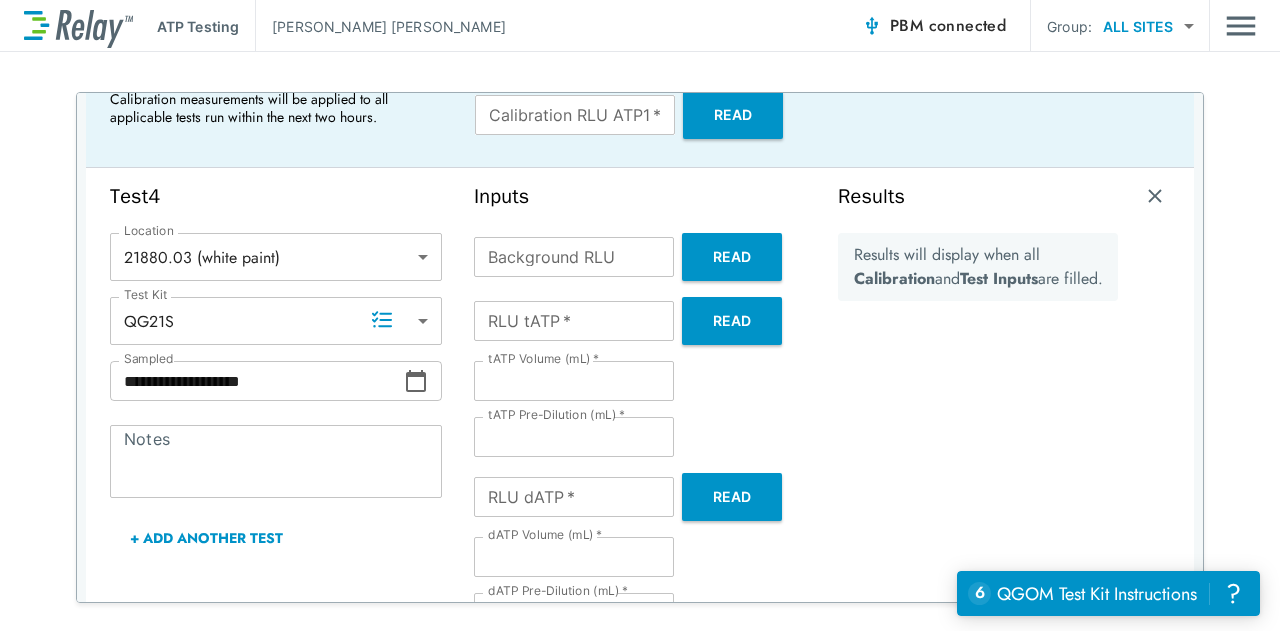 drag, startPoint x: 732, startPoint y: 225, endPoint x: 724, endPoint y: 259, distance: 34.928497 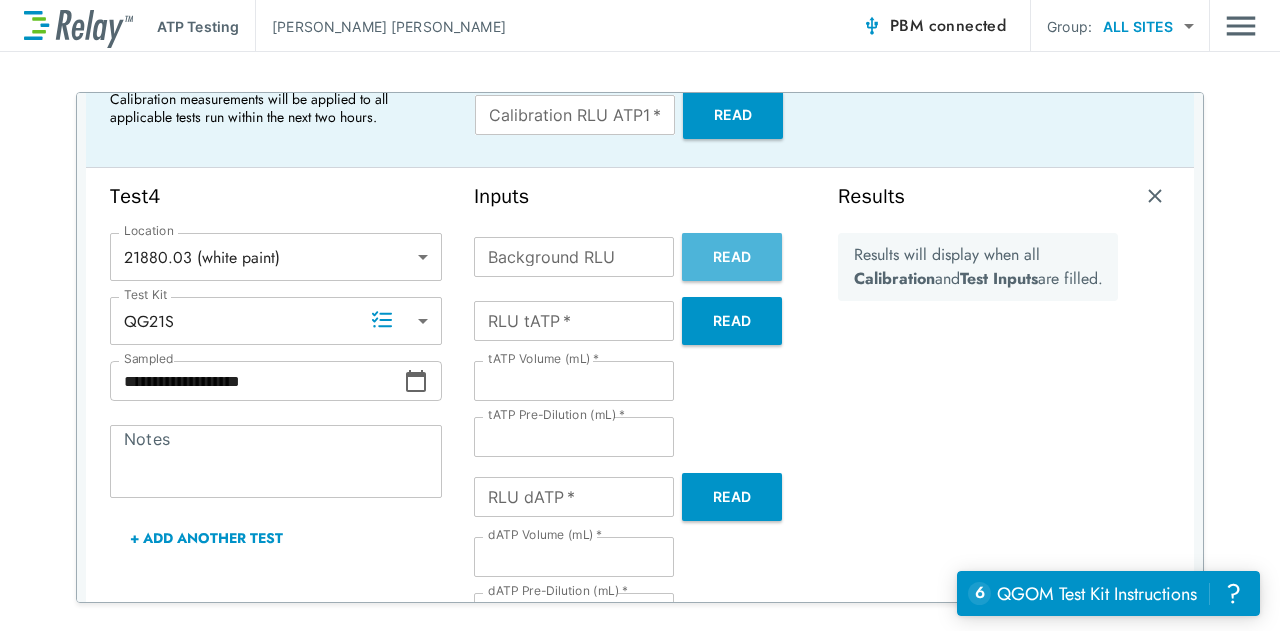 click on "Read" at bounding box center [732, 257] 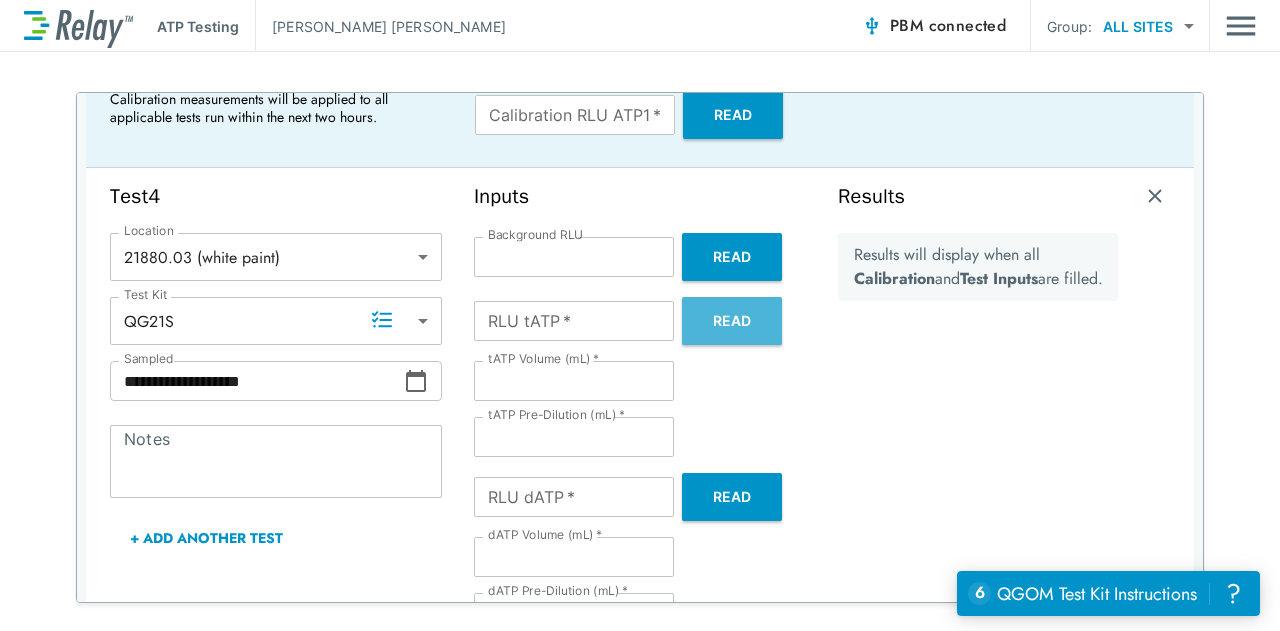 click on "Read" at bounding box center [732, 321] 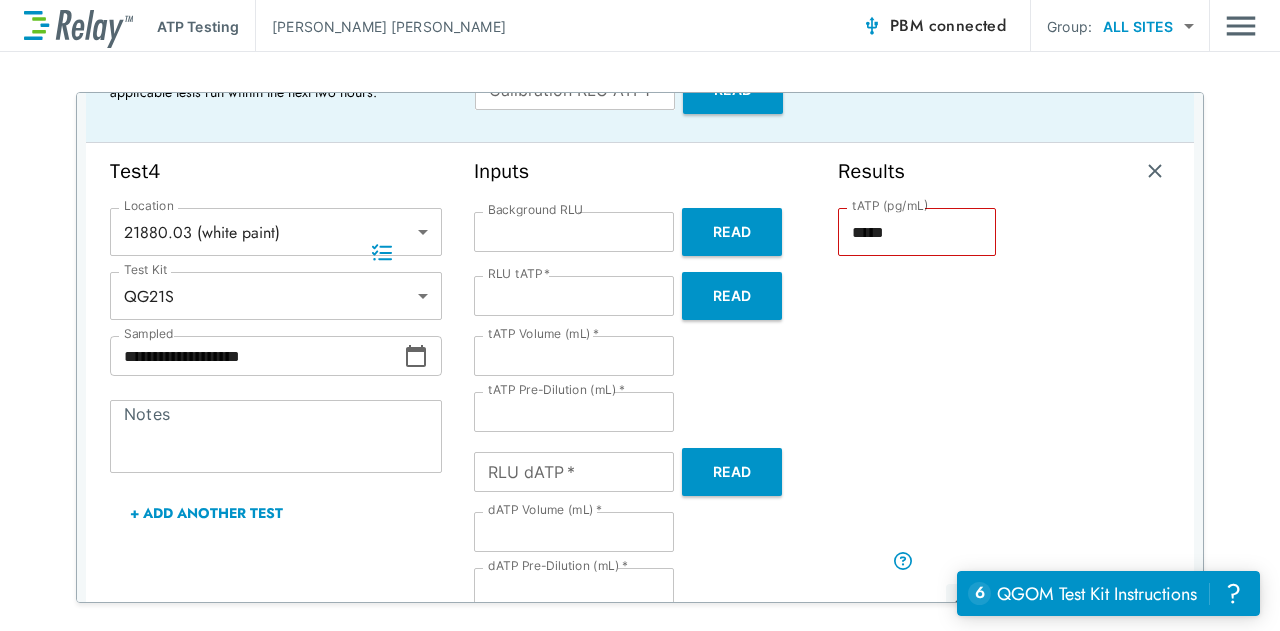 scroll, scrollTop: 218, scrollLeft: 0, axis: vertical 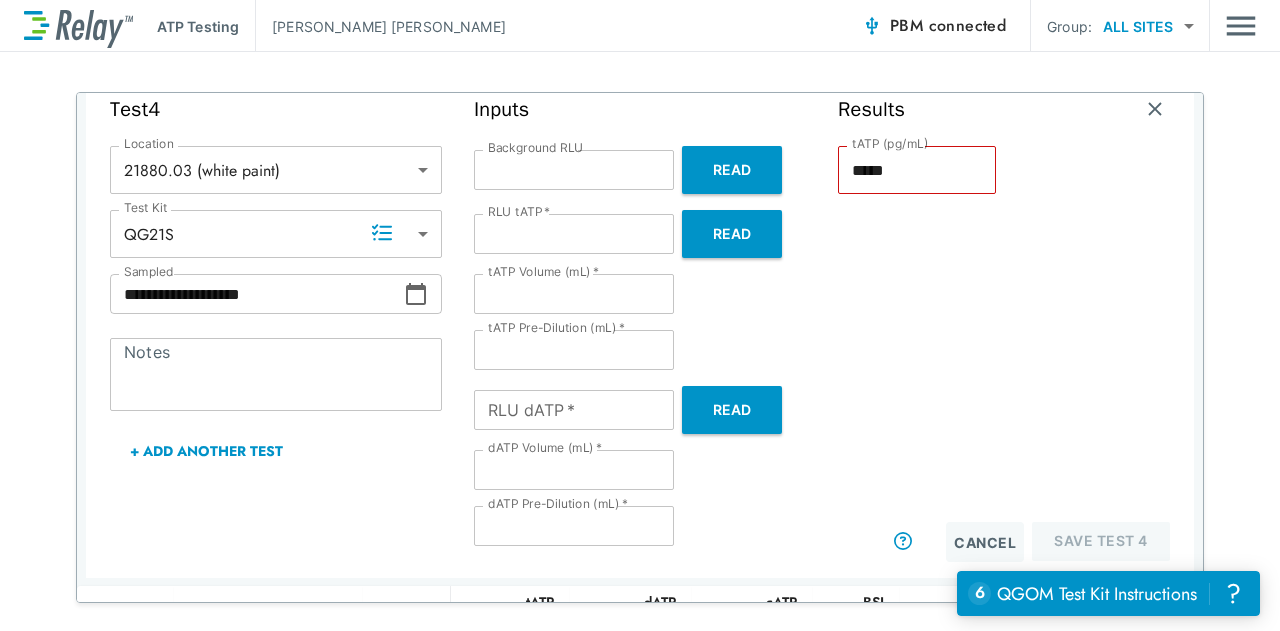 click on "RLU dATP   *" at bounding box center [574, 410] 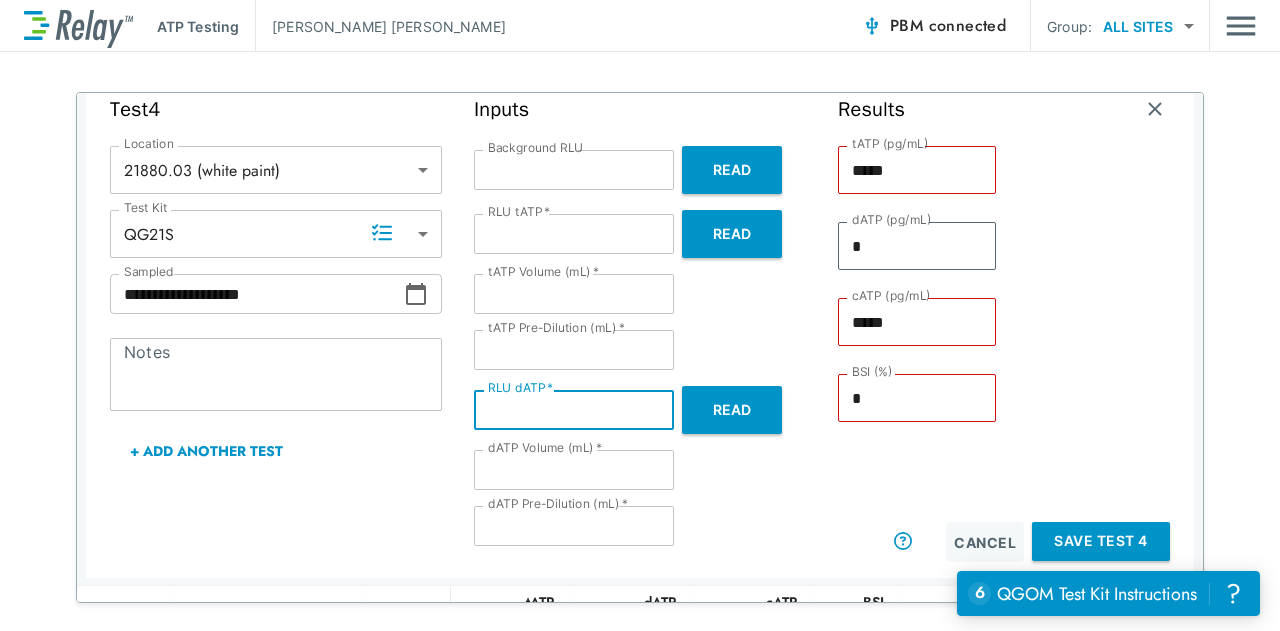 click on "Save Test 4" at bounding box center (1101, 541) 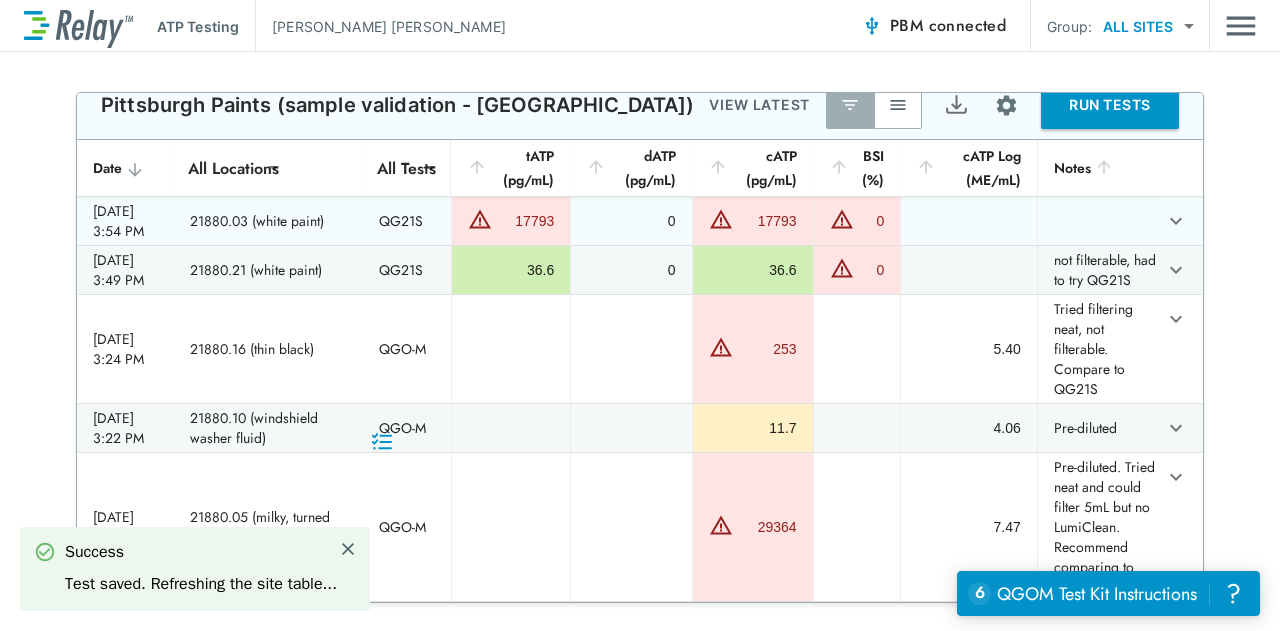 scroll, scrollTop: 30, scrollLeft: 0, axis: vertical 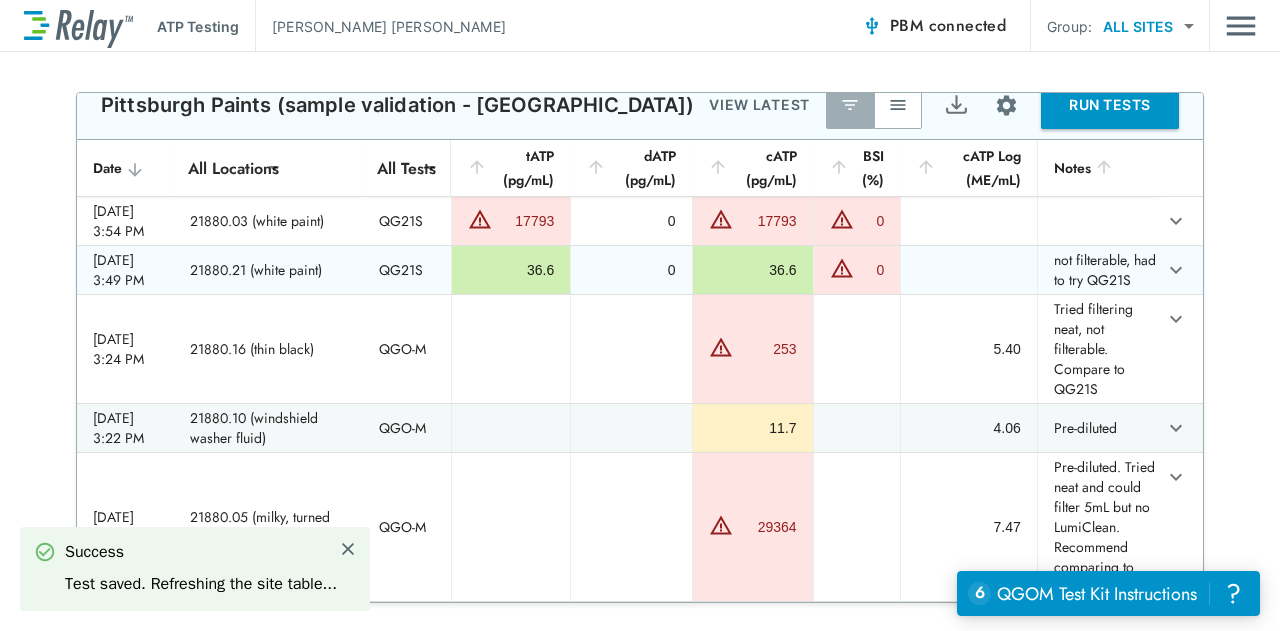 click on "0" at bounding box center [630, 270] 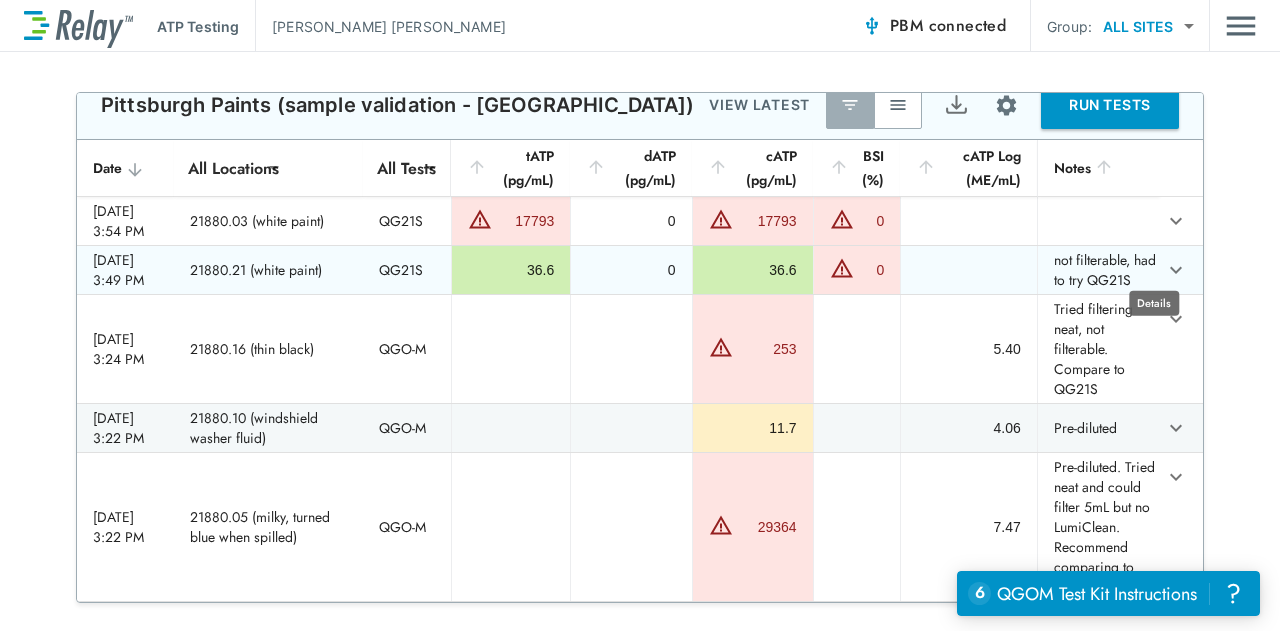 click 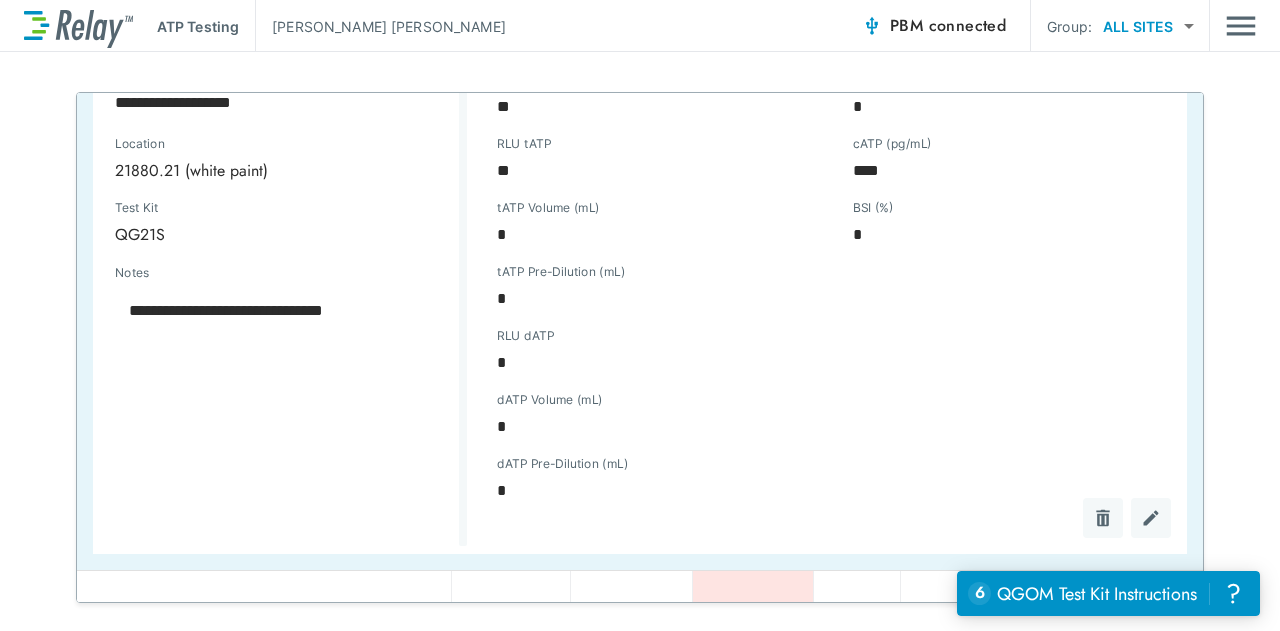 scroll, scrollTop: 392, scrollLeft: 0, axis: vertical 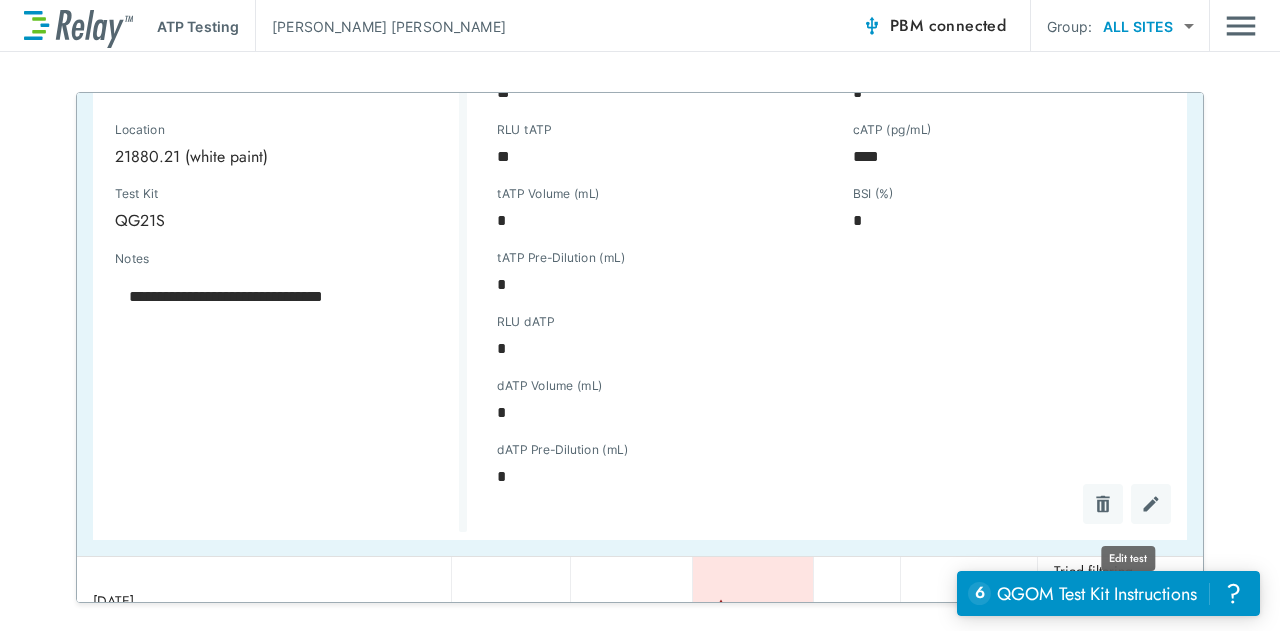 click at bounding box center [1151, 504] 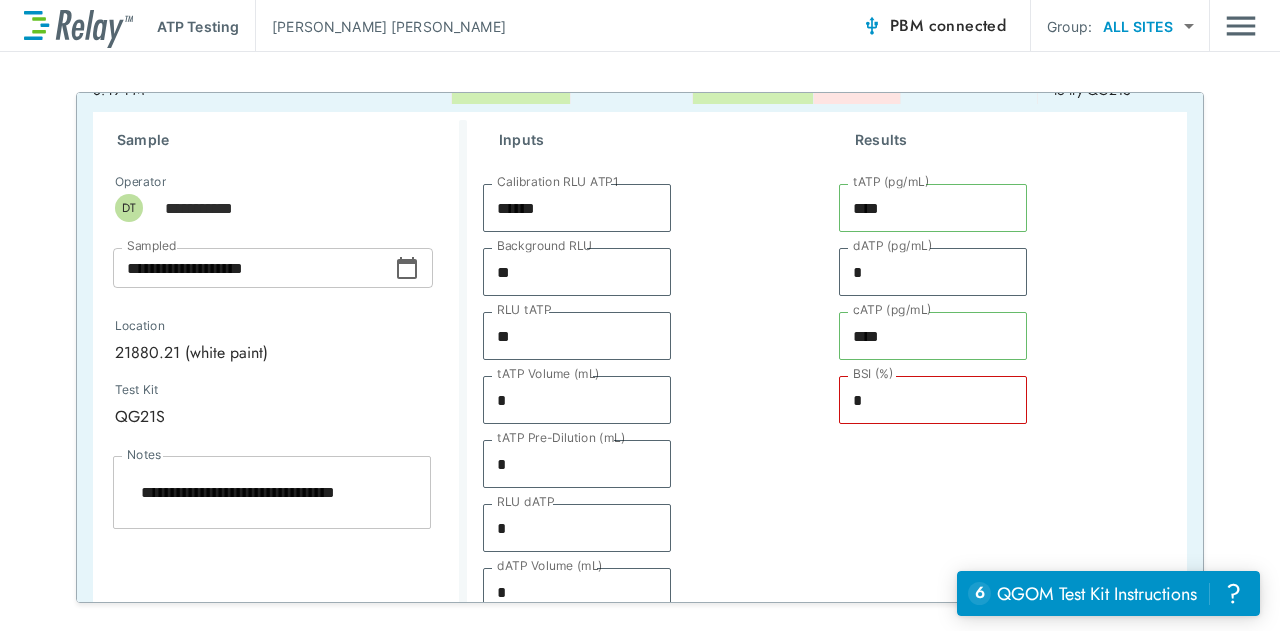 scroll, scrollTop: 208, scrollLeft: 0, axis: vertical 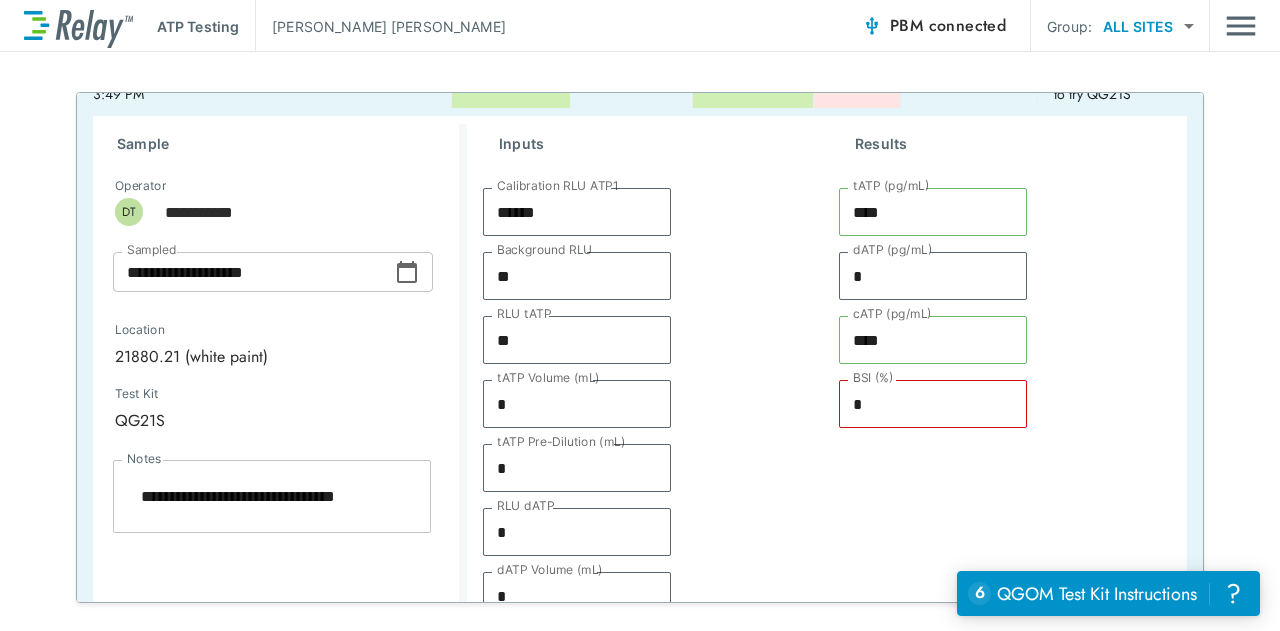click on "**" at bounding box center [577, 276] 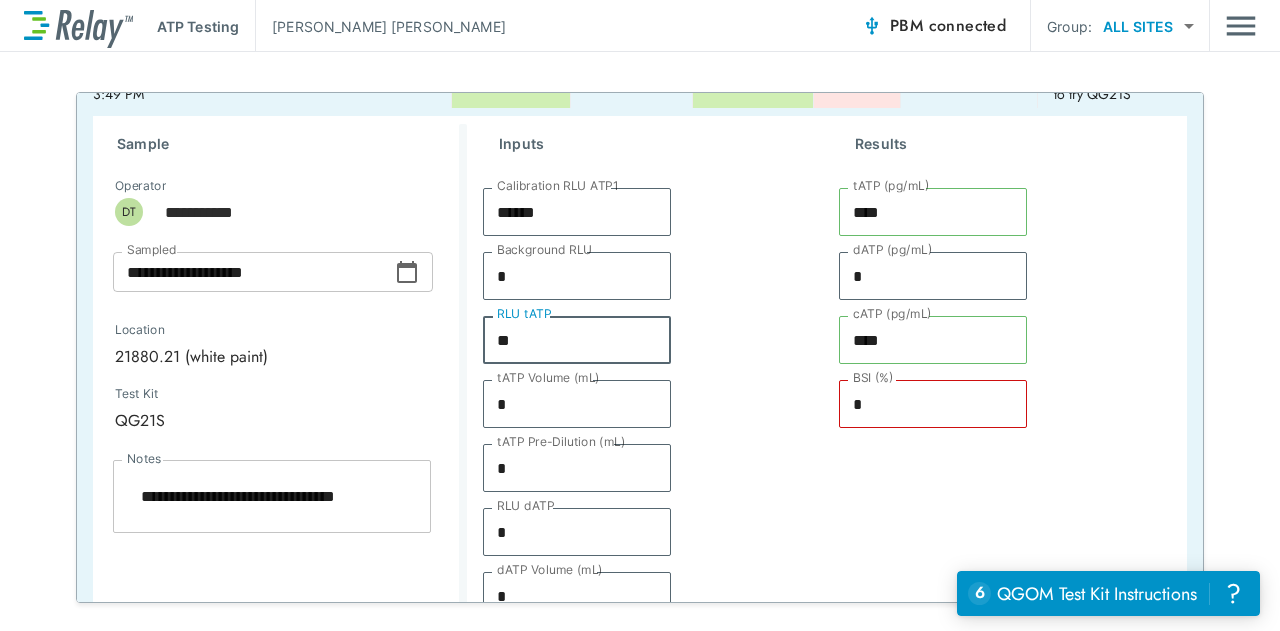 click on "**" at bounding box center (577, 340) 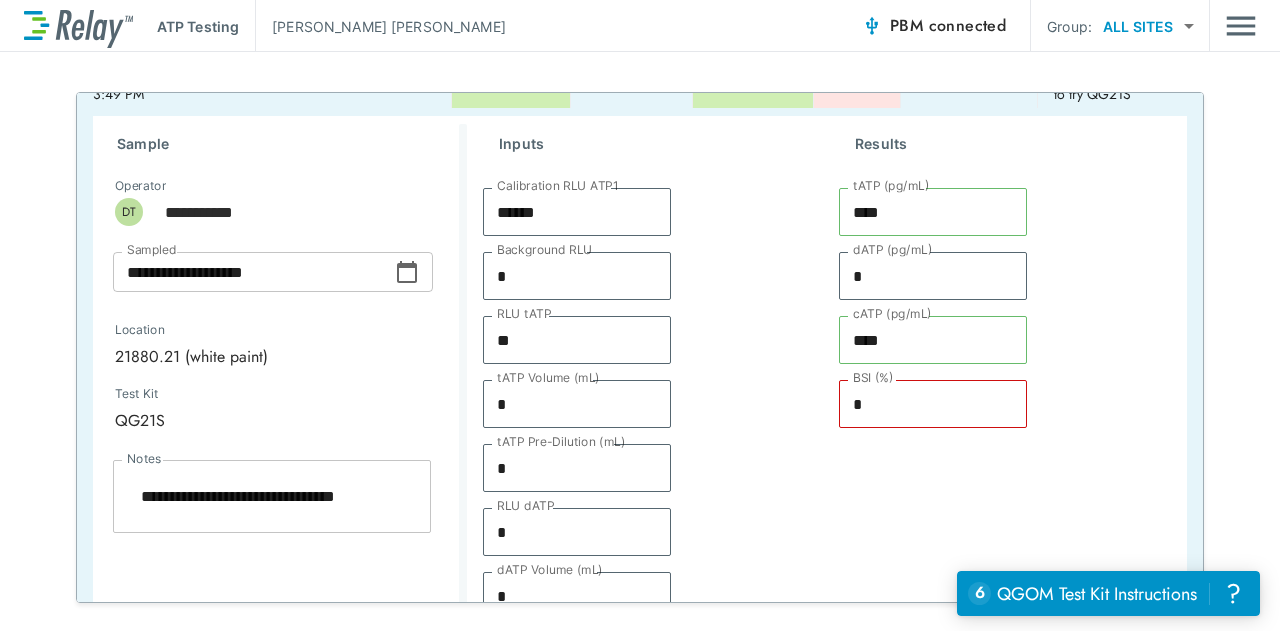 click on "**********" at bounding box center (272, 497) 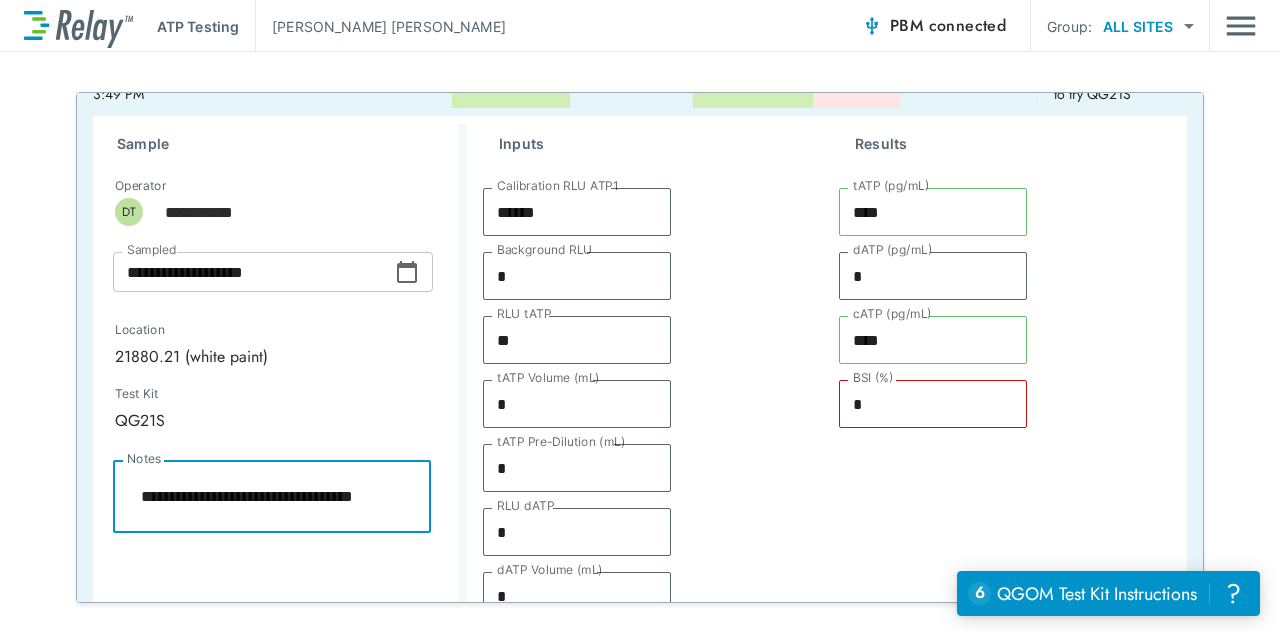 scroll, scrollTop: 0, scrollLeft: 0, axis: both 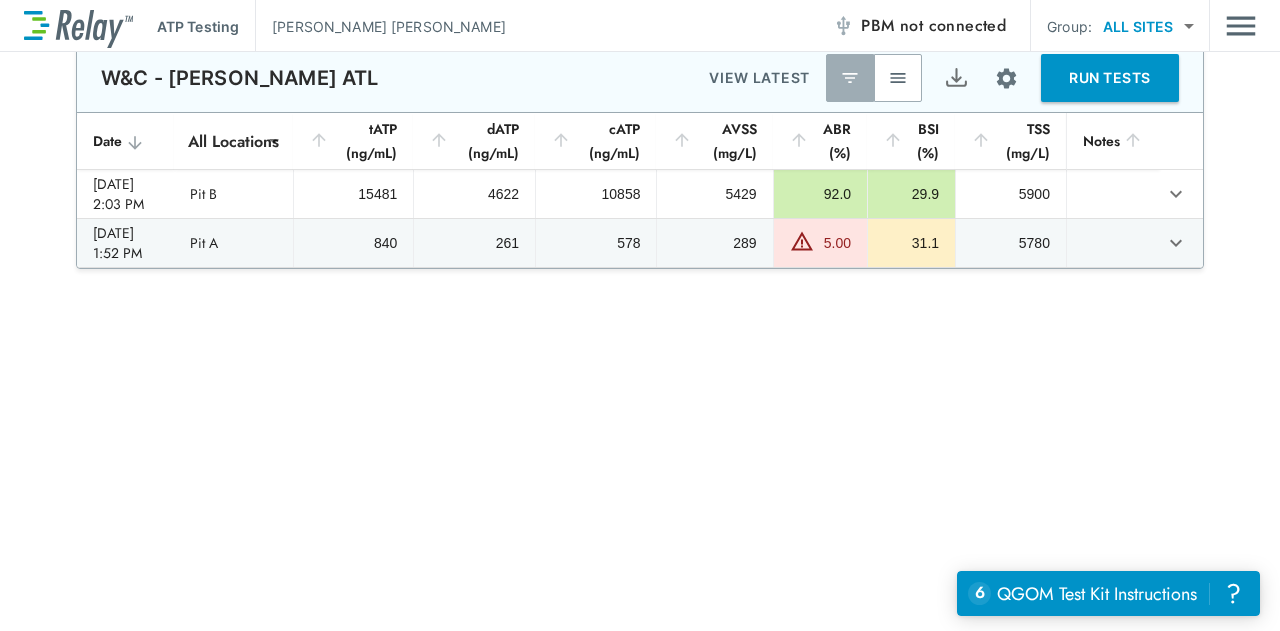 click at bounding box center (898, 78) 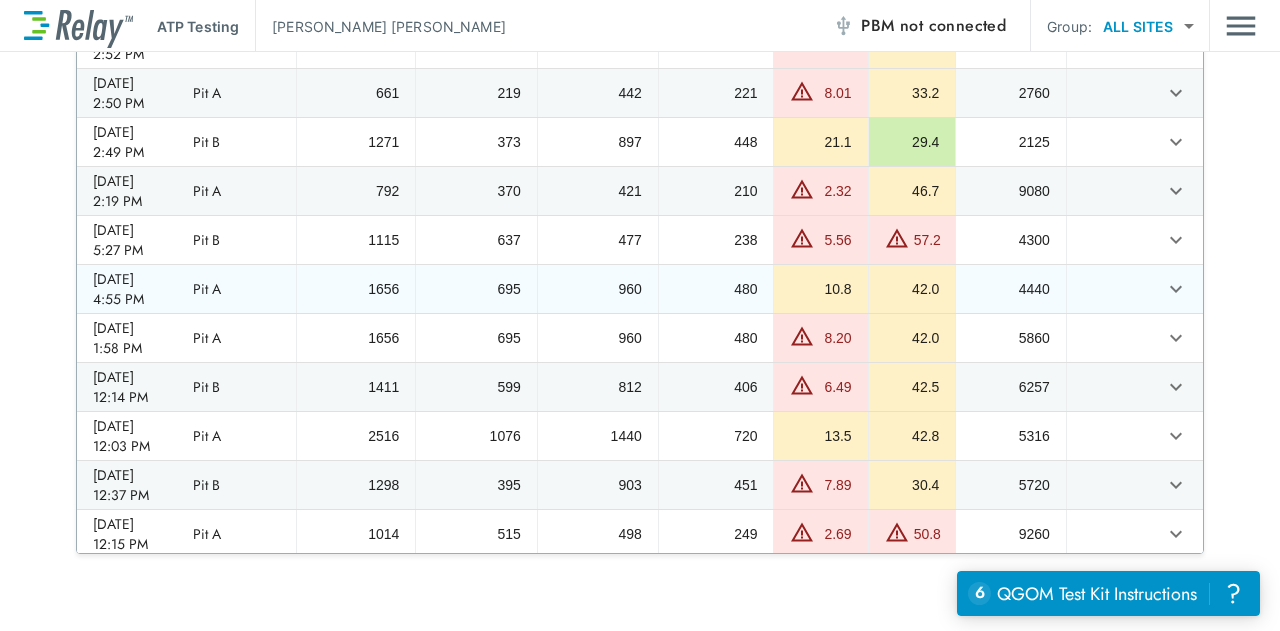 scroll, scrollTop: 260, scrollLeft: 0, axis: vertical 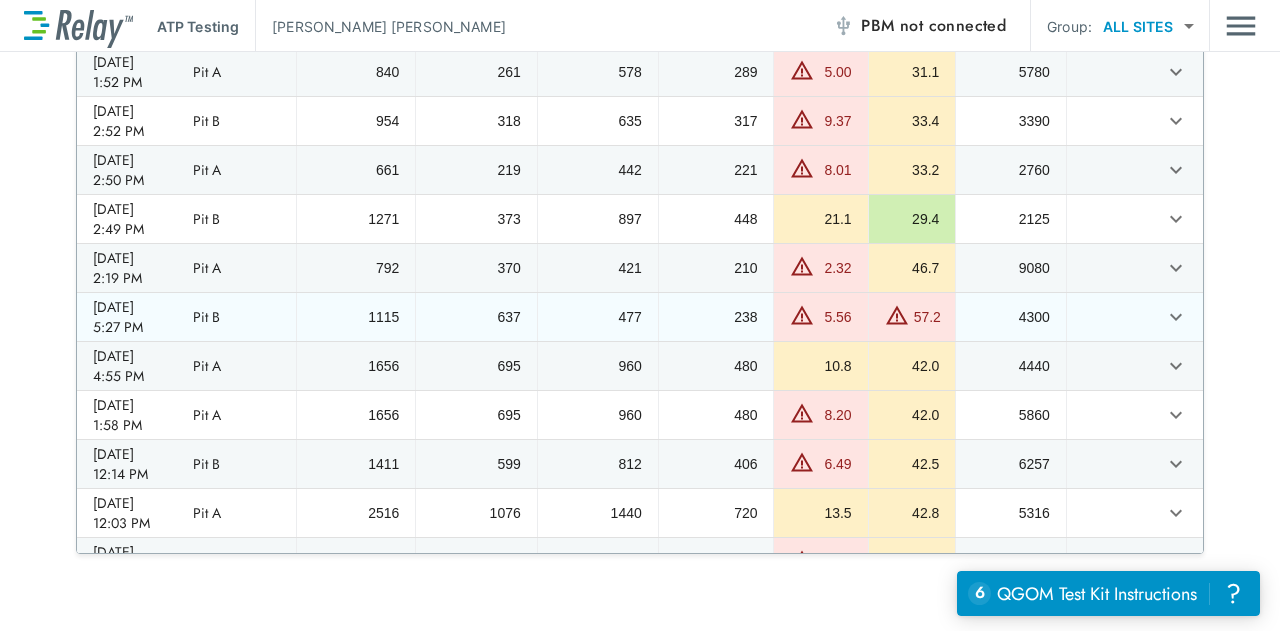 type 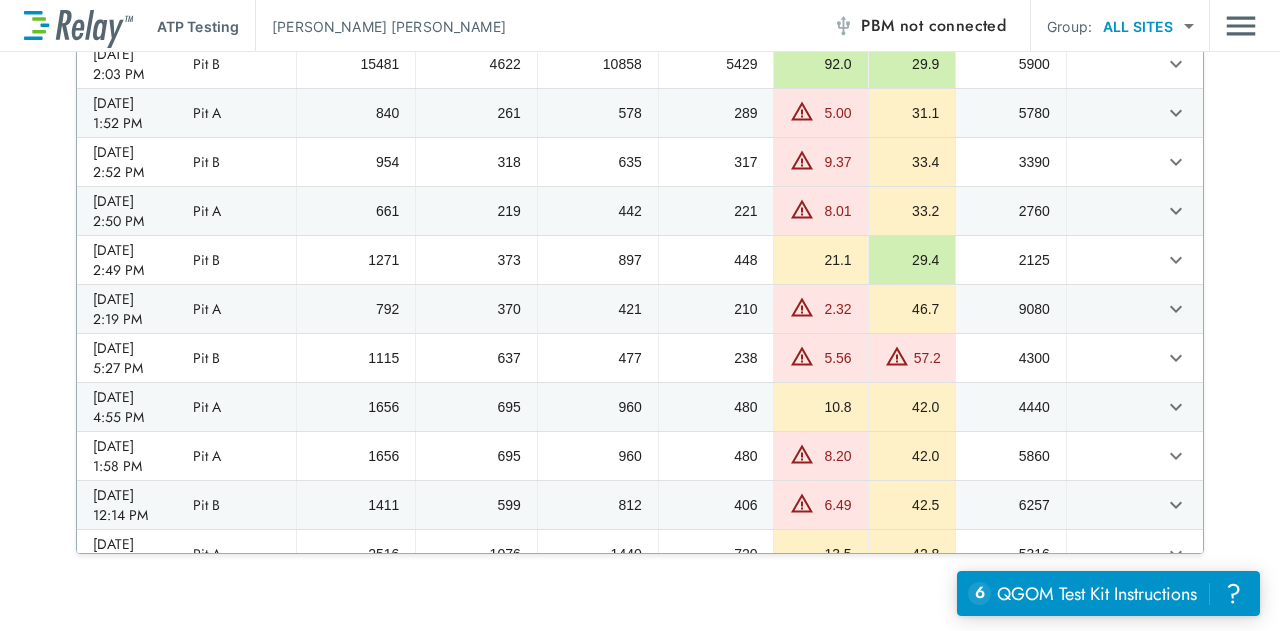 scroll, scrollTop: 112, scrollLeft: 0, axis: vertical 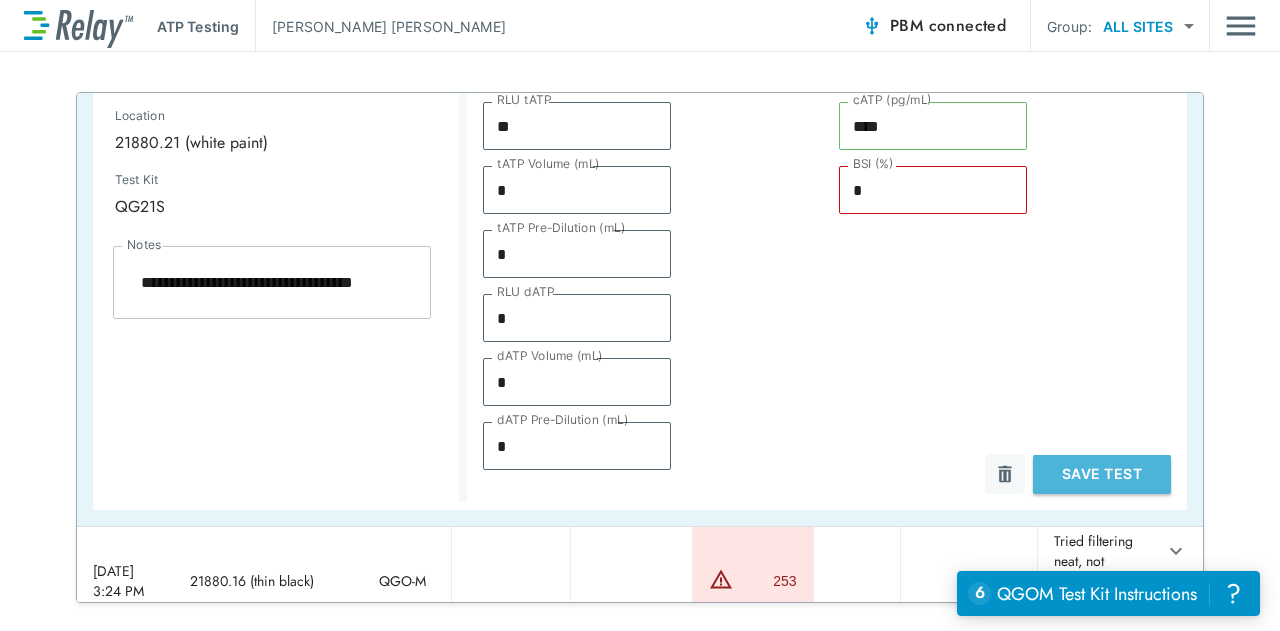 click on "Save Test" at bounding box center [1102, 474] 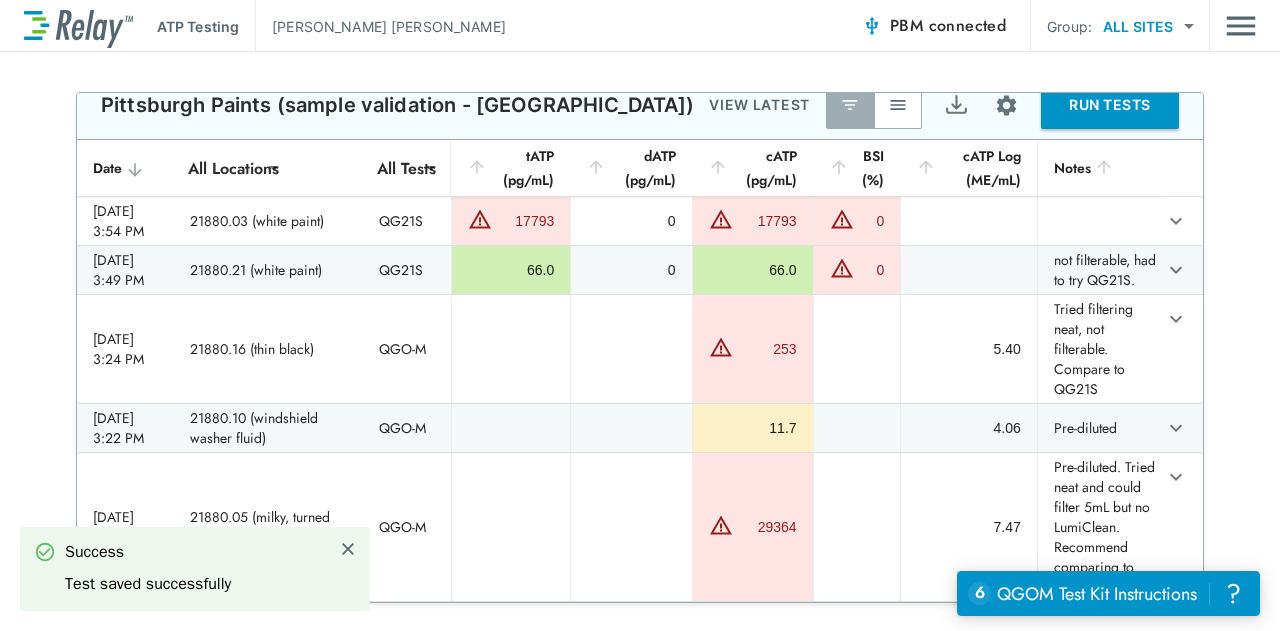 scroll, scrollTop: 58, scrollLeft: 0, axis: vertical 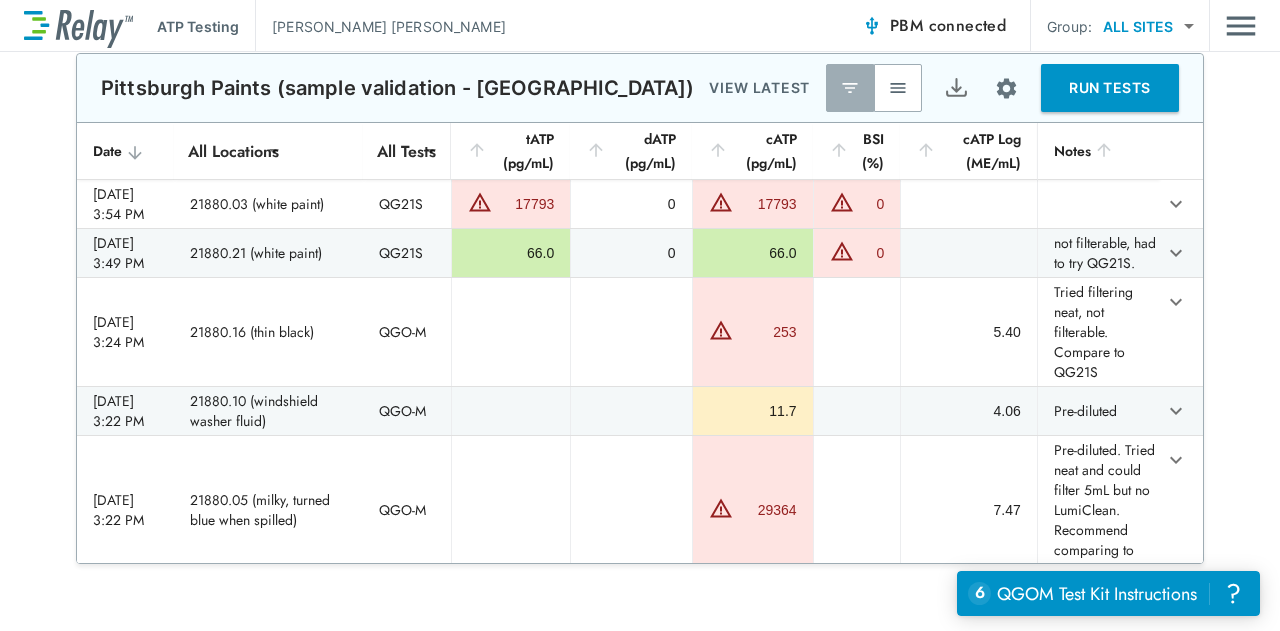 click on "RUN TESTS" at bounding box center (1110, 88) 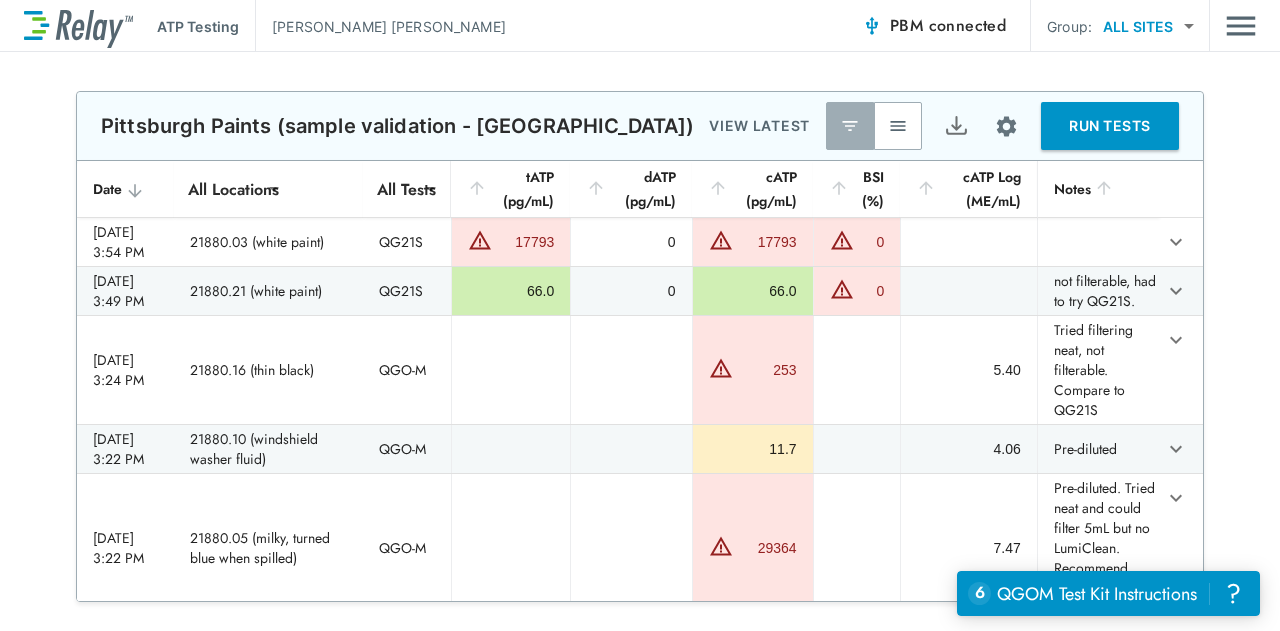 scroll, scrollTop: 727, scrollLeft: 0, axis: vertical 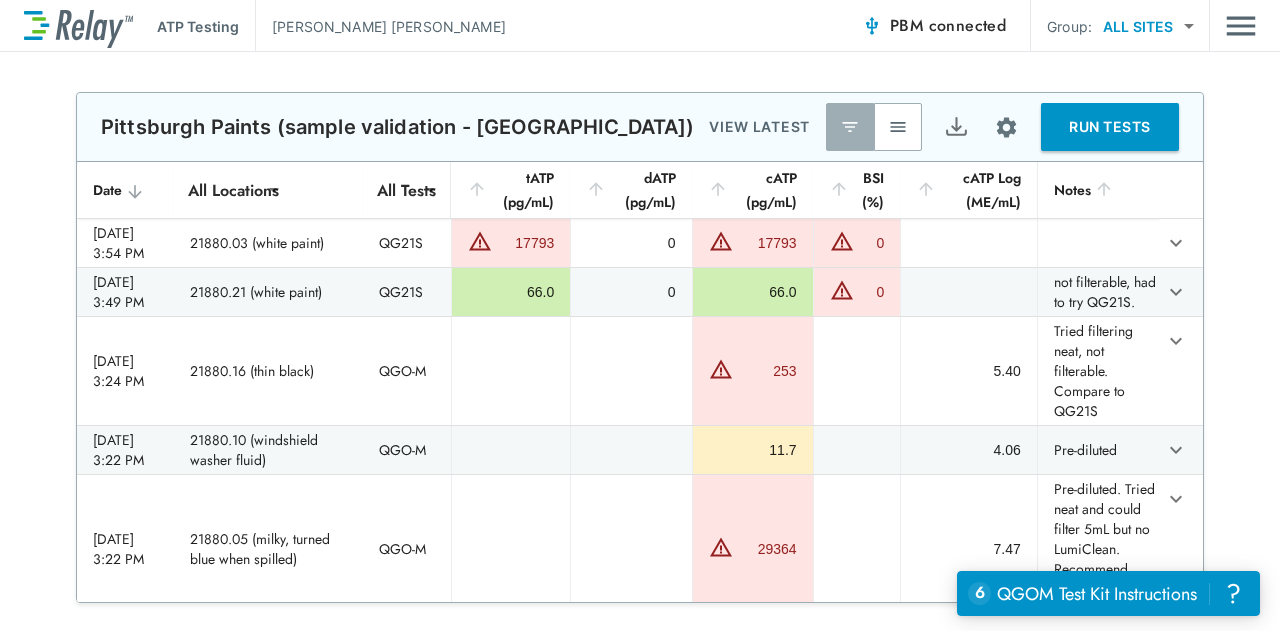 click on "RUN TESTS" at bounding box center [1110, 127] 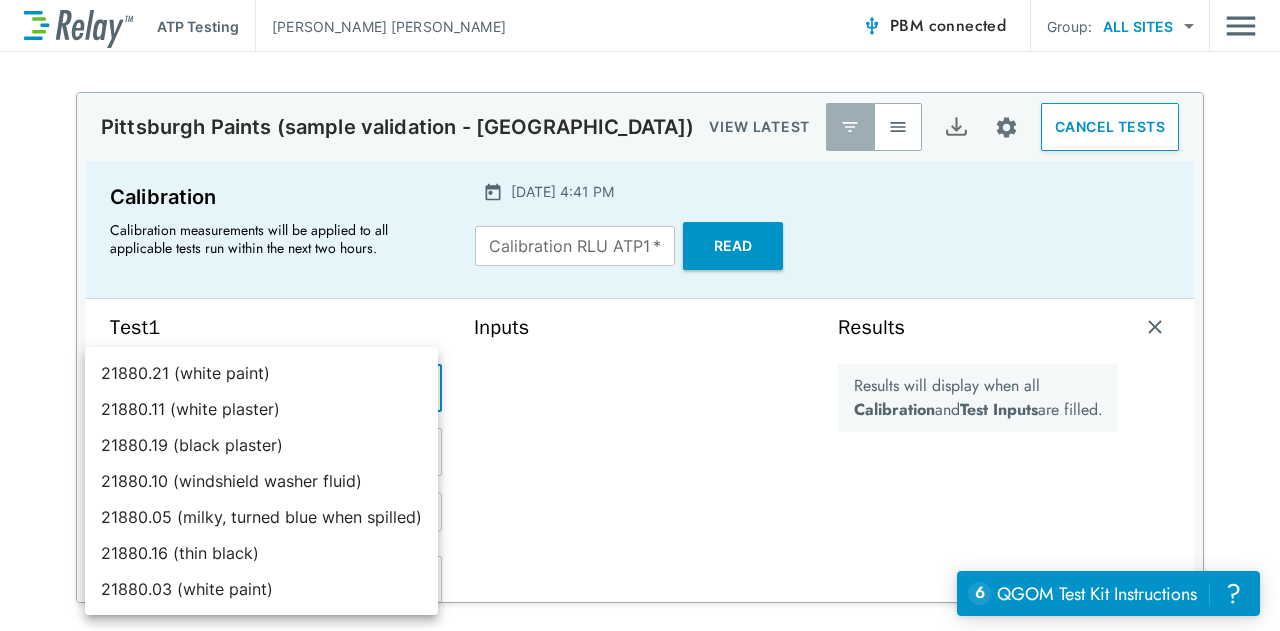 click on "**********" at bounding box center (640, 315) 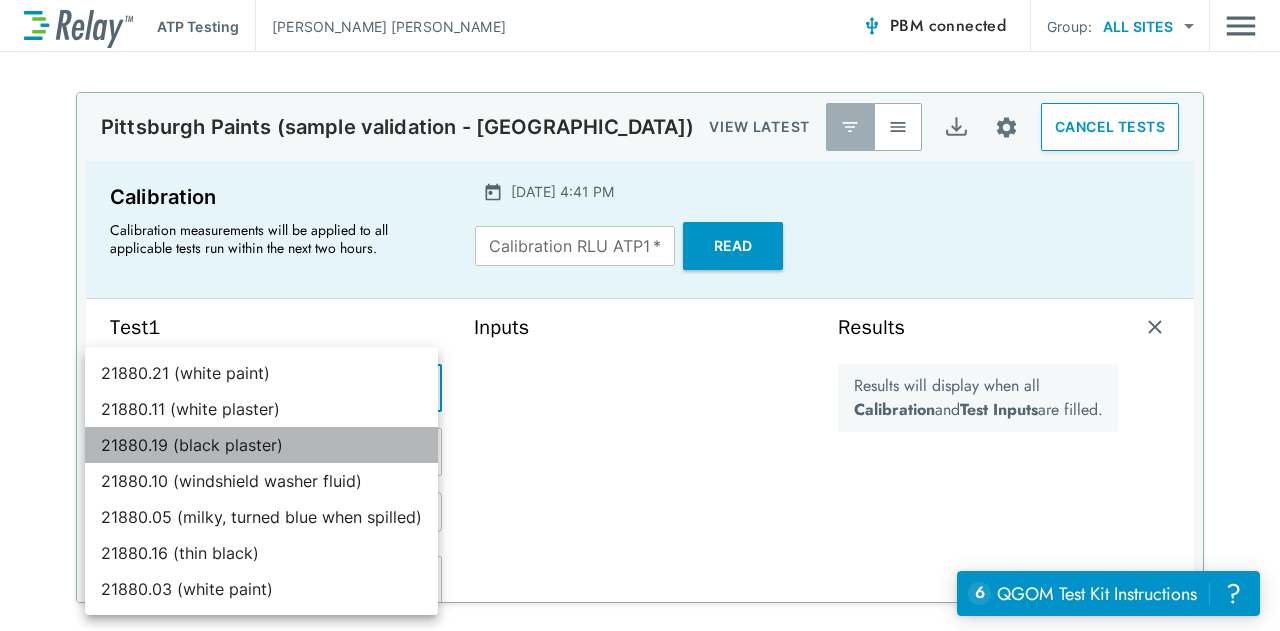 click on "21880.19 (black plaster)" at bounding box center (261, 445) 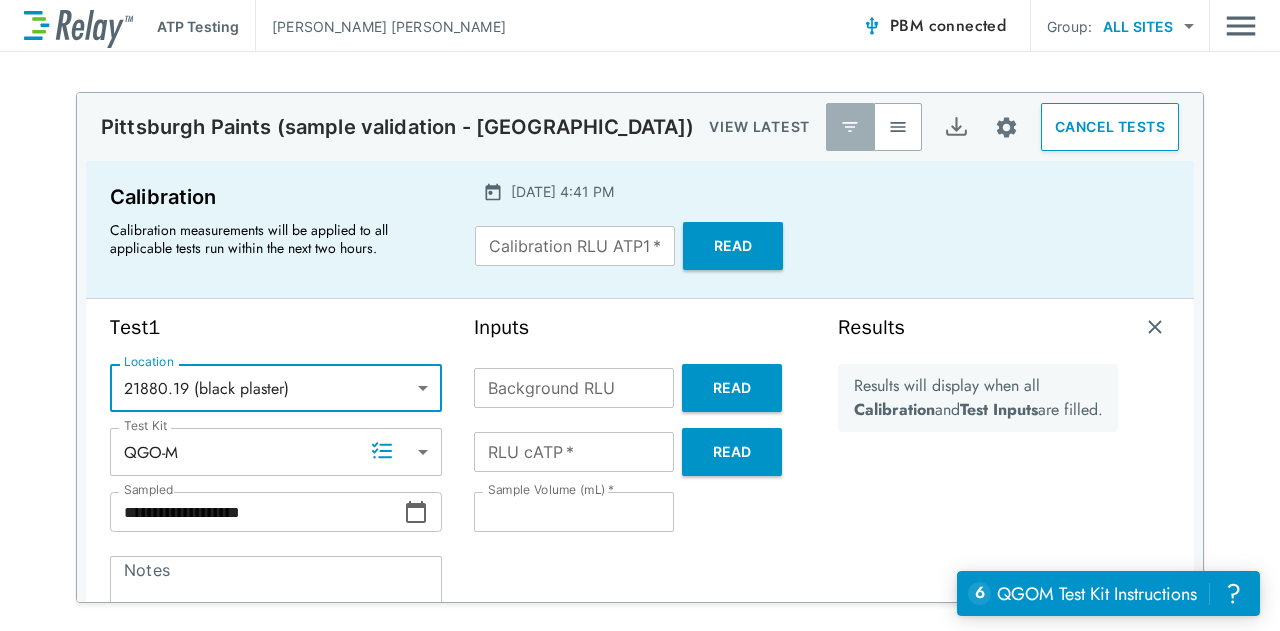 click on "Read" at bounding box center [732, 388] 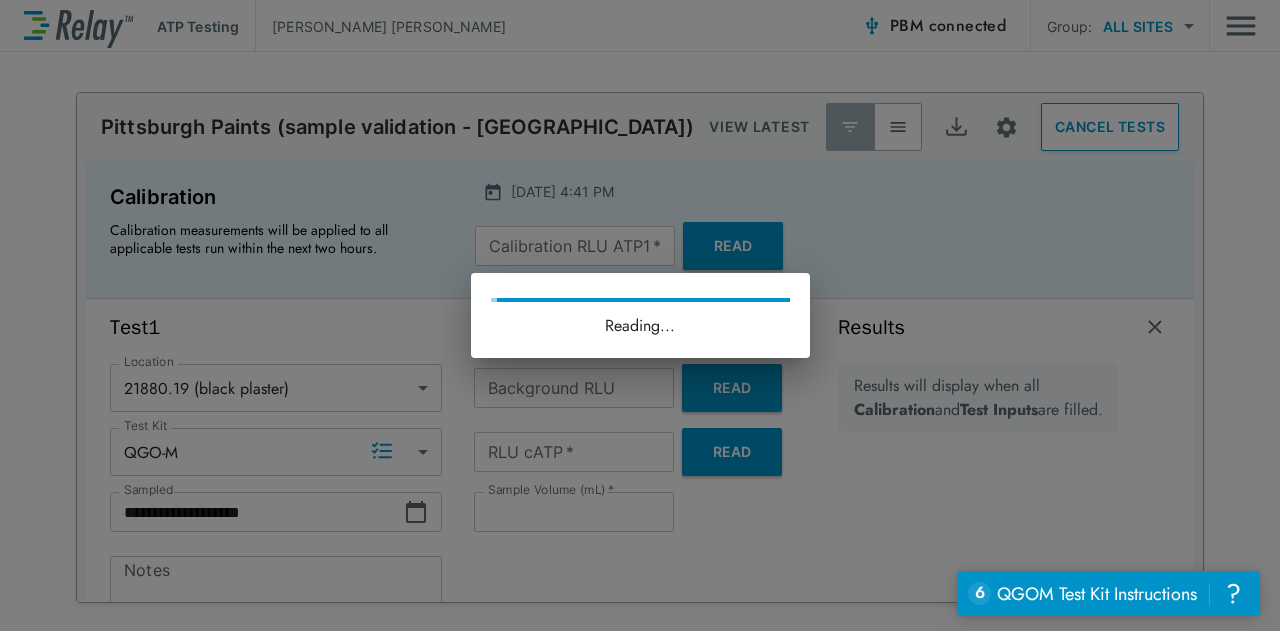 type on "*" 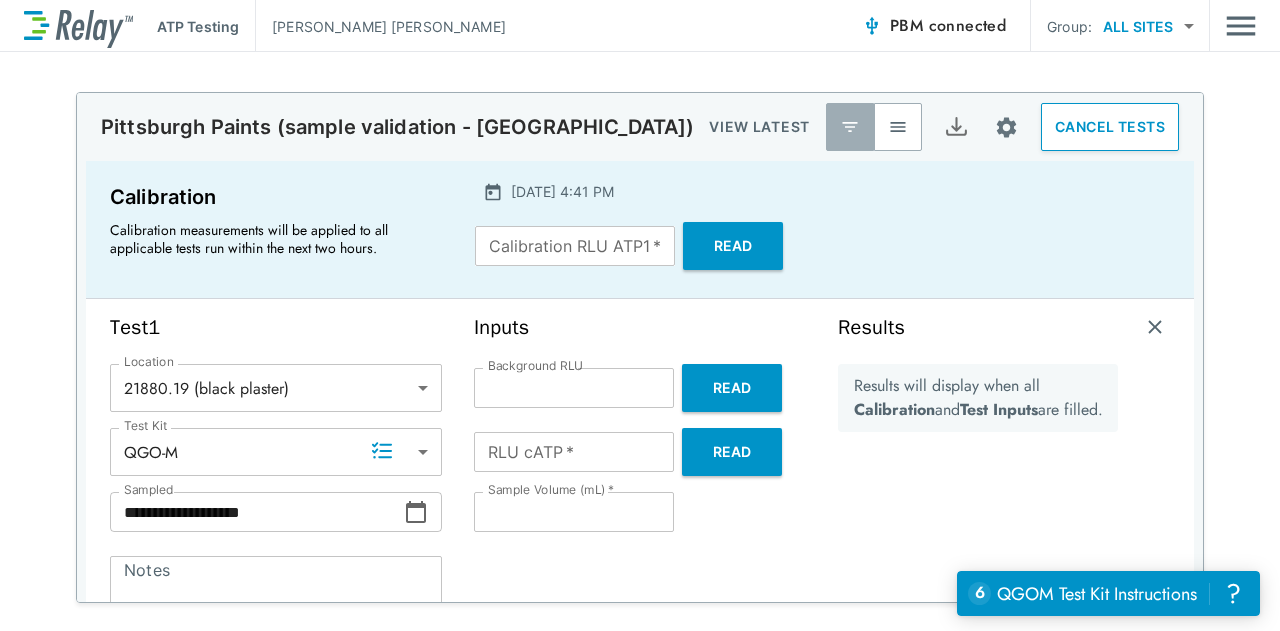 click on "Read" at bounding box center [732, 452] 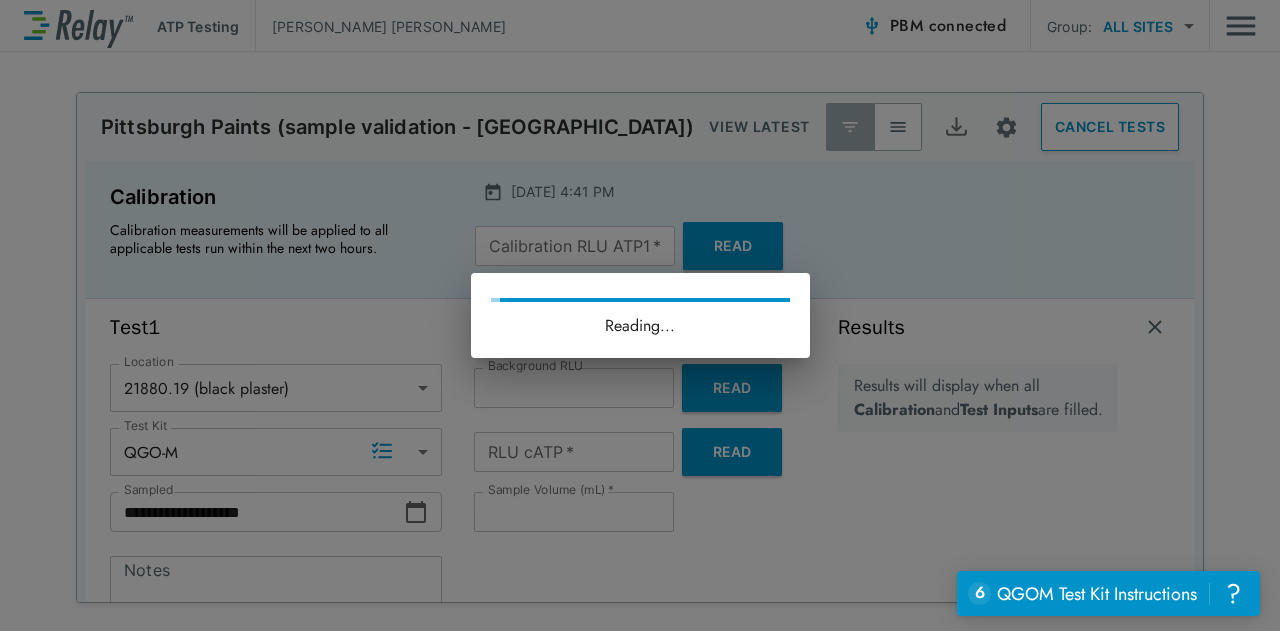 type on "*****" 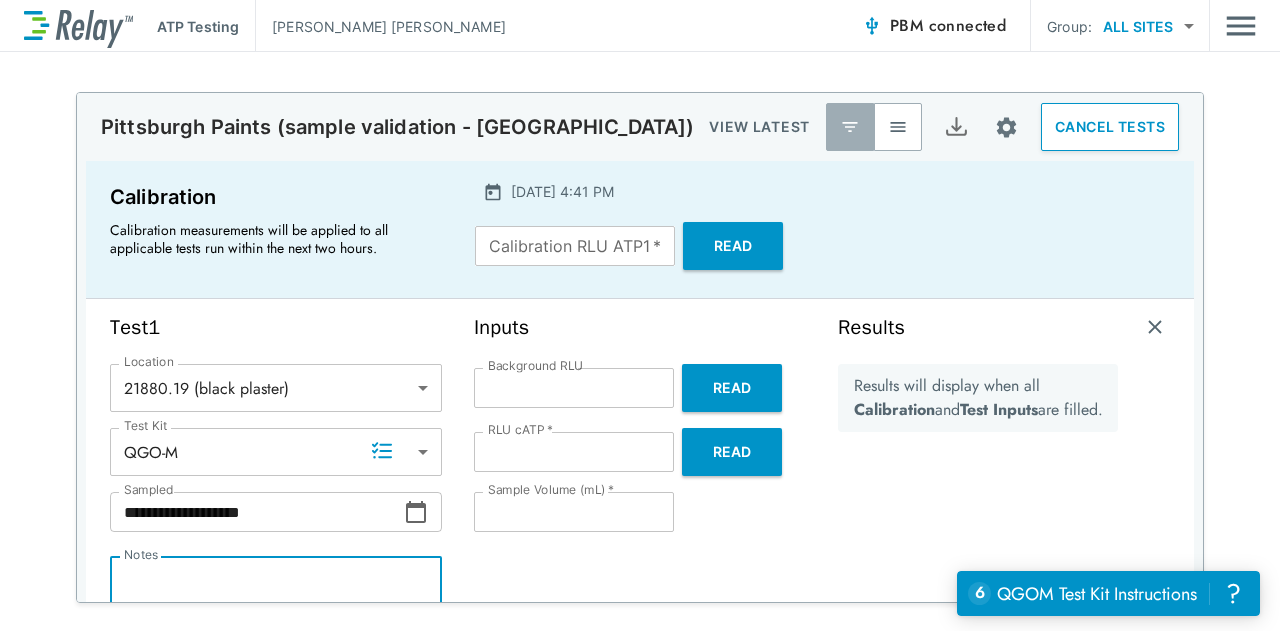 click on "Notes" at bounding box center [276, 593] 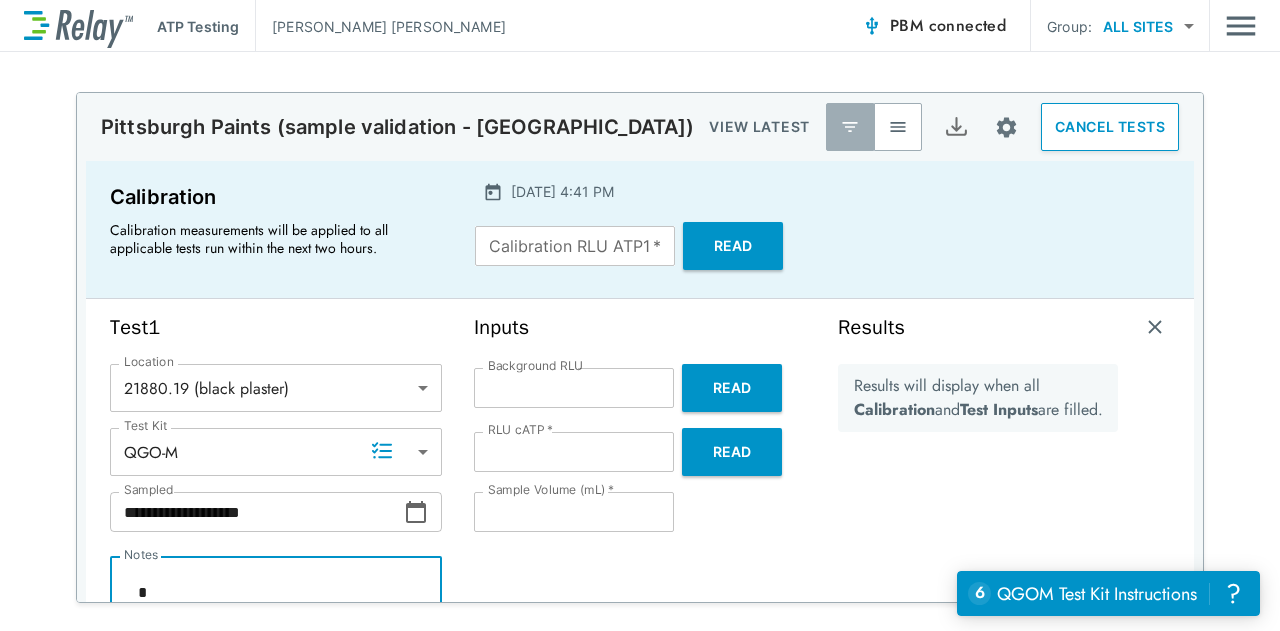 type on "*" 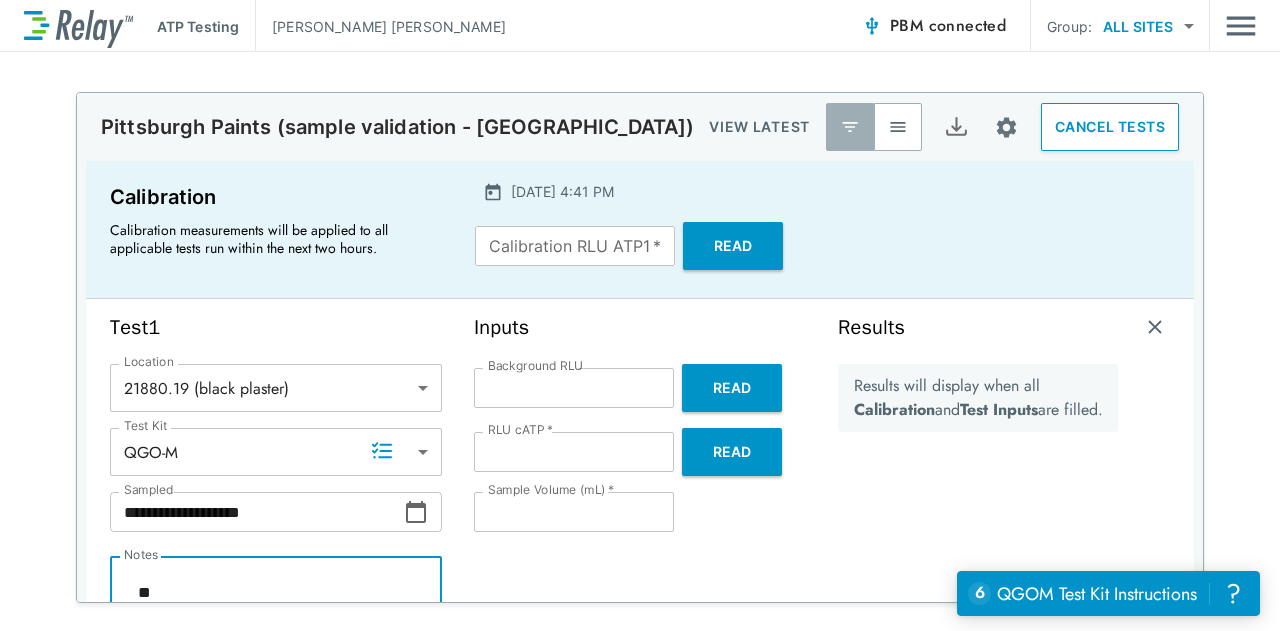 type on "*" 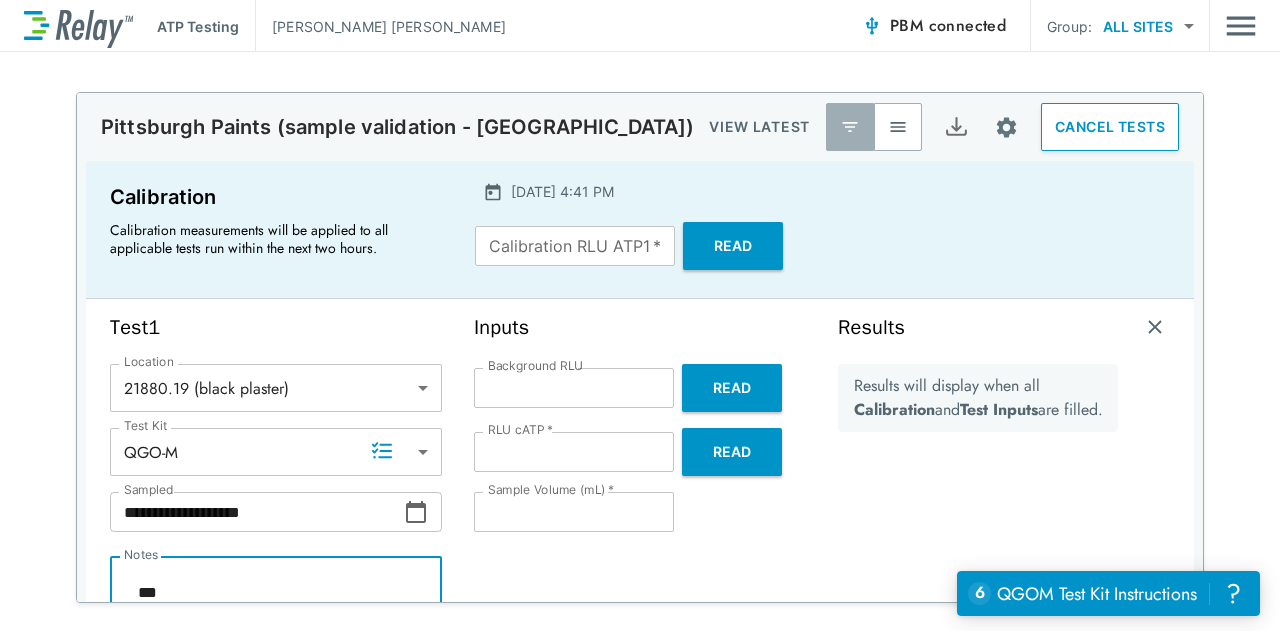 type on "*" 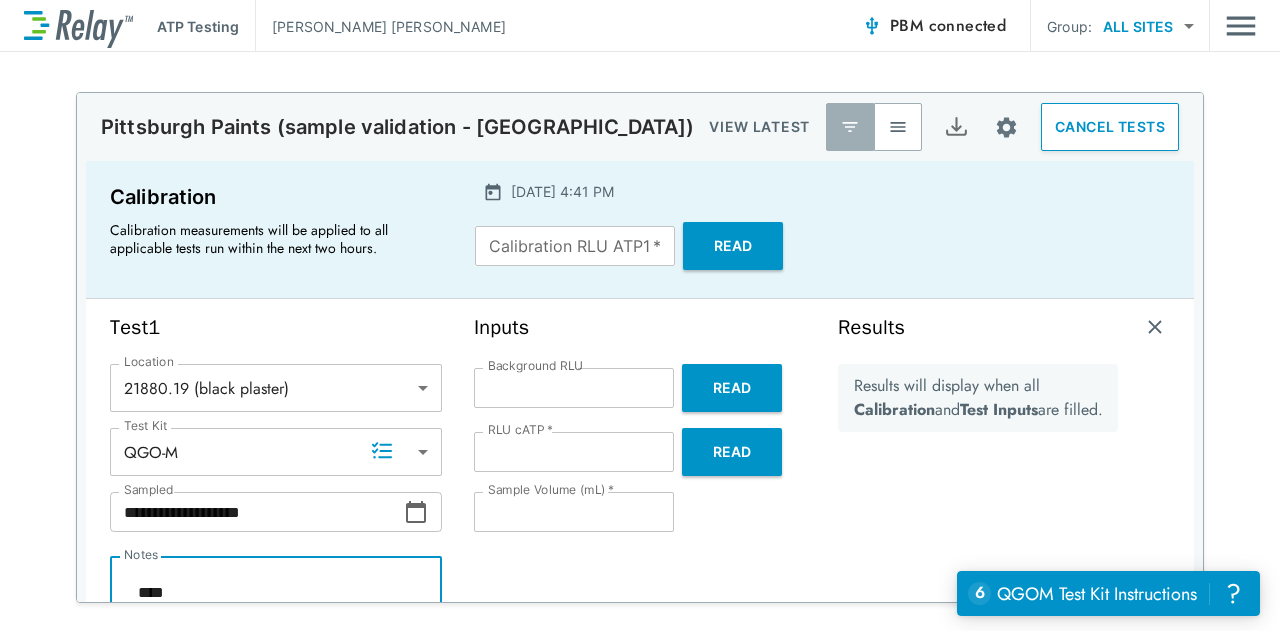 type on "*" 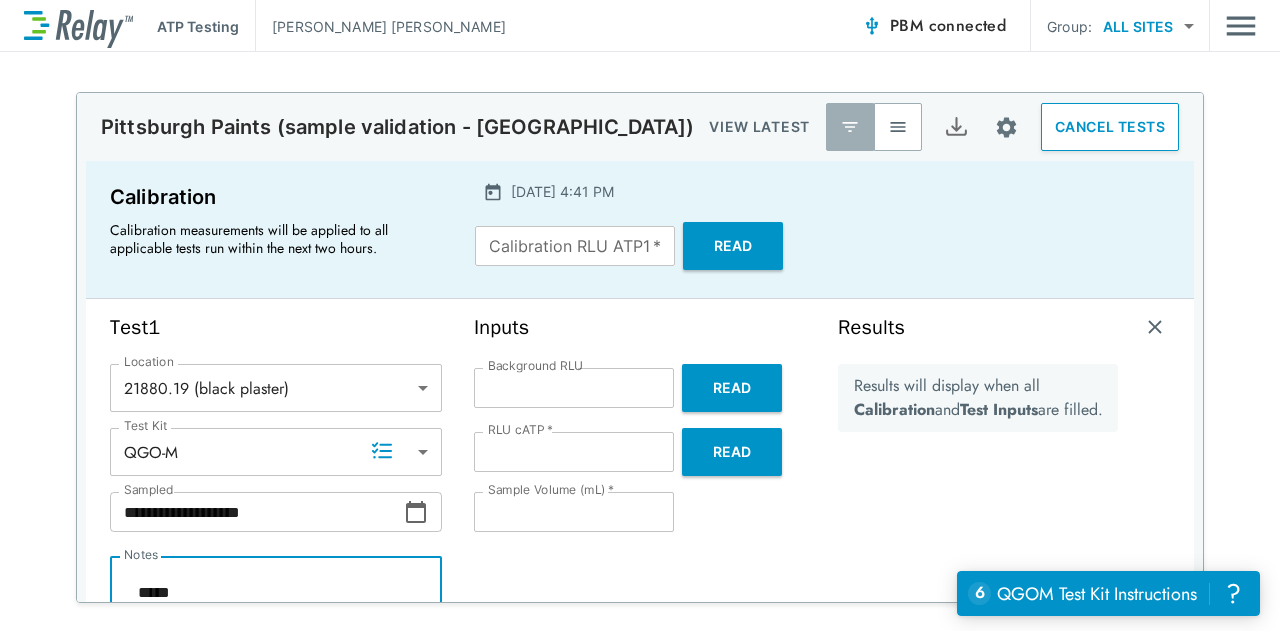 type on "*" 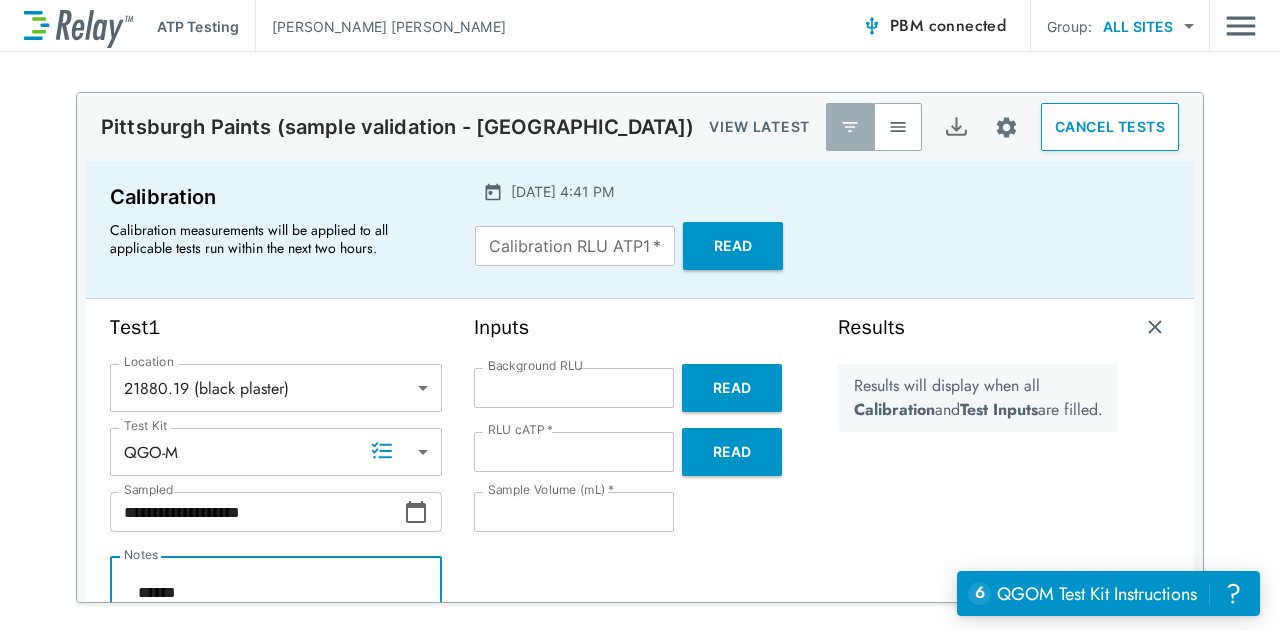 type on "*" 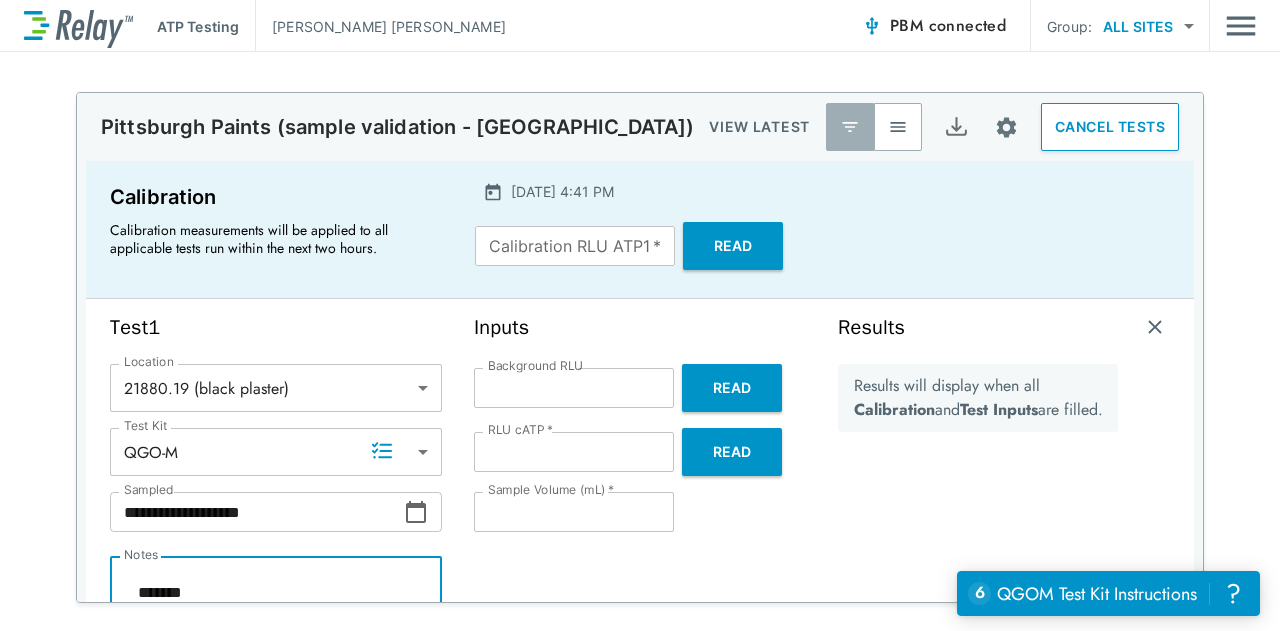 type on "*" 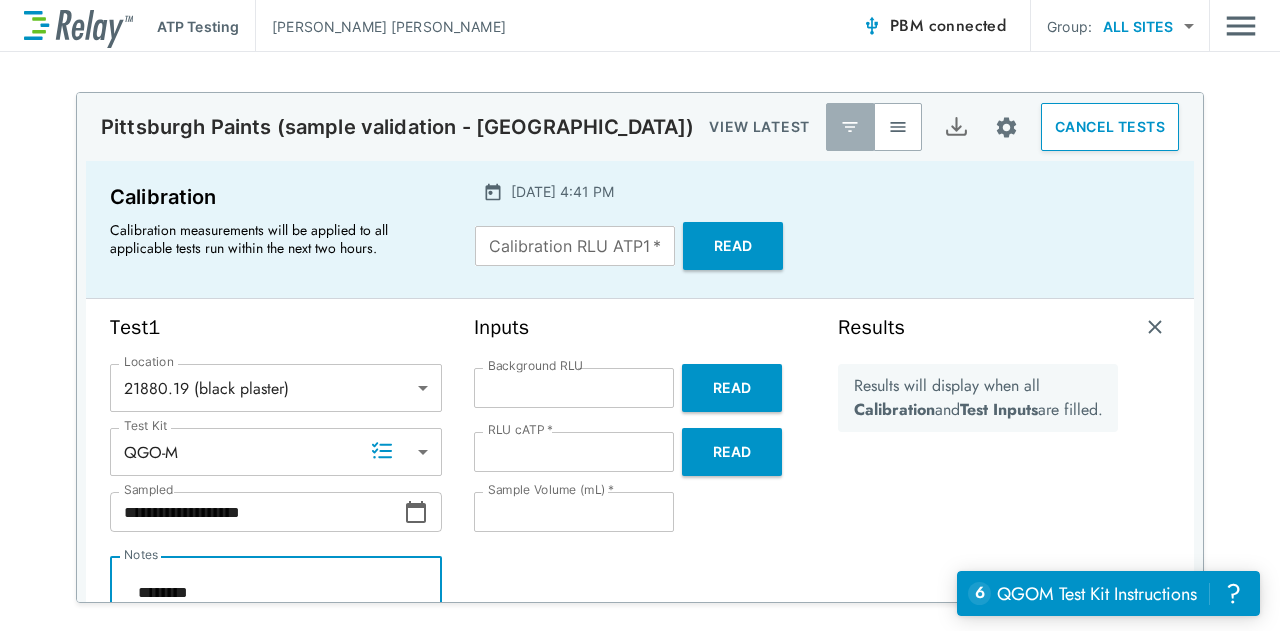 type on "*" 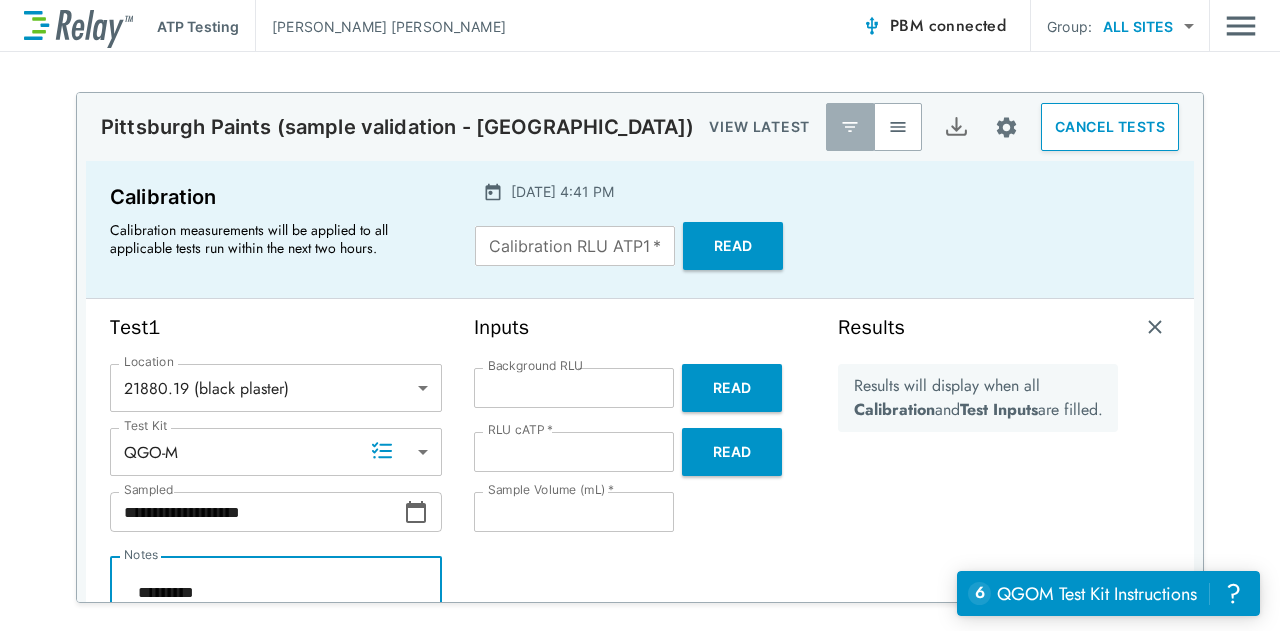 type on "*" 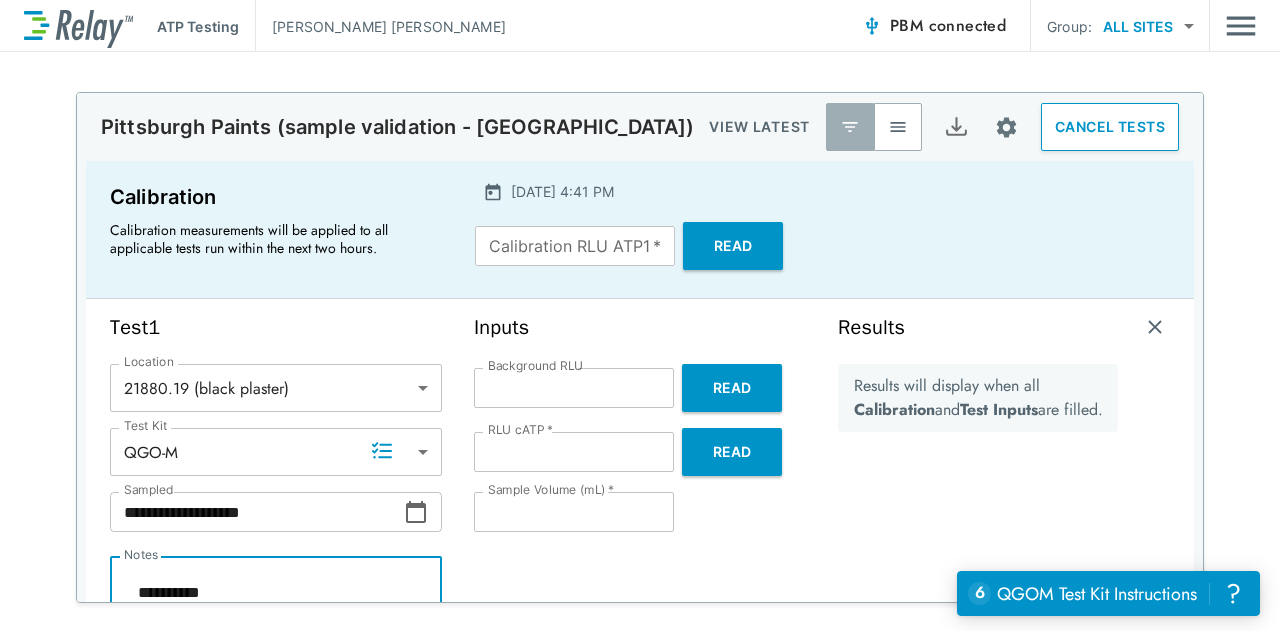 type on "*" 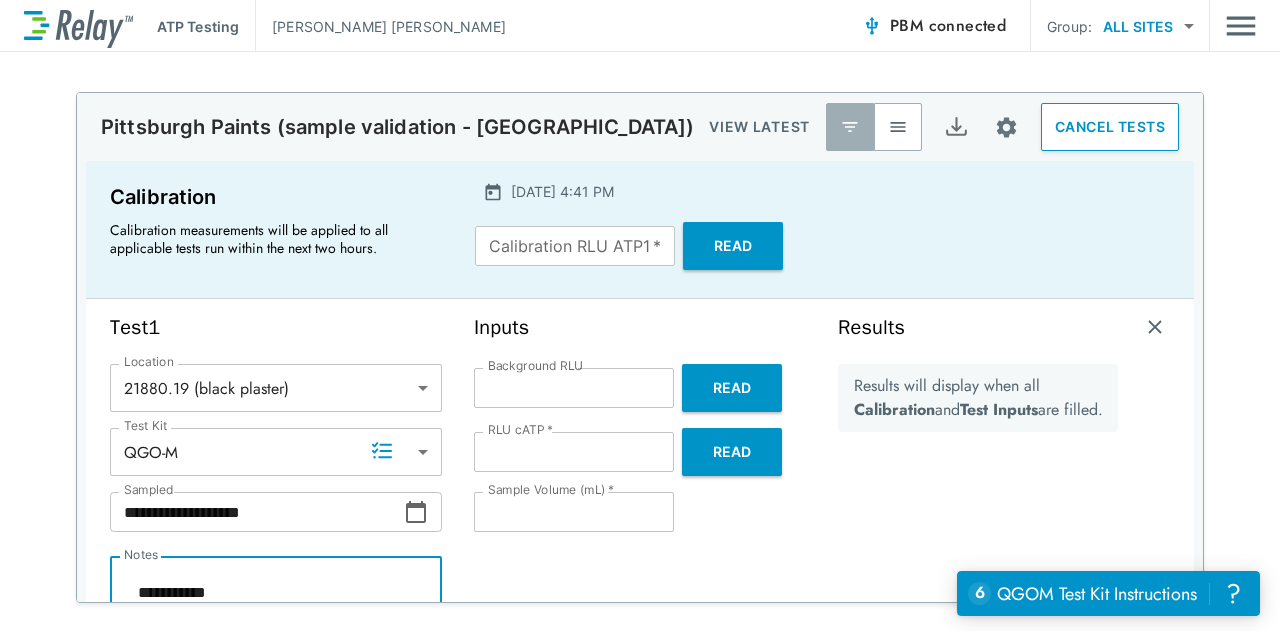 type on "*" 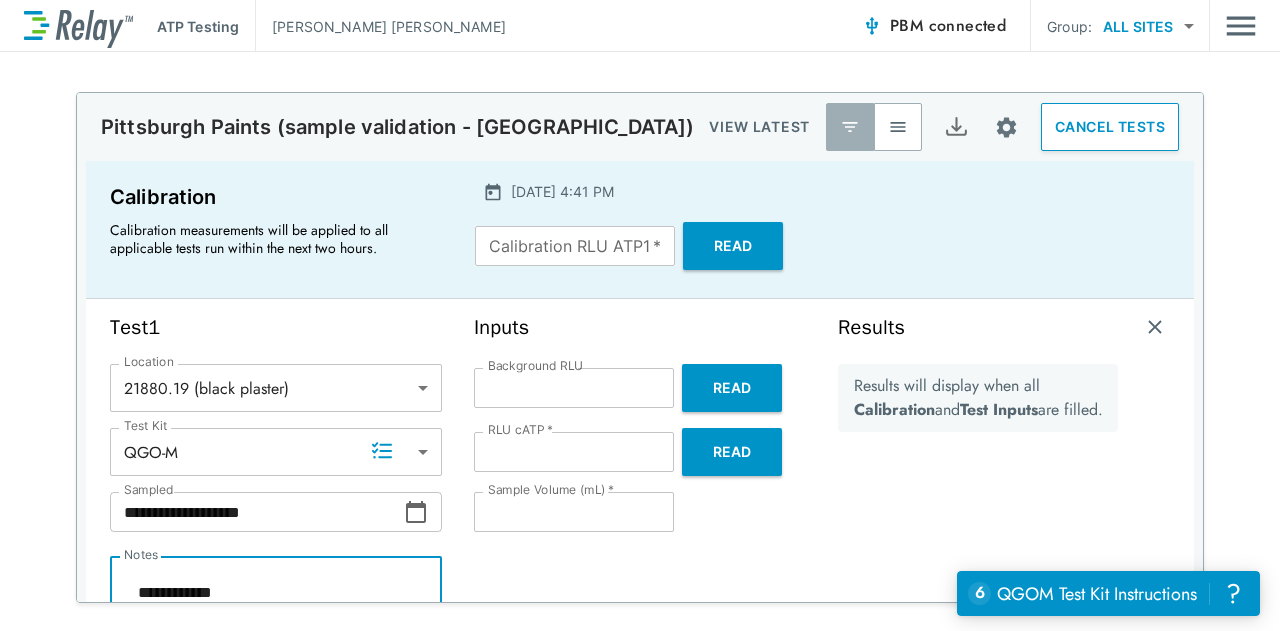 type on "*" 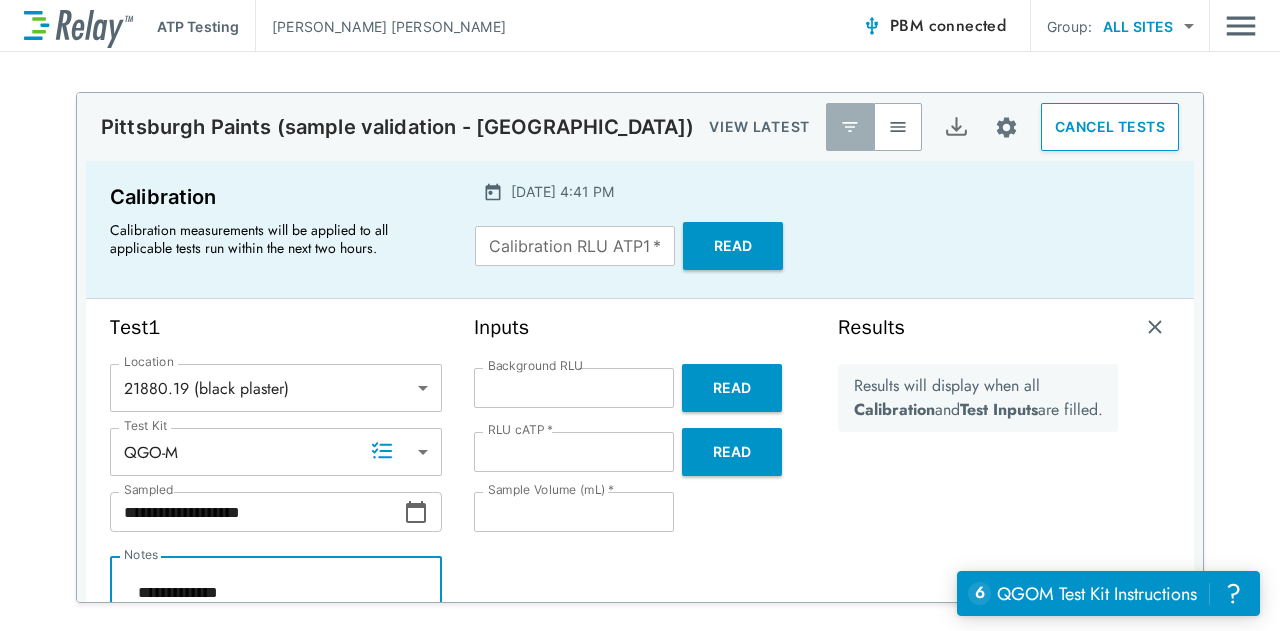 type on "*" 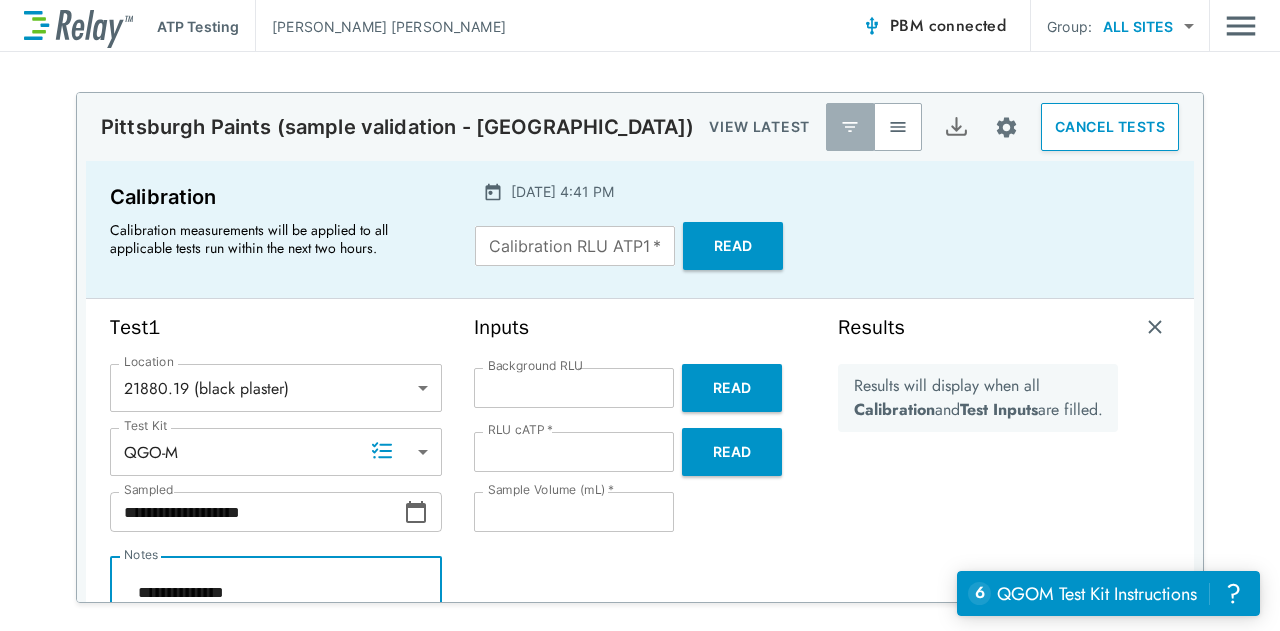 type on "*" 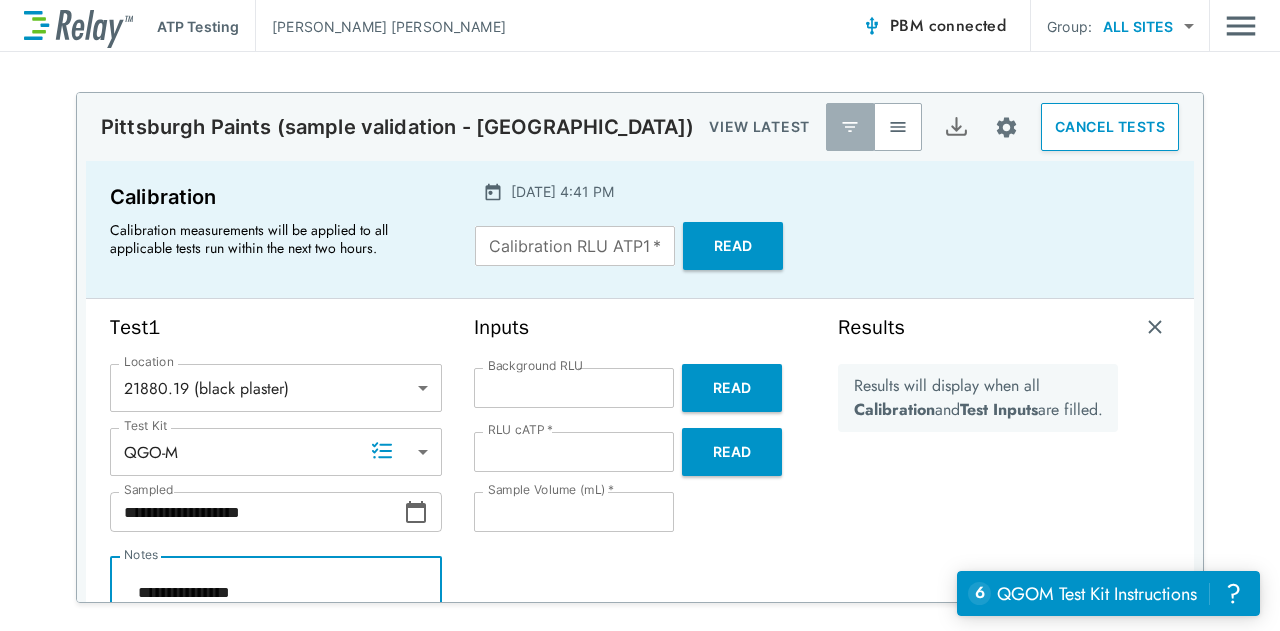 type on "*" 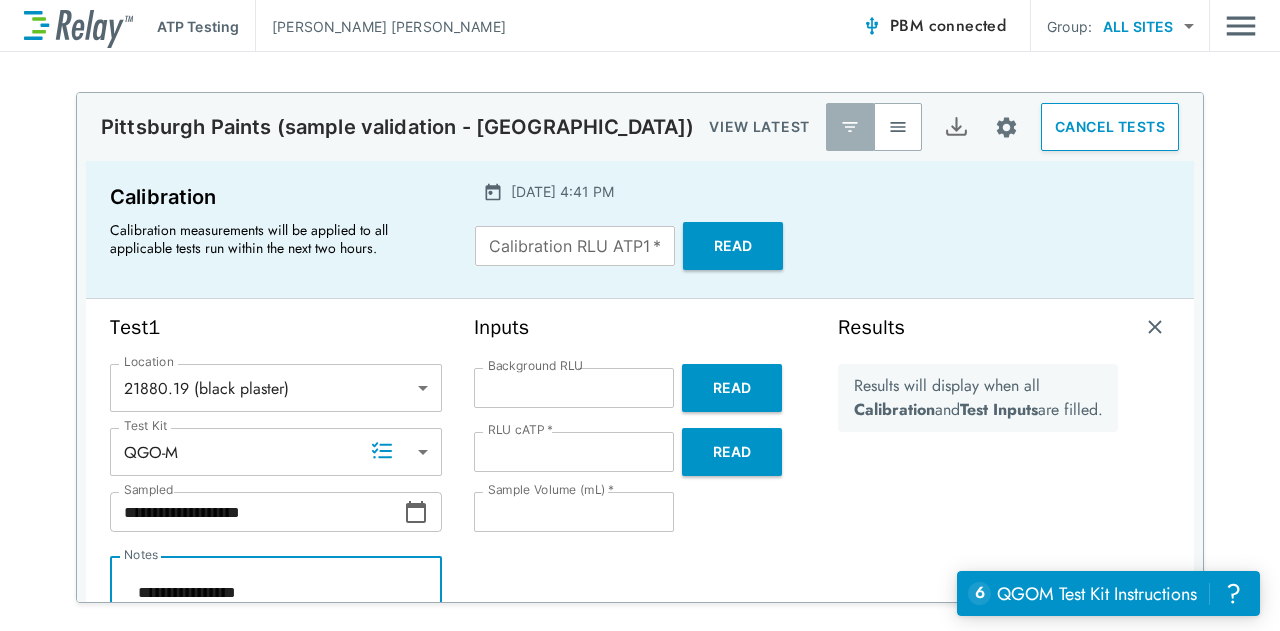 type on "*" 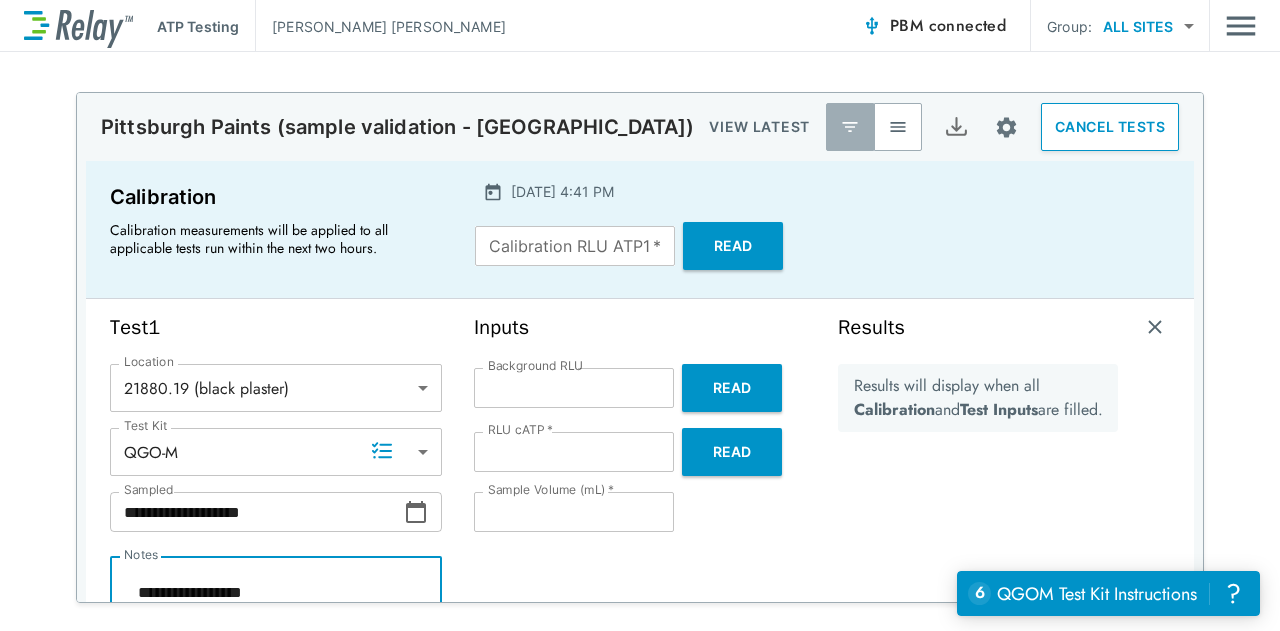 type on "*" 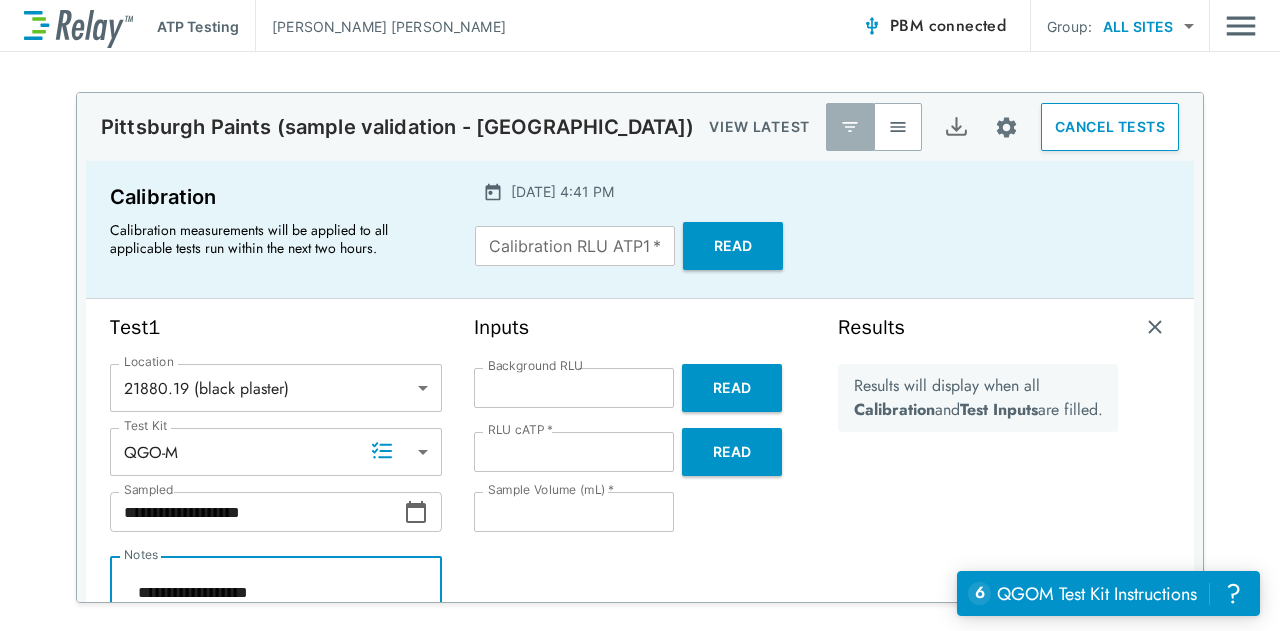type on "*" 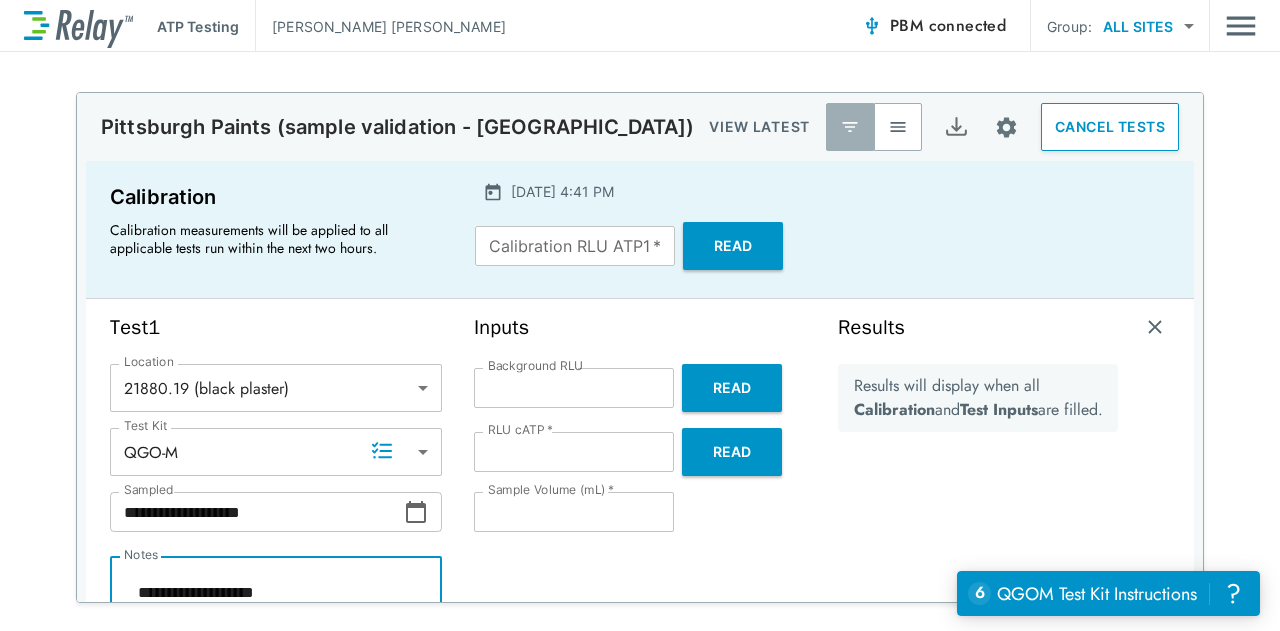 type on "*" 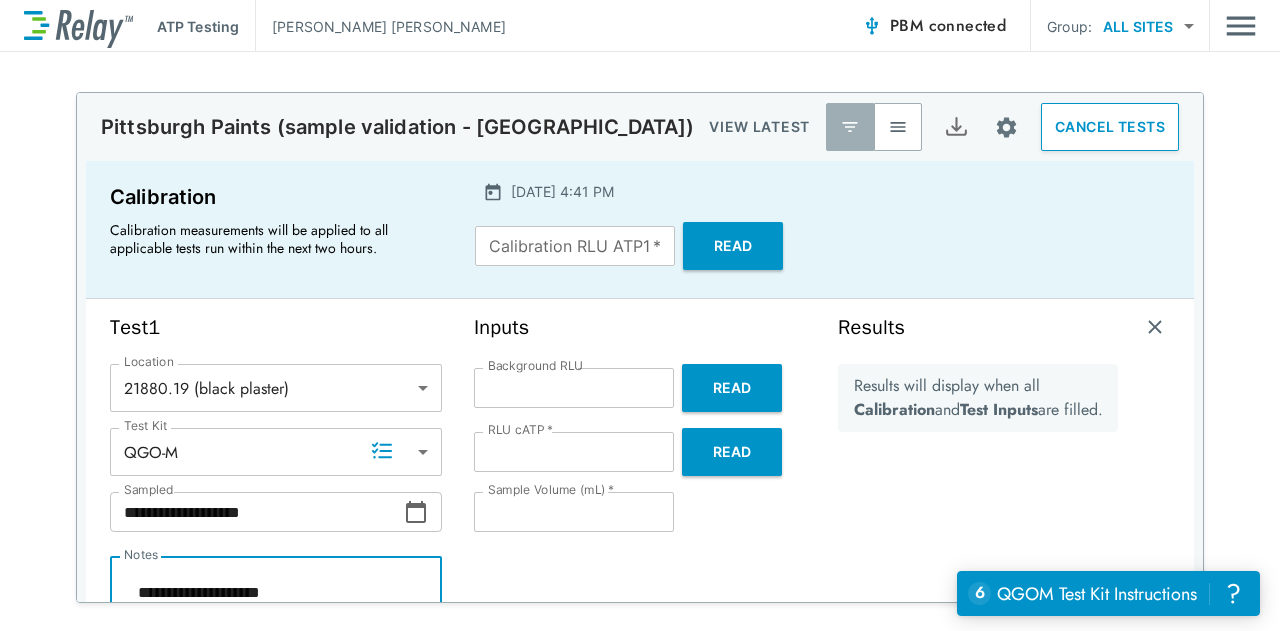 type on "*" 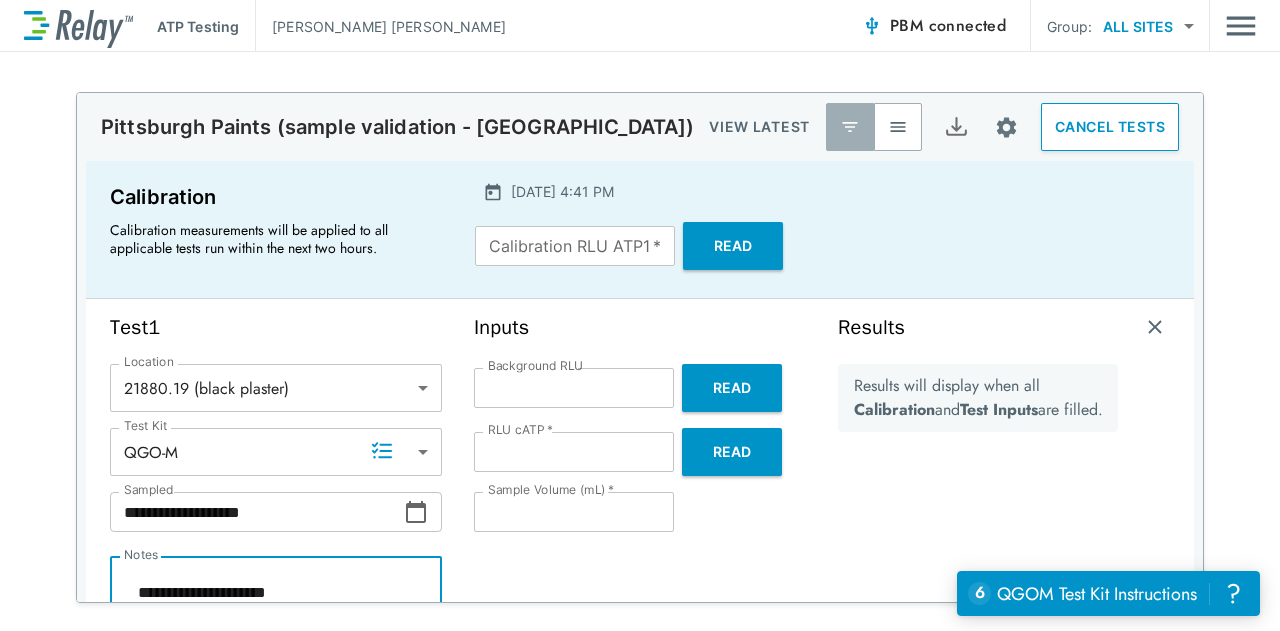 type on "*" 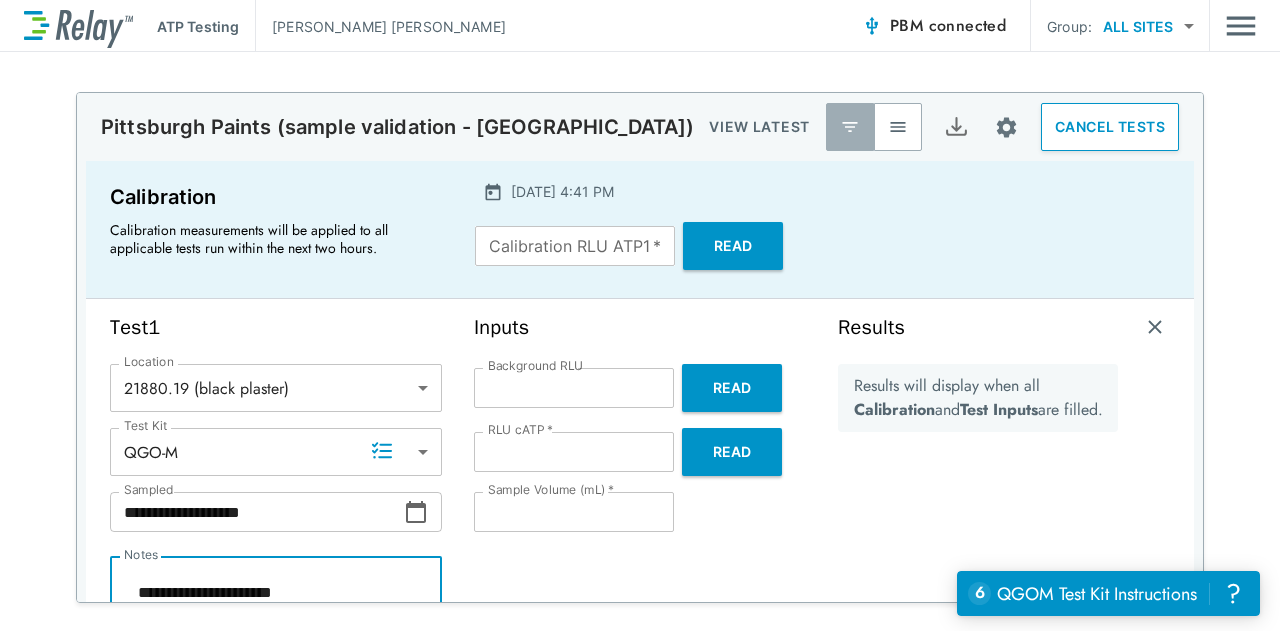 type on "*" 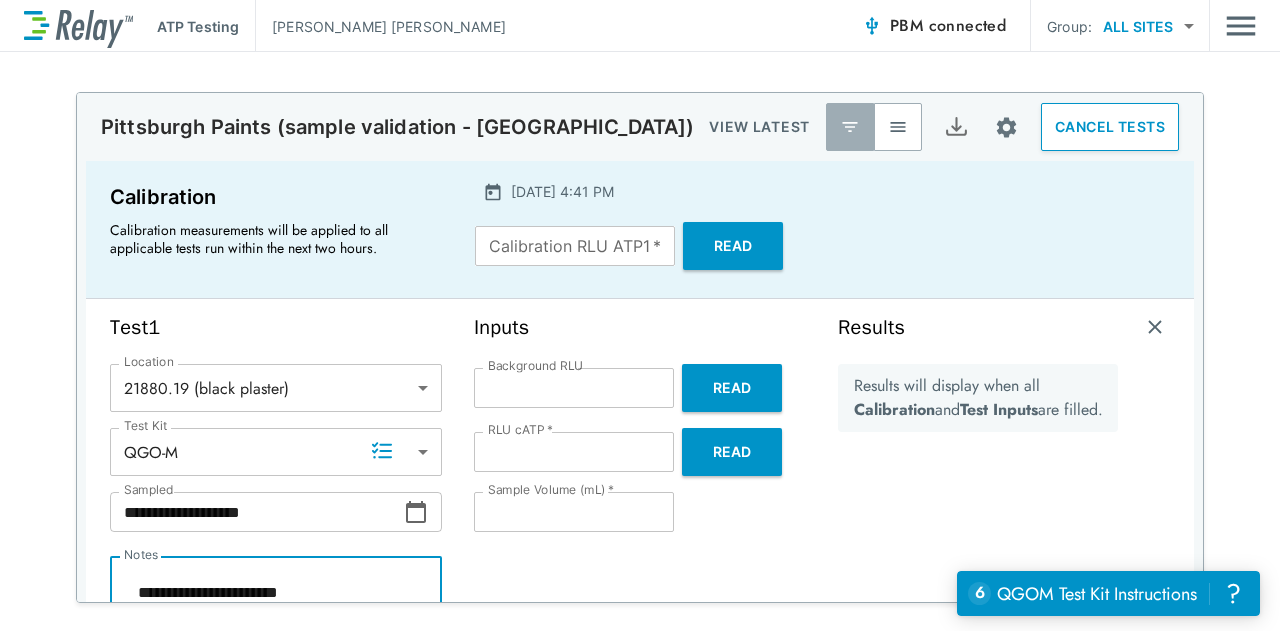 type on "*" 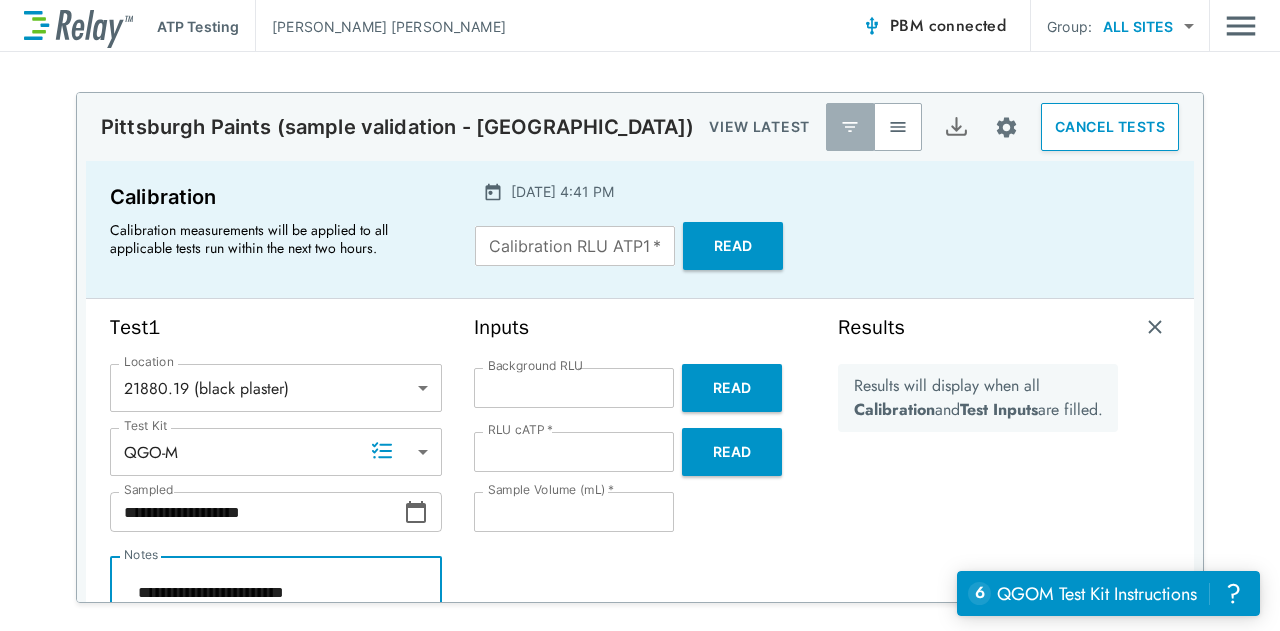 type on "*" 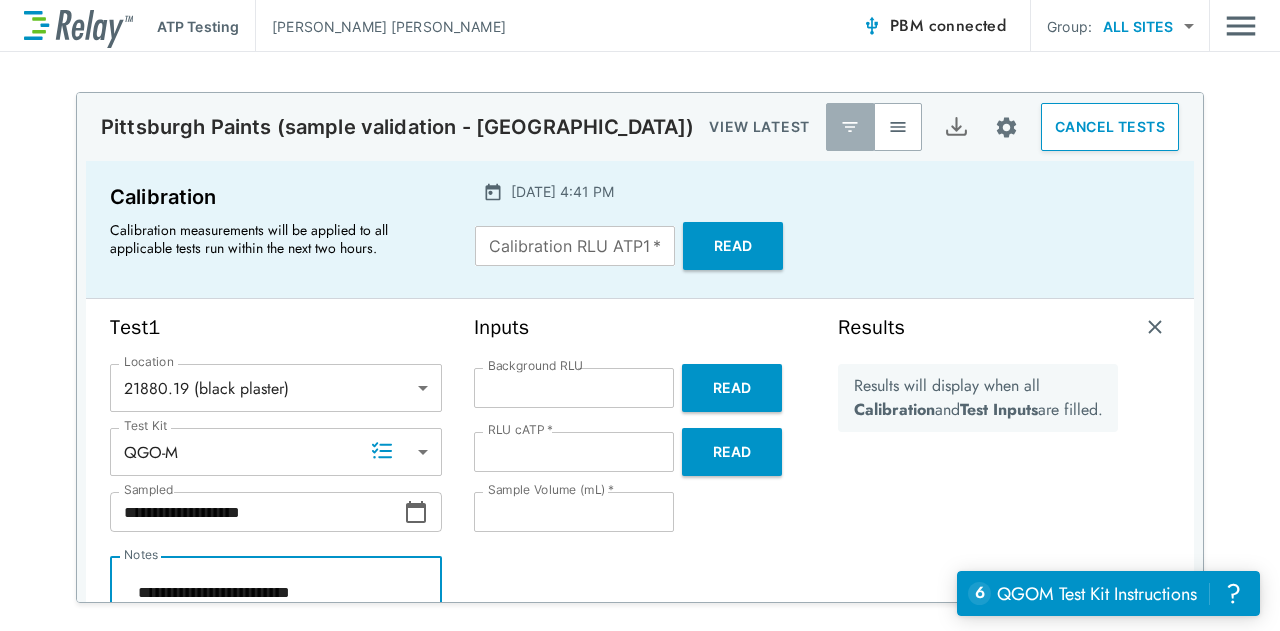 type on "*" 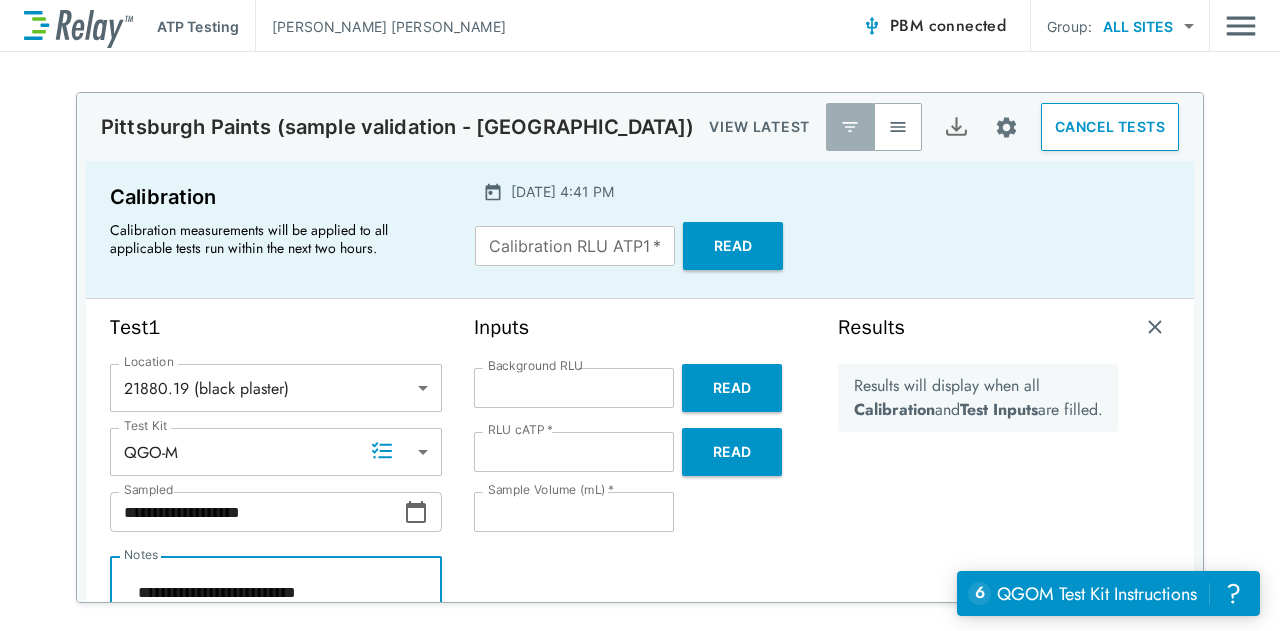 type on "*" 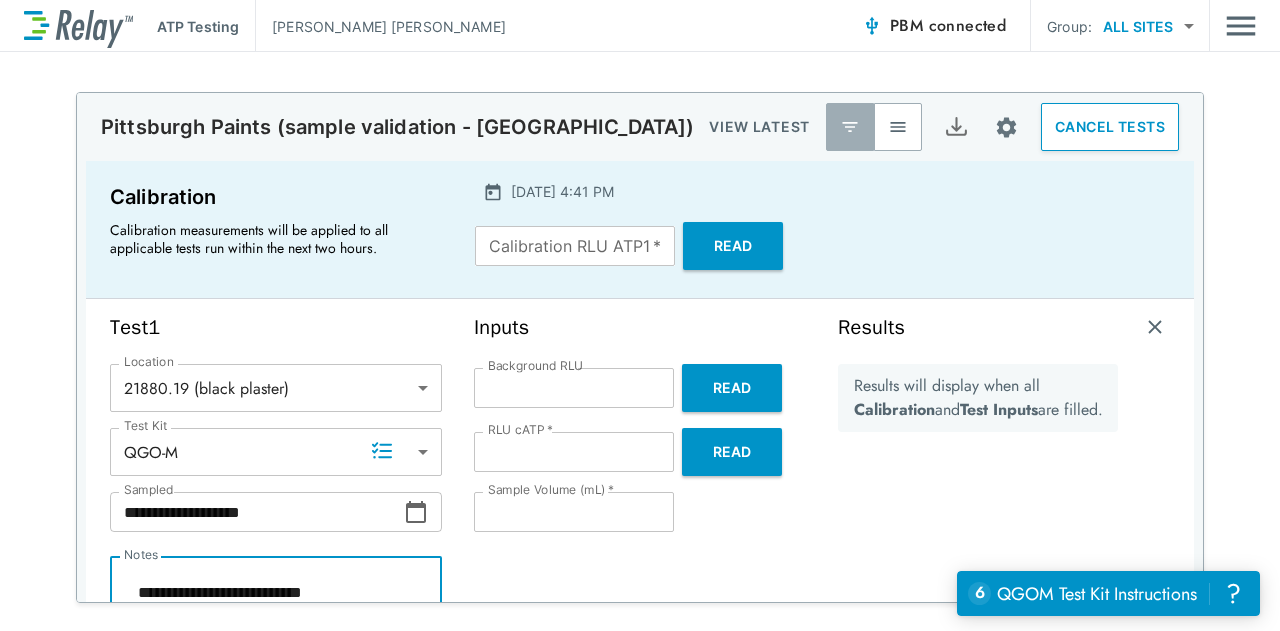type on "*" 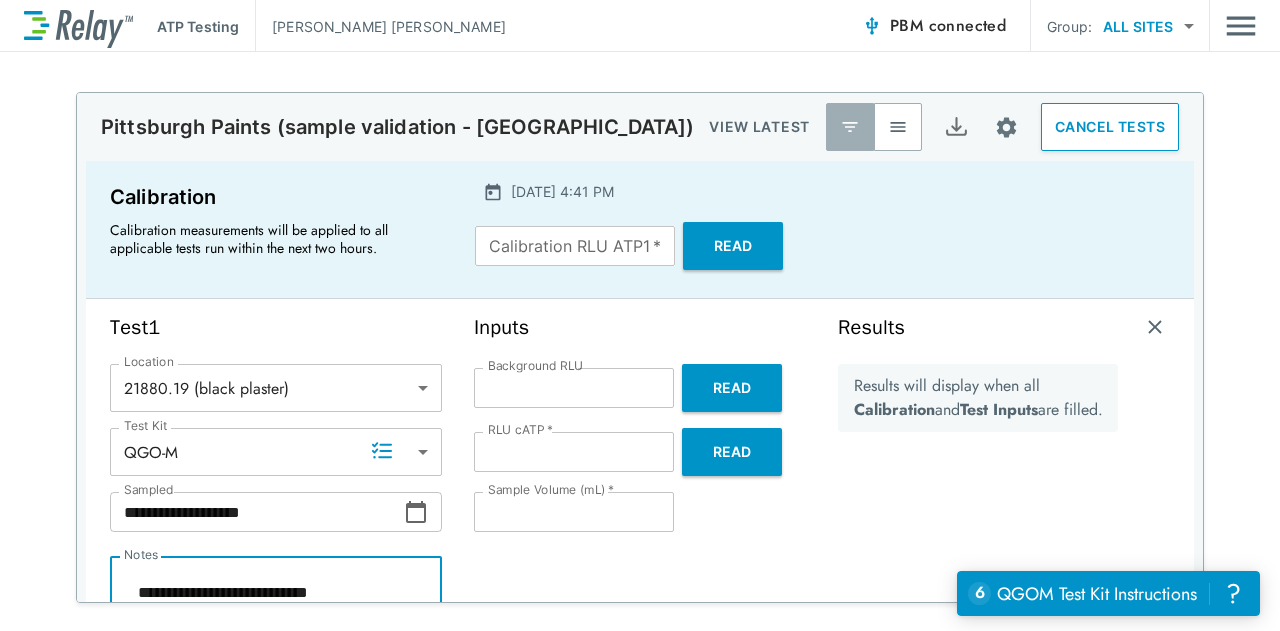 type on "*" 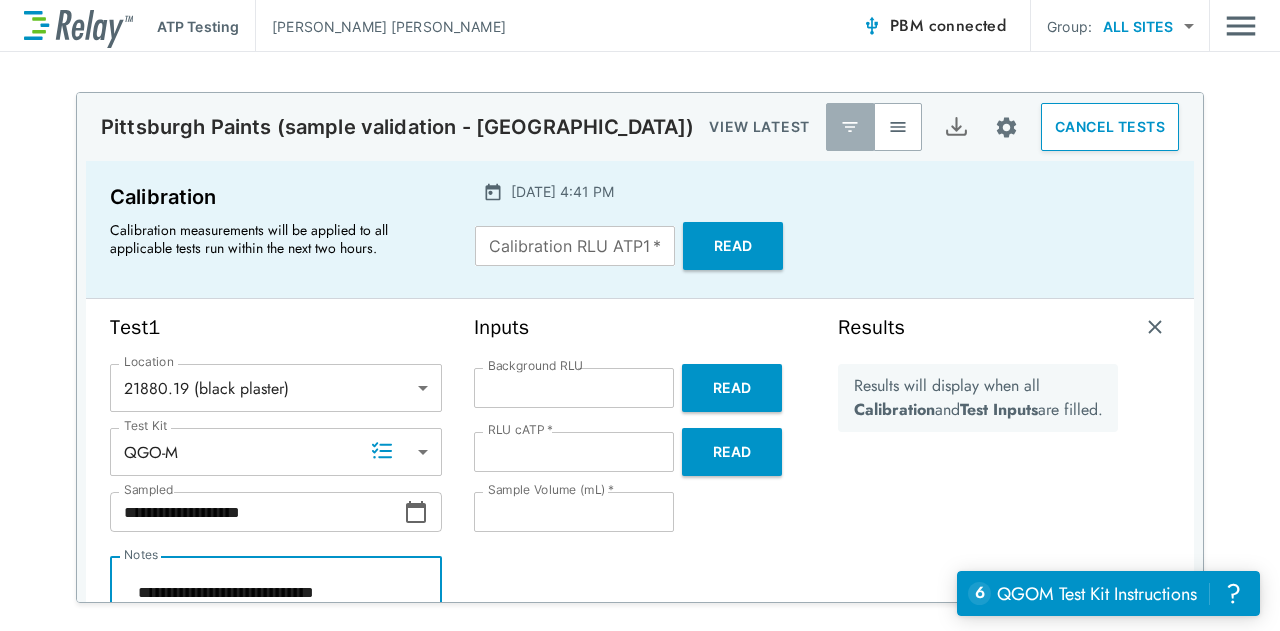 type on "*" 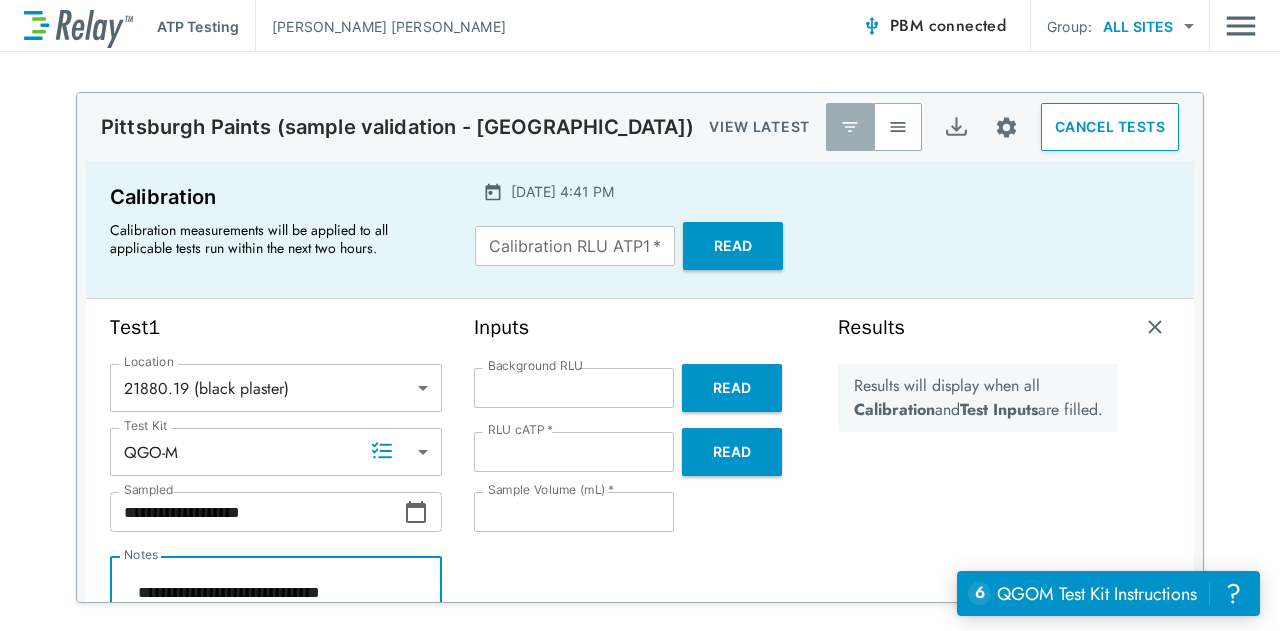 type on "*" 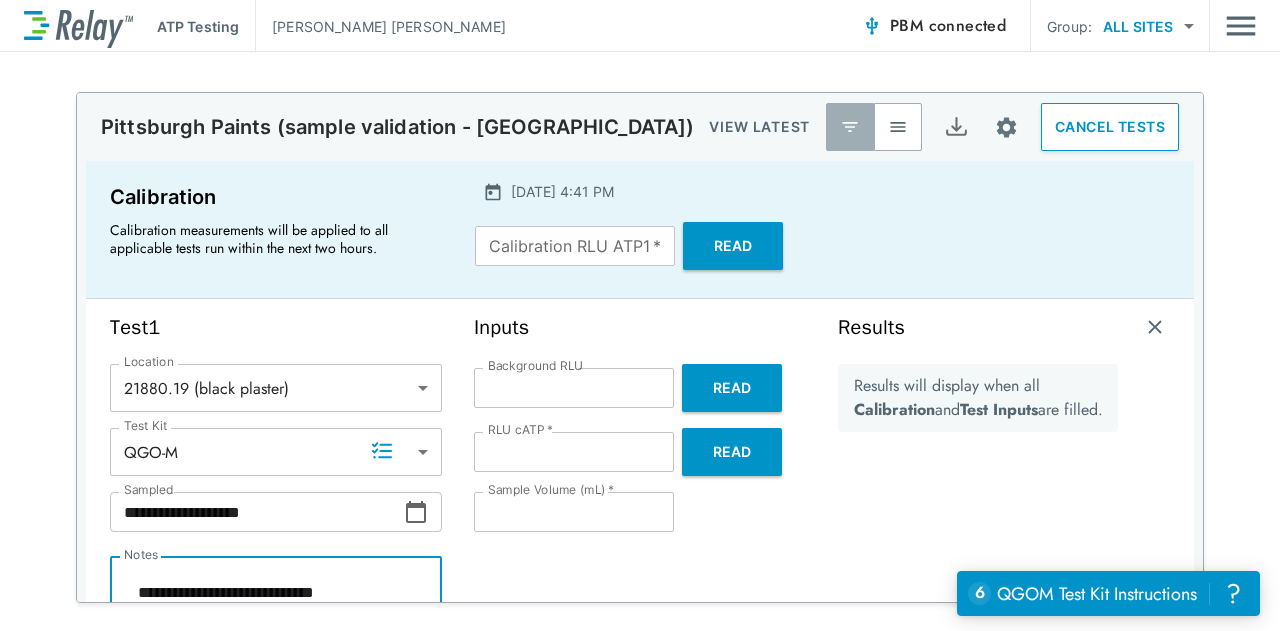 type on "*" 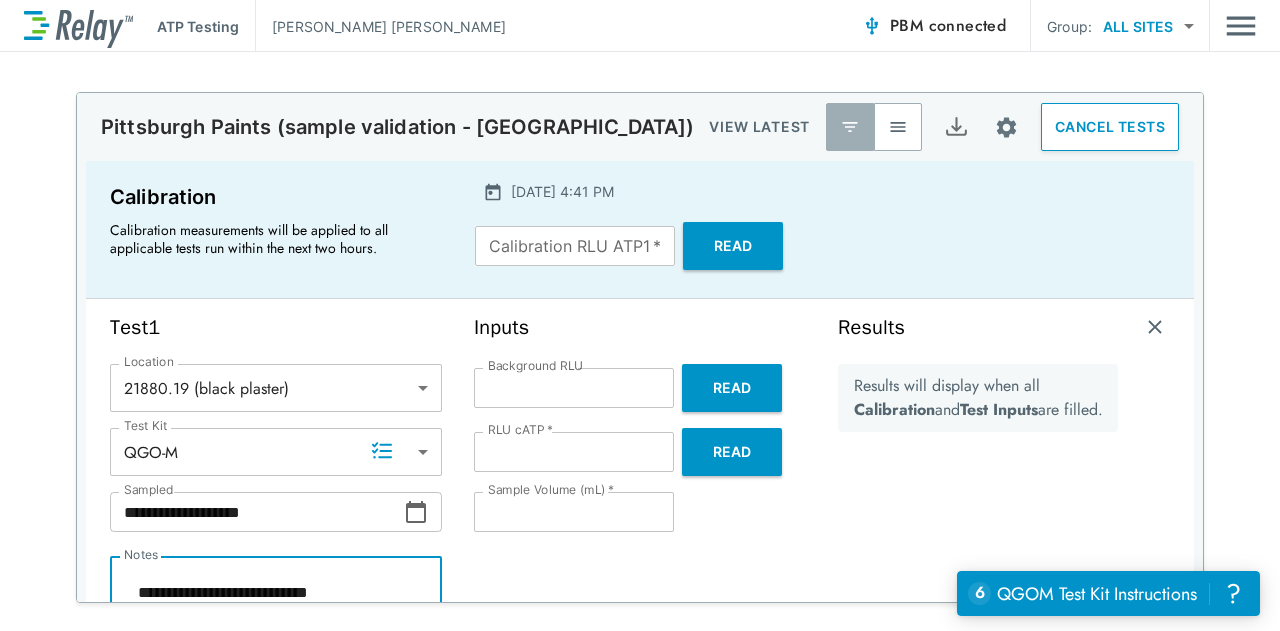 type on "*" 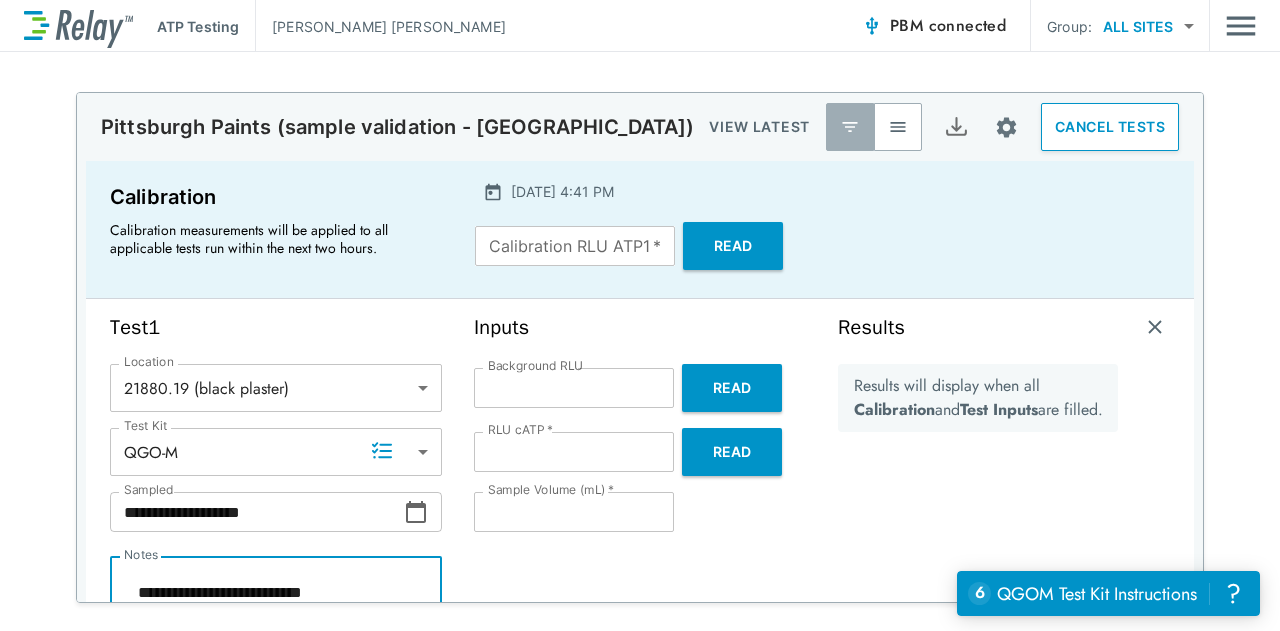 type on "*" 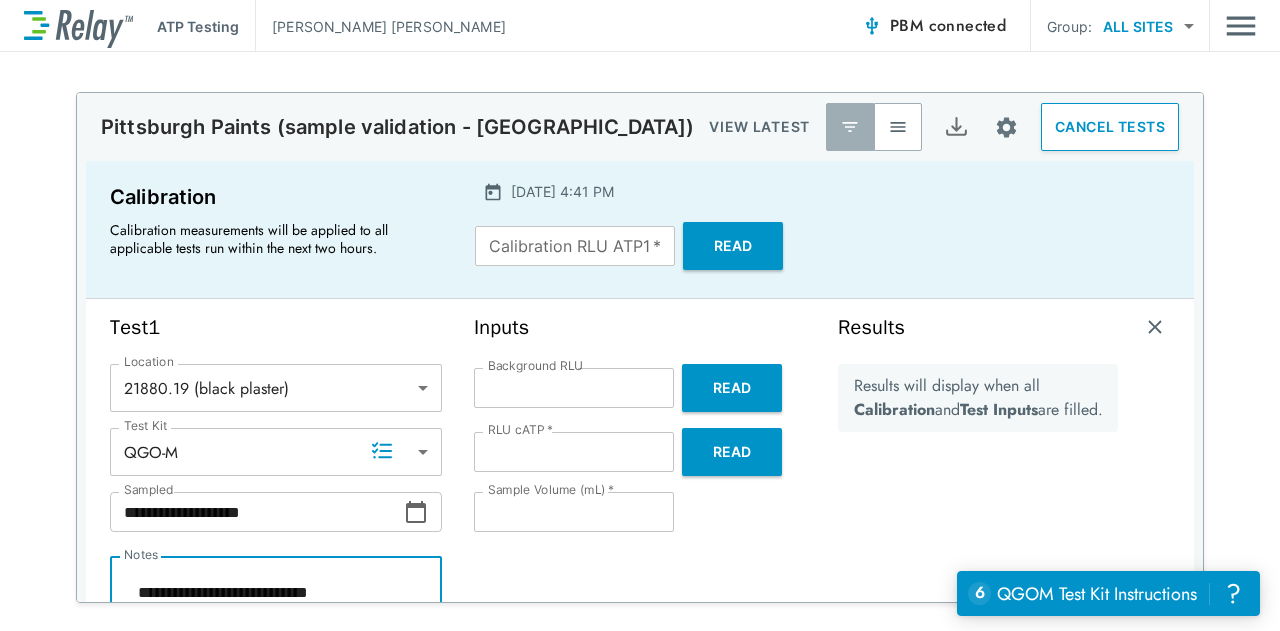 type on "*" 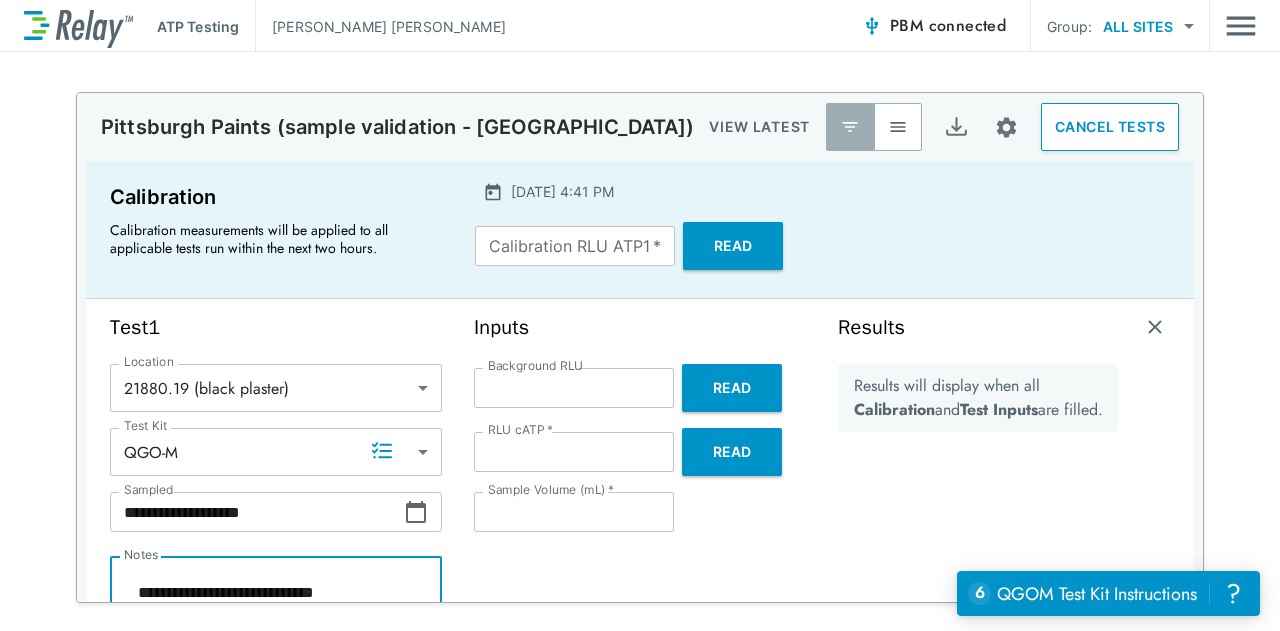 type on "*" 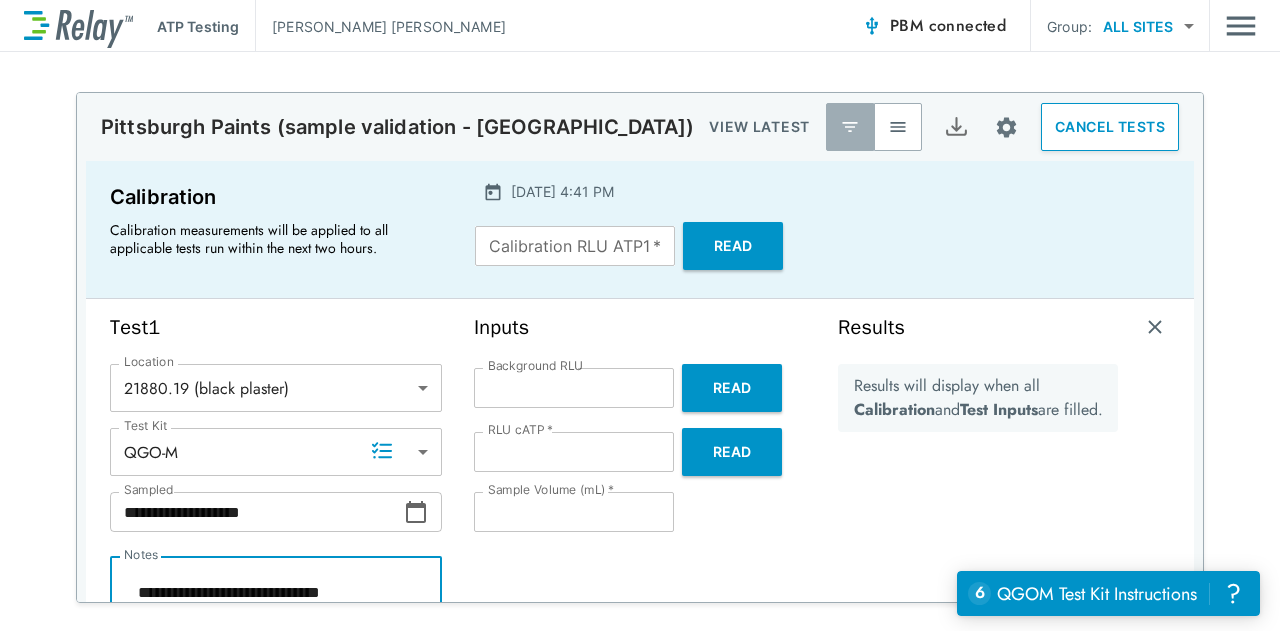 type on "*" 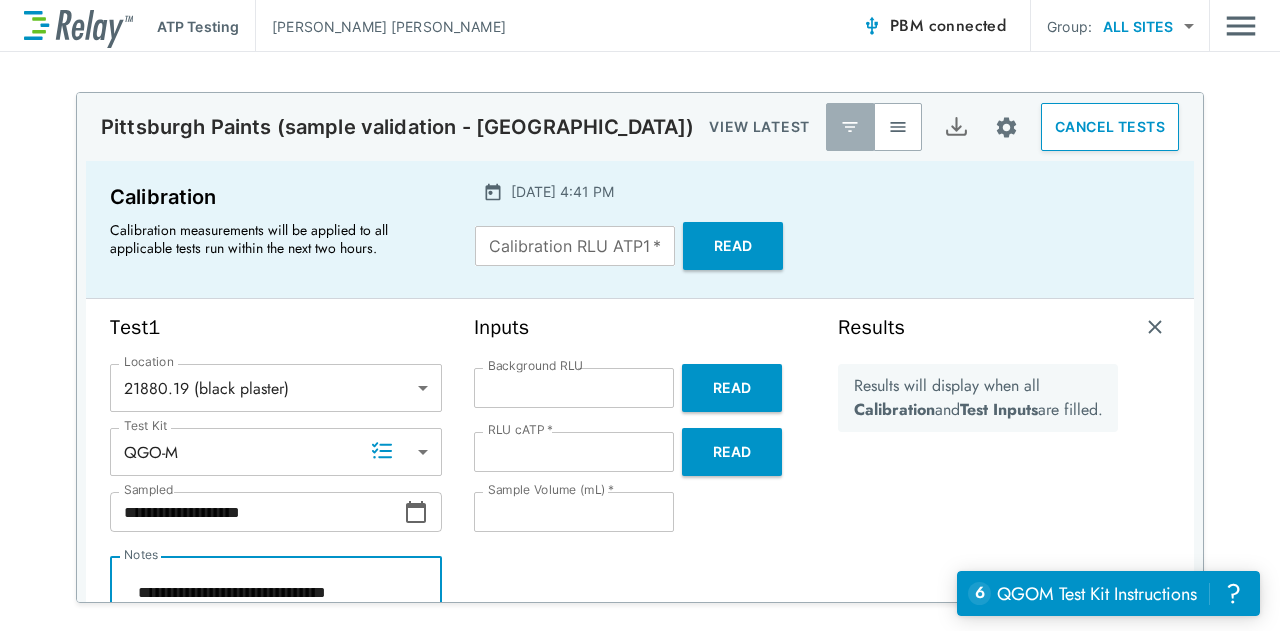 type on "*" 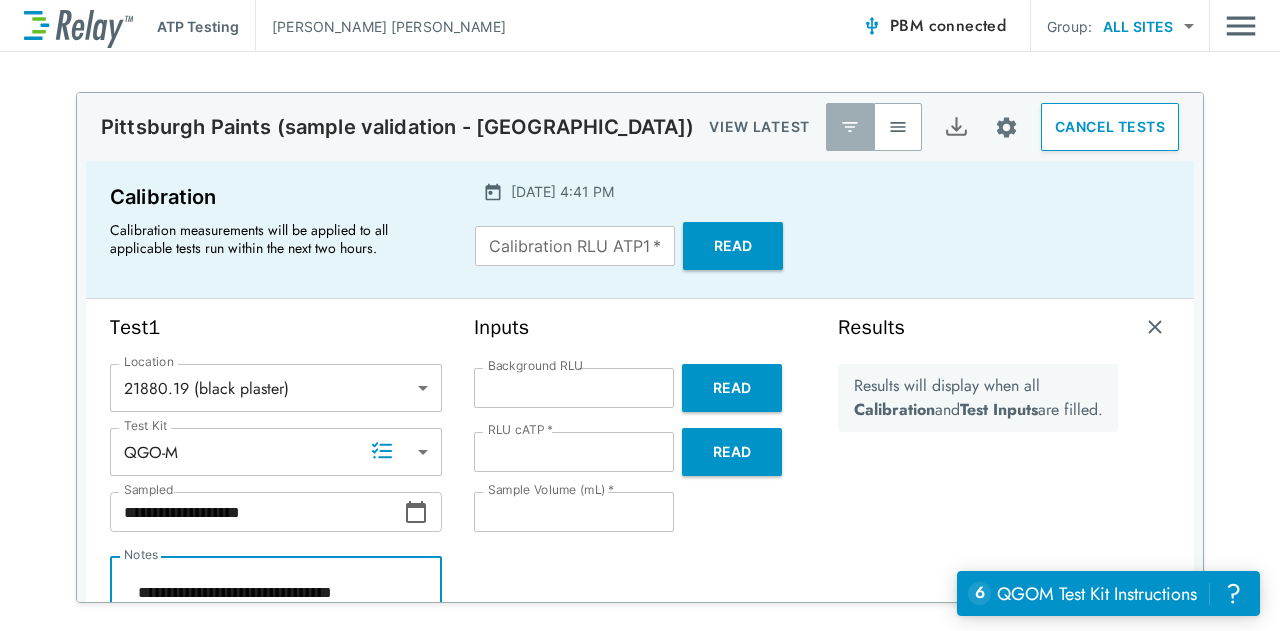type on "*" 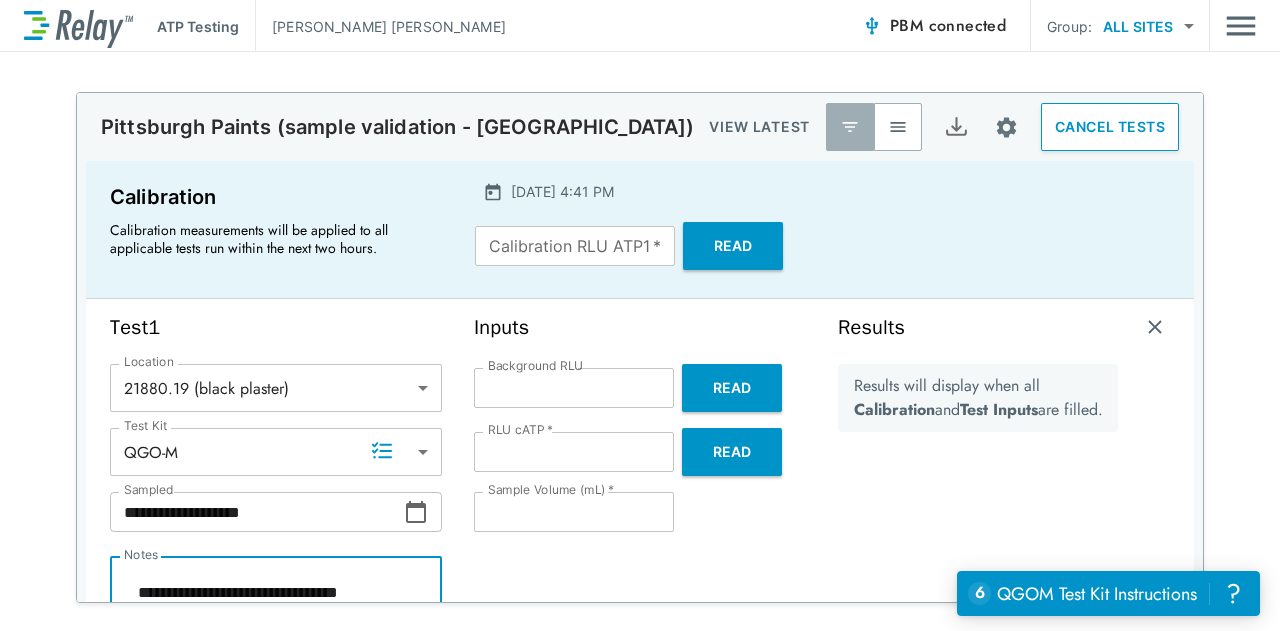 type on "*" 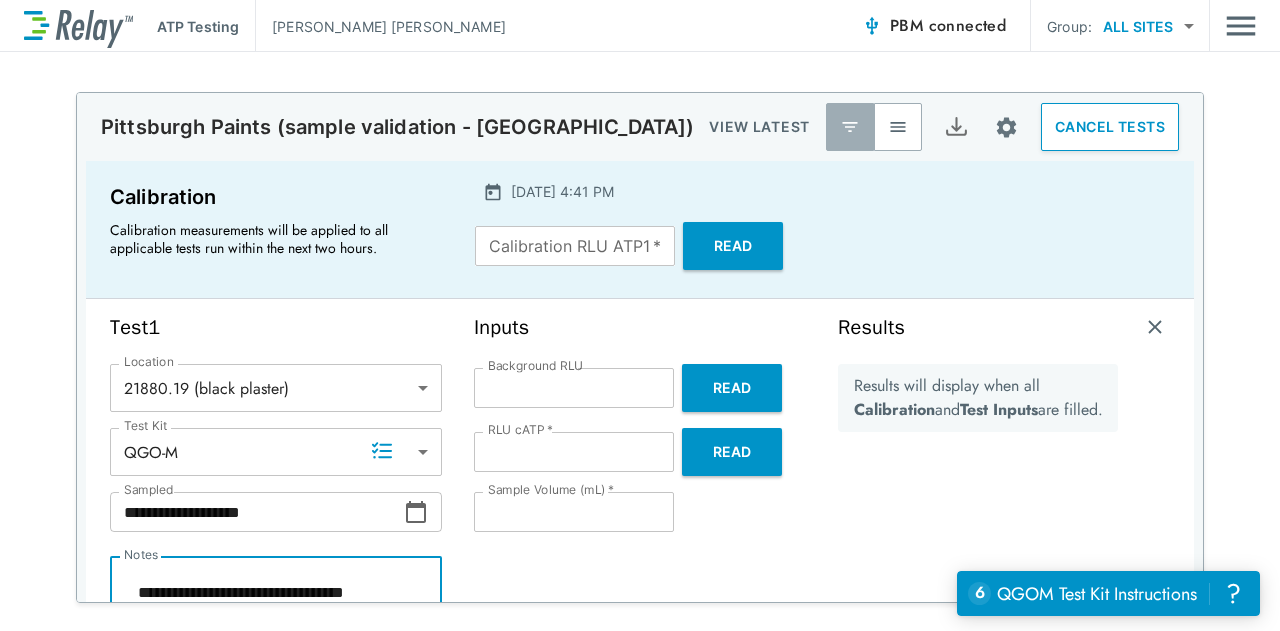 type on "*" 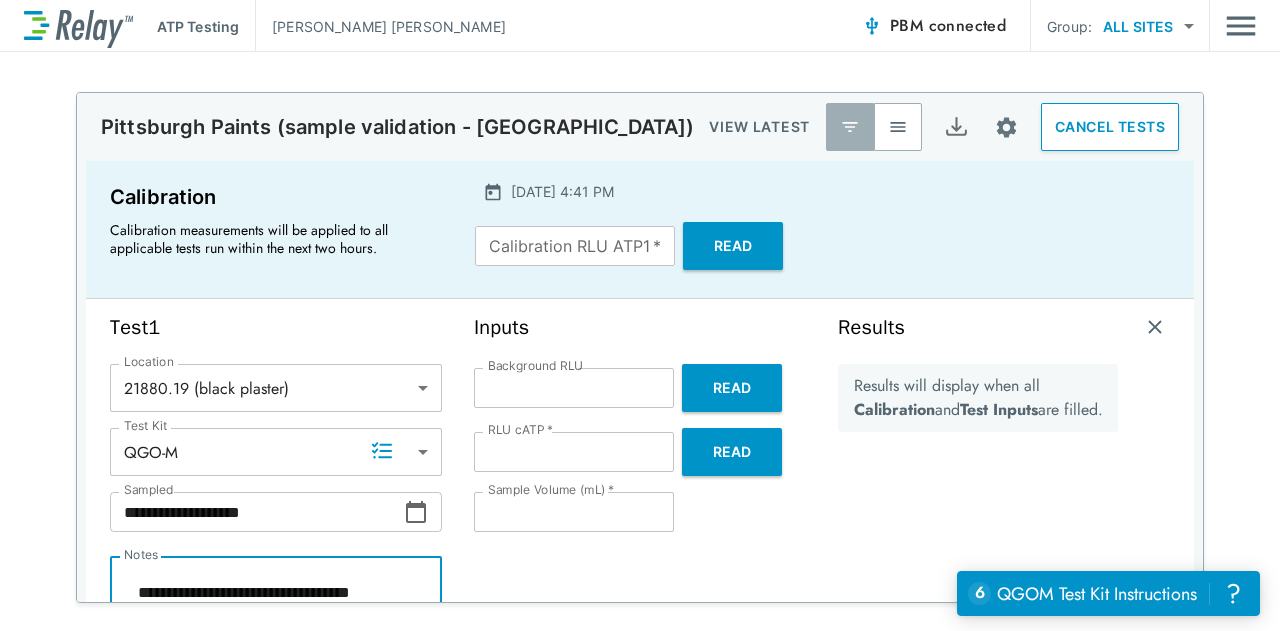 type on "*" 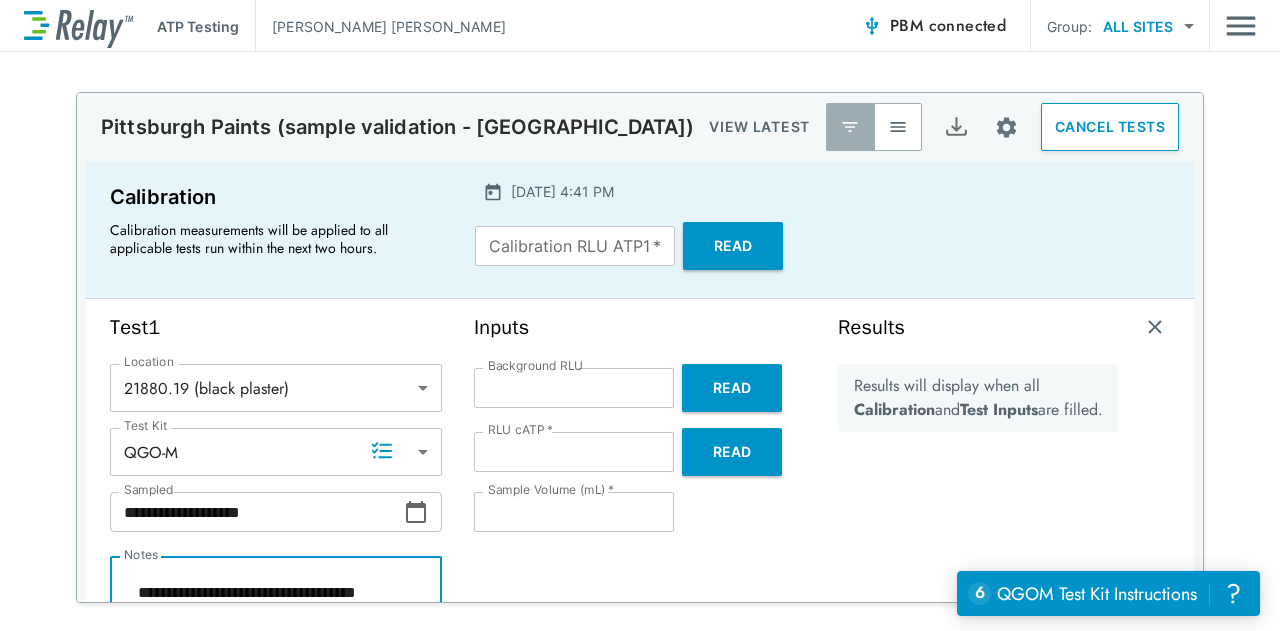 type on "*" 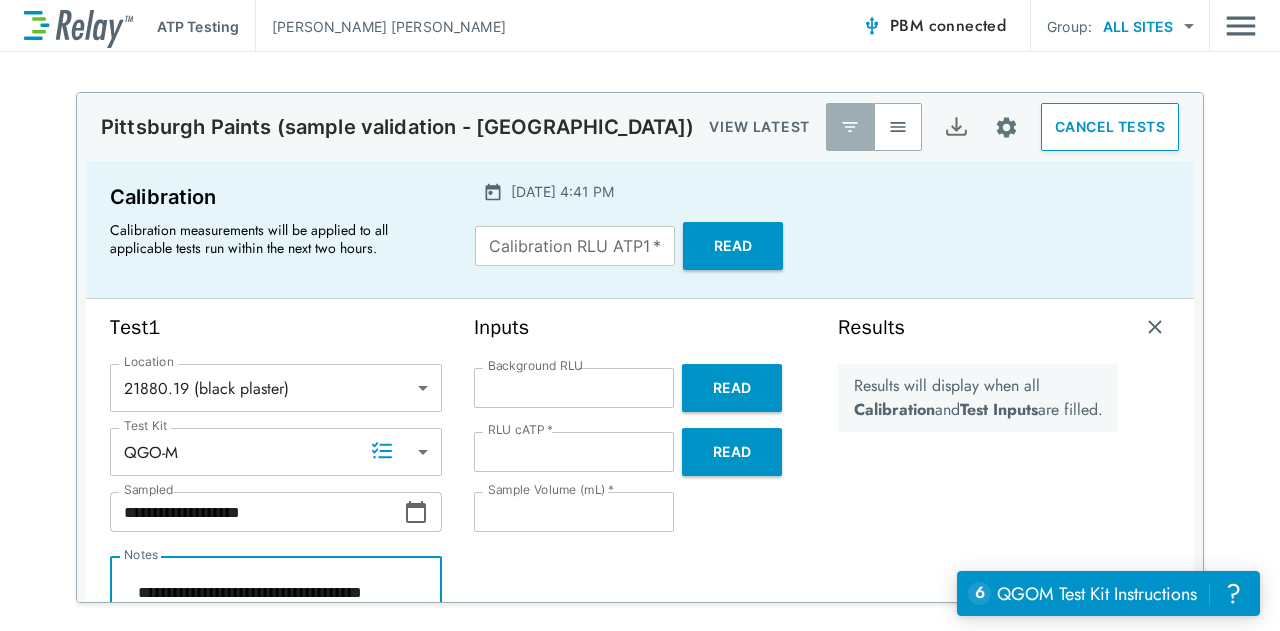 type on "*" 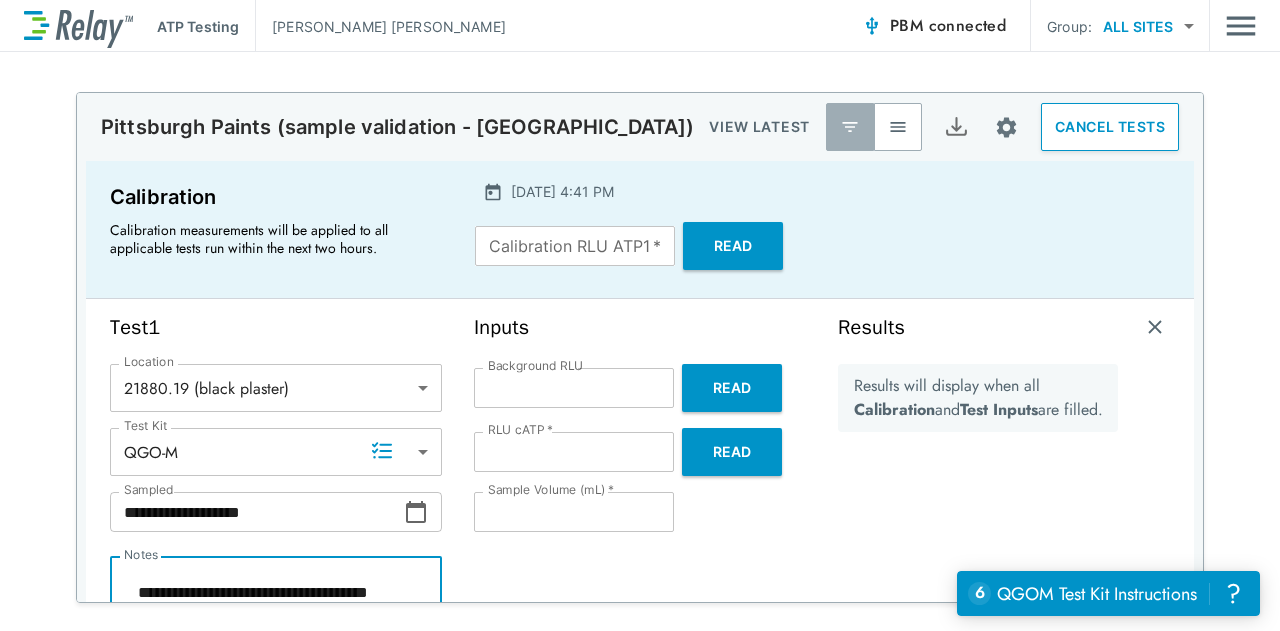 type on "*" 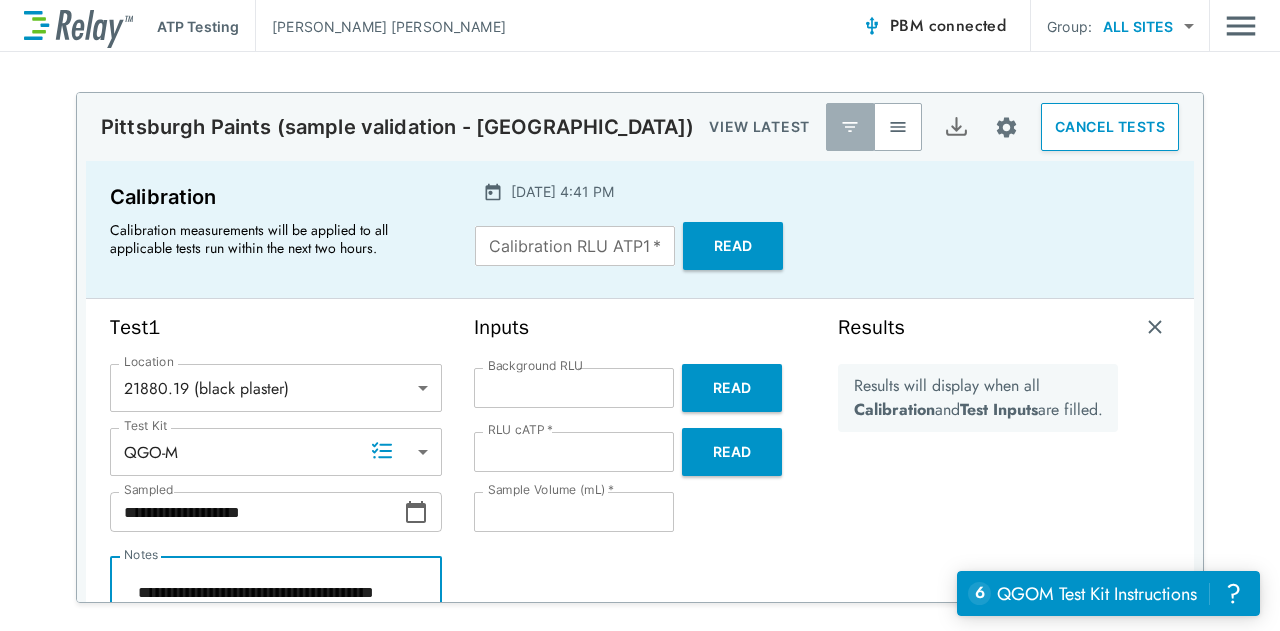 type on "*" 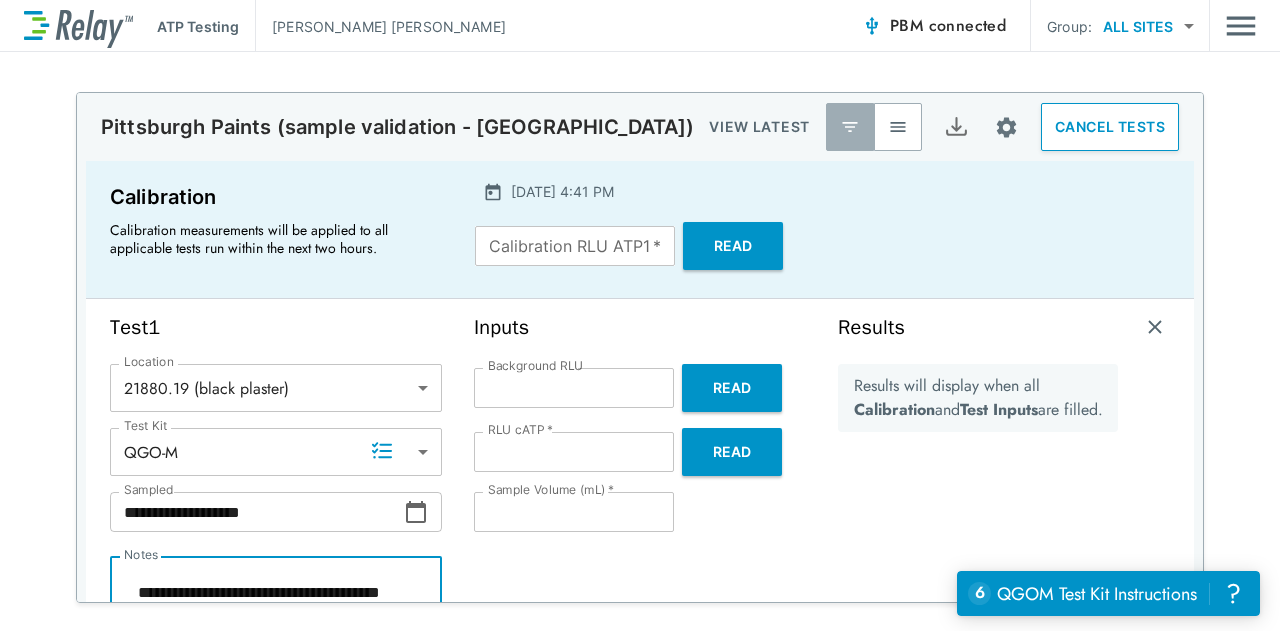 type on "*" 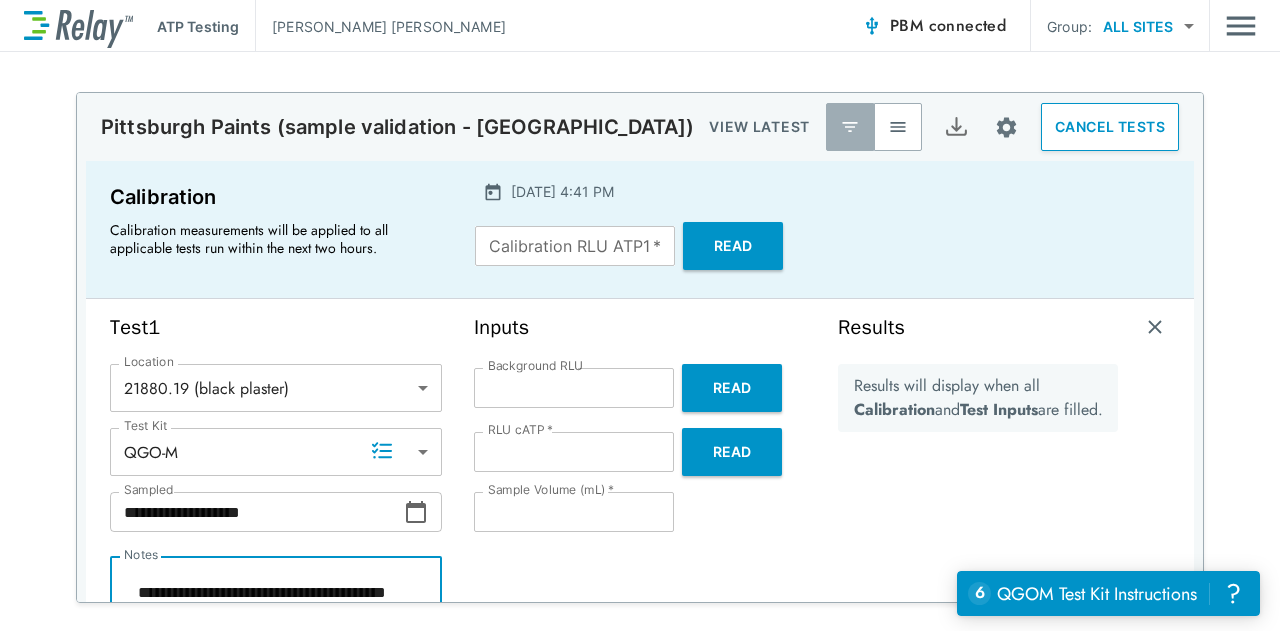 type on "*" 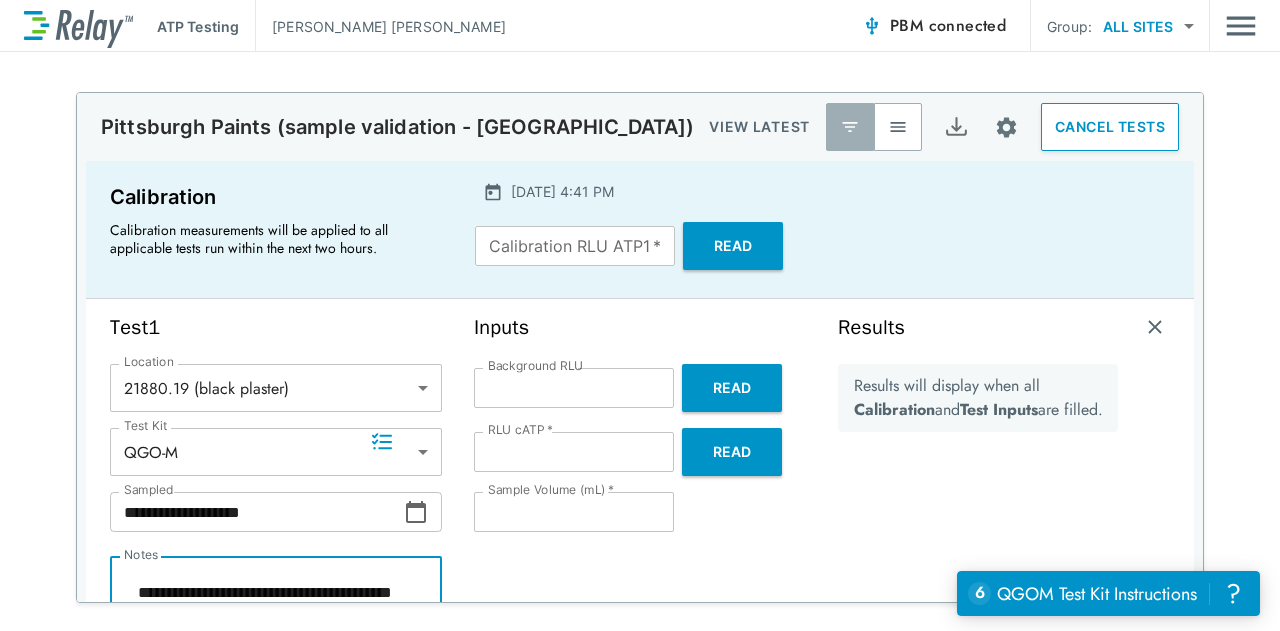 scroll, scrollTop: 14, scrollLeft: 0, axis: vertical 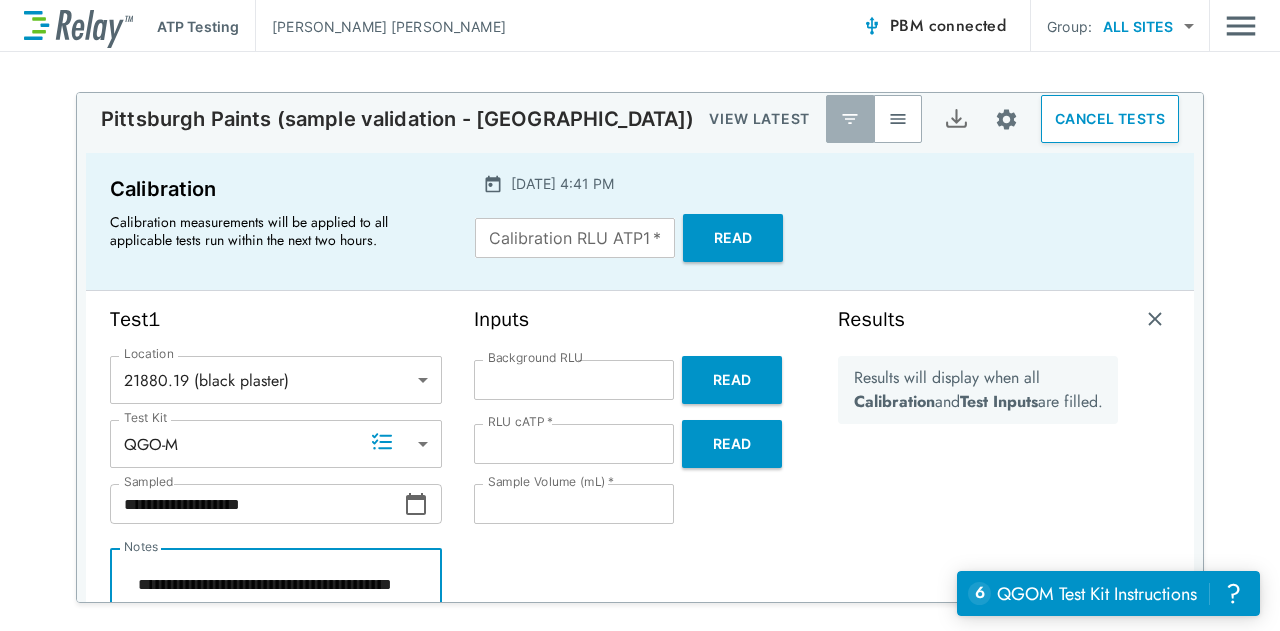 type on "*" 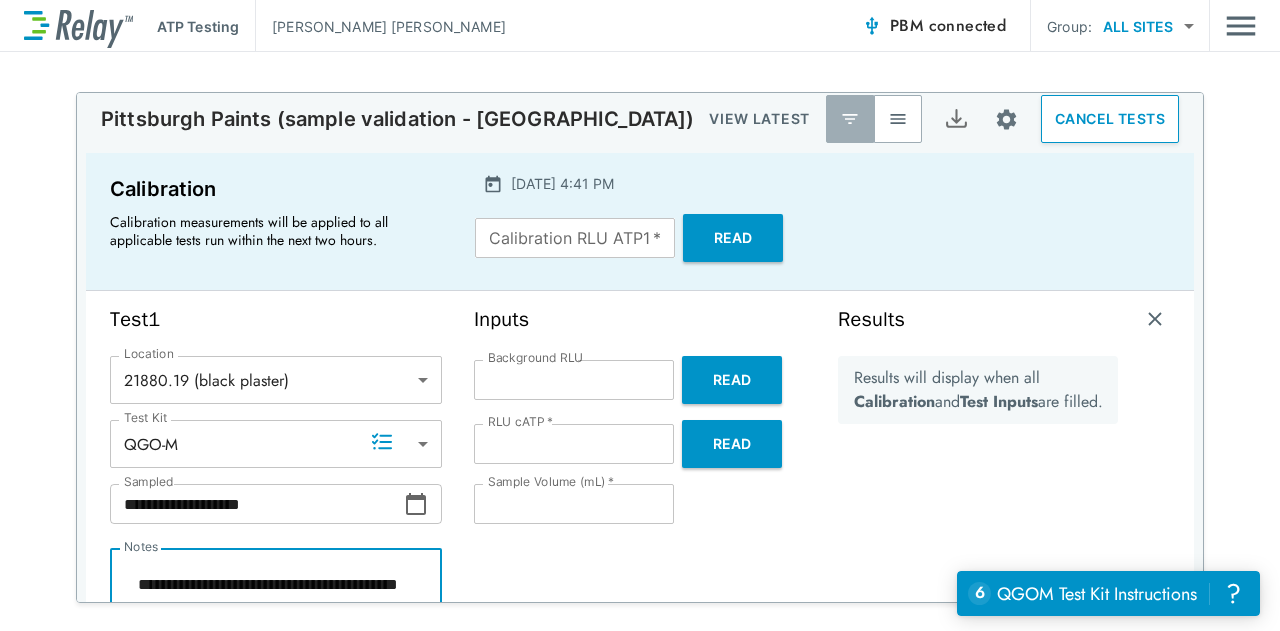 type on "**********" 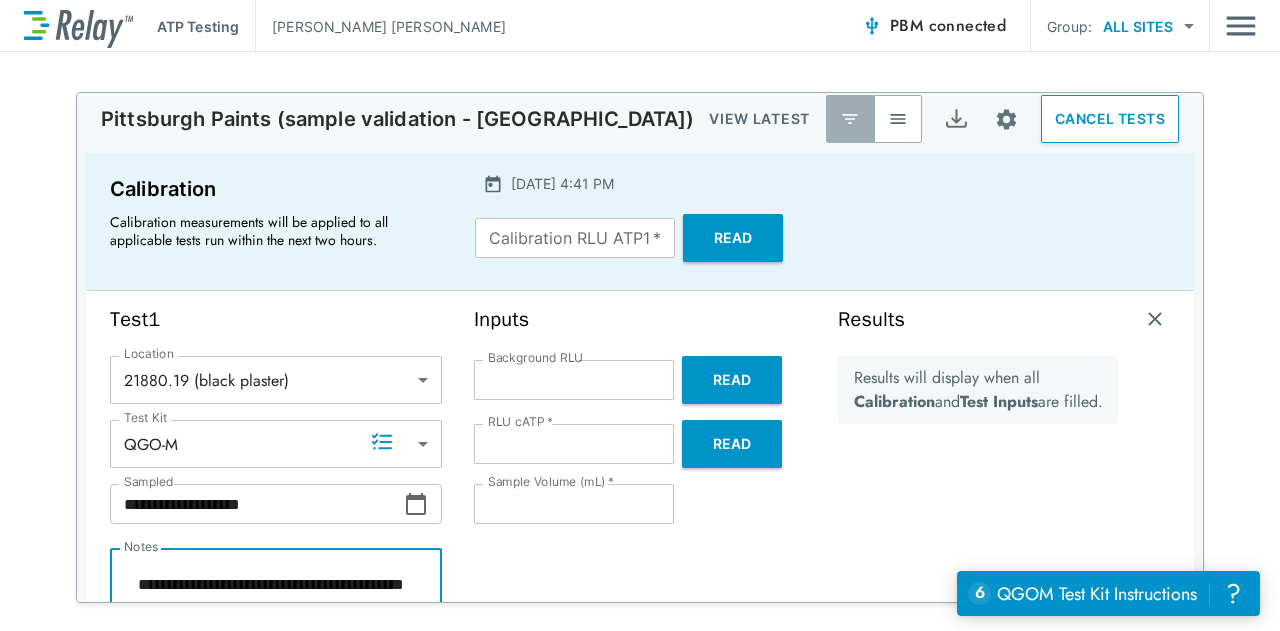 type on "*" 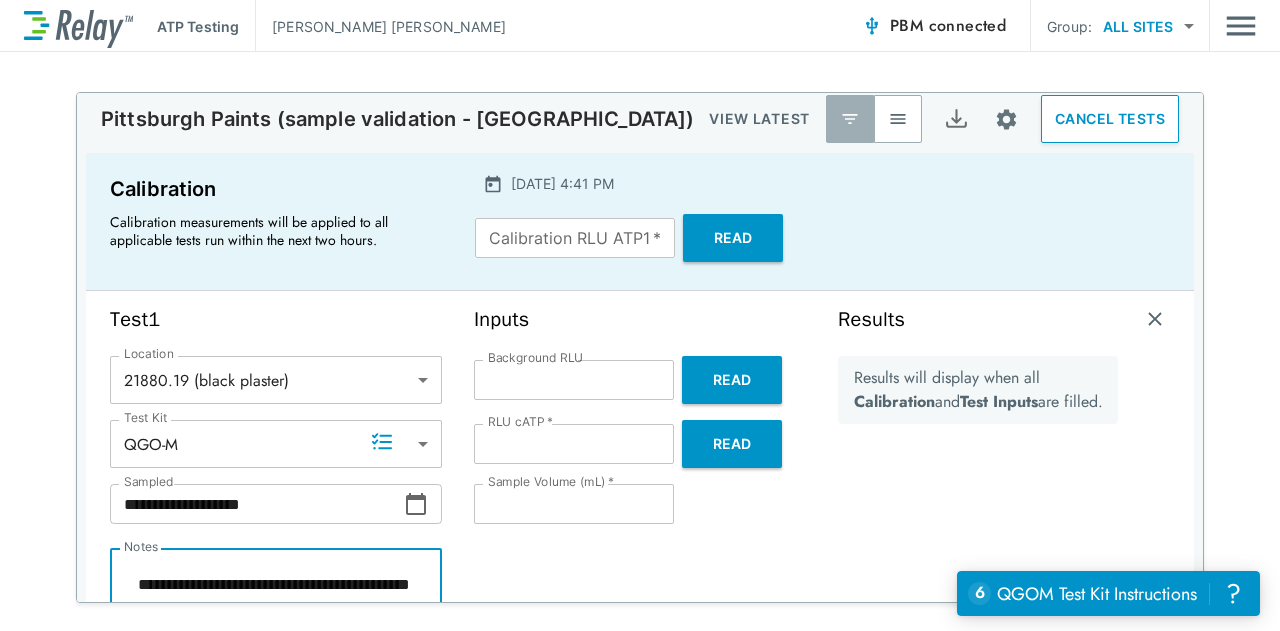 type on "*" 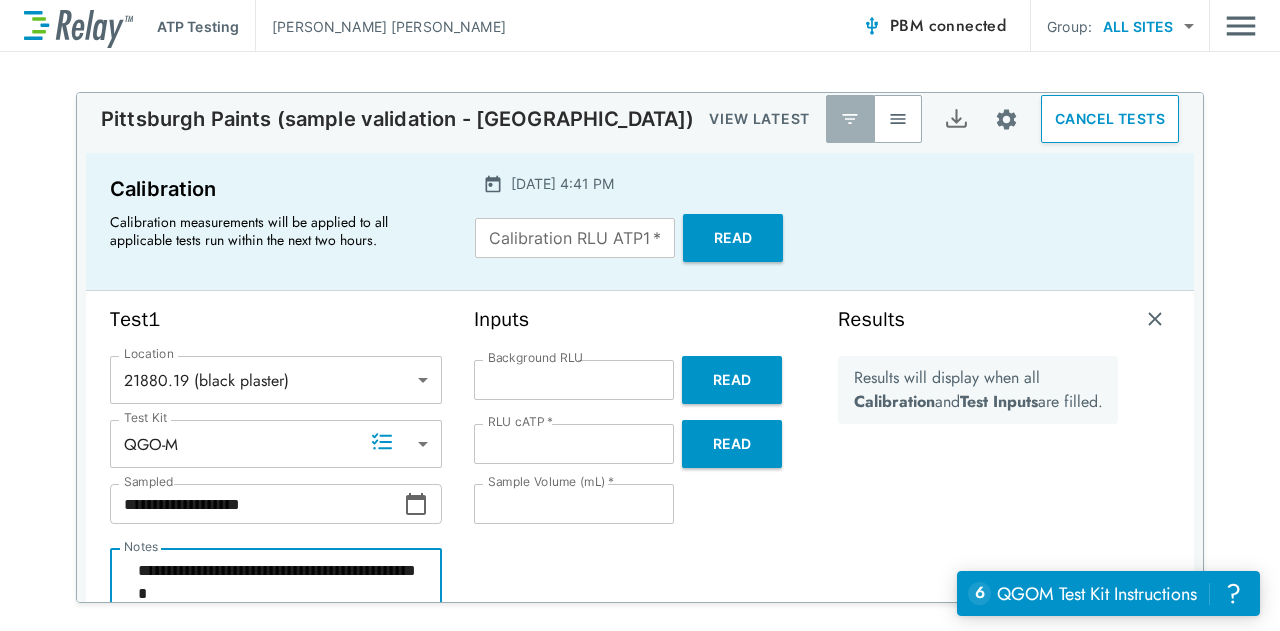 type on "*" 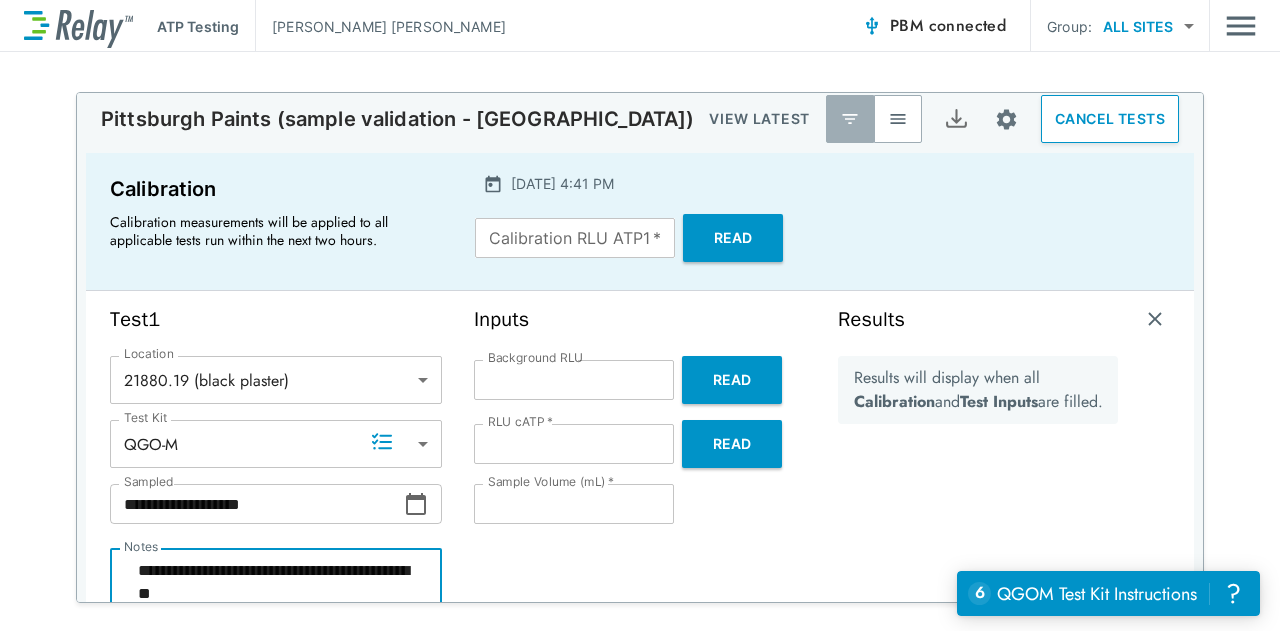 type on "*" 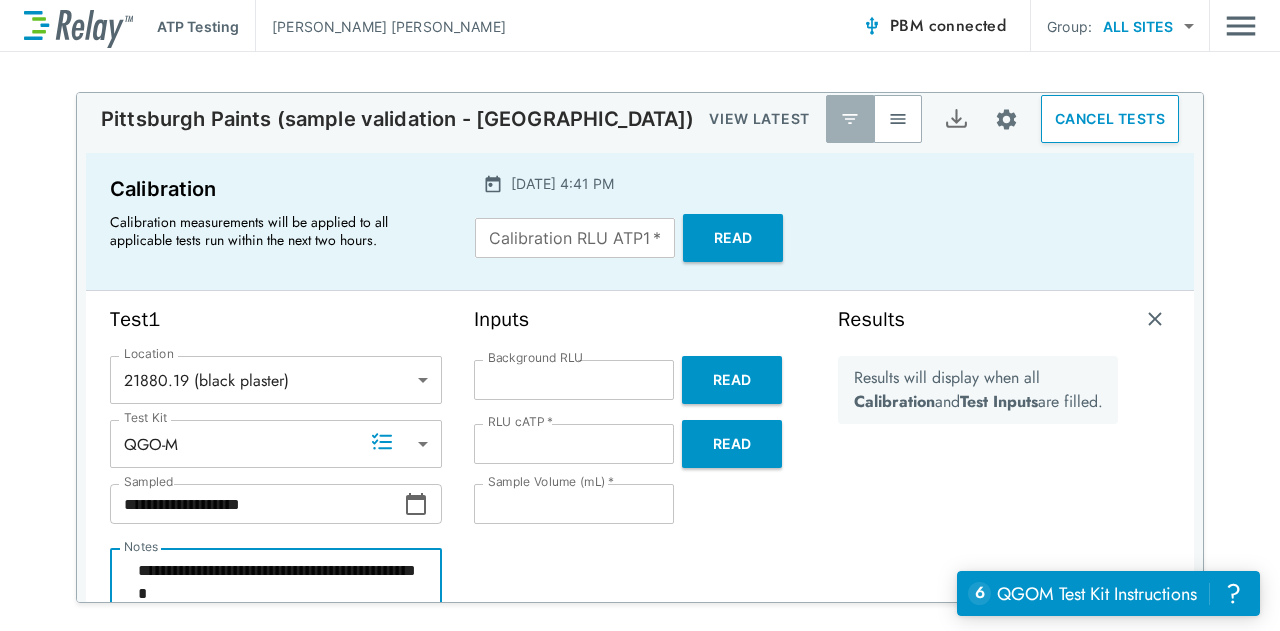 type on "*" 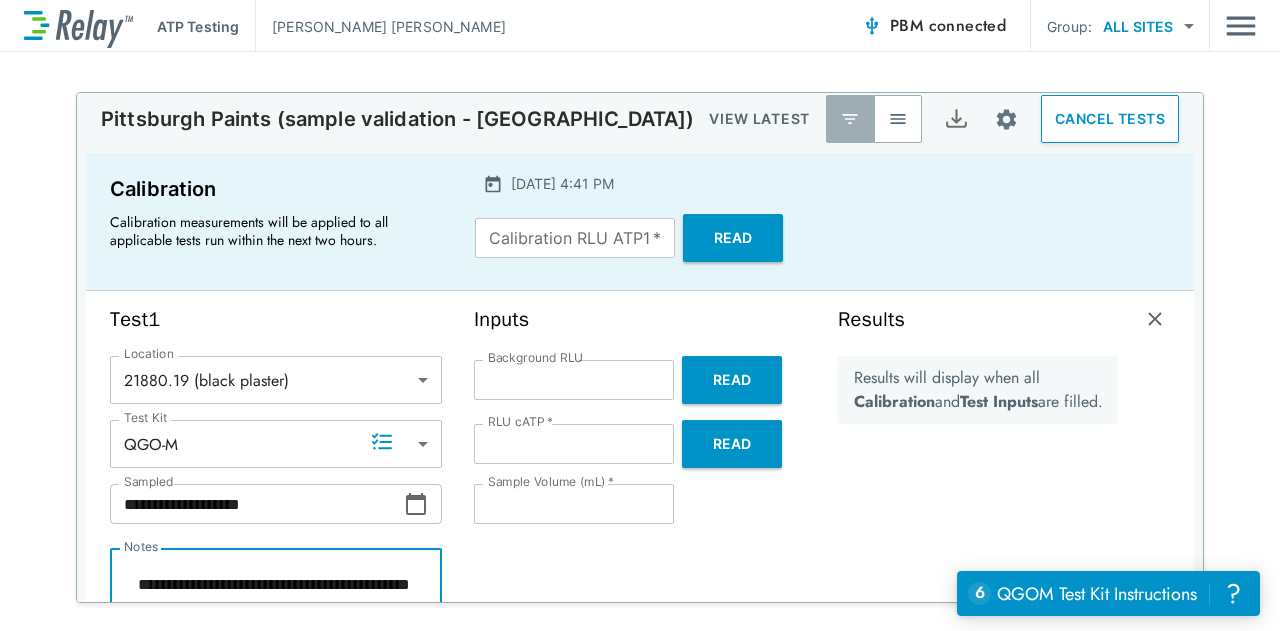 type on "*" 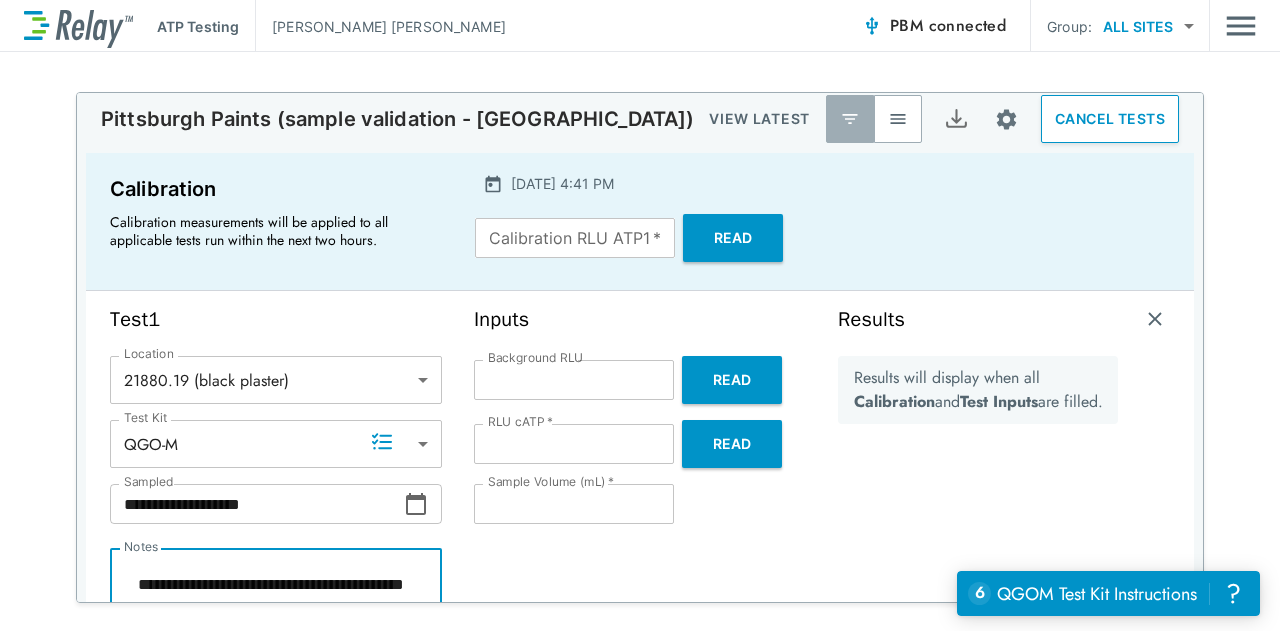 type on "*" 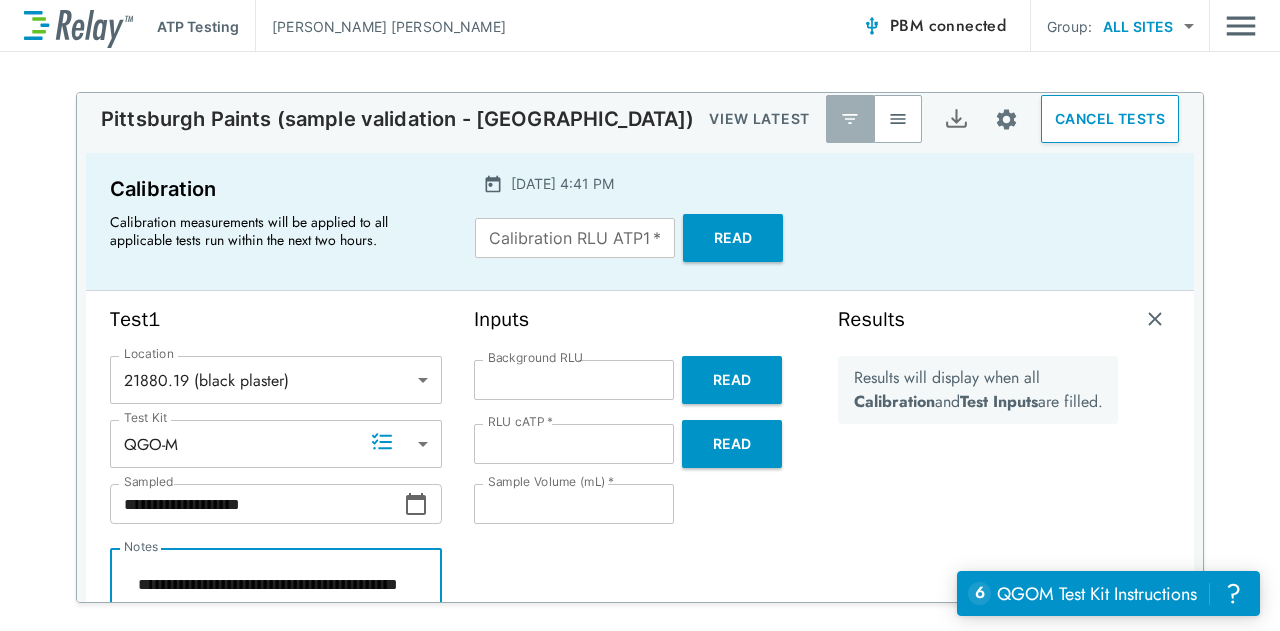 type on "*" 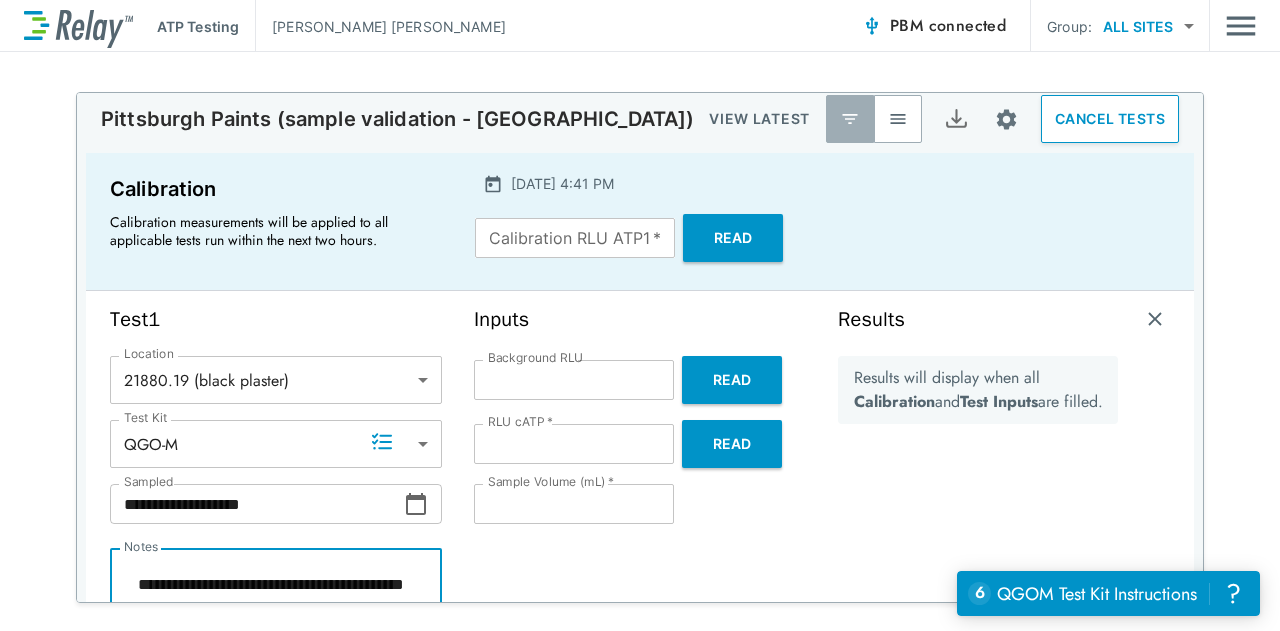 type on "*" 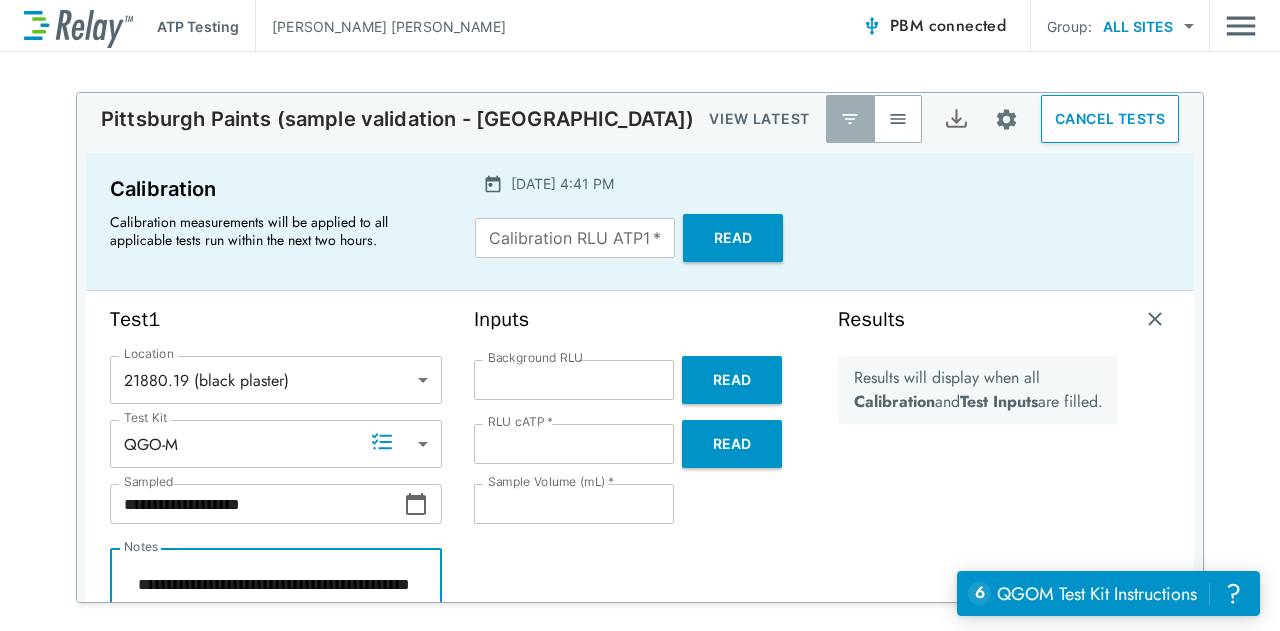 type on "*" 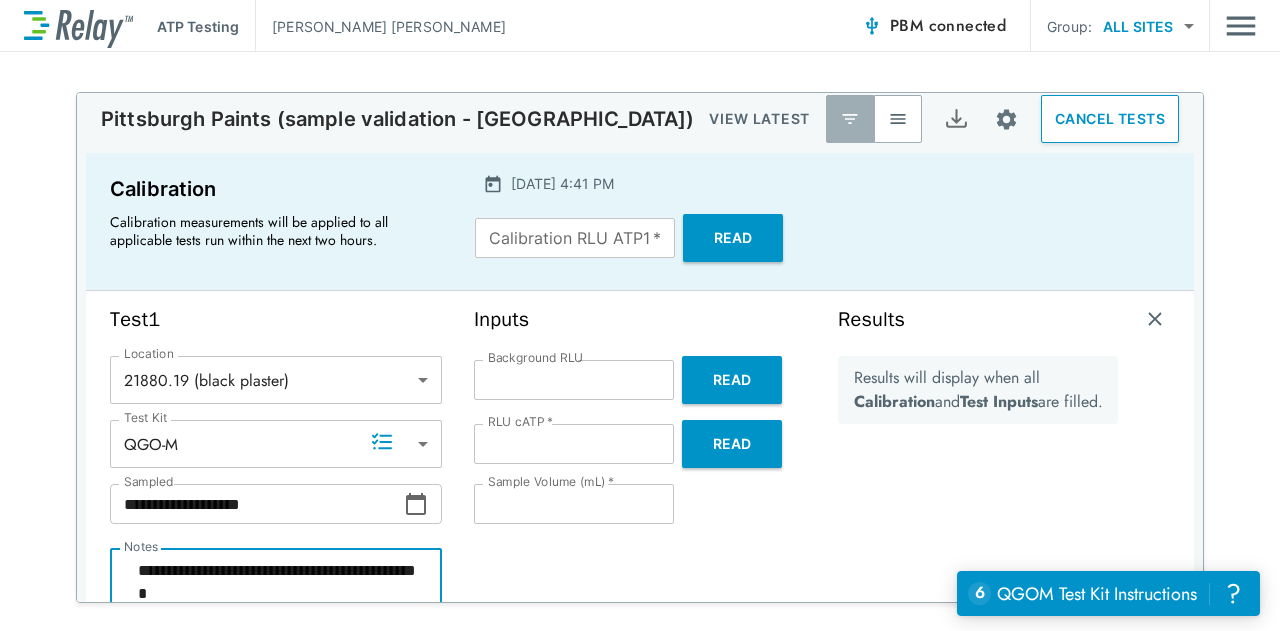 type on "*" 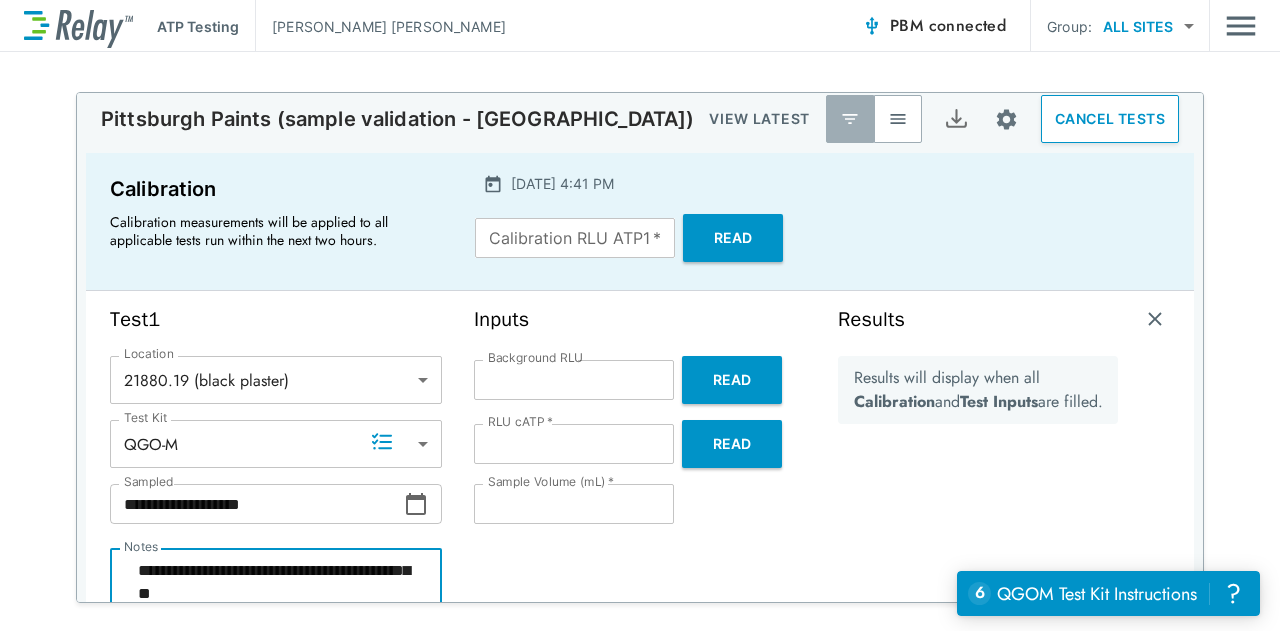 type on "*" 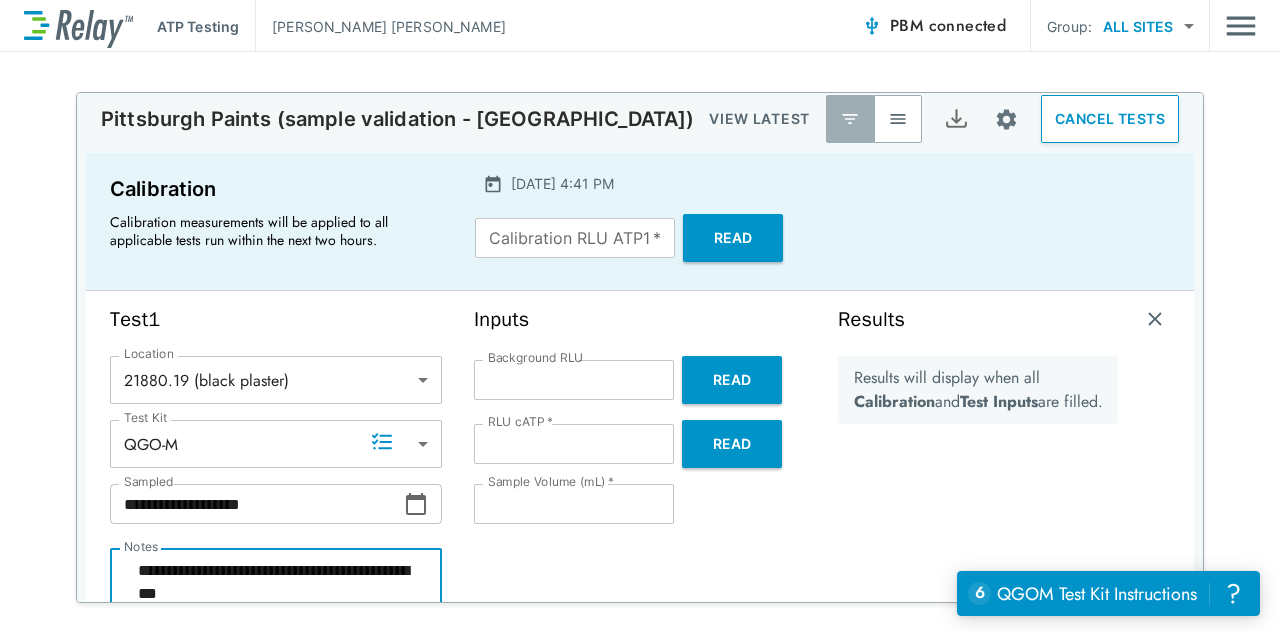 type on "*" 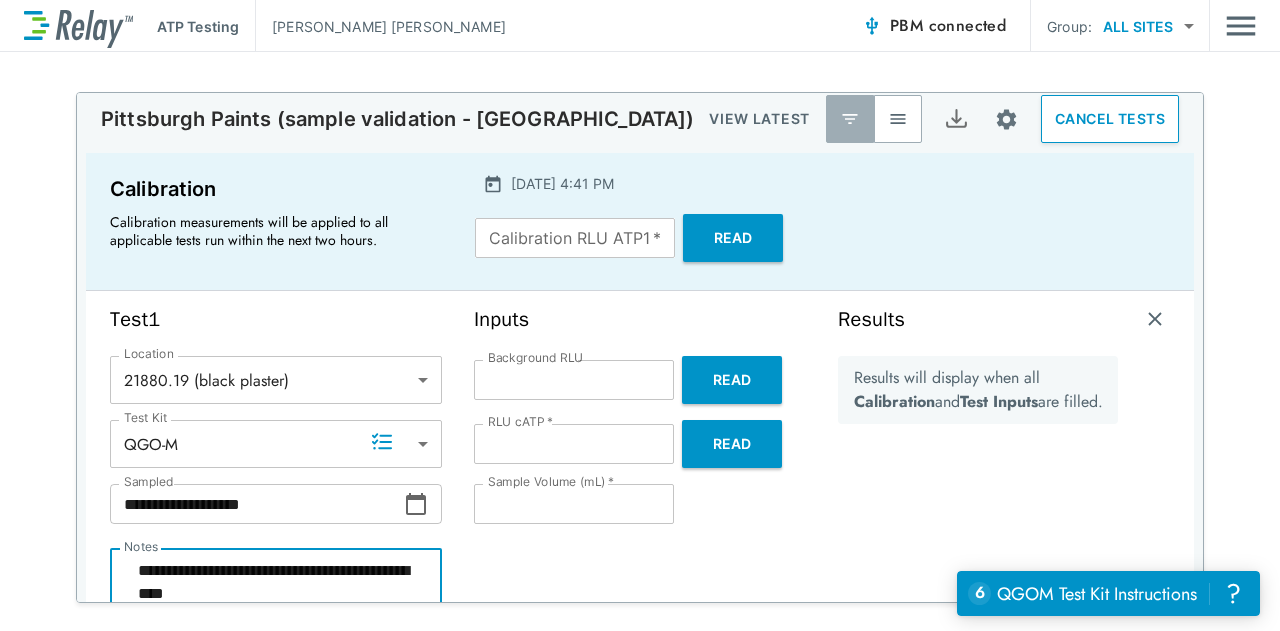 type on "*" 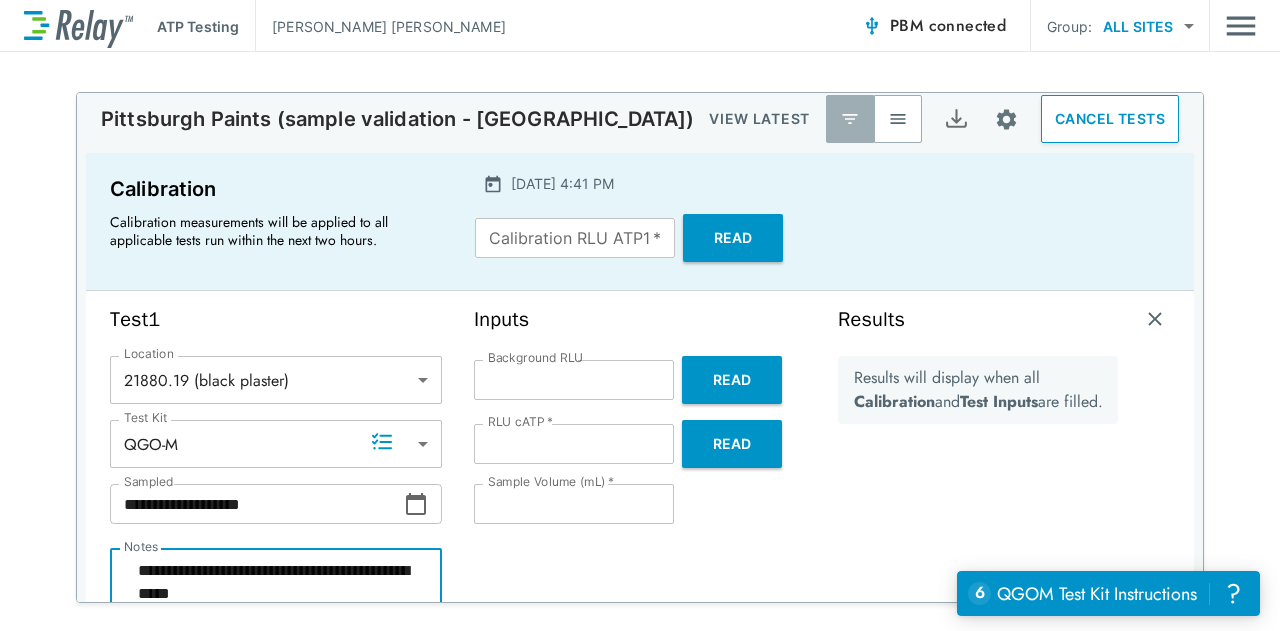 type on "*" 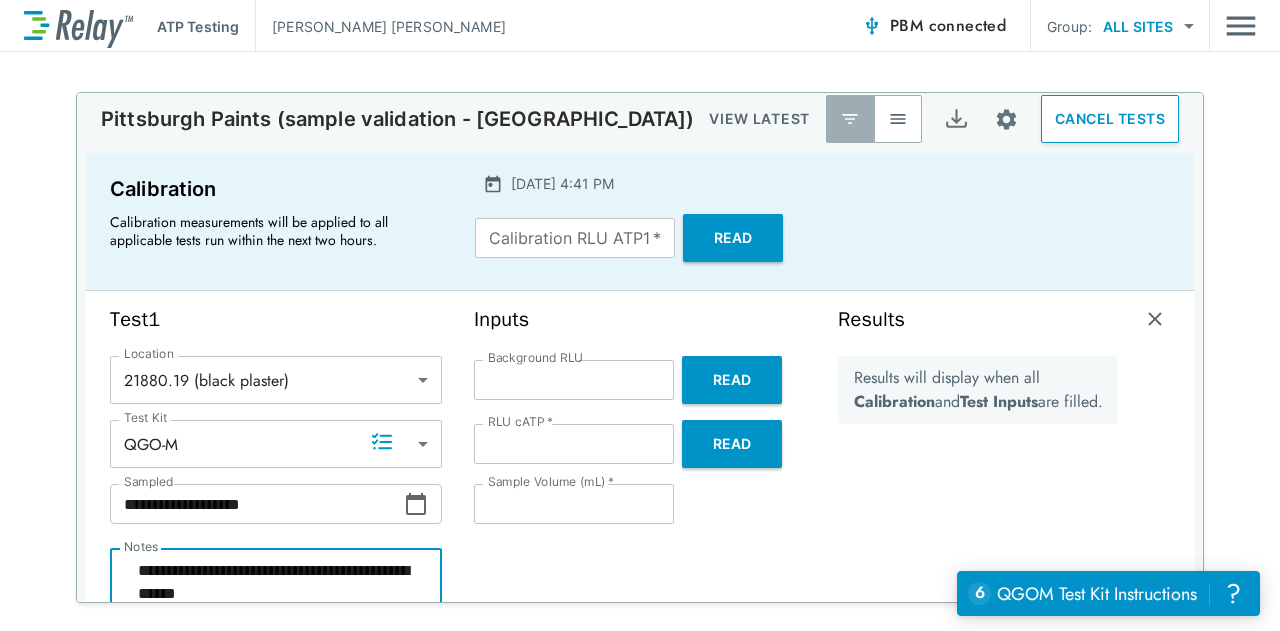 type on "*" 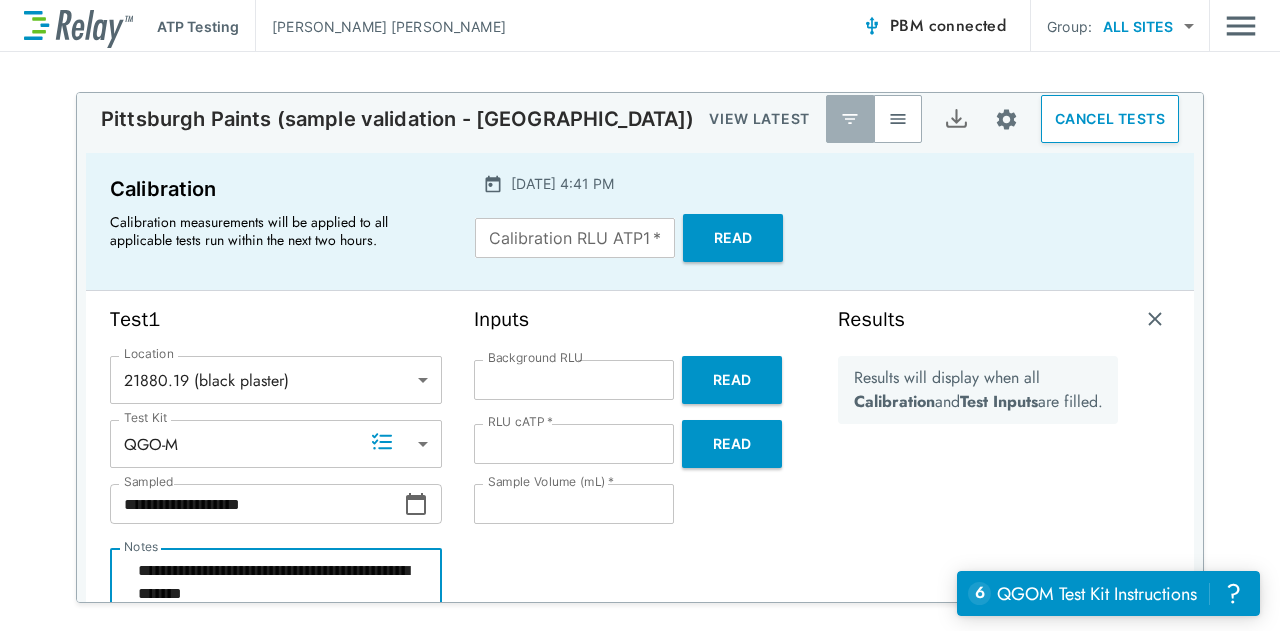 type on "*" 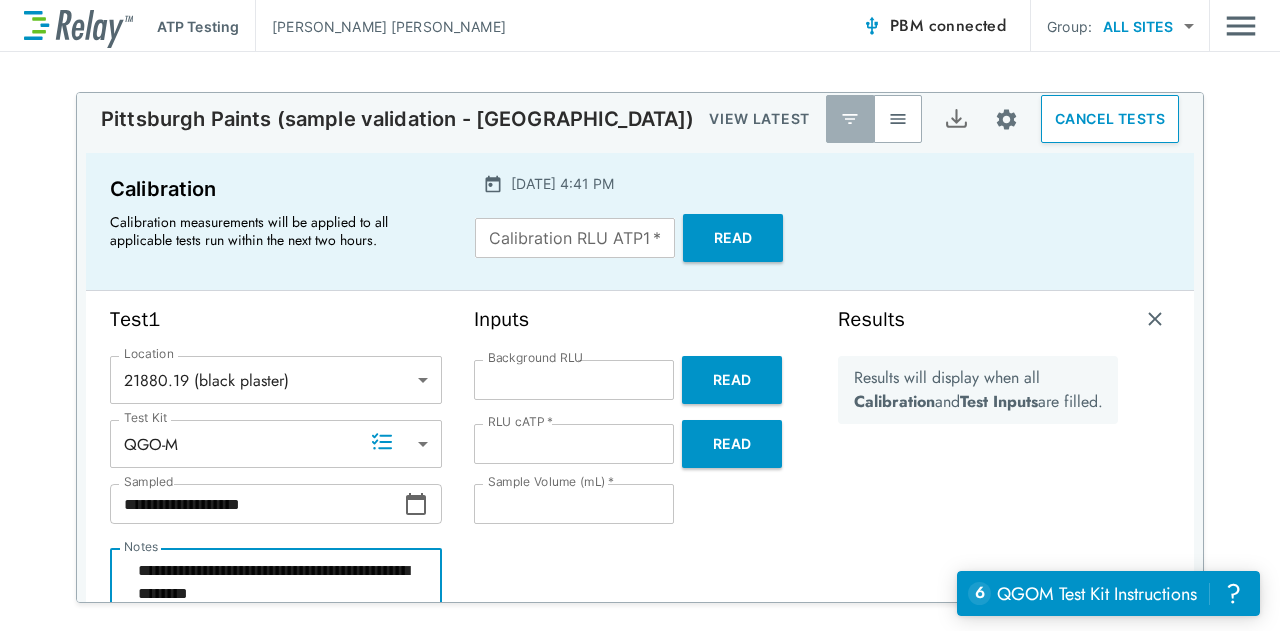 type on "*" 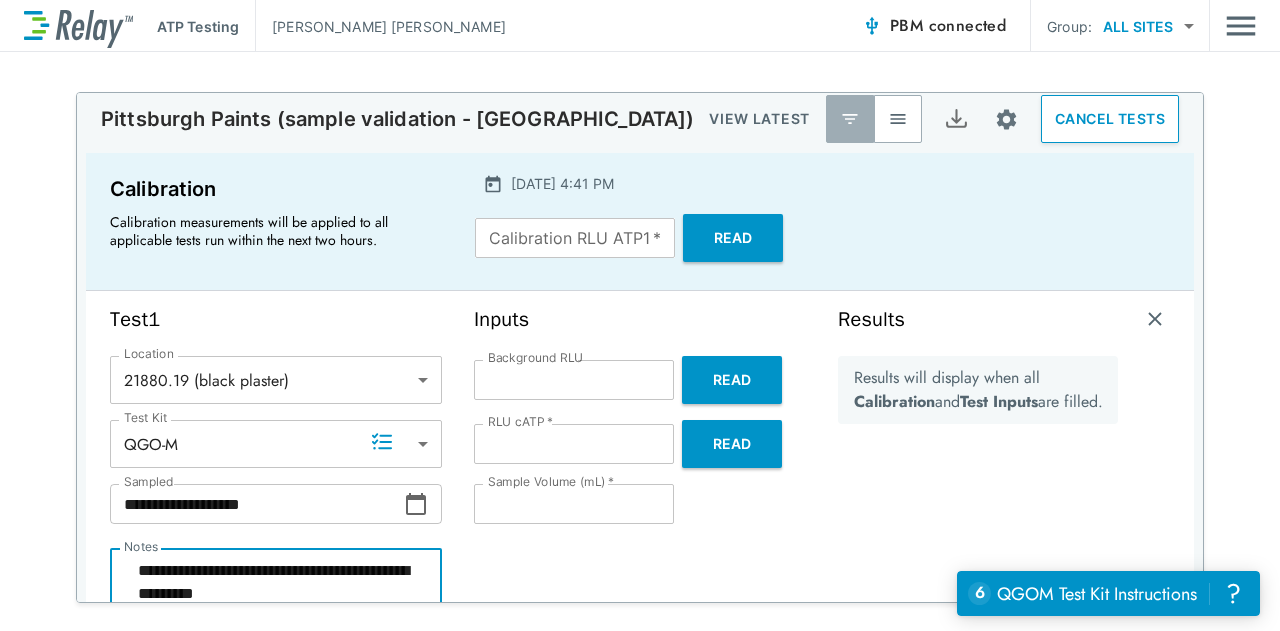 type on "*" 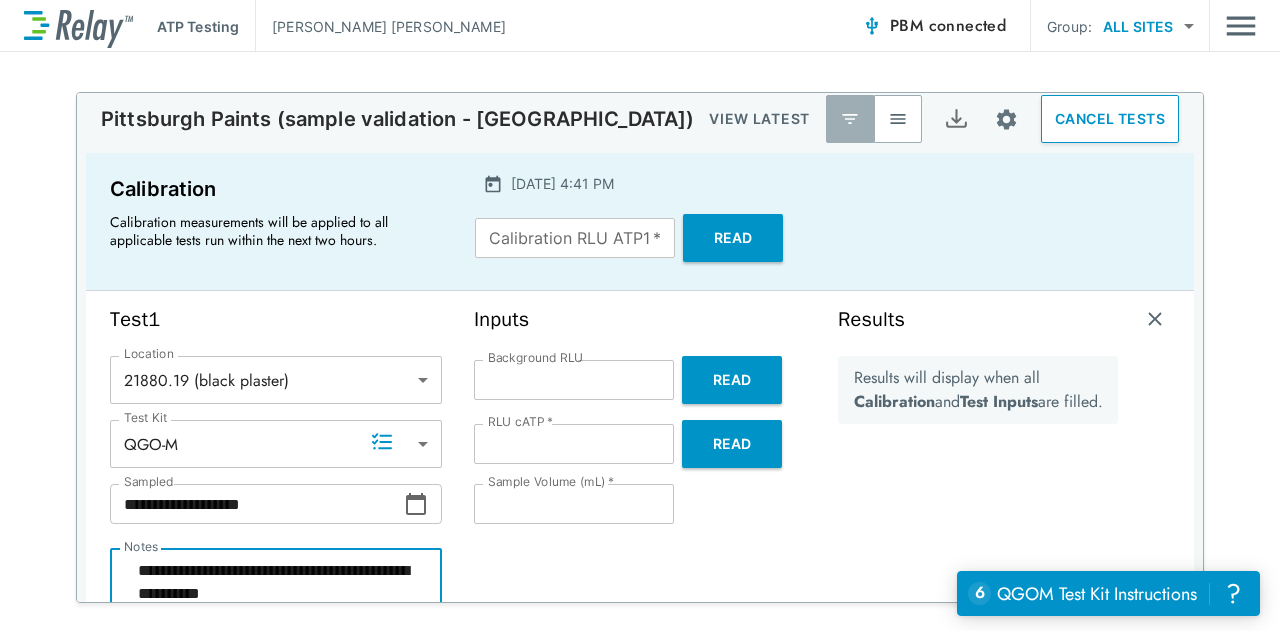 type on "*" 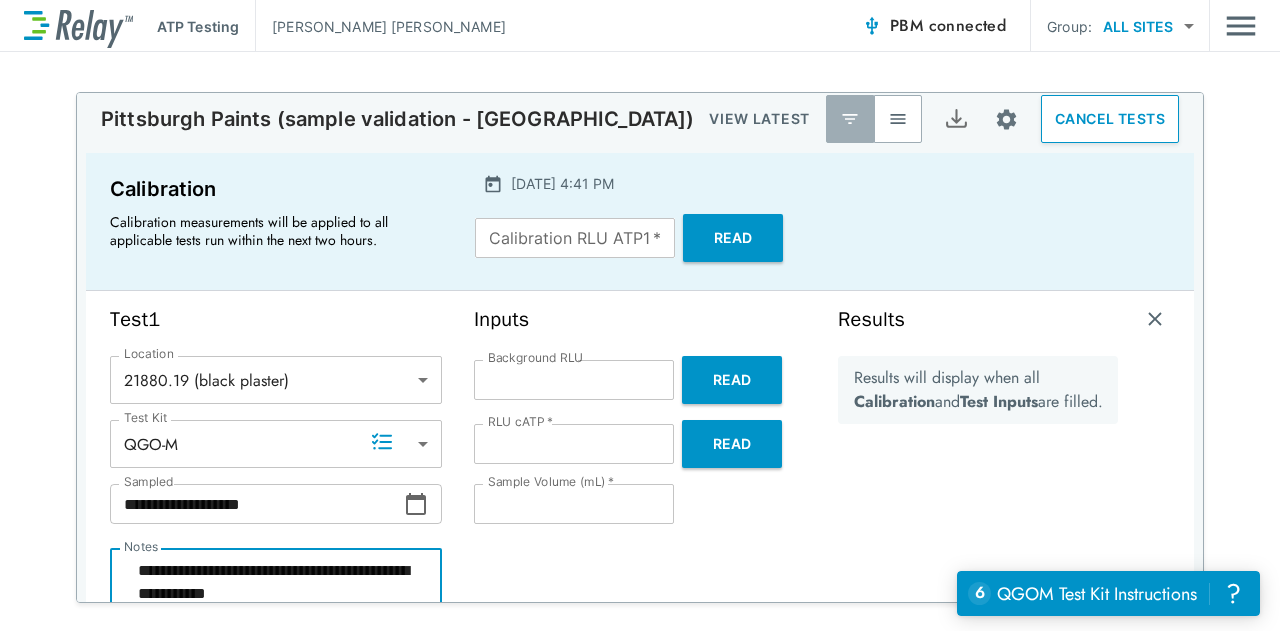 type on "*" 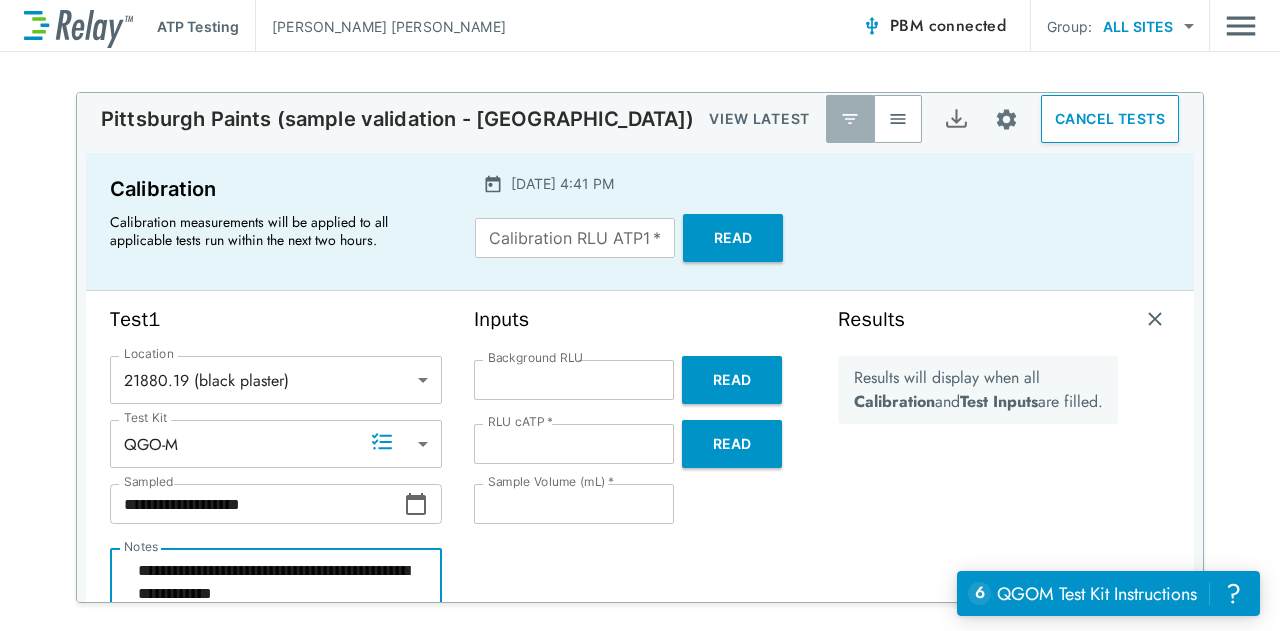 type on "*" 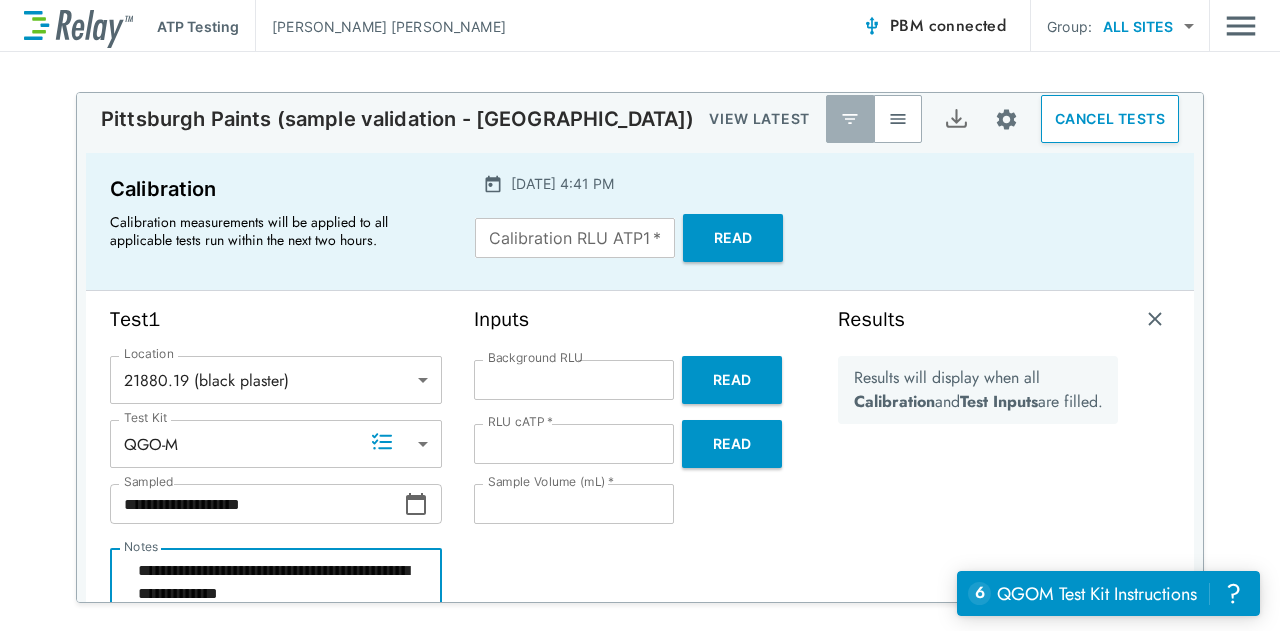 scroll, scrollTop: 8, scrollLeft: 0, axis: vertical 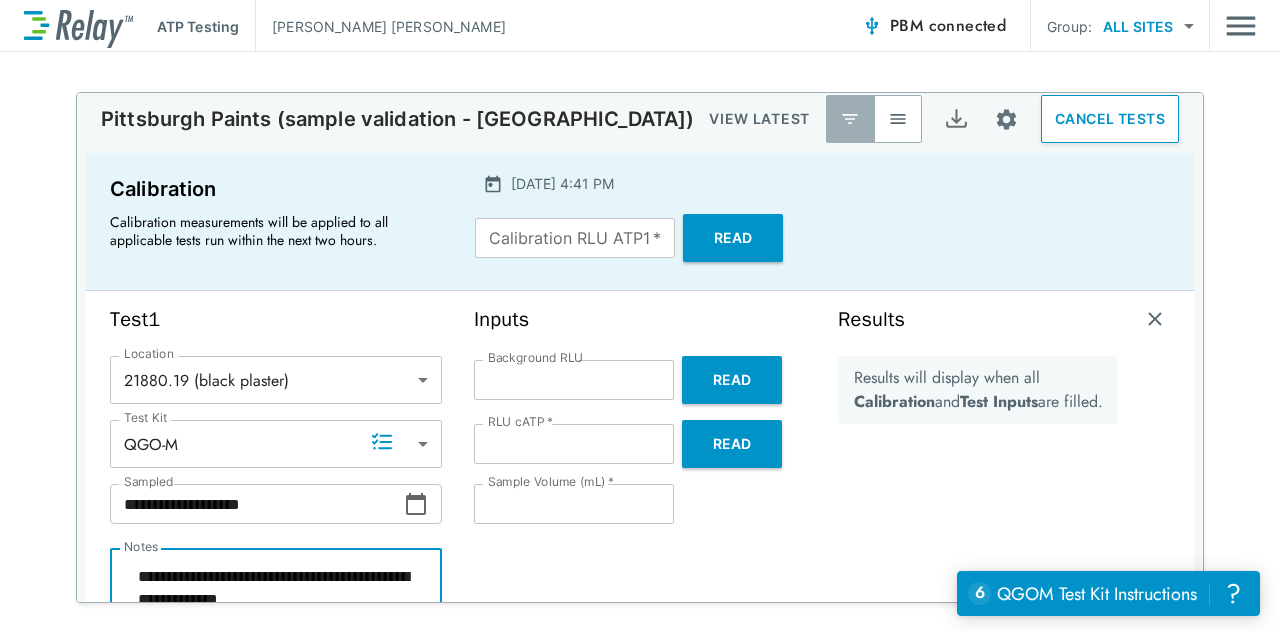 type on "*" 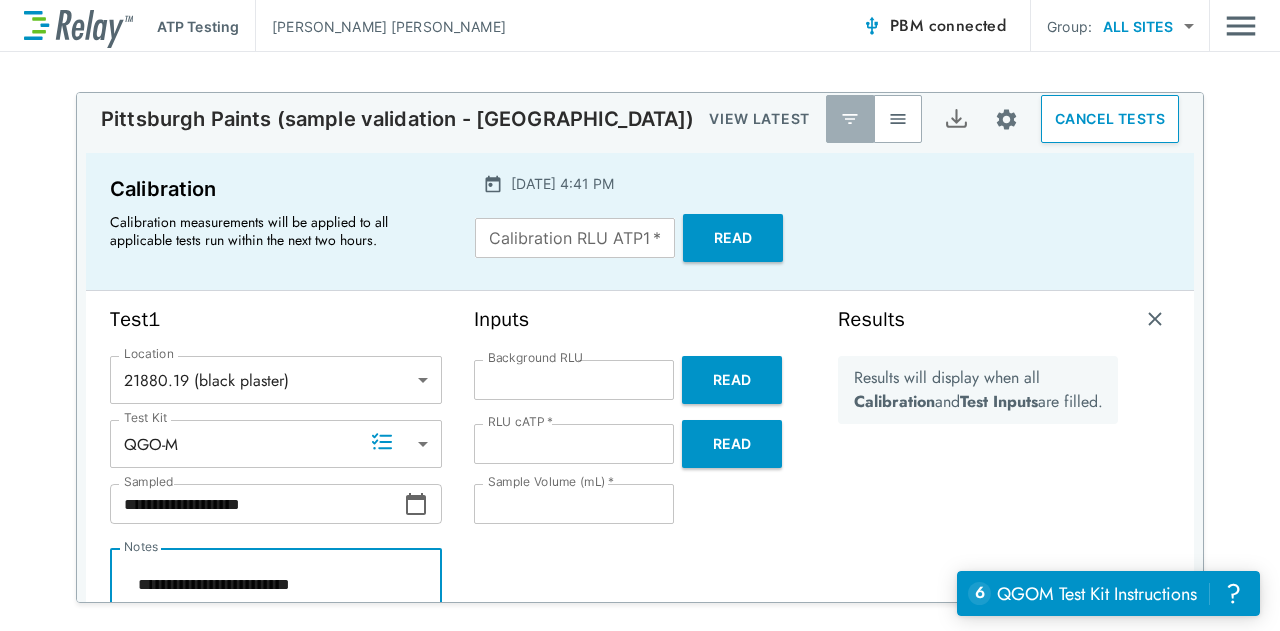 scroll, scrollTop: 0, scrollLeft: 0, axis: both 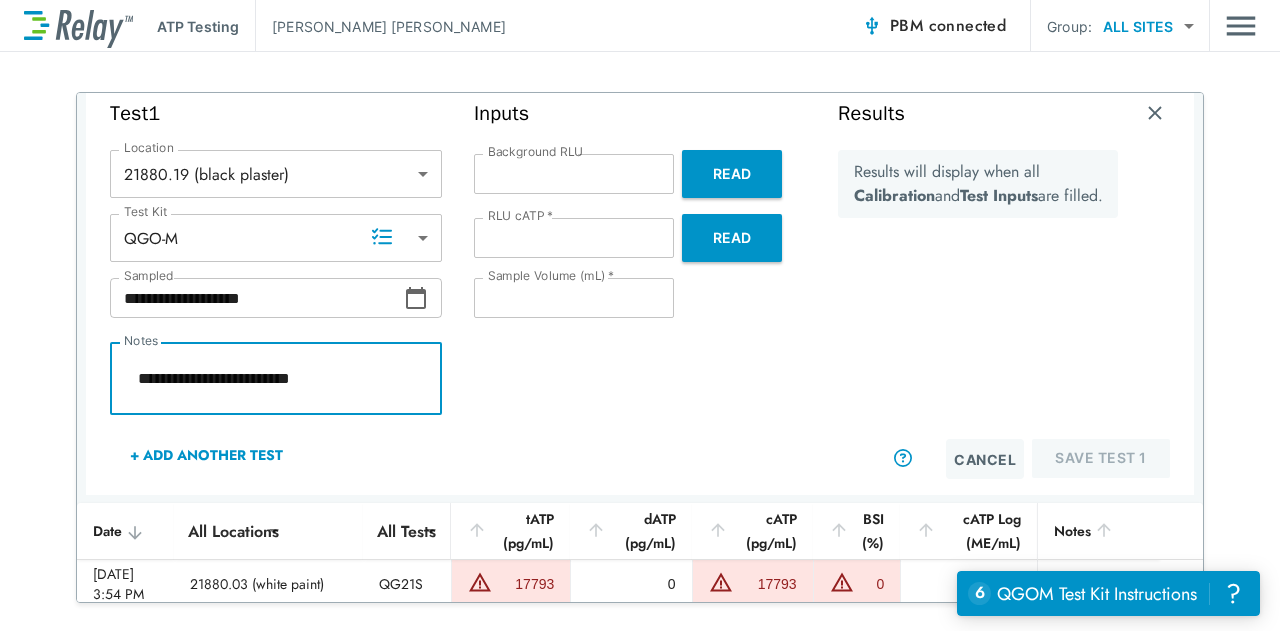type on "*" 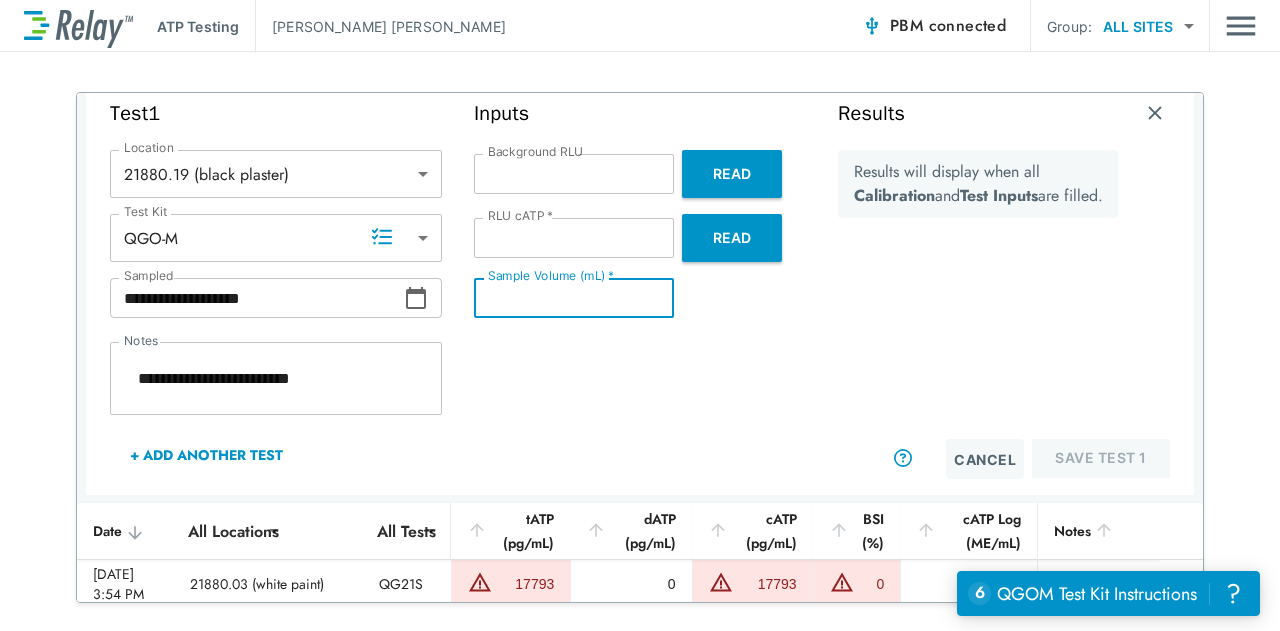click on "**" at bounding box center [574, 298] 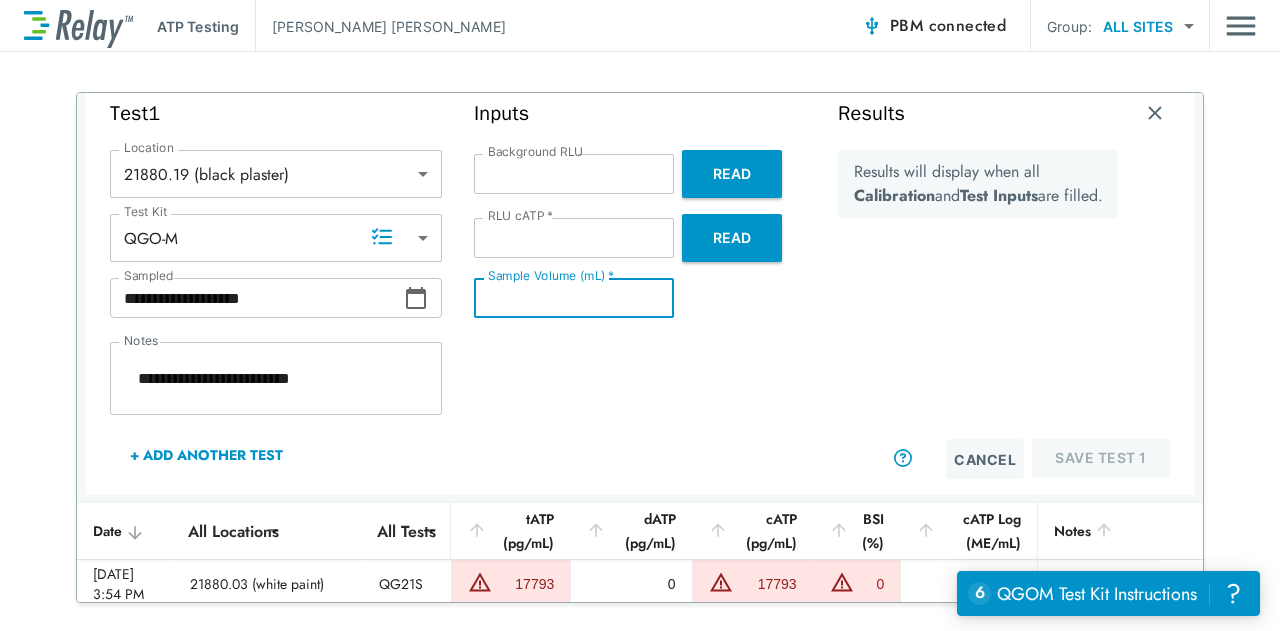 type on "*" 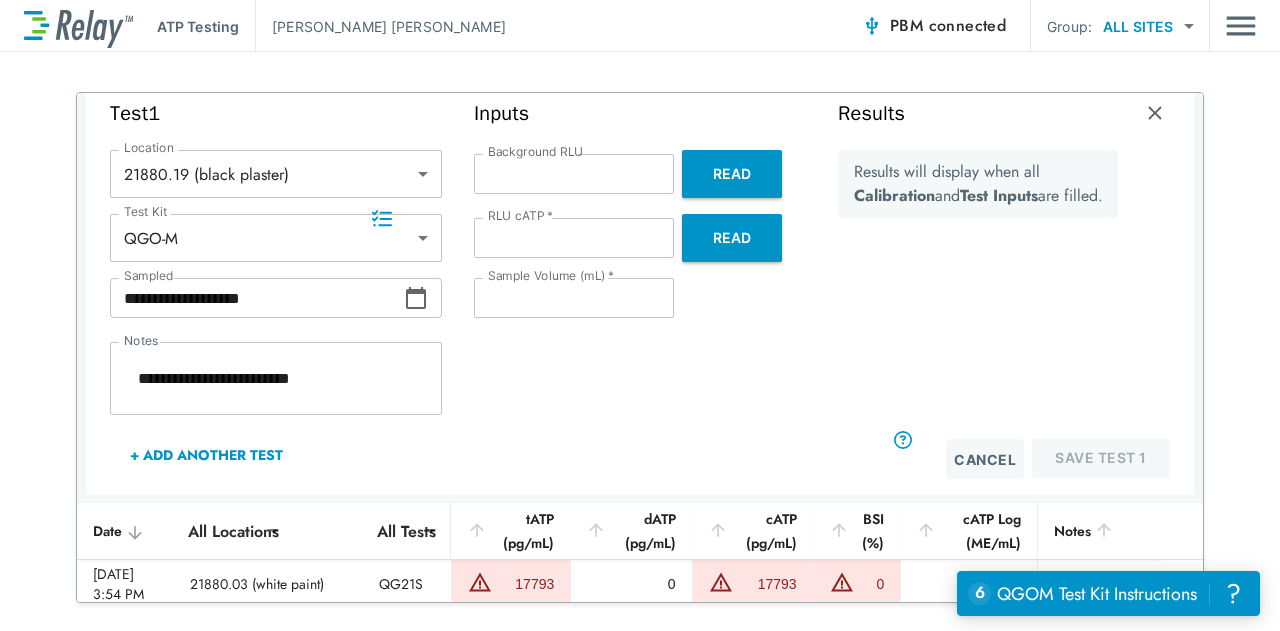 scroll, scrollTop: 232, scrollLeft: 0, axis: vertical 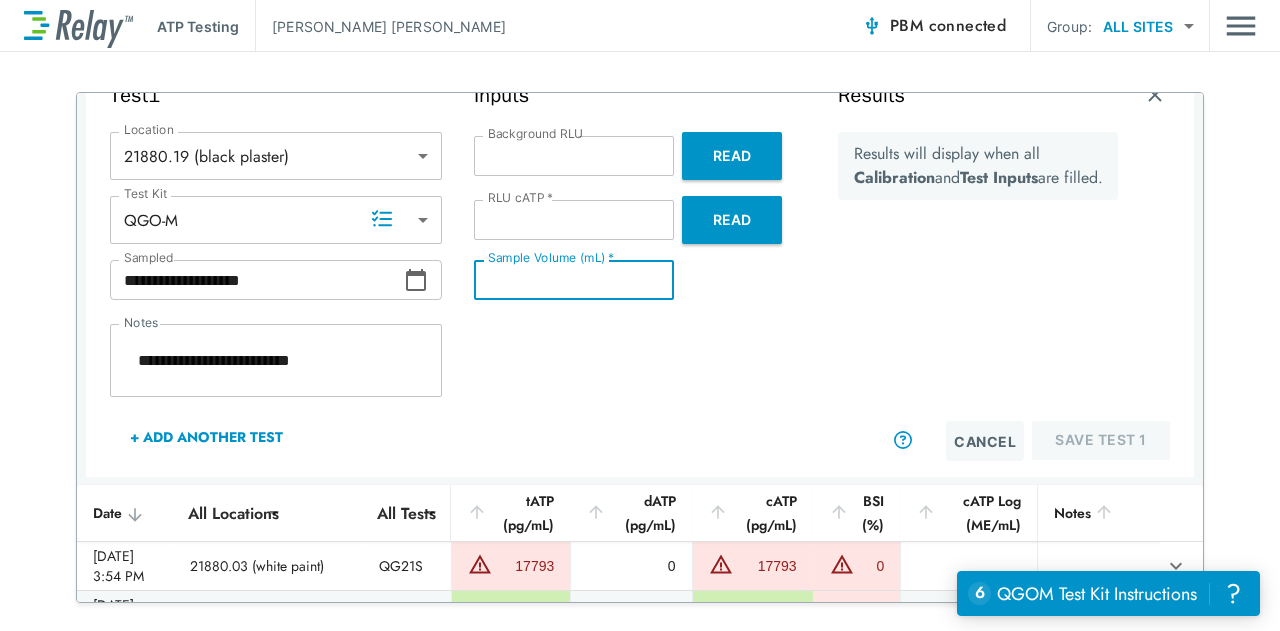 click on "*" at bounding box center (574, 280) 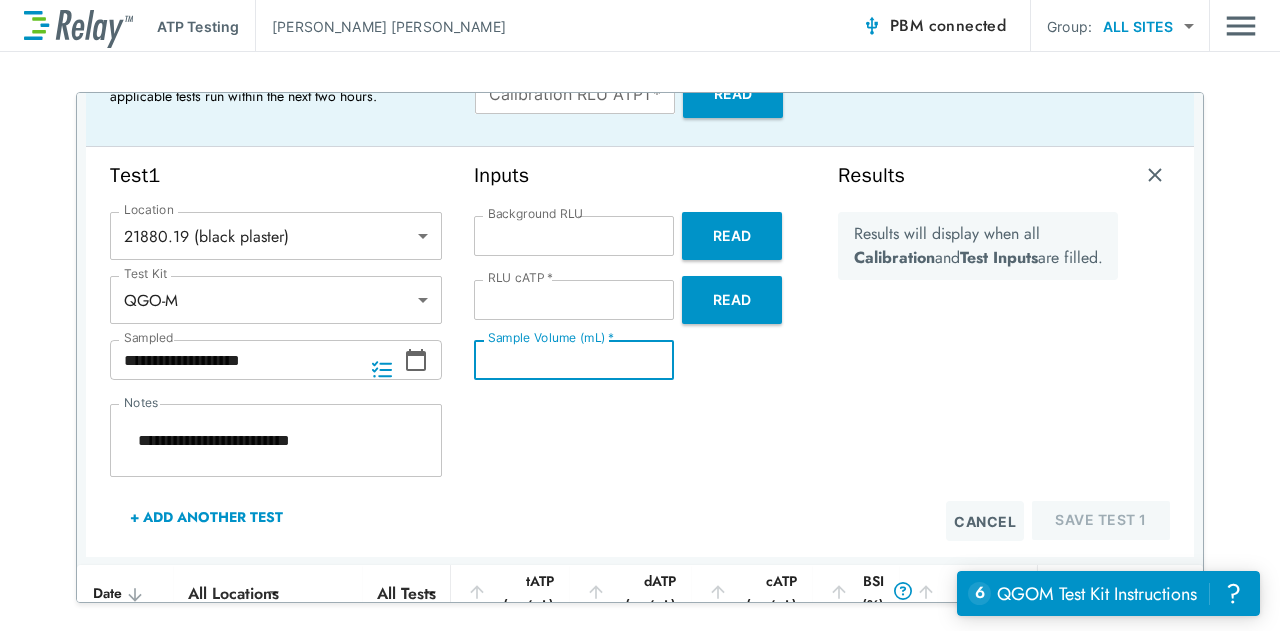 scroll, scrollTop: 64, scrollLeft: 0, axis: vertical 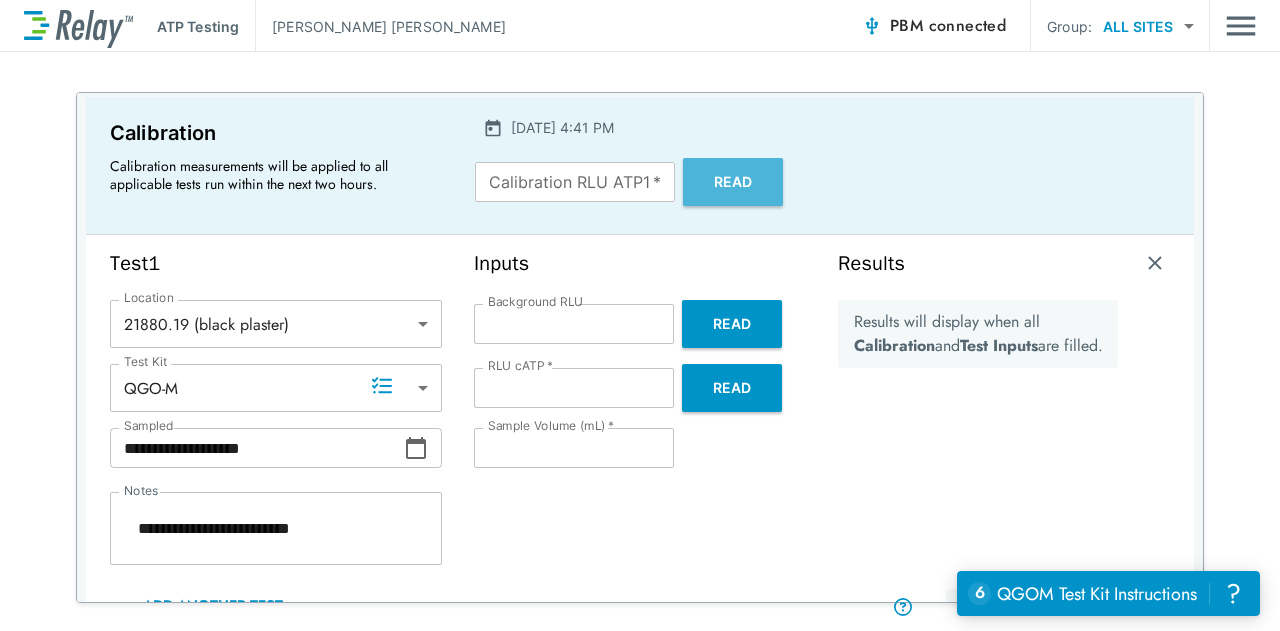 click on "Read" at bounding box center [733, 182] 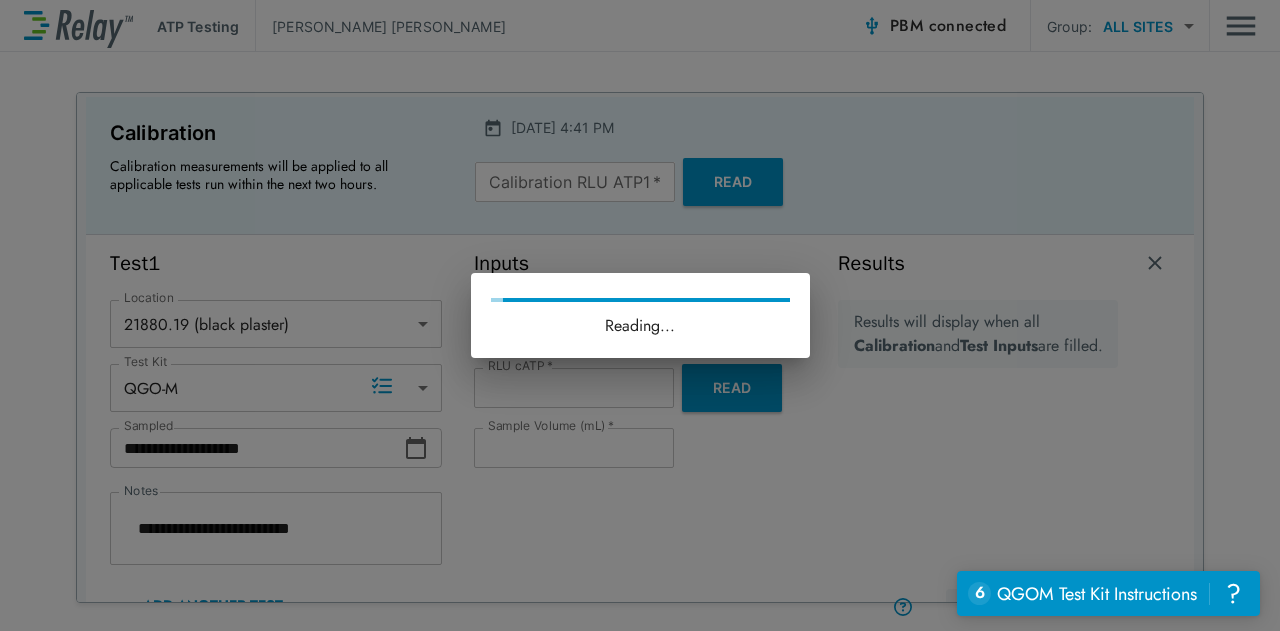type on "*" 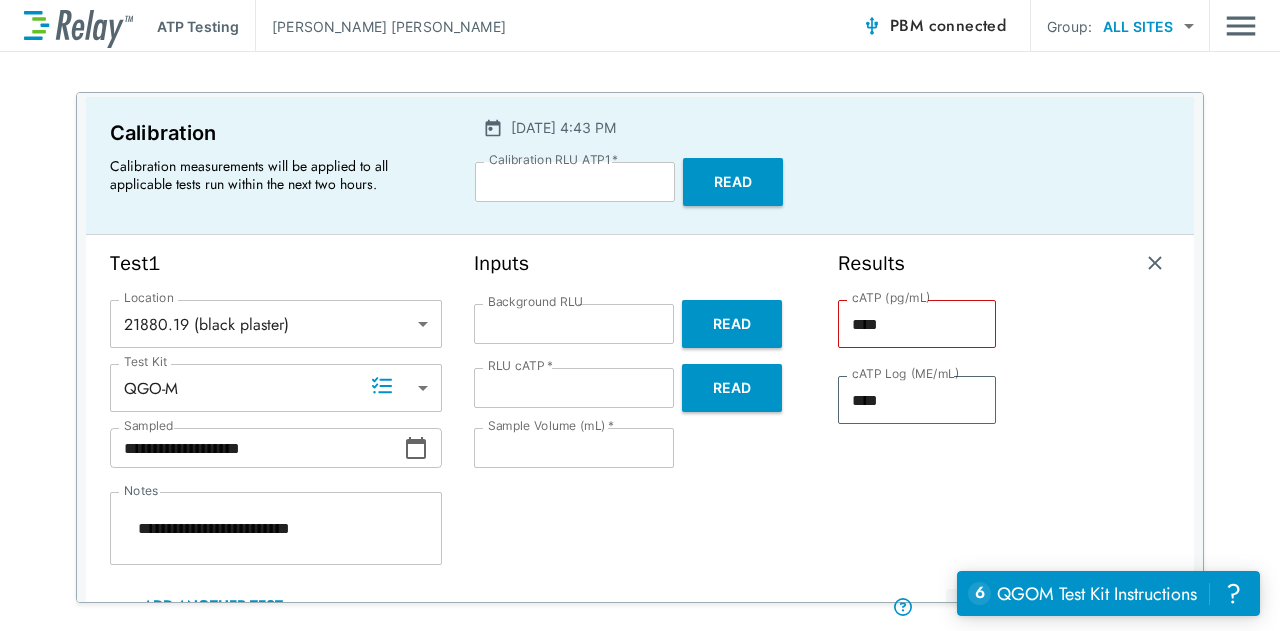 click on "**********" at bounding box center [640, 315] 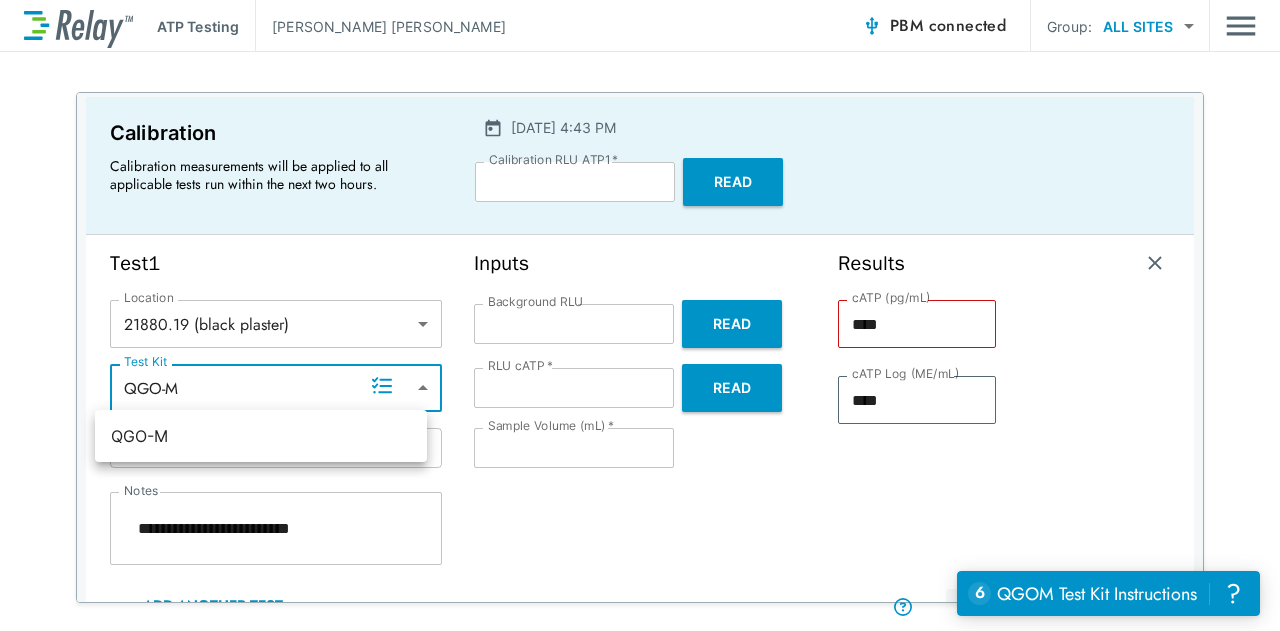 click at bounding box center (640, 315) 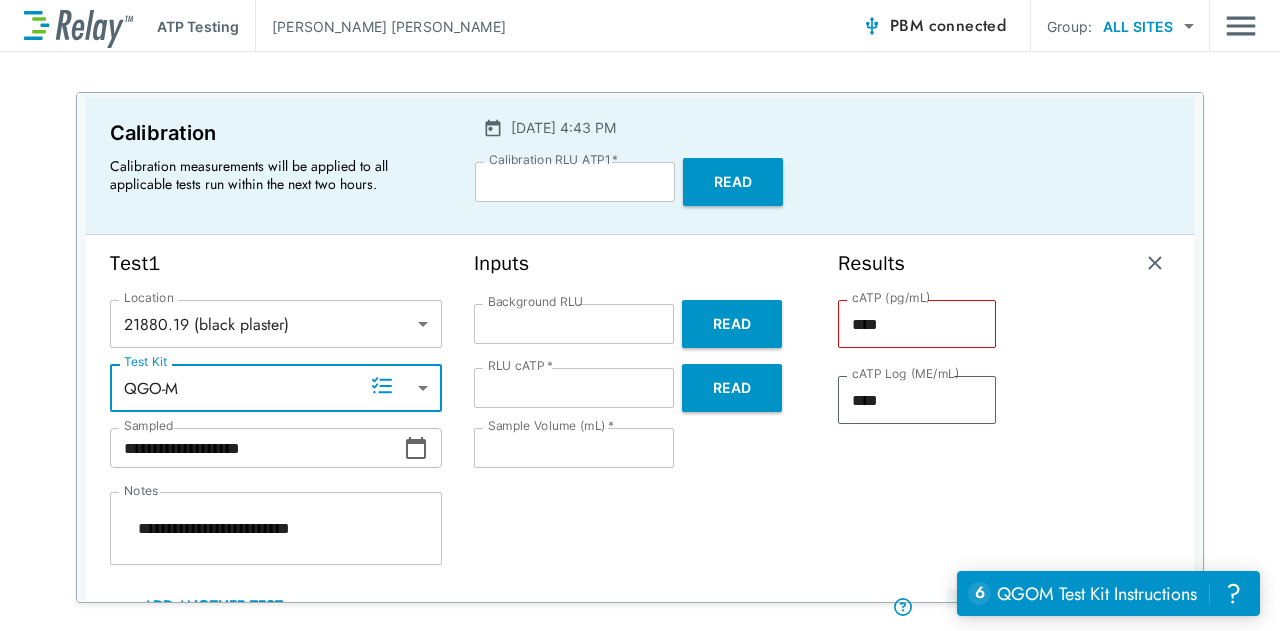 click on "Inputs Background RLU * Background RLU Read RLU cATP   * ***** RLU cATP   * Read Sample Volume (mL)   * * Sample Volume (mL)   *" at bounding box center [640, 440] 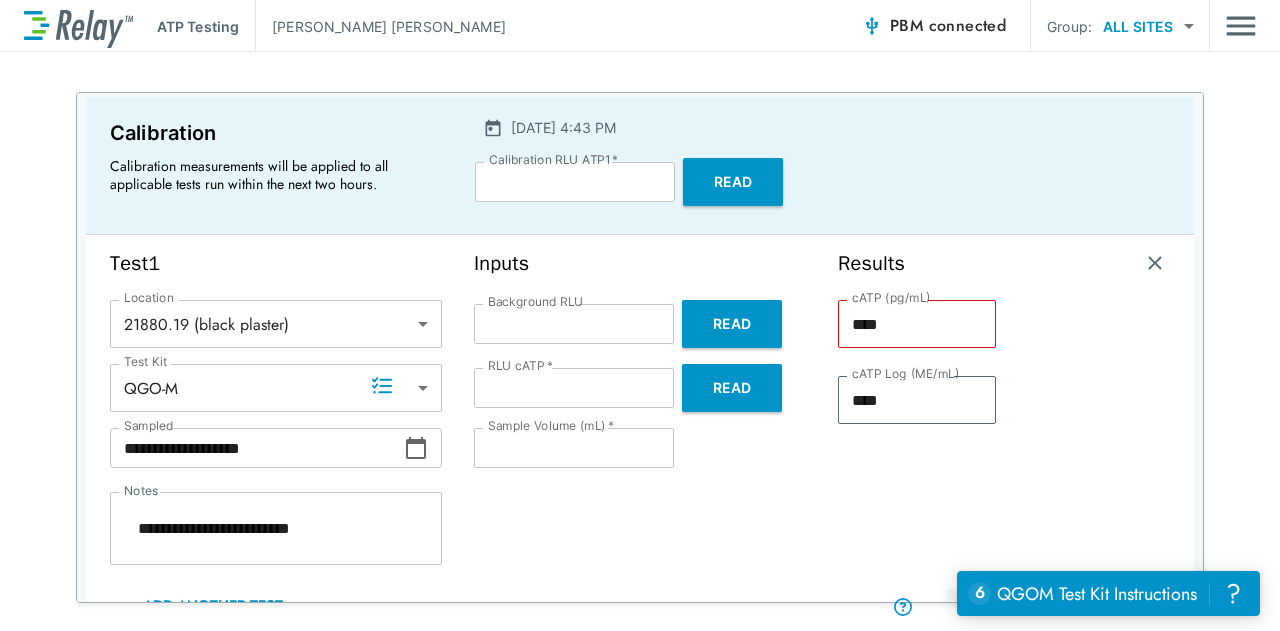 click at bounding box center [1155, 263] 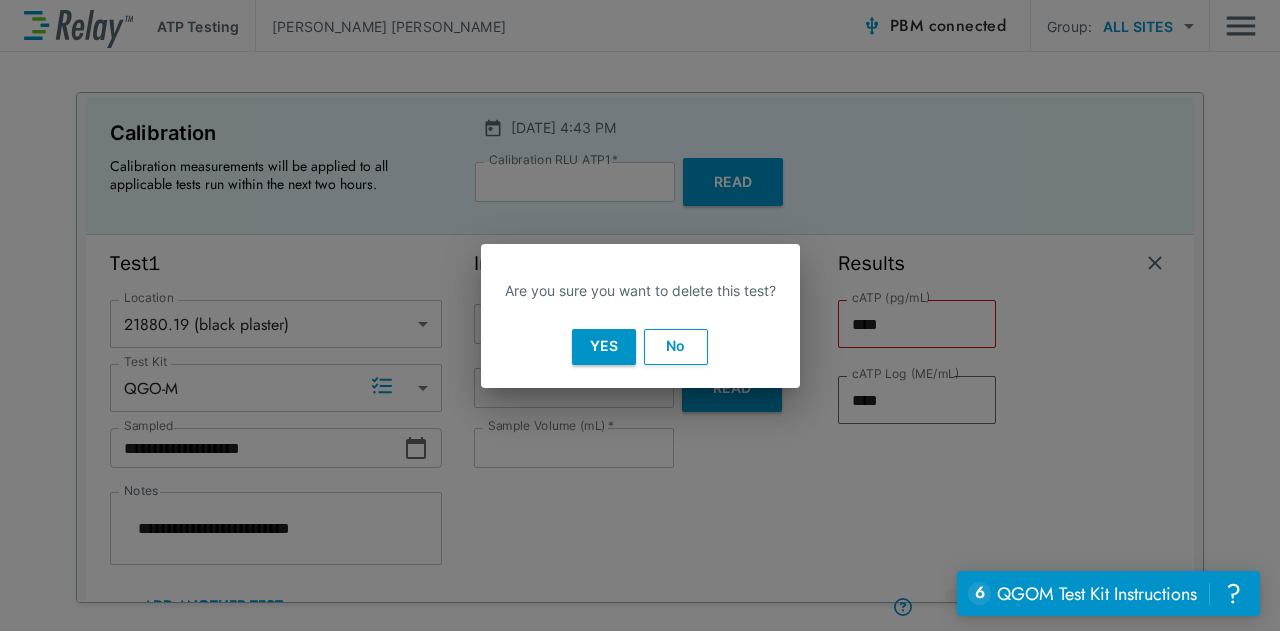 click on "Yes" at bounding box center [604, 347] 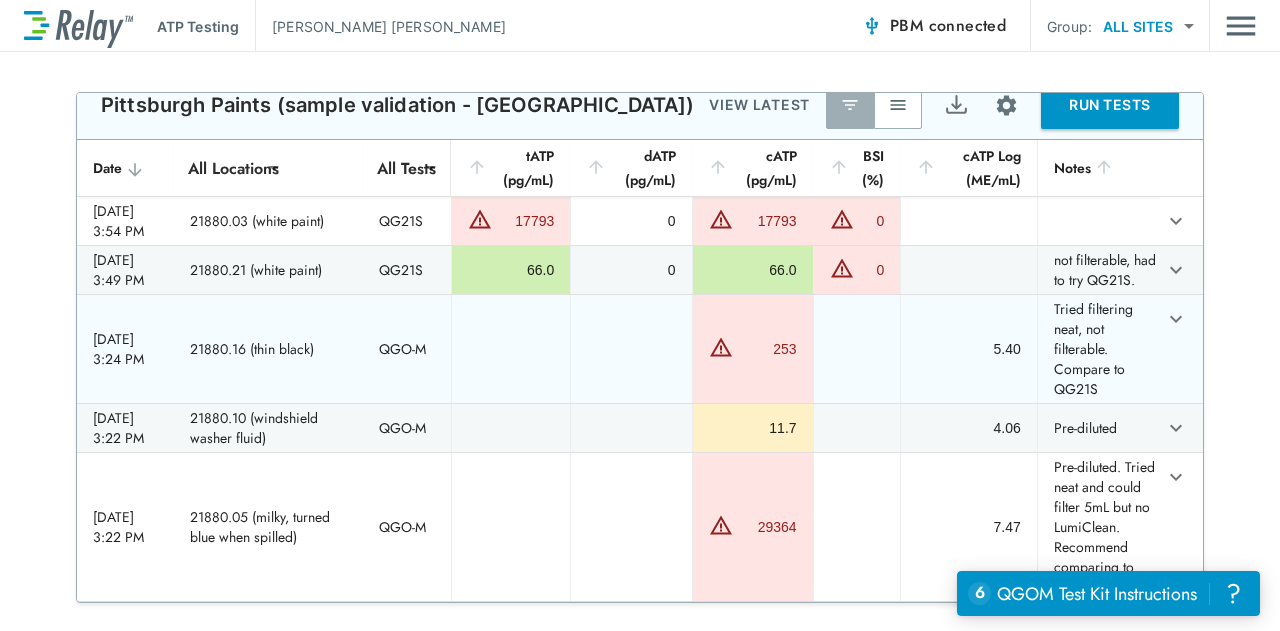scroll, scrollTop: 0, scrollLeft: 0, axis: both 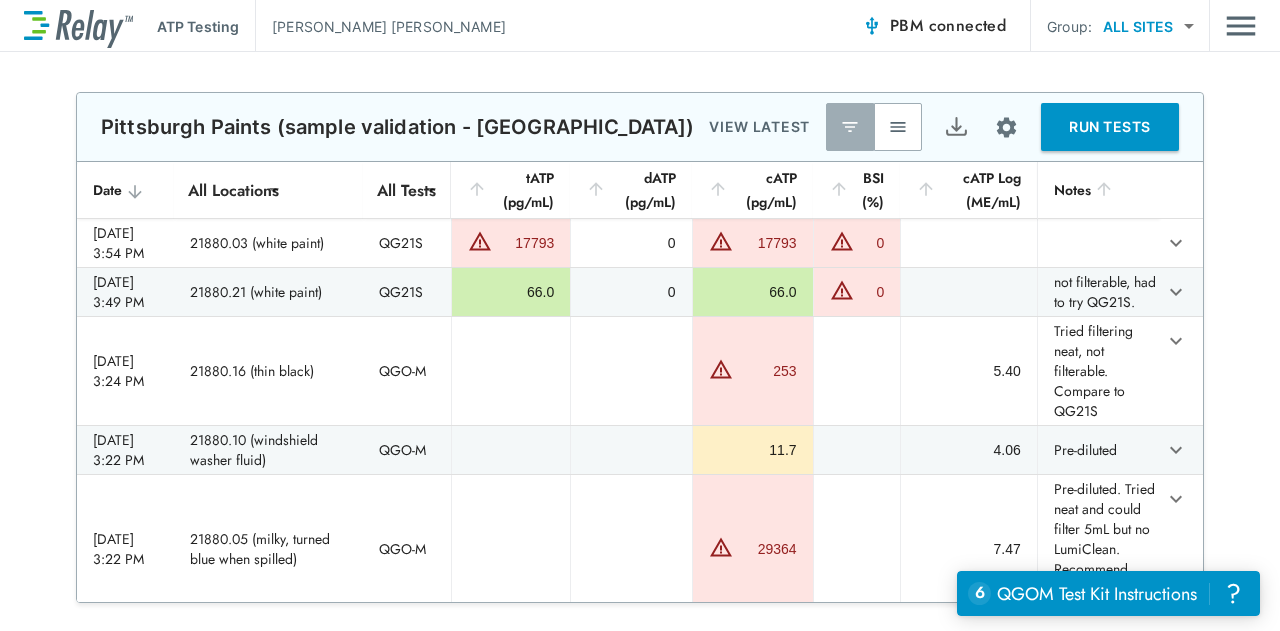 click at bounding box center (1006, 127) 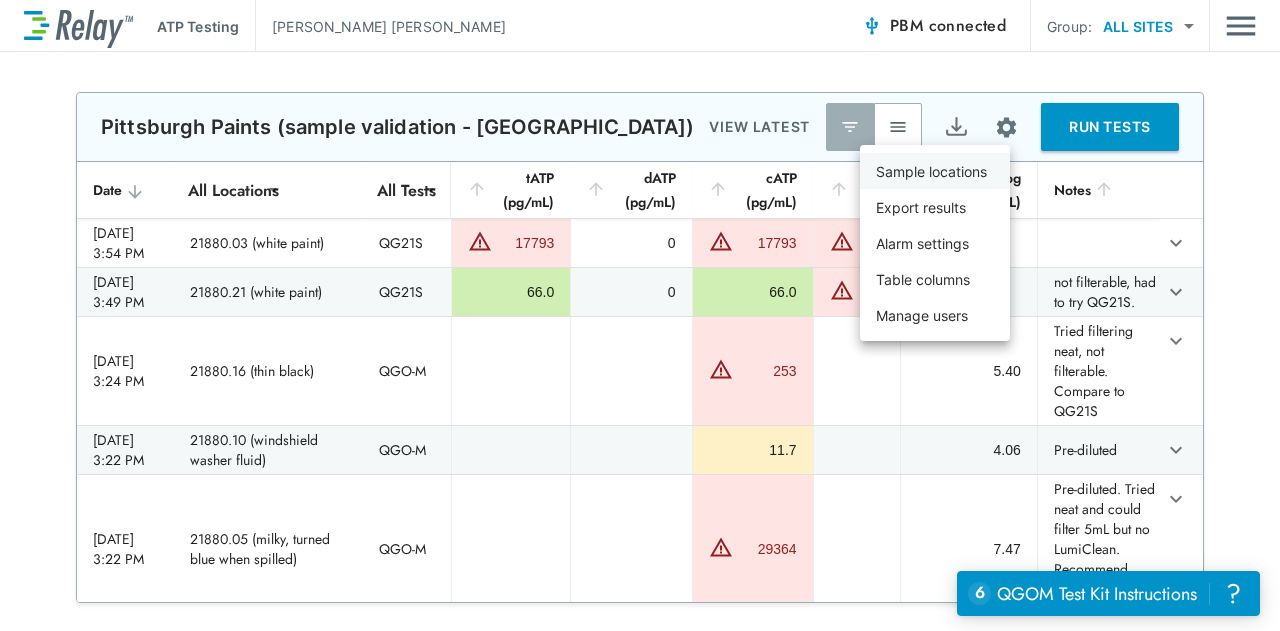 click on "Sample locations" at bounding box center (931, 171) 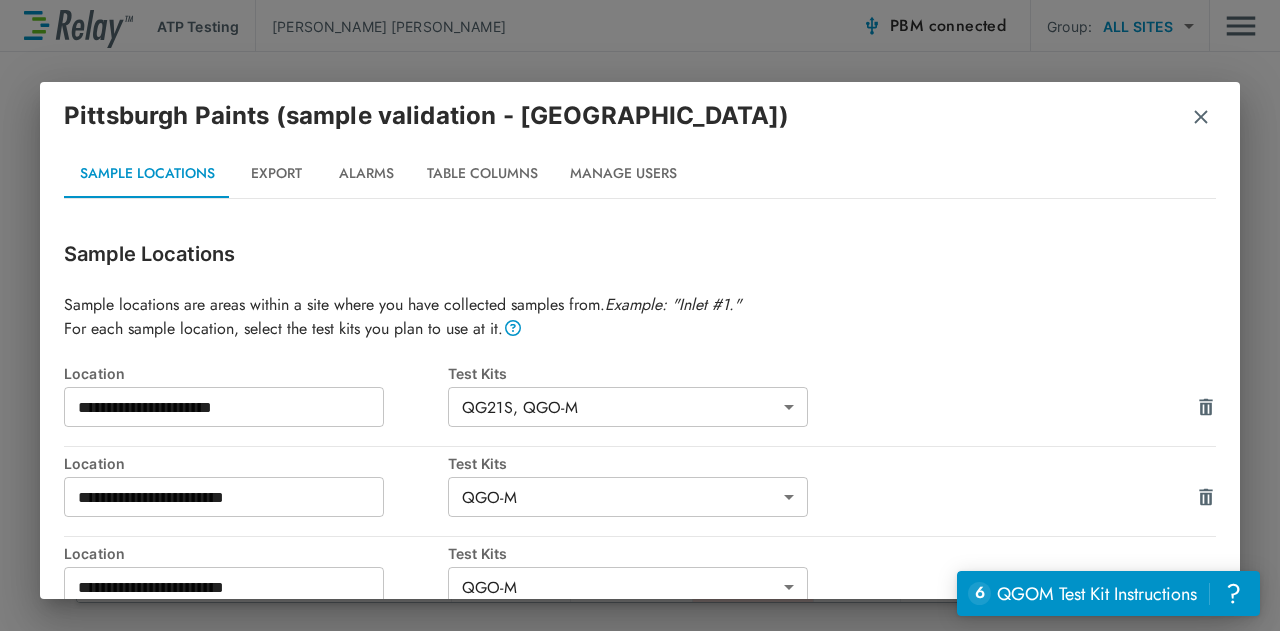 type on "*" 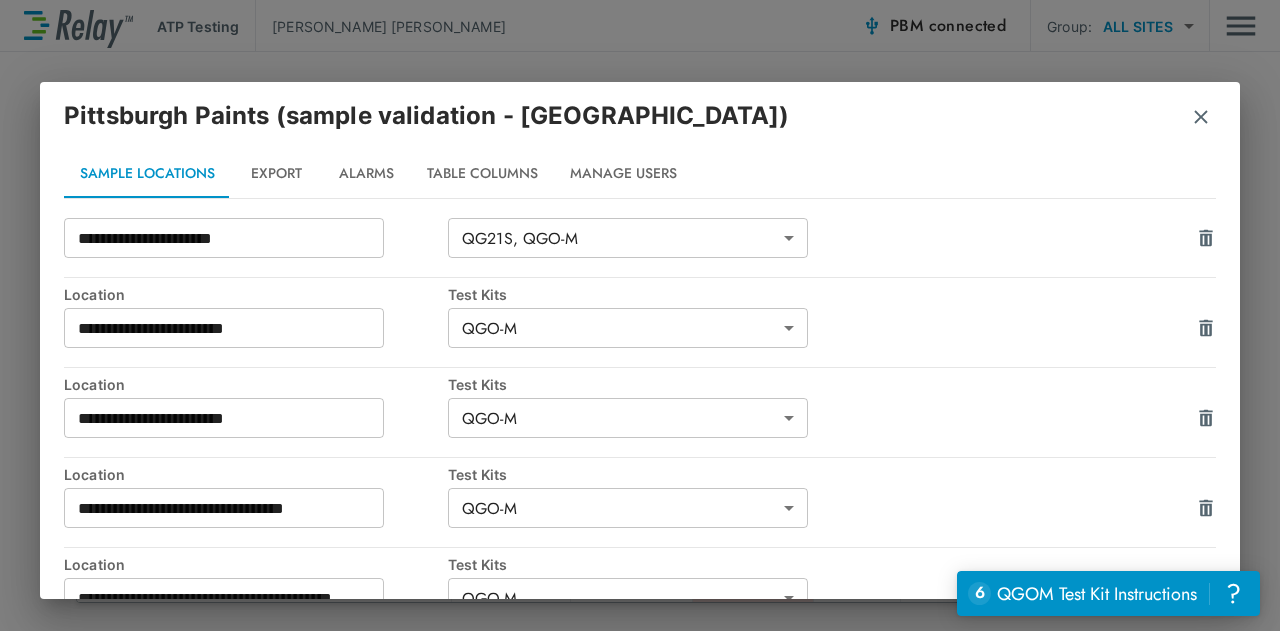 scroll, scrollTop: 170, scrollLeft: 0, axis: vertical 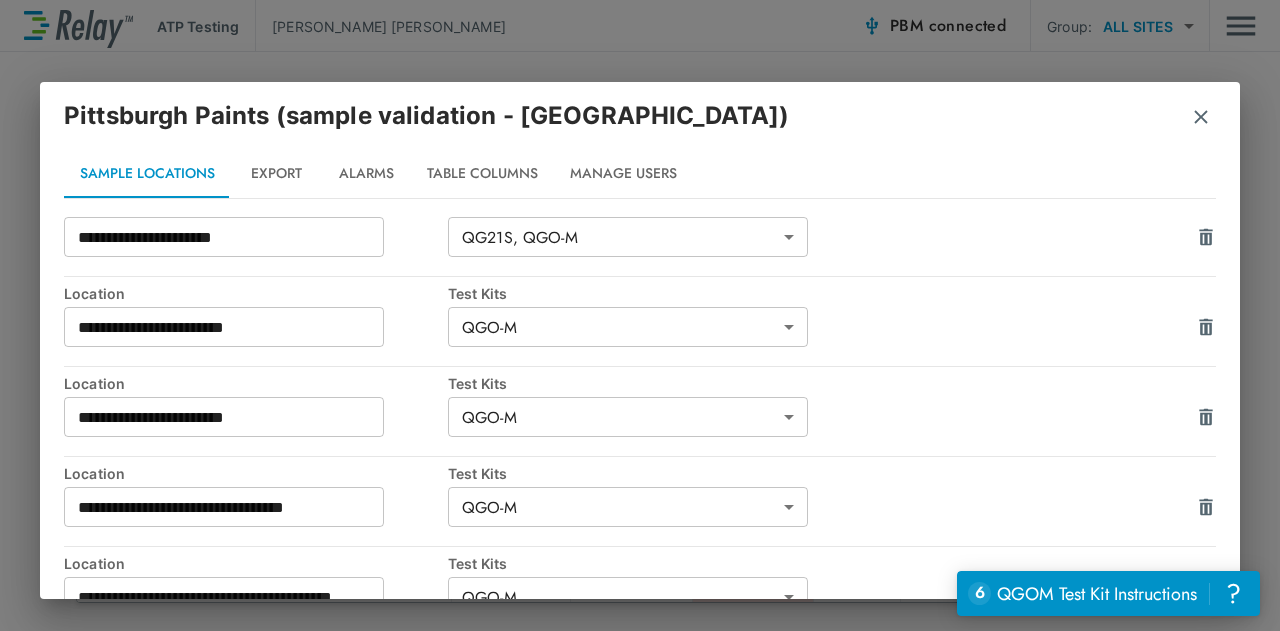 click on "**********" at bounding box center (640, 315) 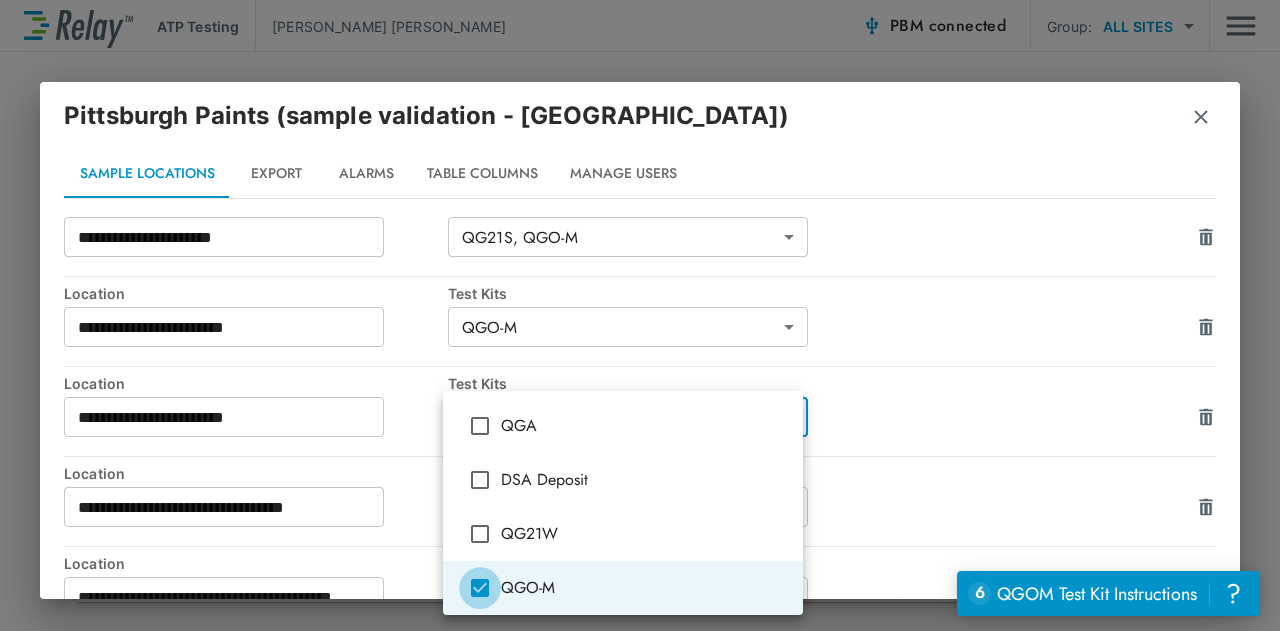 type on "*" 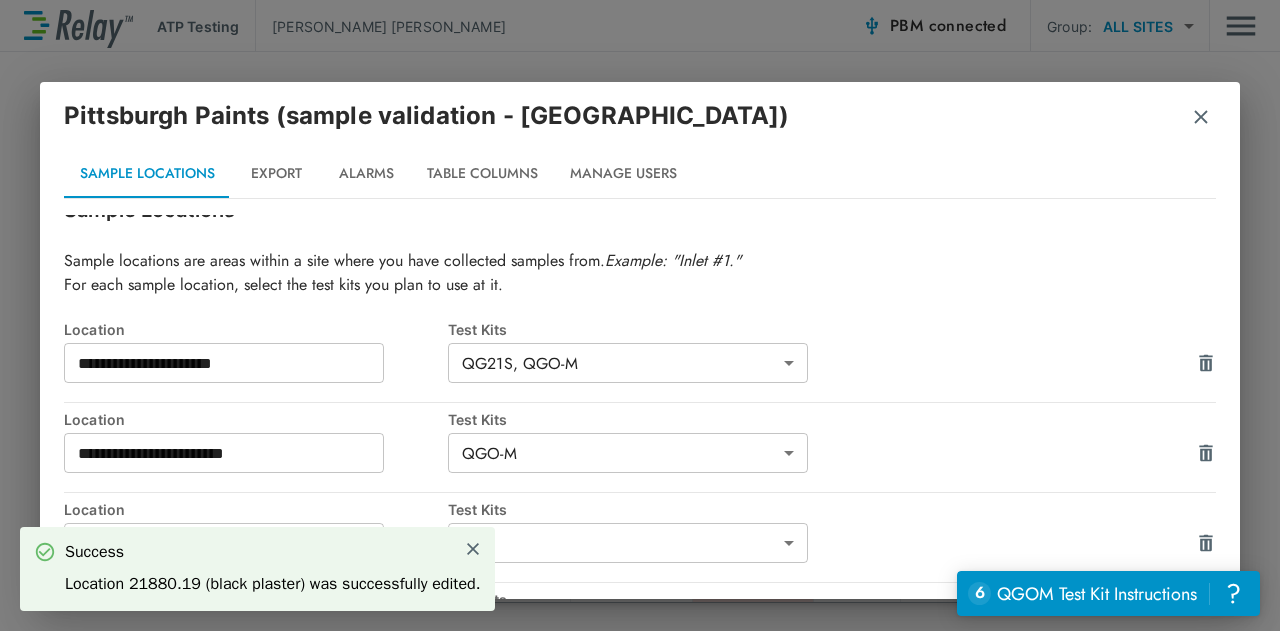 scroll, scrollTop: 170, scrollLeft: 0, axis: vertical 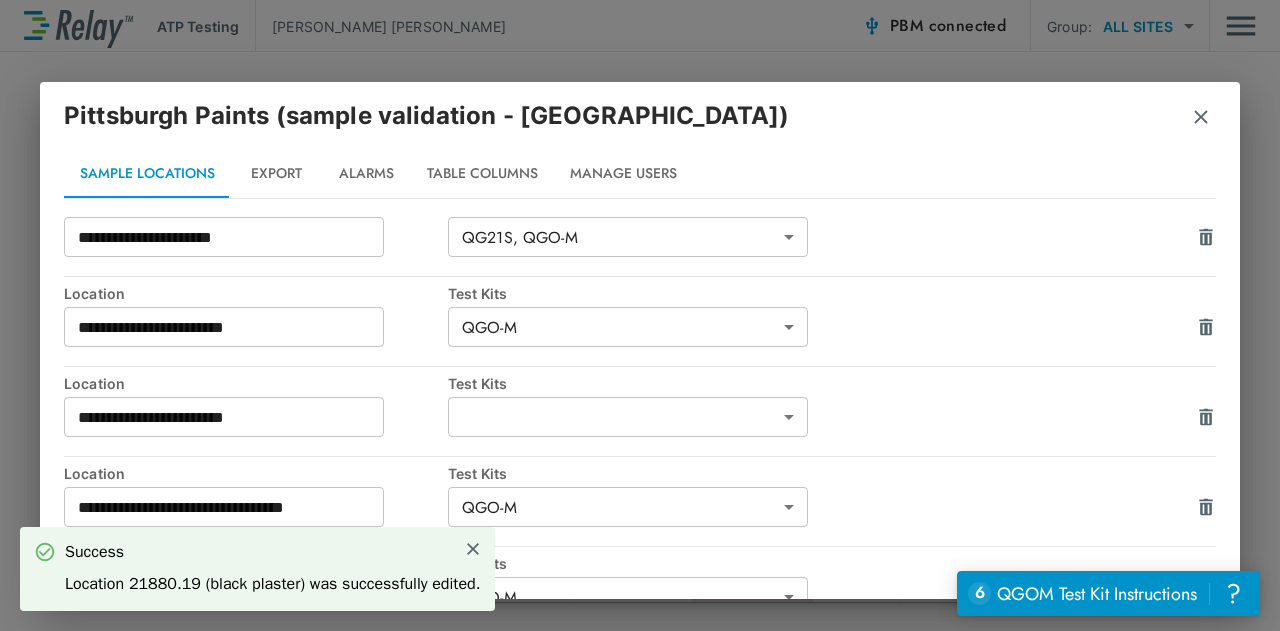 click on "**********" at bounding box center (640, 315) 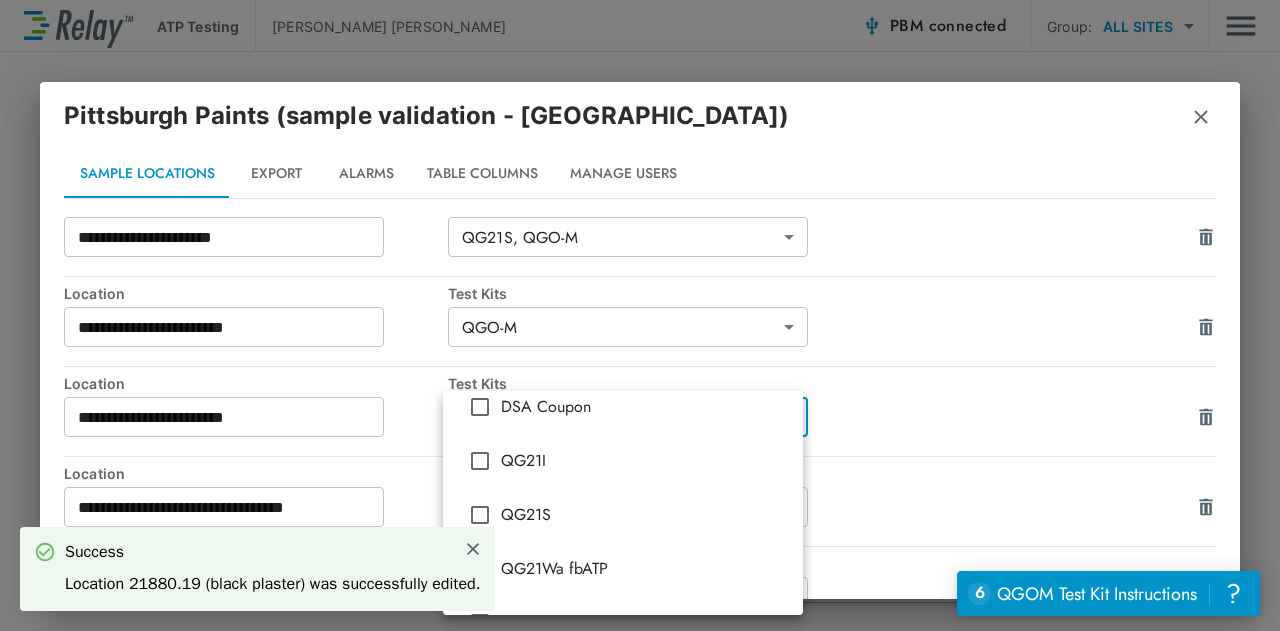 scroll, scrollTop: 344, scrollLeft: 0, axis: vertical 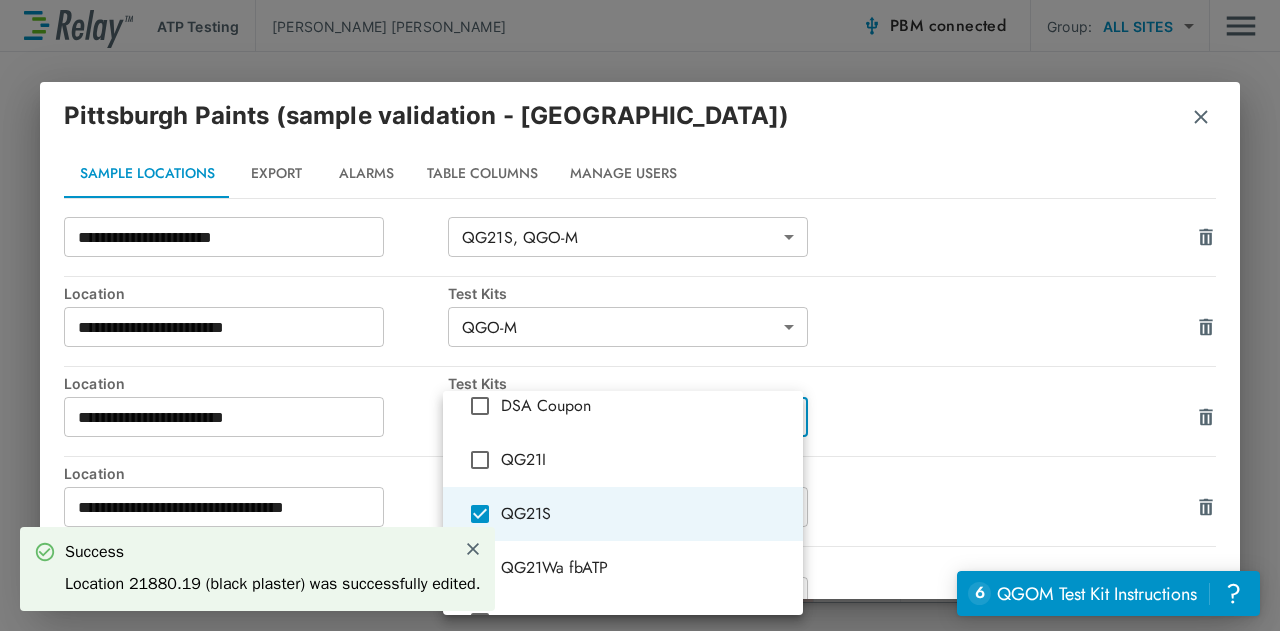 type on "*" 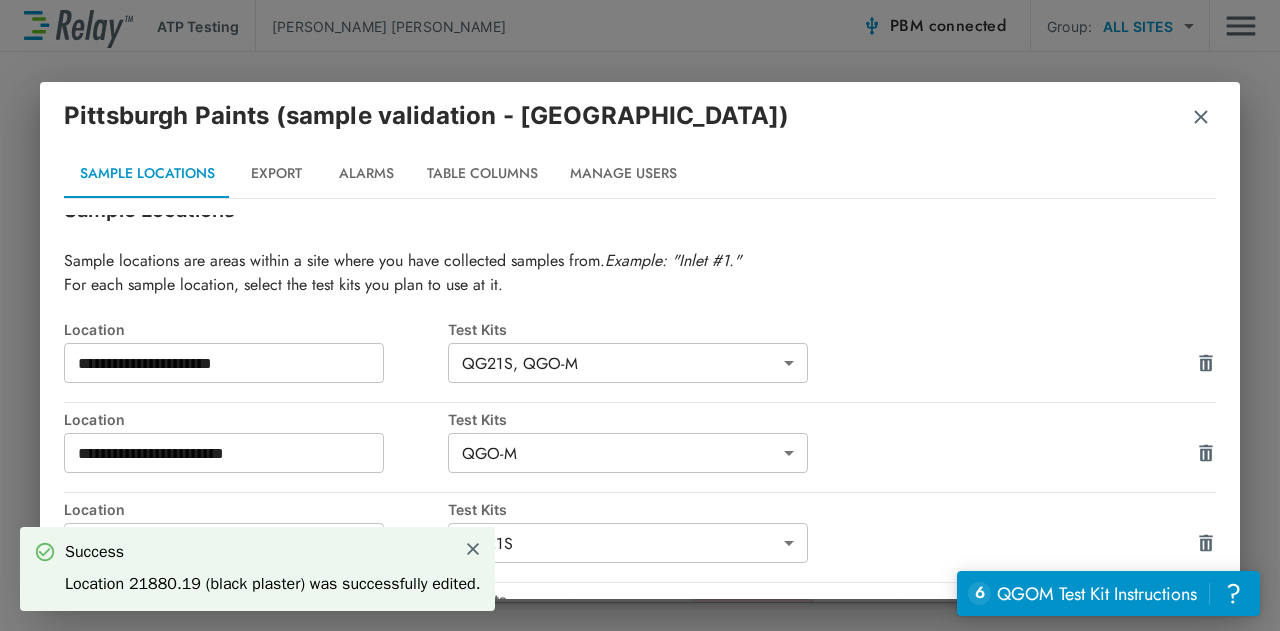 scroll, scrollTop: 170, scrollLeft: 0, axis: vertical 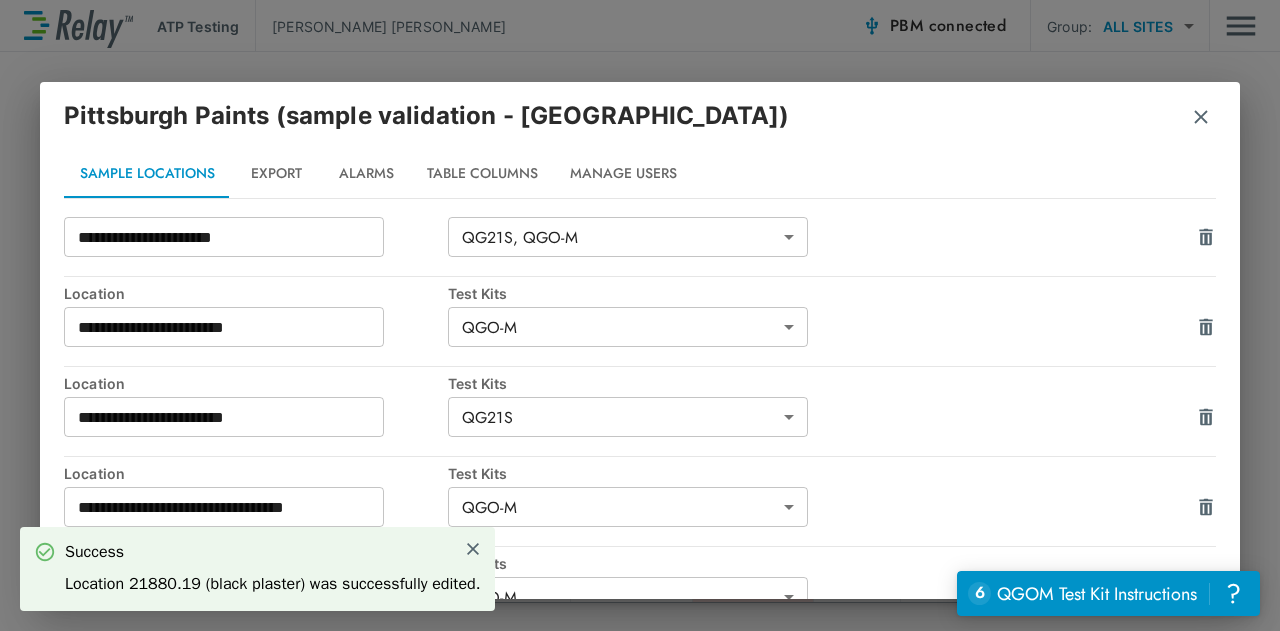 click at bounding box center [1201, 117] 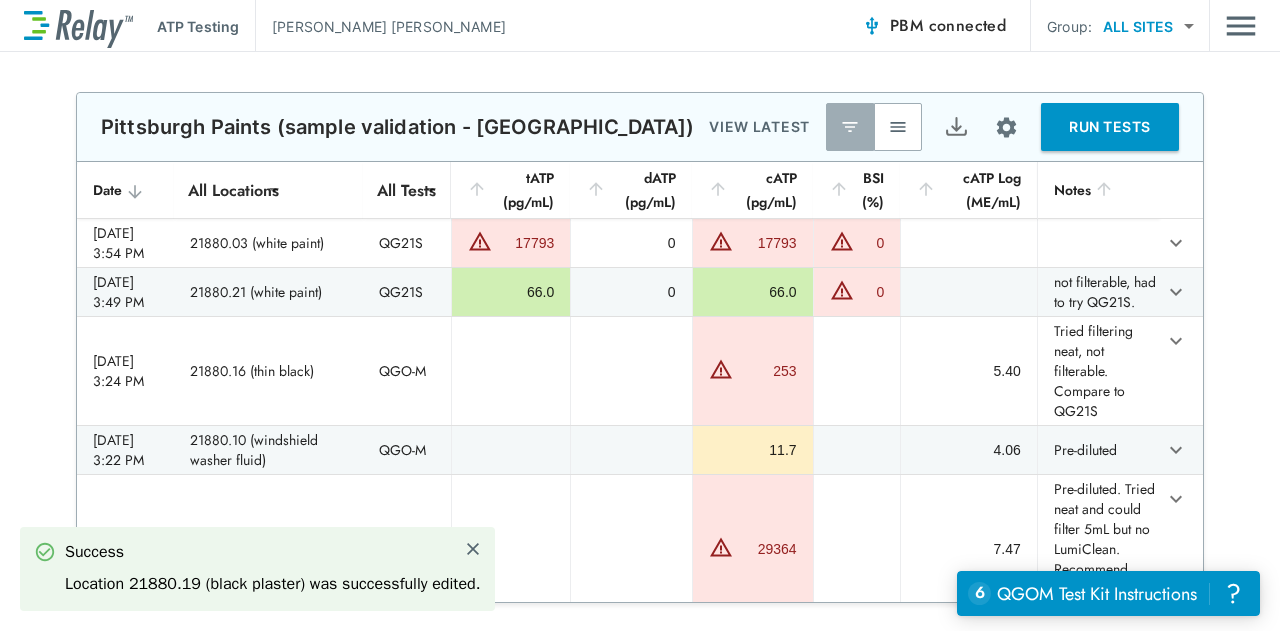 type on "*" 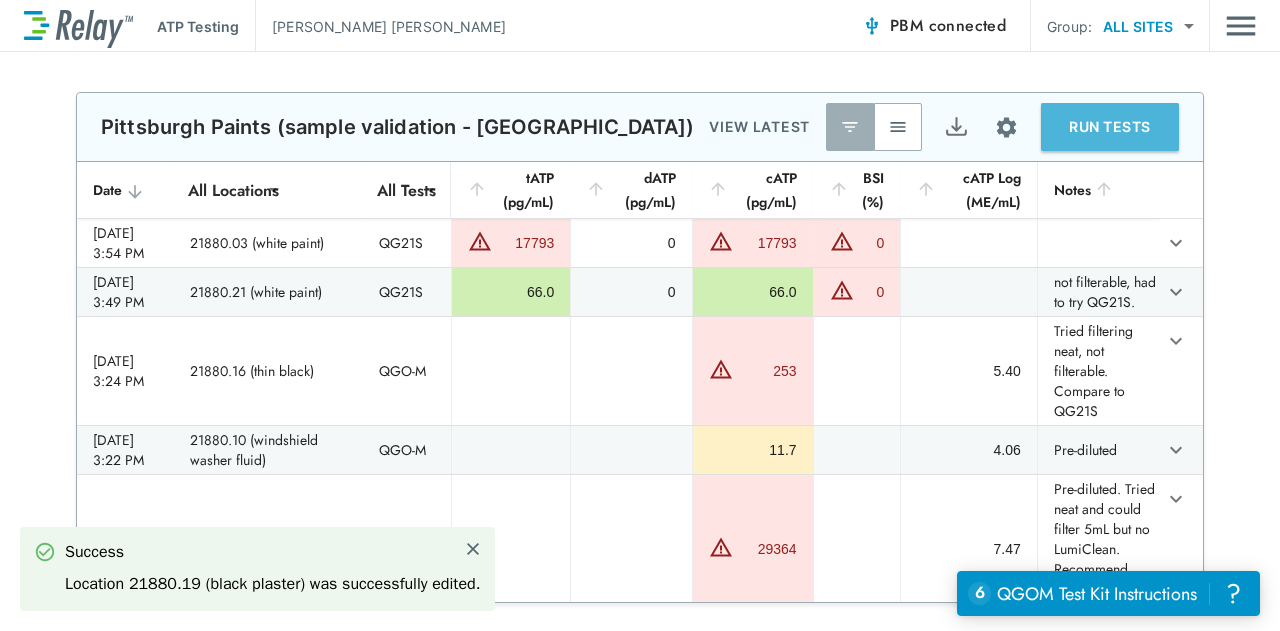 click on "RUN TESTS" at bounding box center (1110, 127) 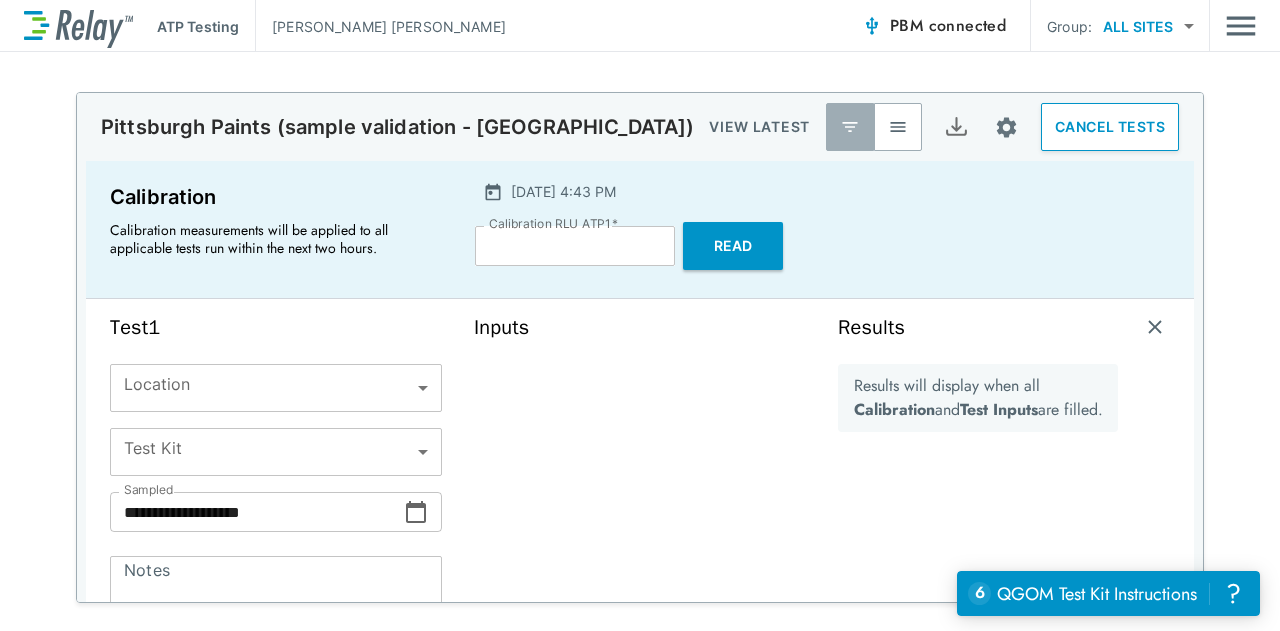 click on "**********" at bounding box center (640, 315) 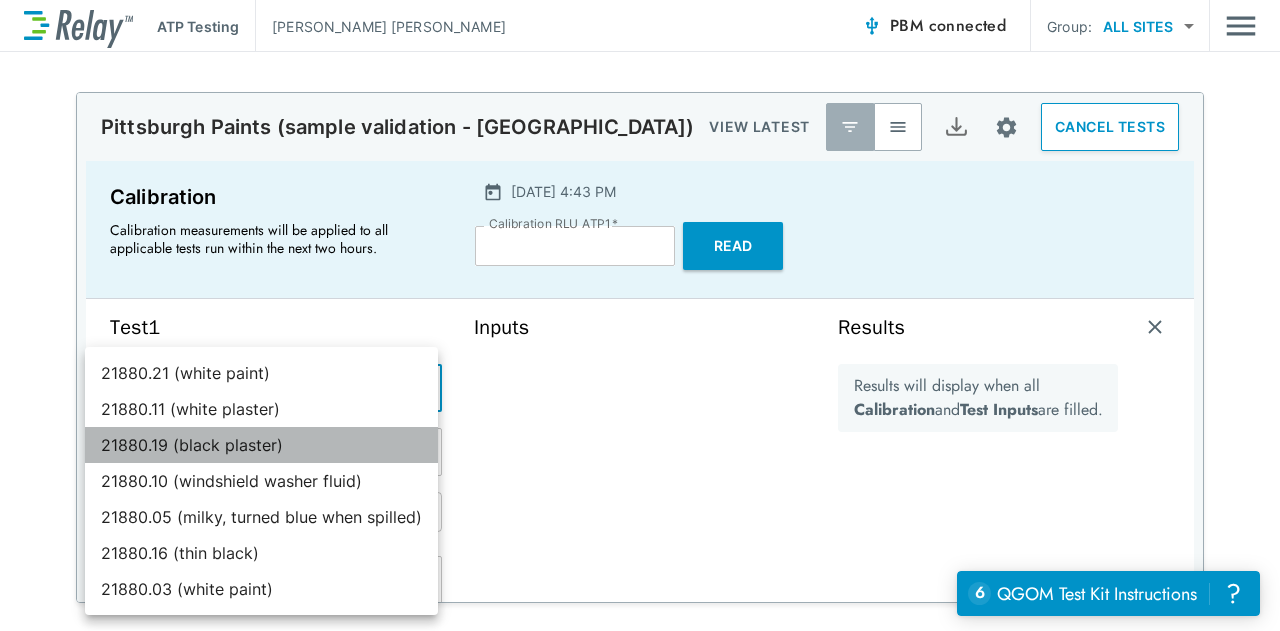 click on "21880.19 (black plaster)" at bounding box center [261, 445] 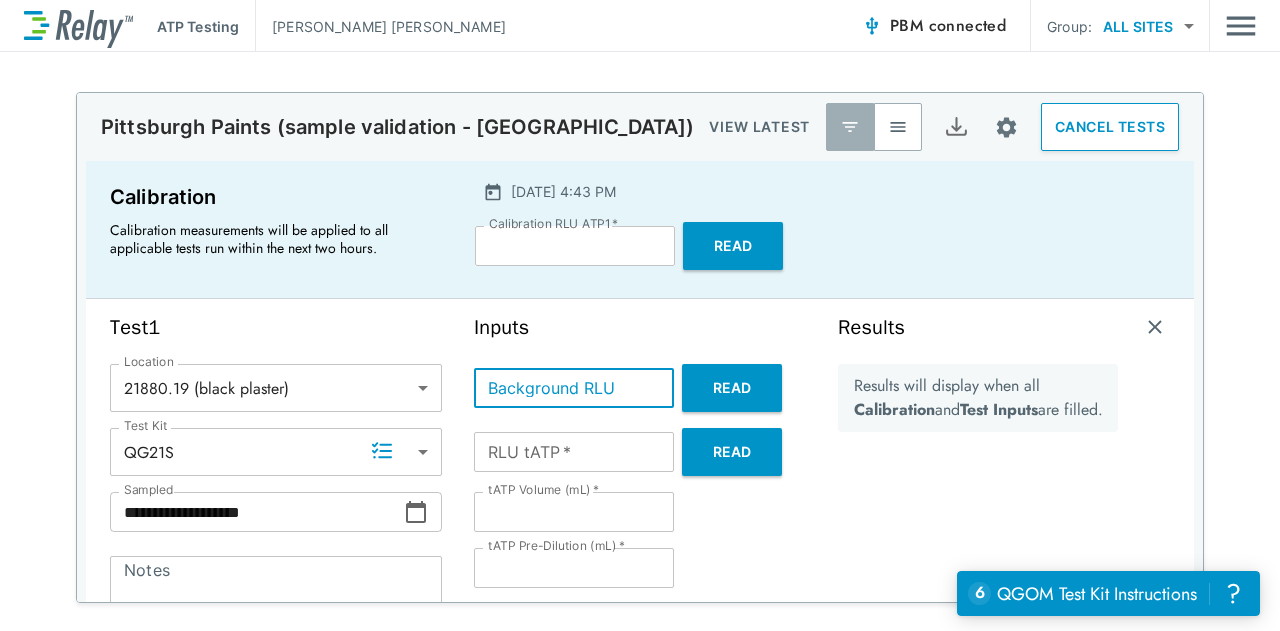 click on "Background RLU" at bounding box center [574, 388] 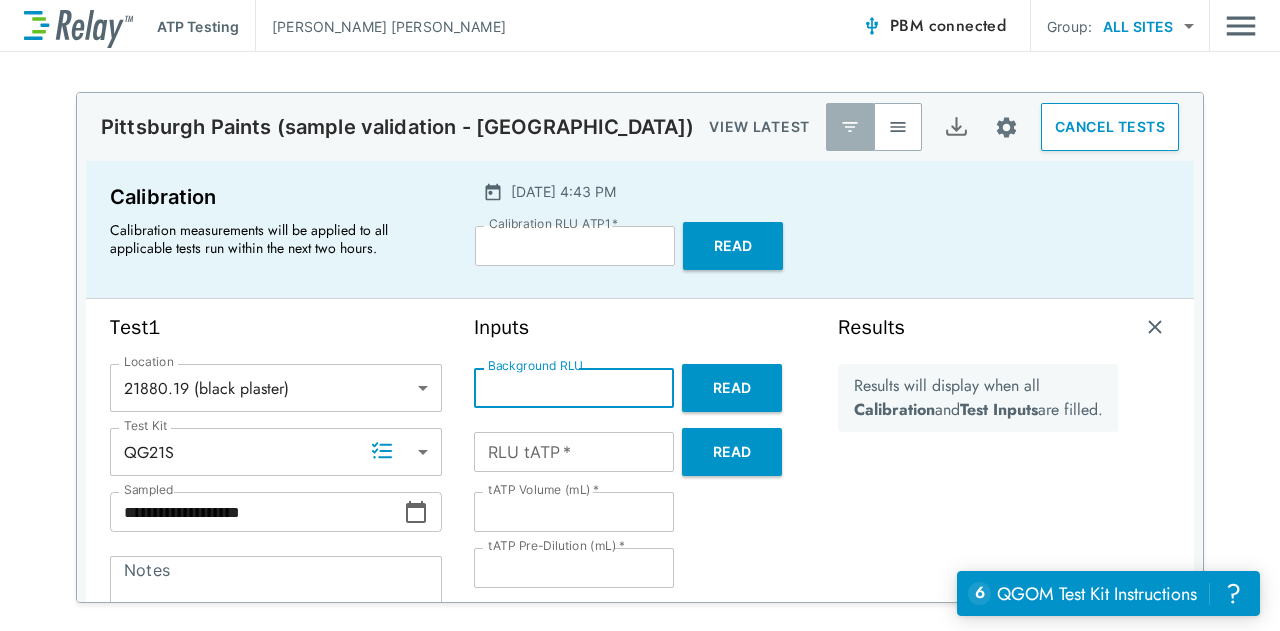 type on "*****" 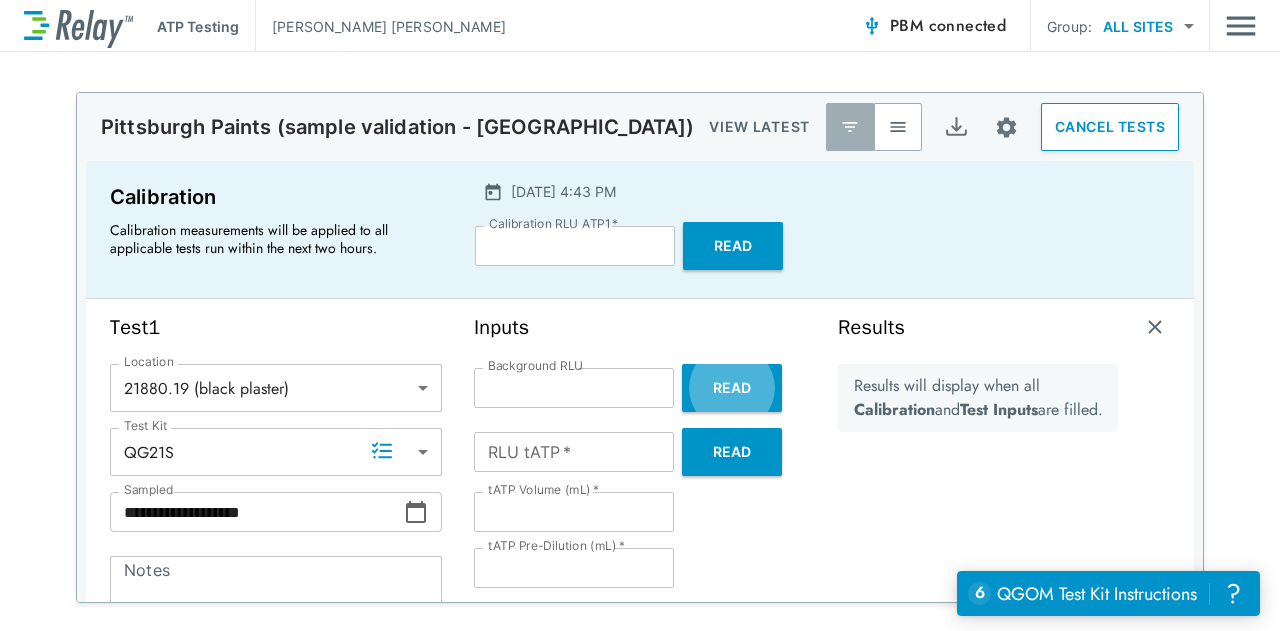 type 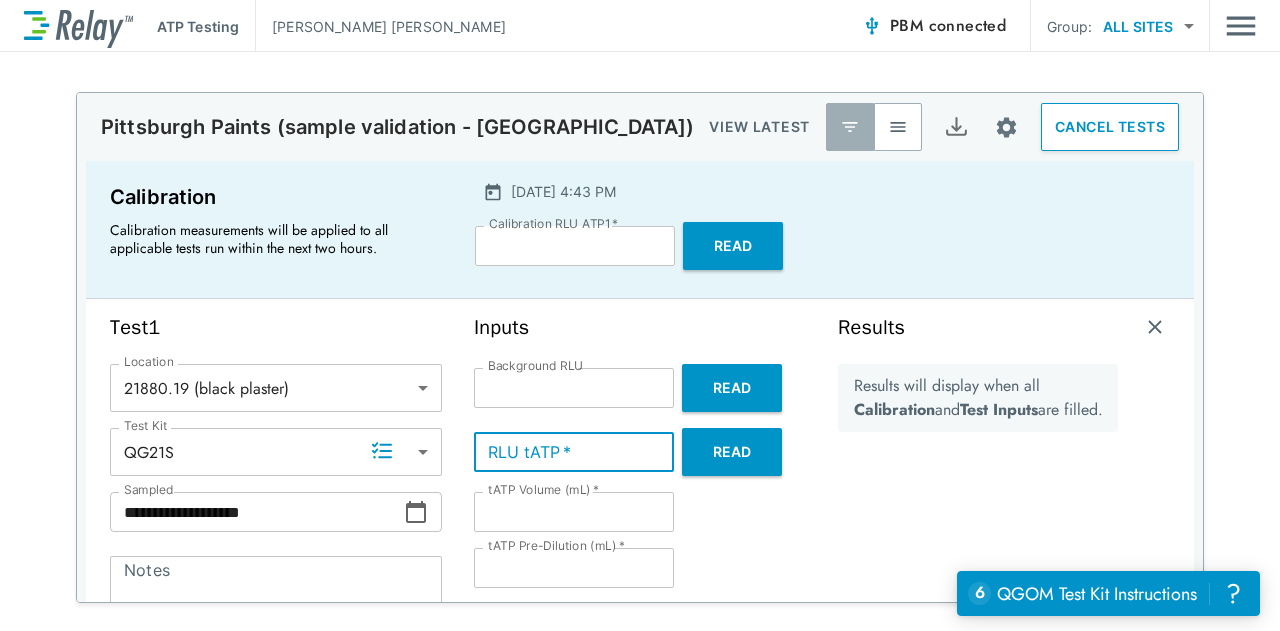 paste on "*****" 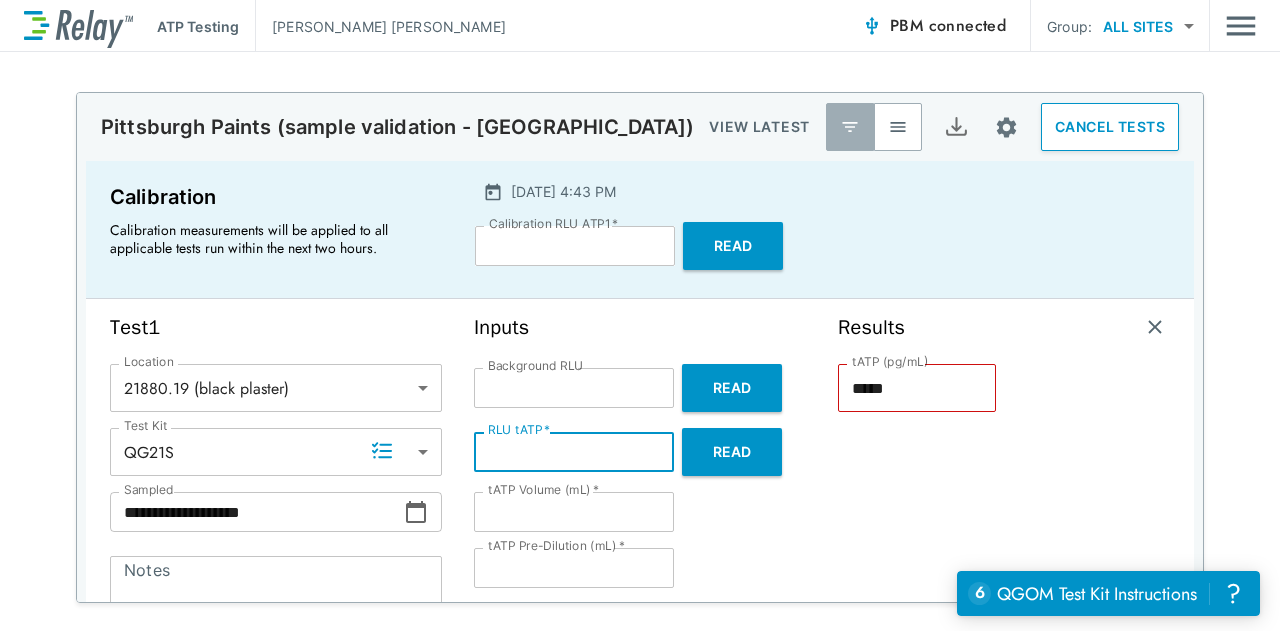 type on "*****" 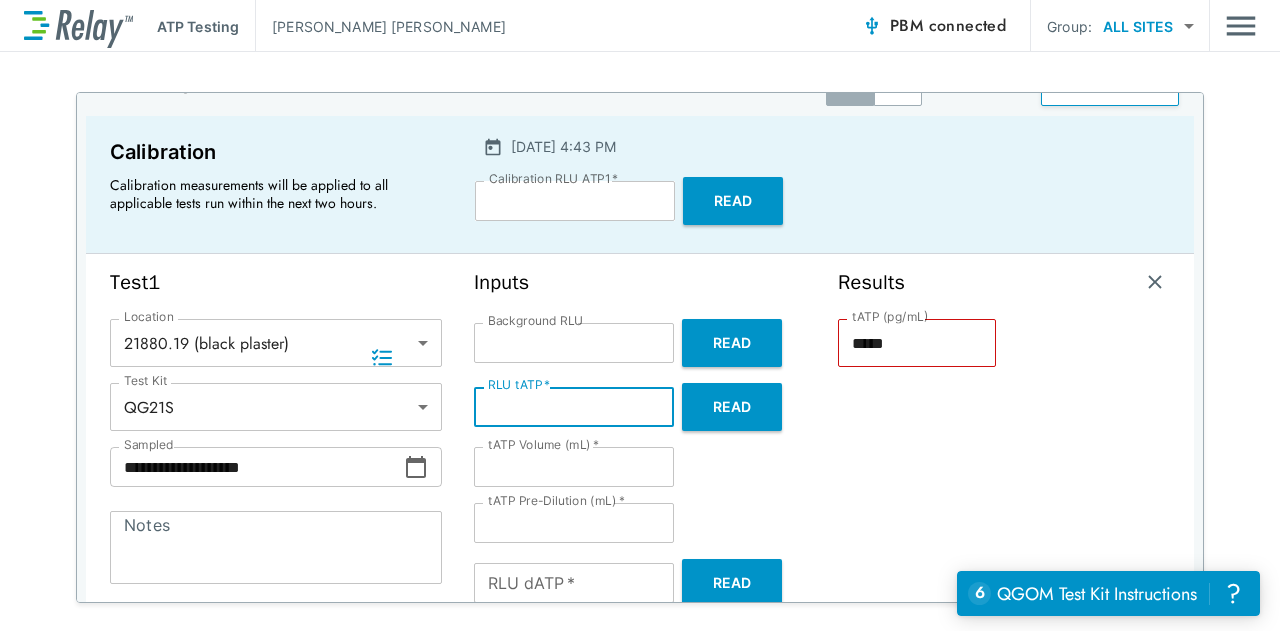 scroll, scrollTop: 110, scrollLeft: 0, axis: vertical 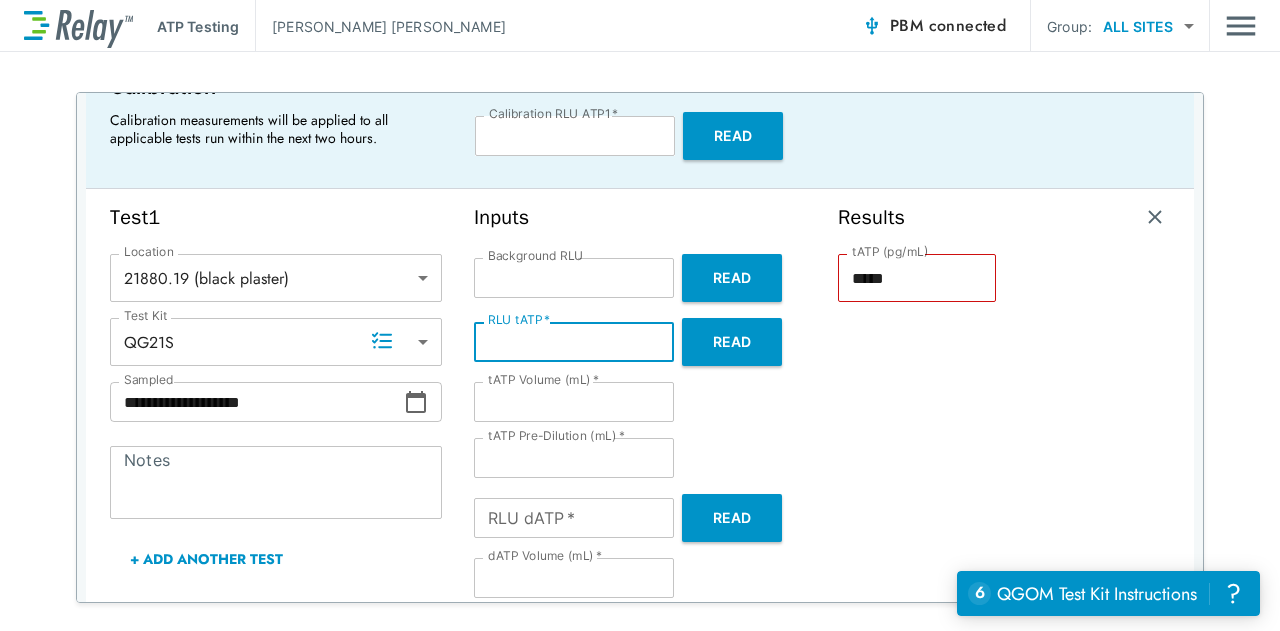 type on "*****" 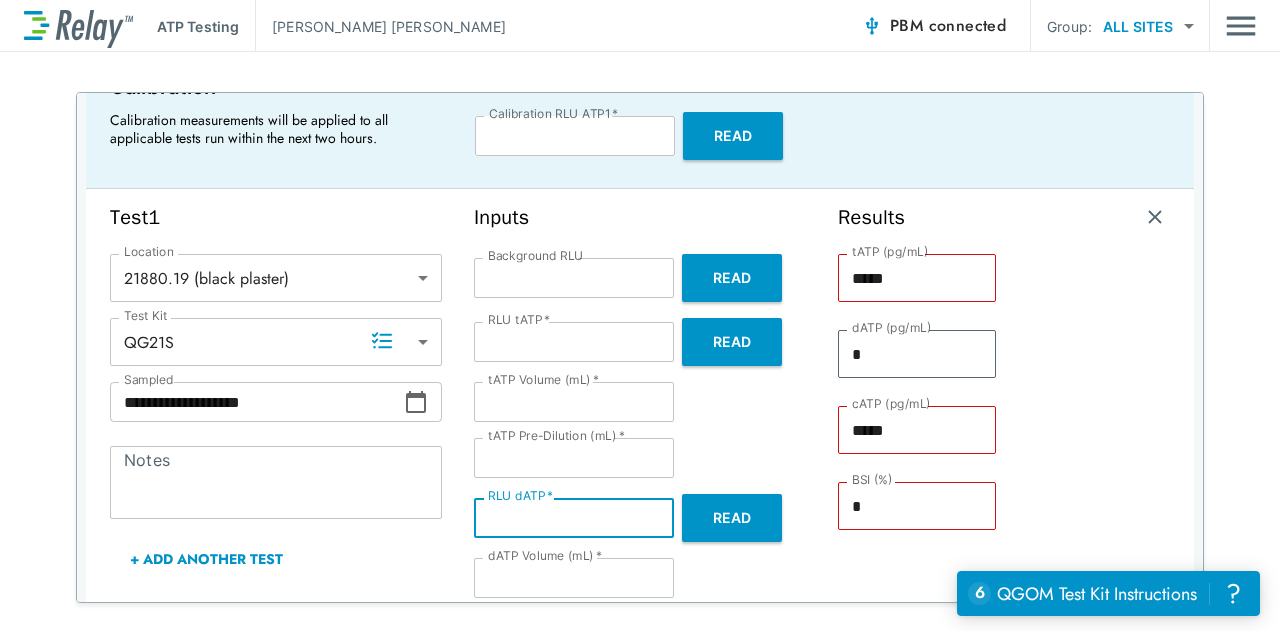 type on "*" 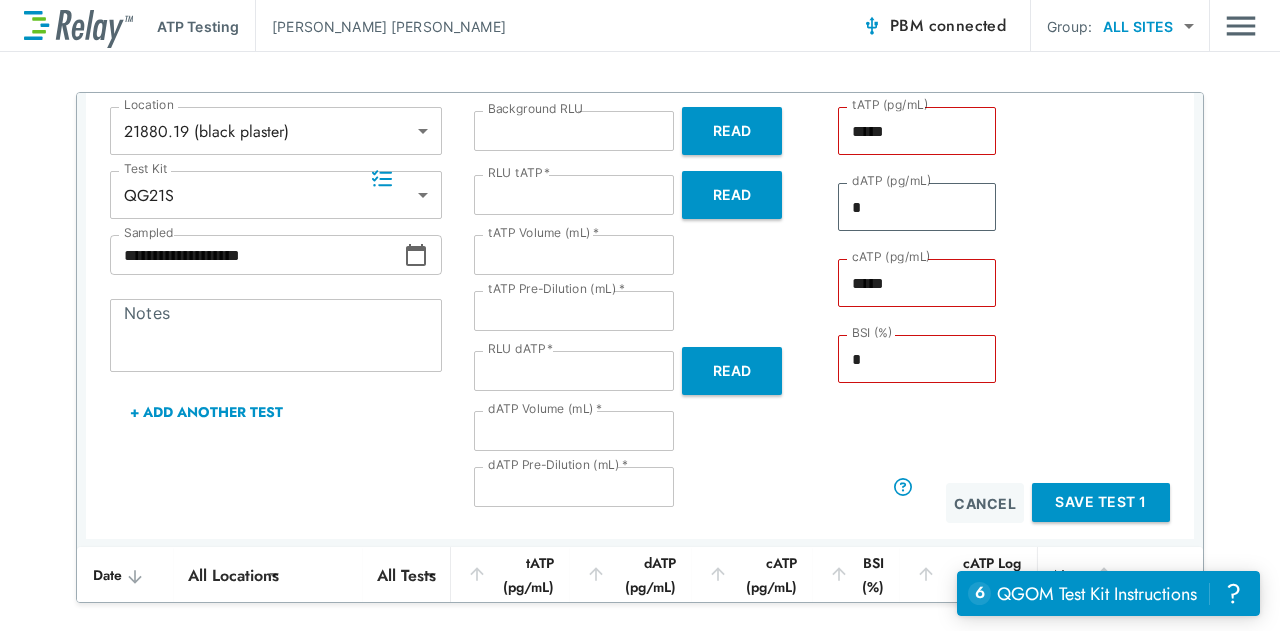 scroll, scrollTop: 272, scrollLeft: 0, axis: vertical 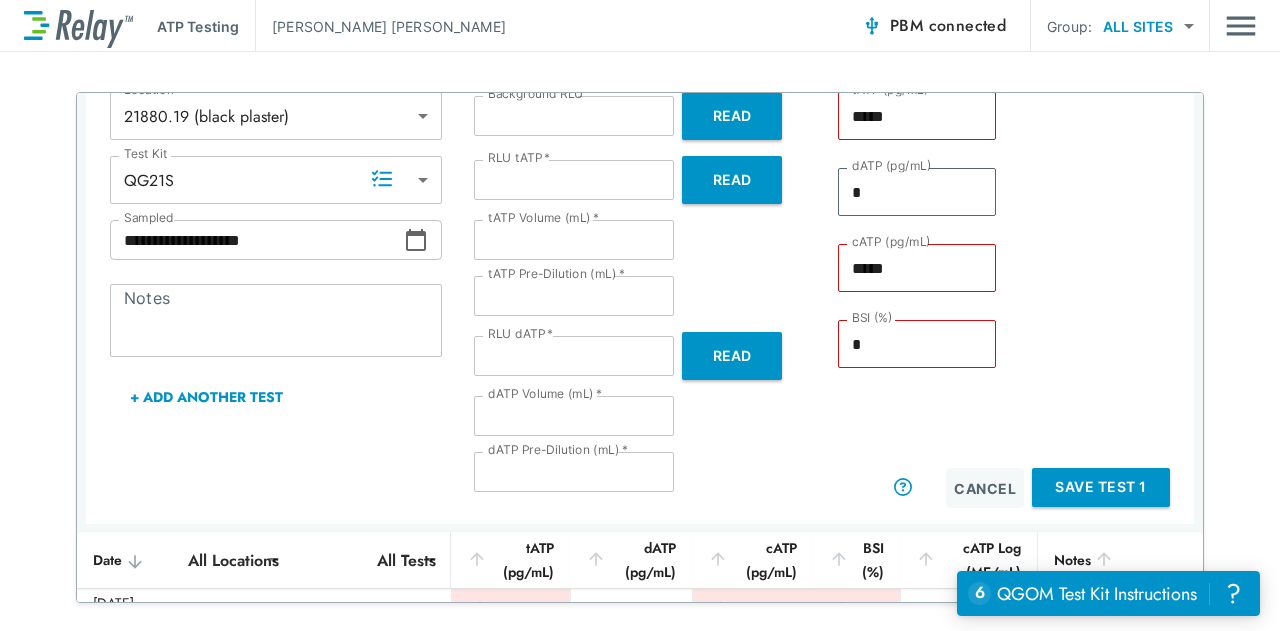 click on "Save Test 1" at bounding box center [1101, 487] 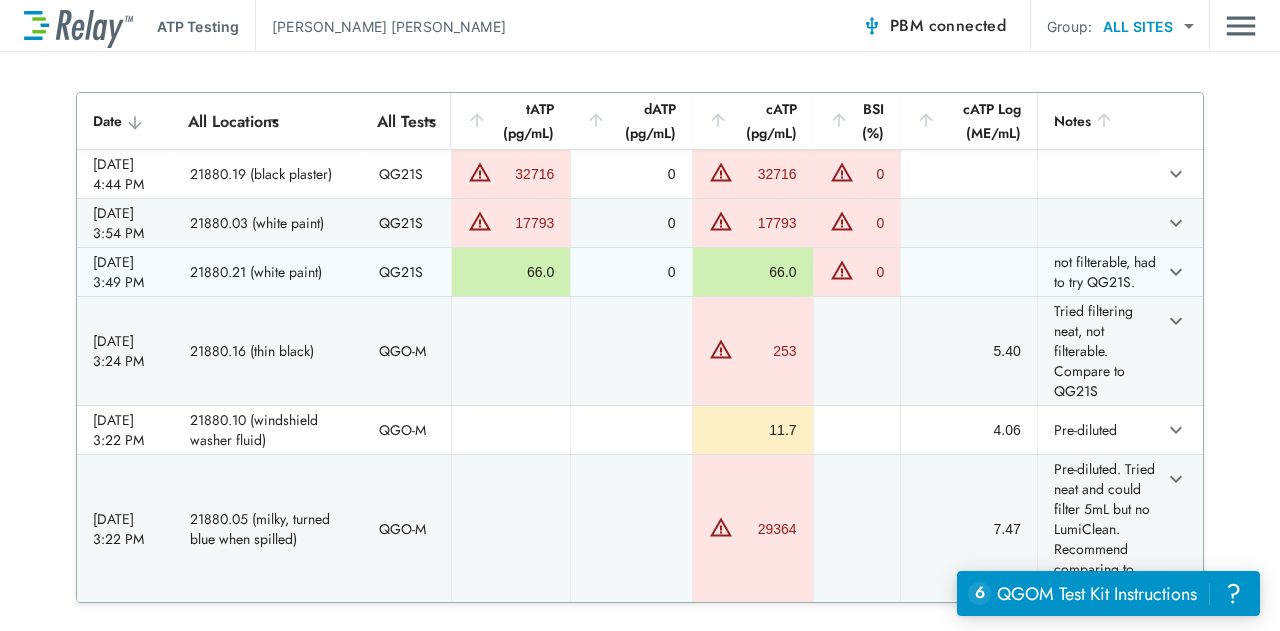 scroll, scrollTop: 0, scrollLeft: 0, axis: both 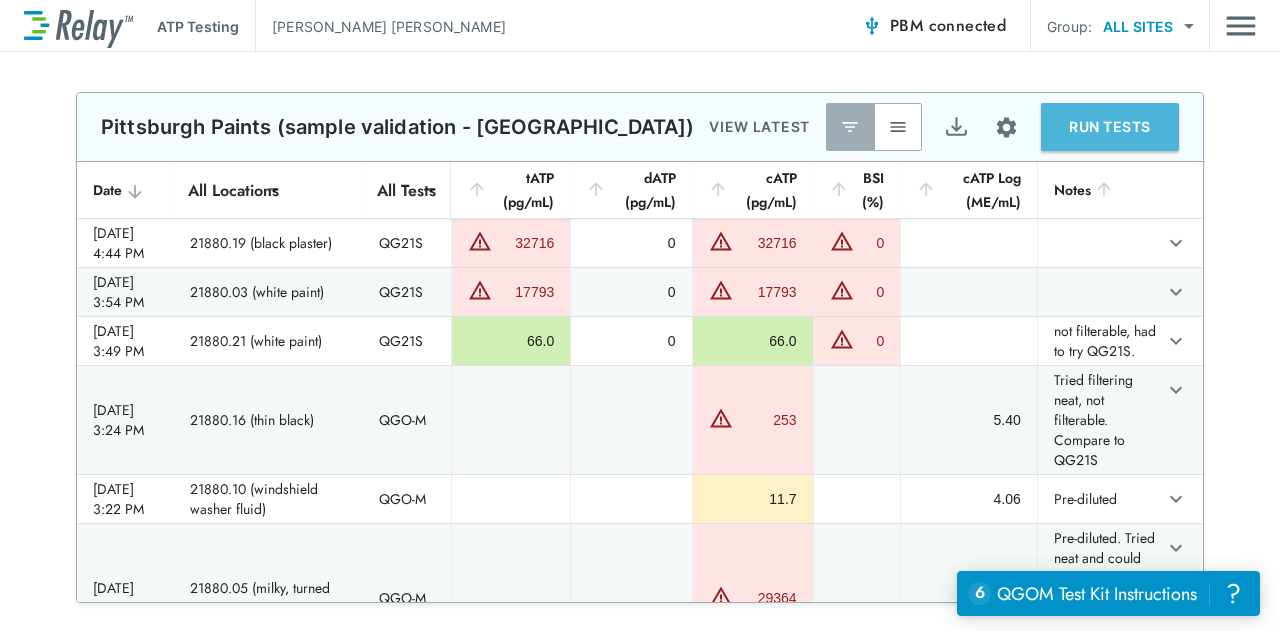 click on "RUN TESTS" at bounding box center [1110, 127] 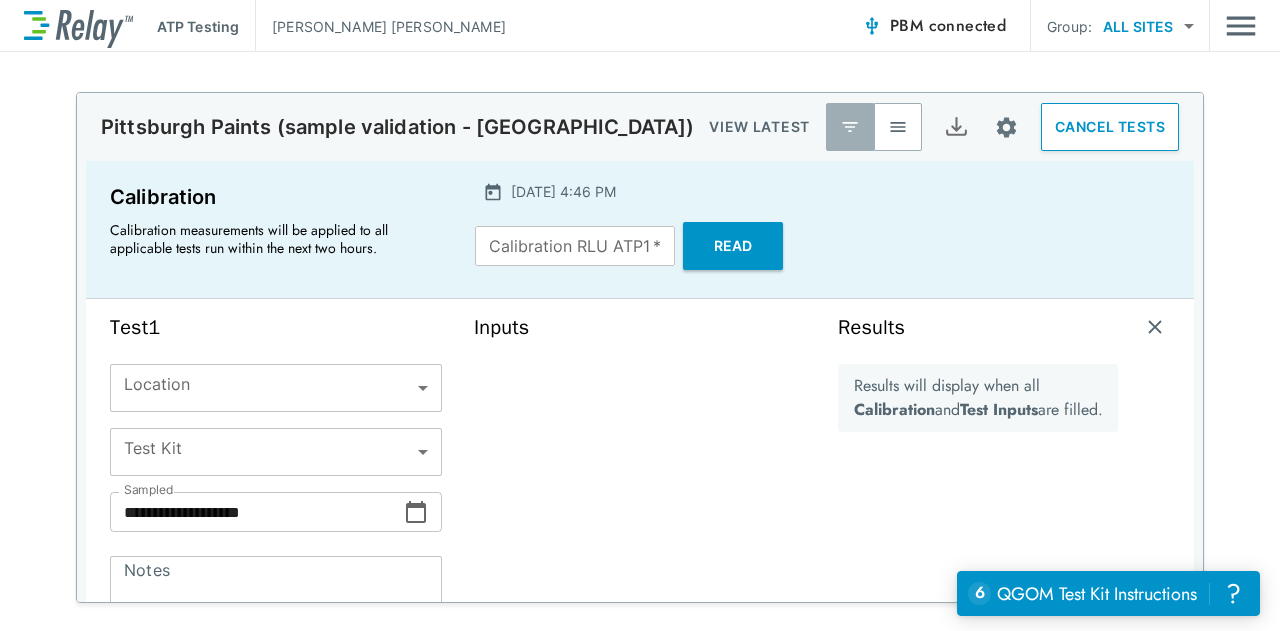 type on "******" 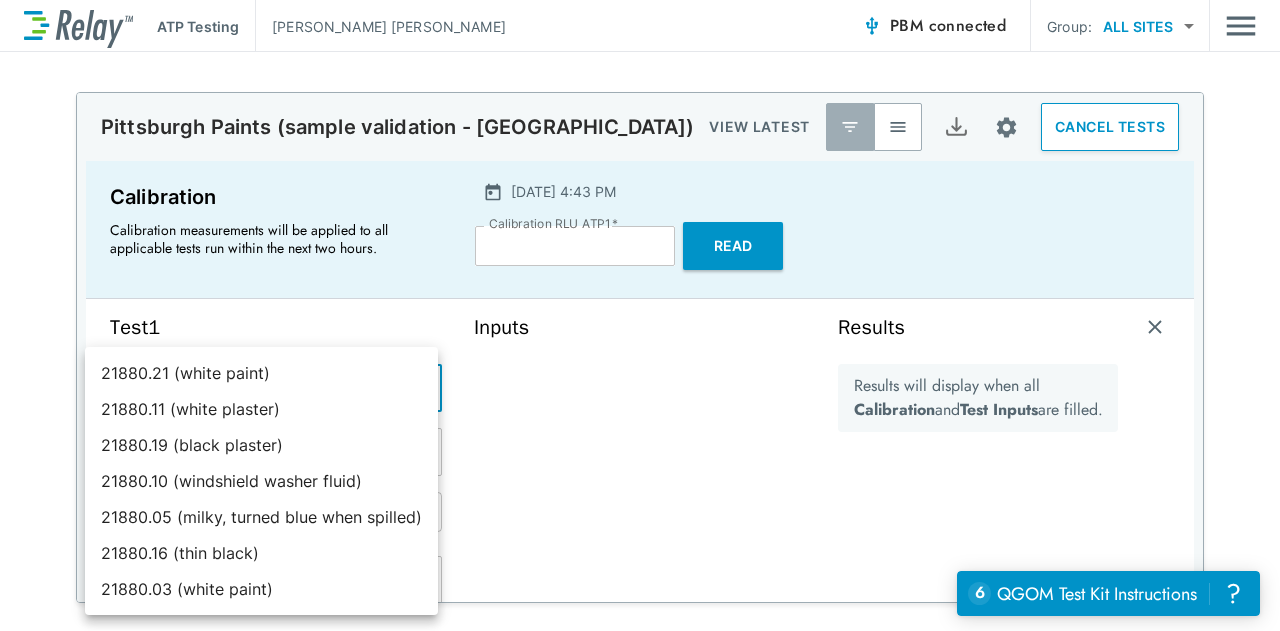 click on "**********" at bounding box center (640, 315) 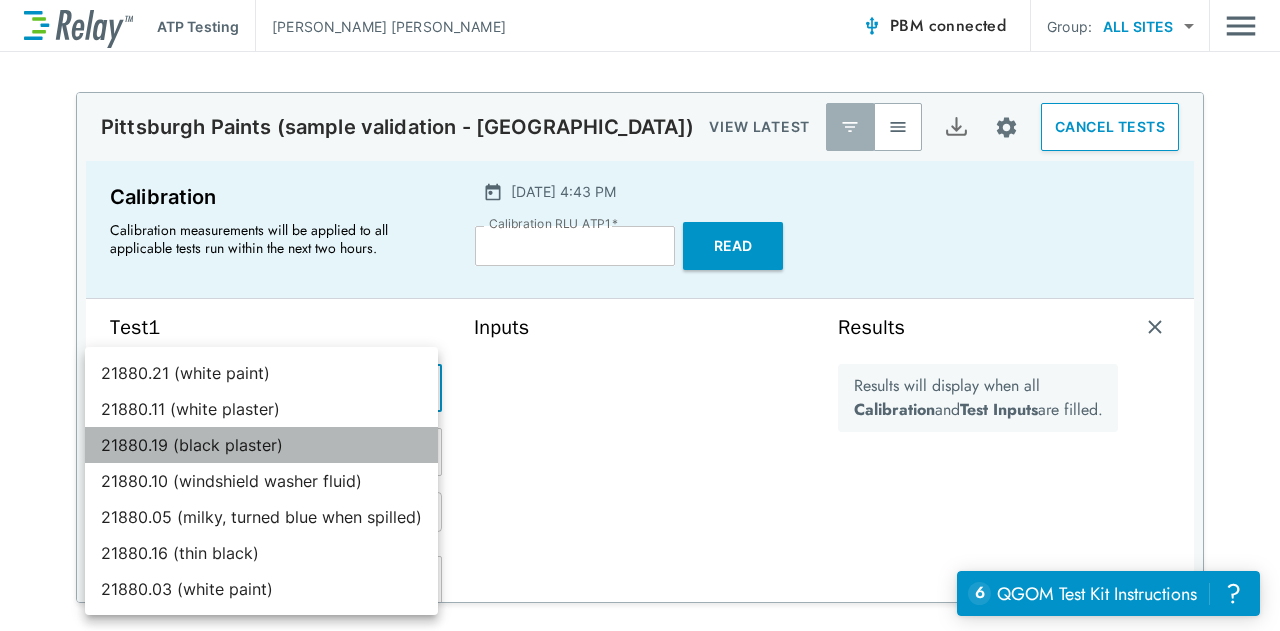 click on "21880.19 (black plaster)" at bounding box center (261, 445) 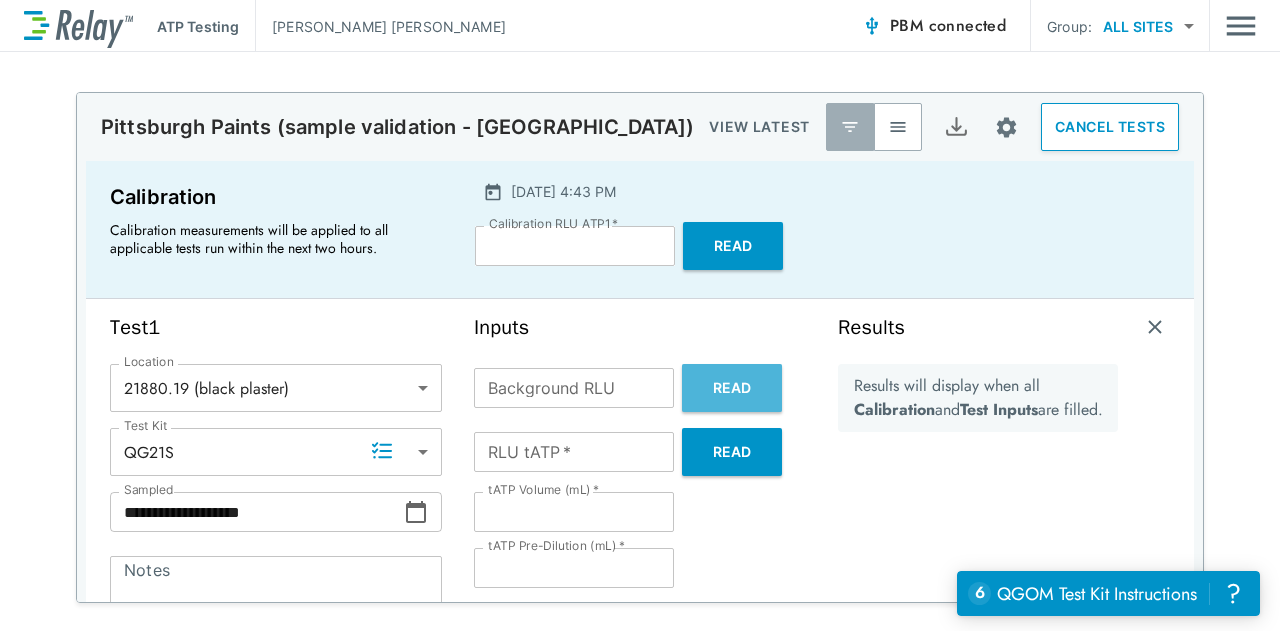click on "Read" at bounding box center [732, 388] 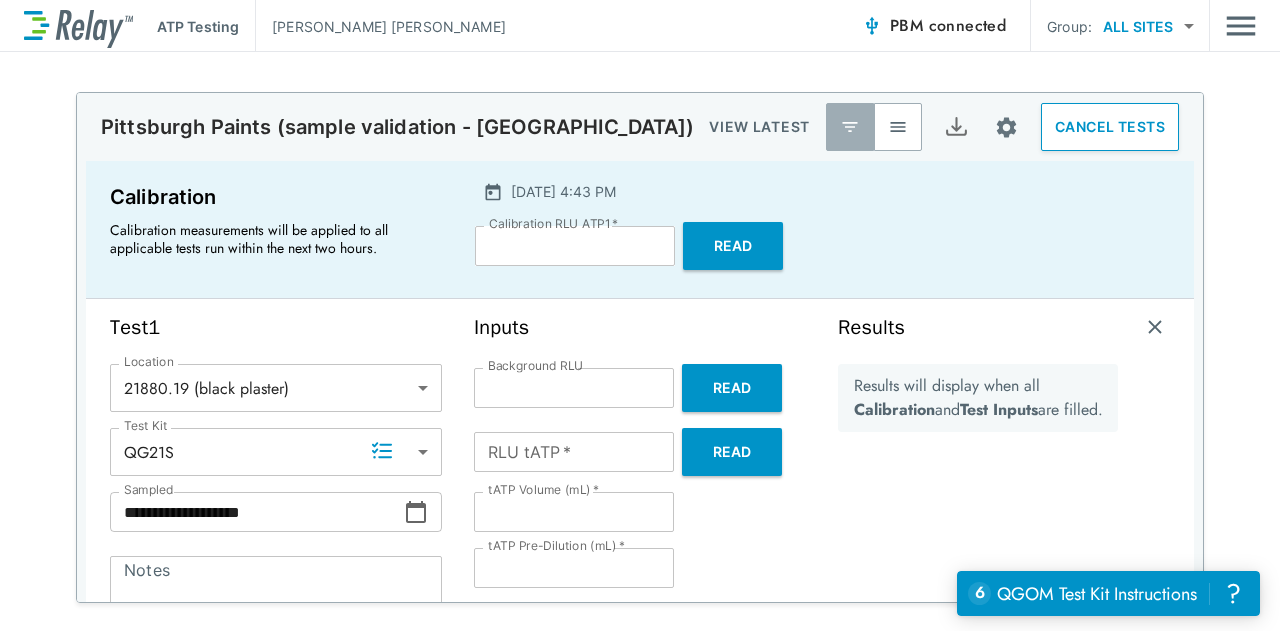 type on "*" 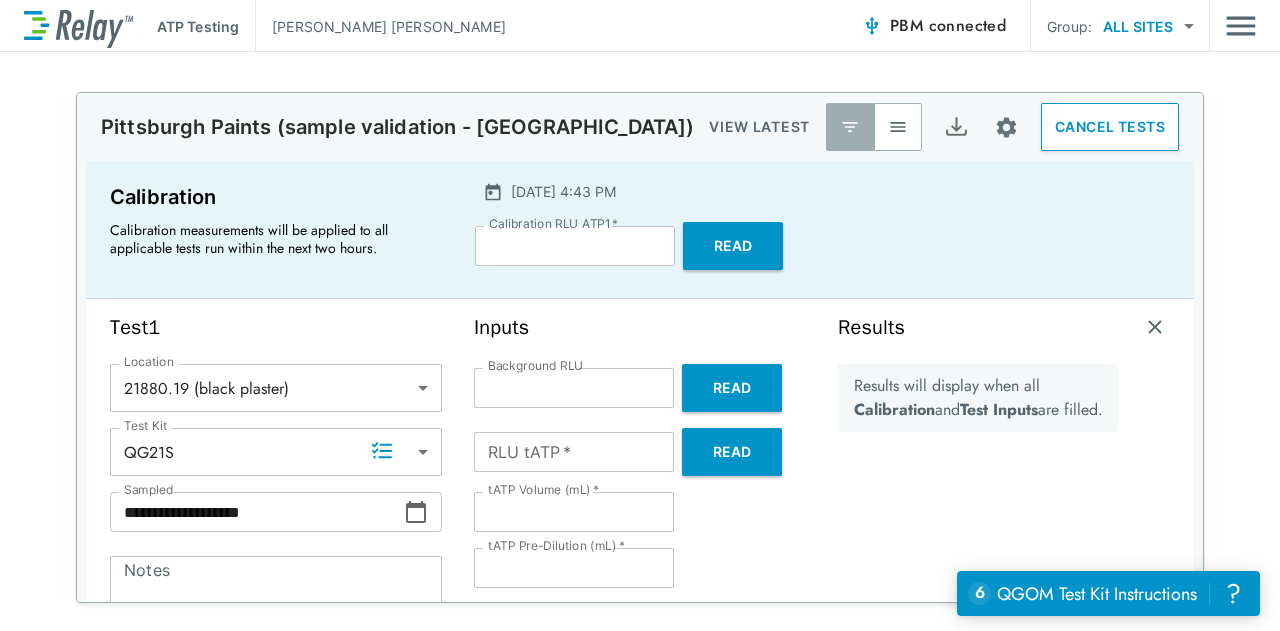 click on "Read" at bounding box center [732, 452] 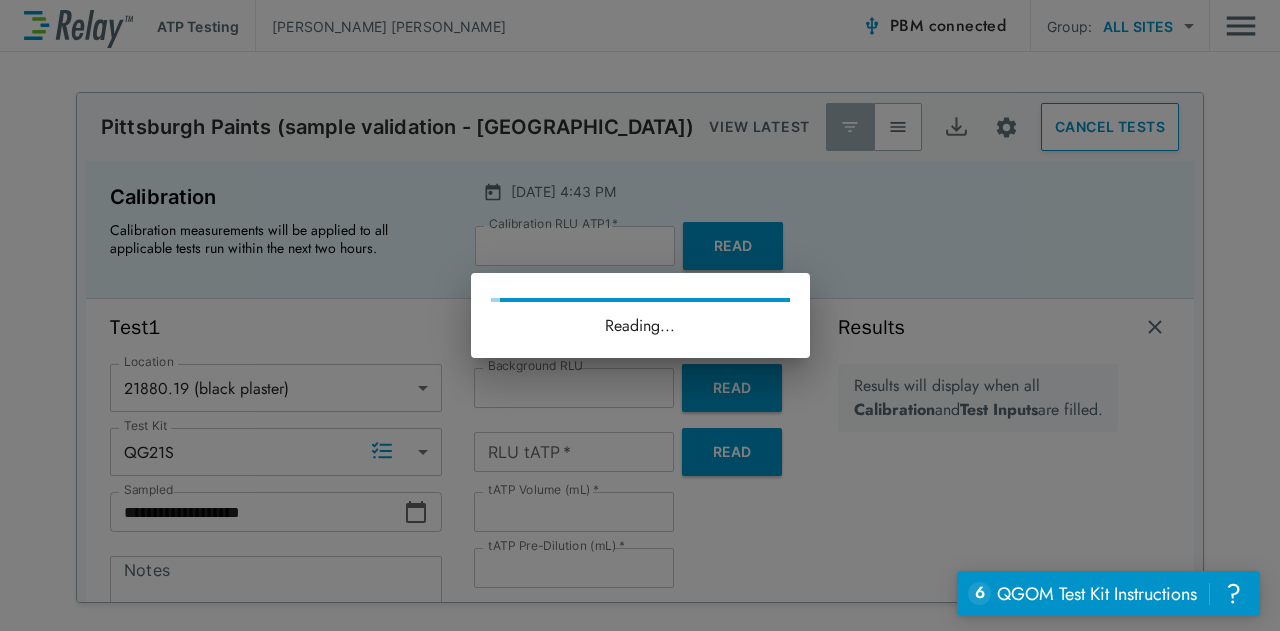 type on "*****" 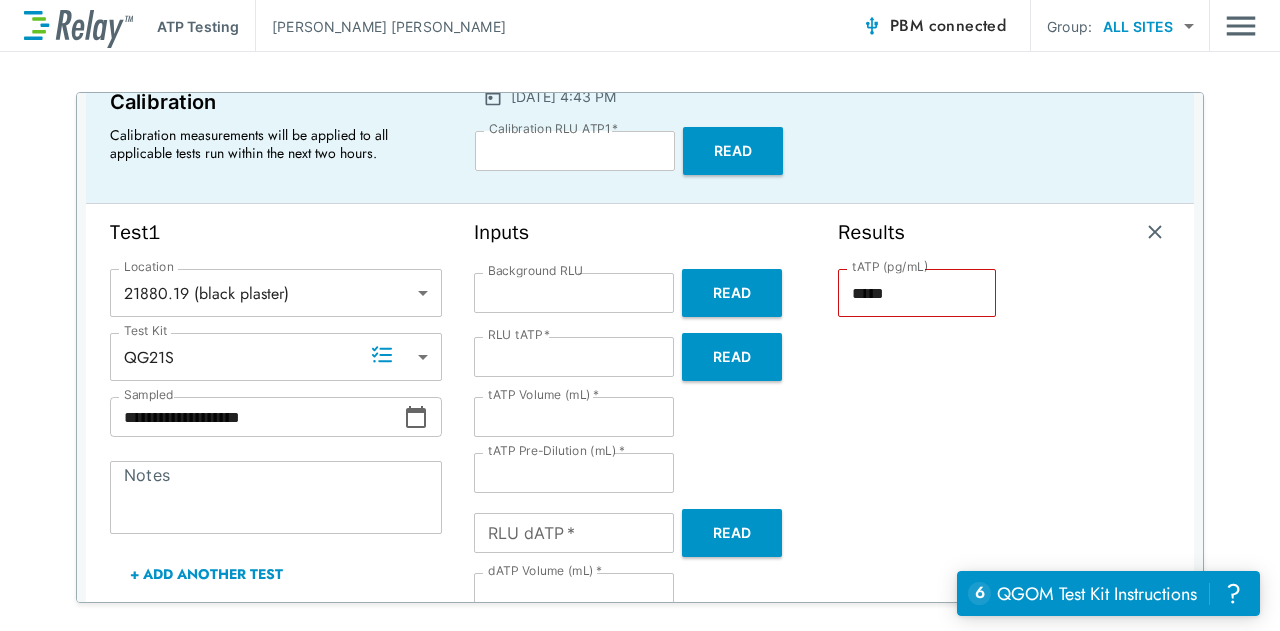 scroll, scrollTop: 96, scrollLeft: 0, axis: vertical 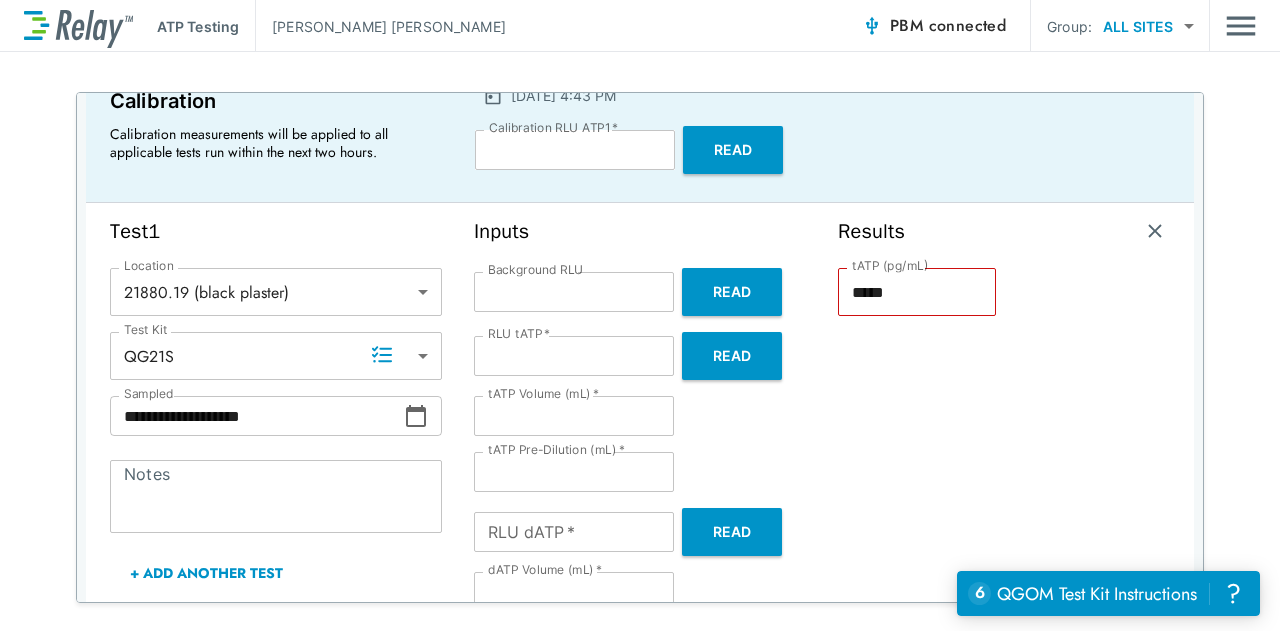 click on "*" at bounding box center (574, 416) 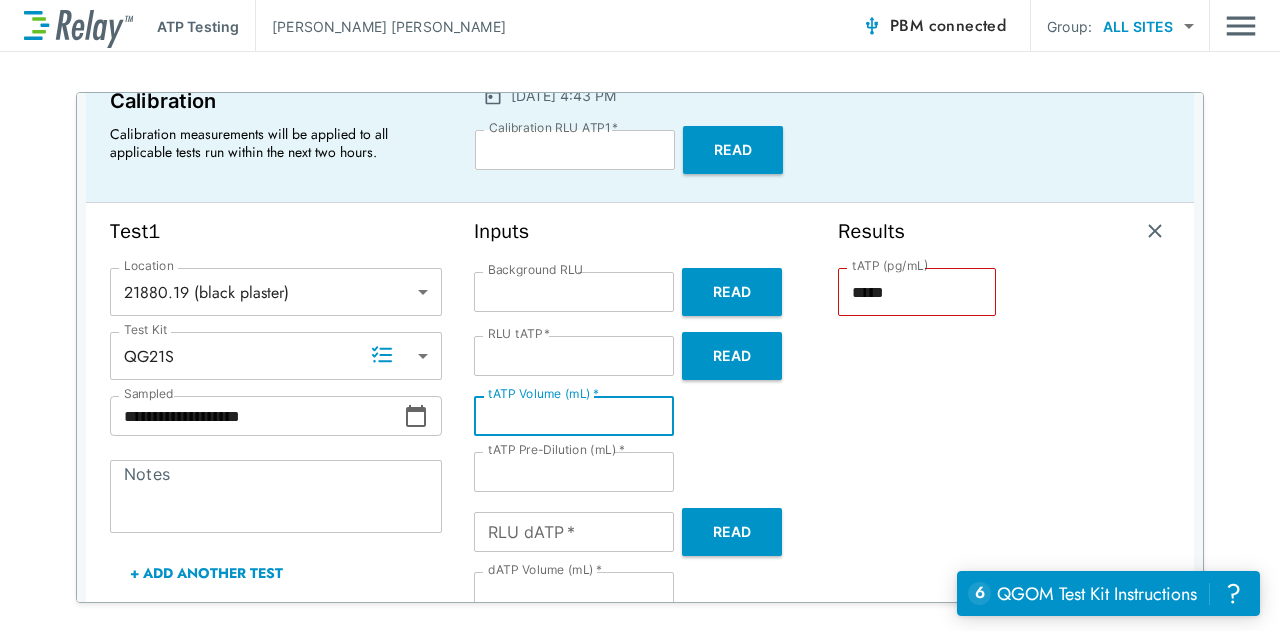 type 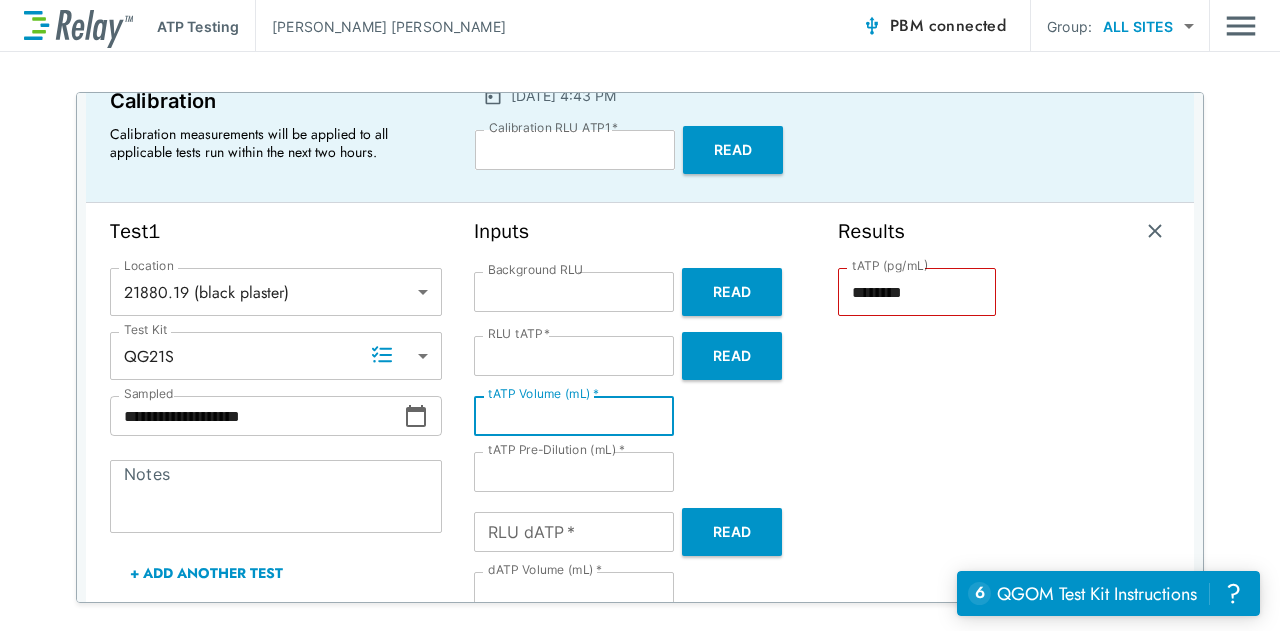 type on "***" 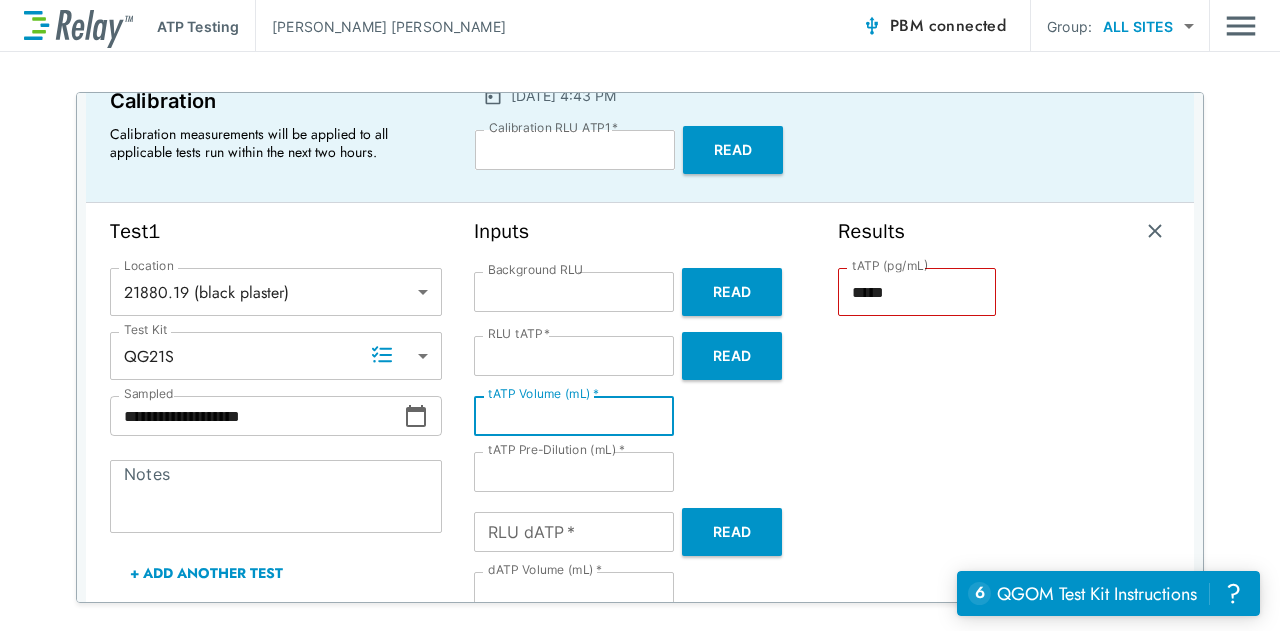 type on "***" 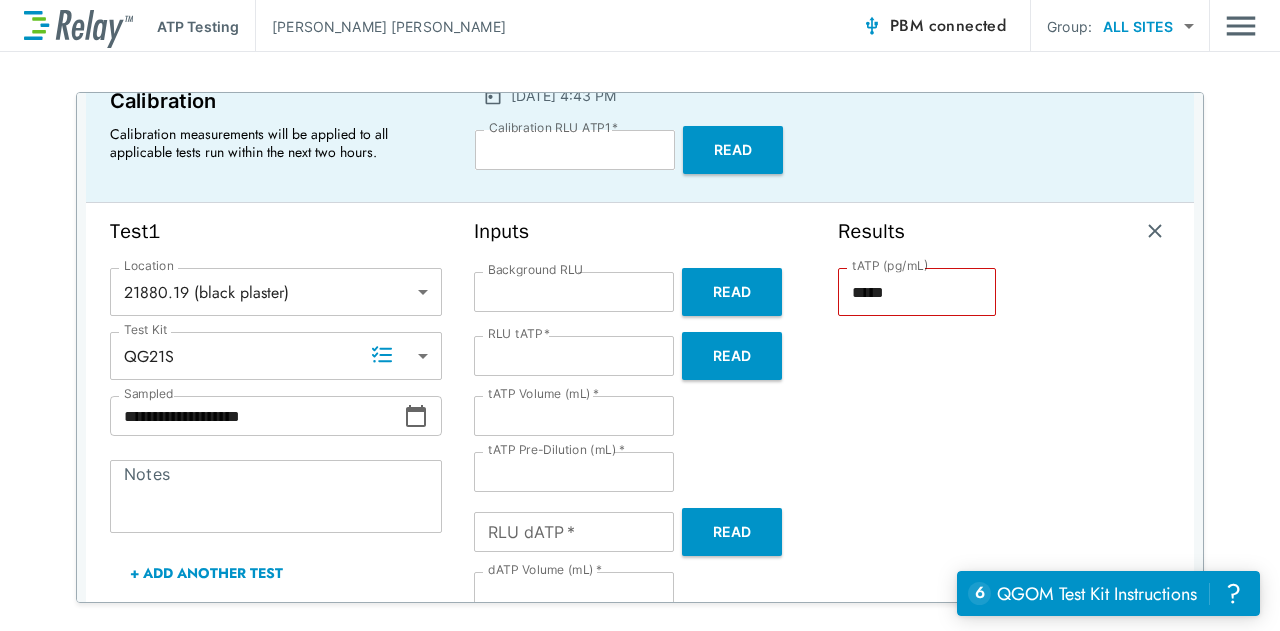 click on "tATP (pg/mL) ***** tATP (pg/mL)" at bounding box center (1004, 450) 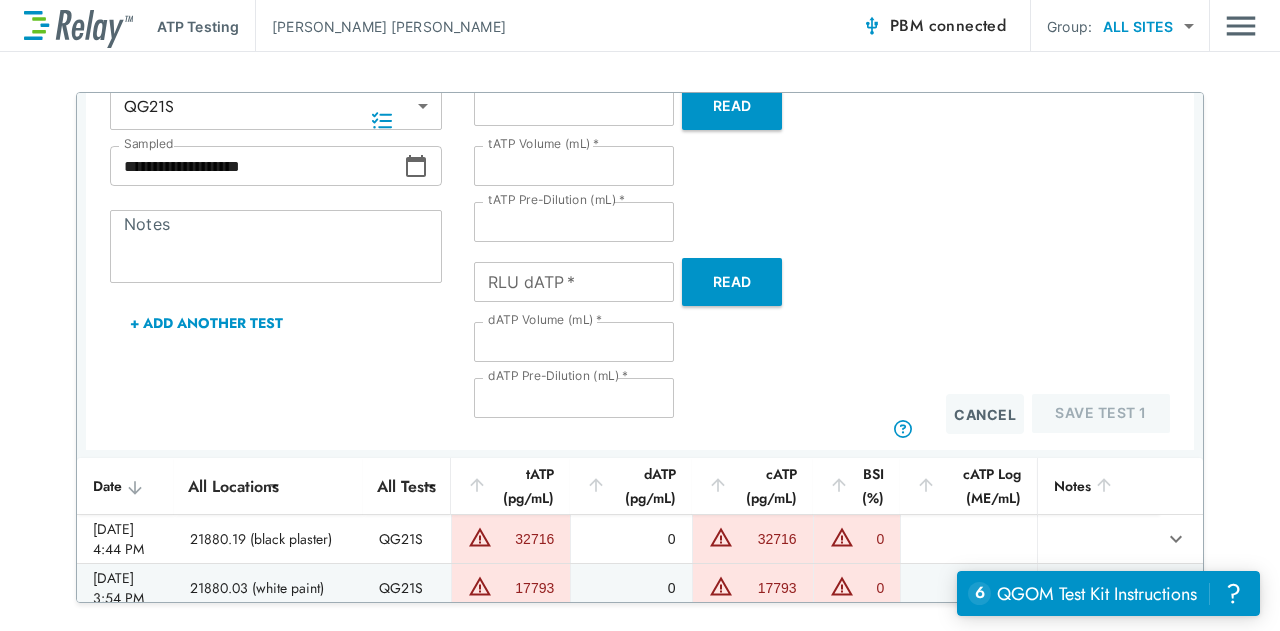 scroll, scrollTop: 330, scrollLeft: 0, axis: vertical 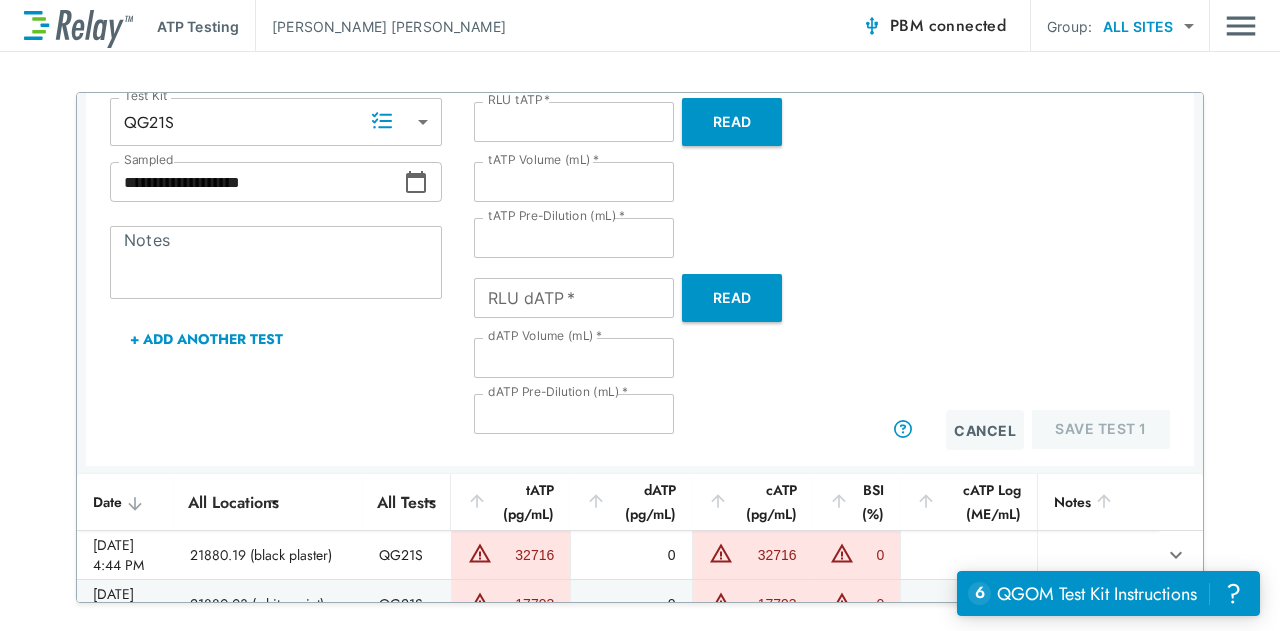 click on "RLU dATP   *" at bounding box center [574, 298] 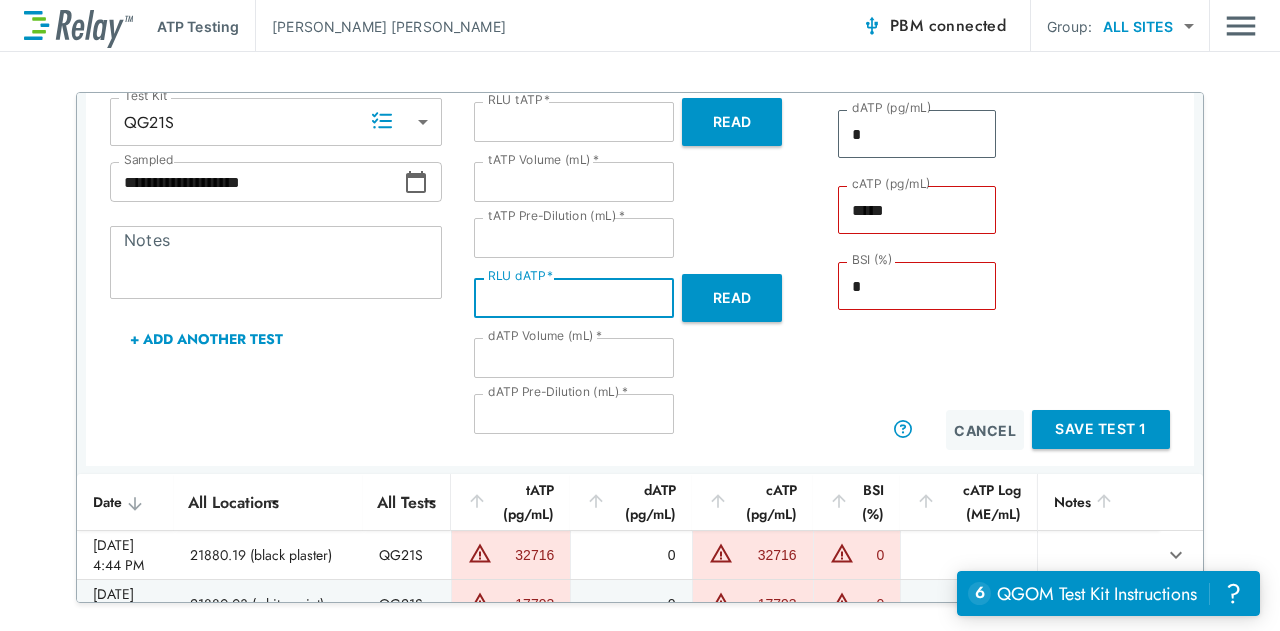 type on "*" 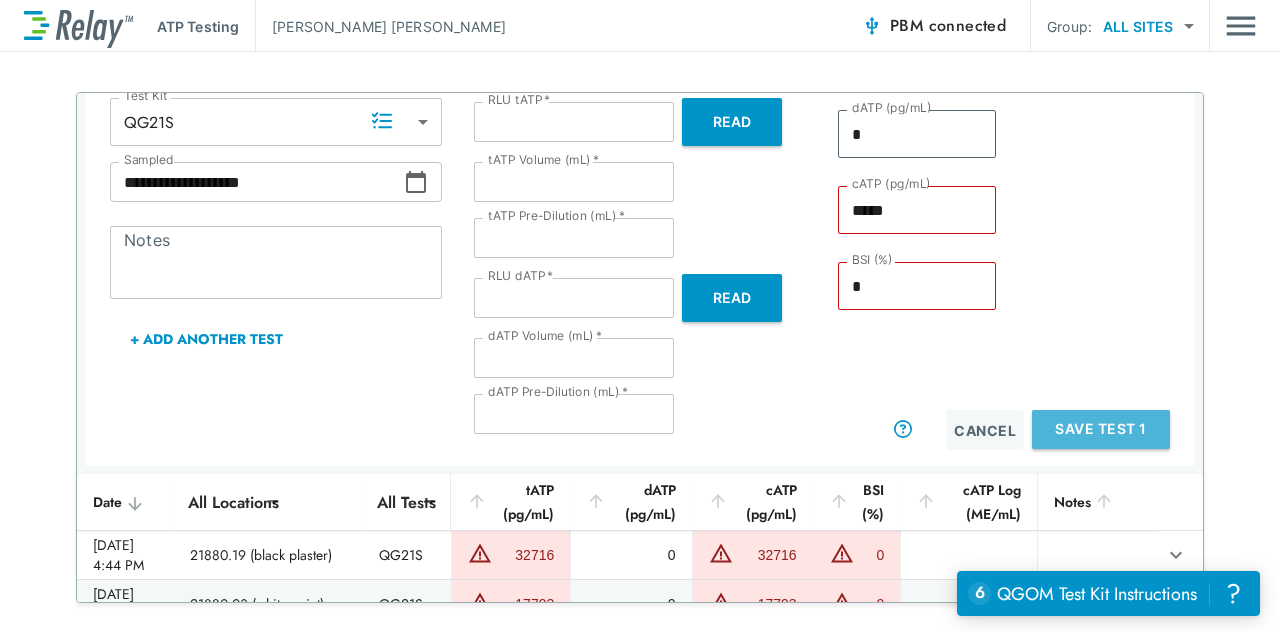 click on "Save Test 1" at bounding box center (1101, 429) 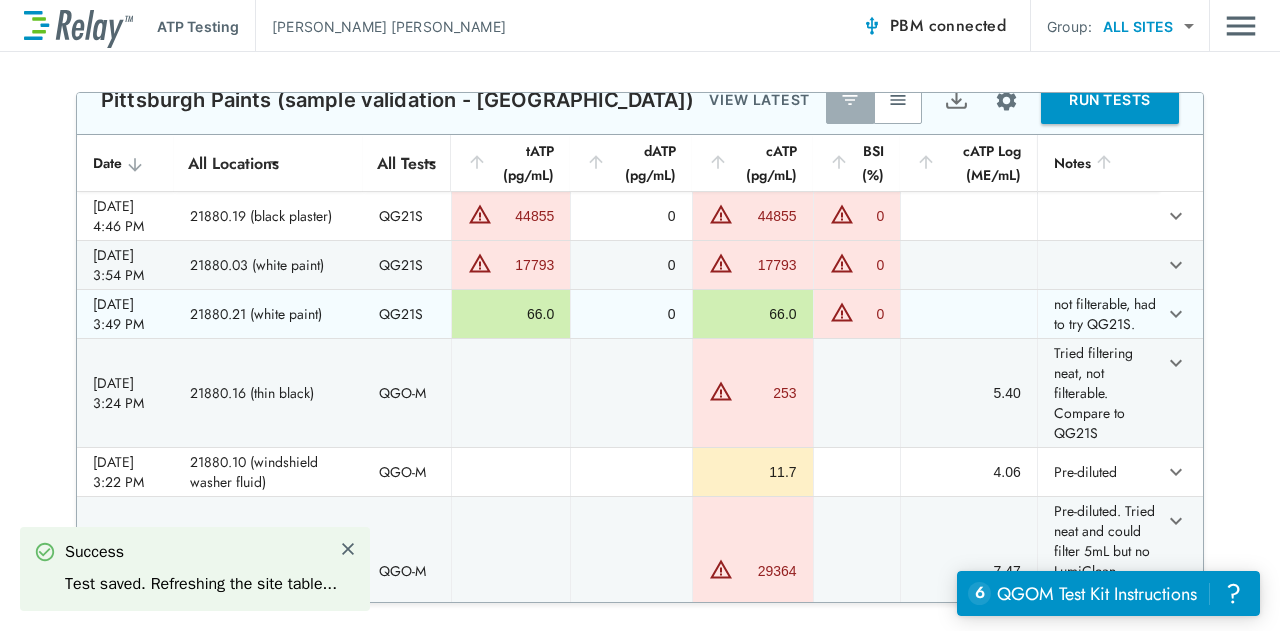 scroll, scrollTop: 0, scrollLeft: 0, axis: both 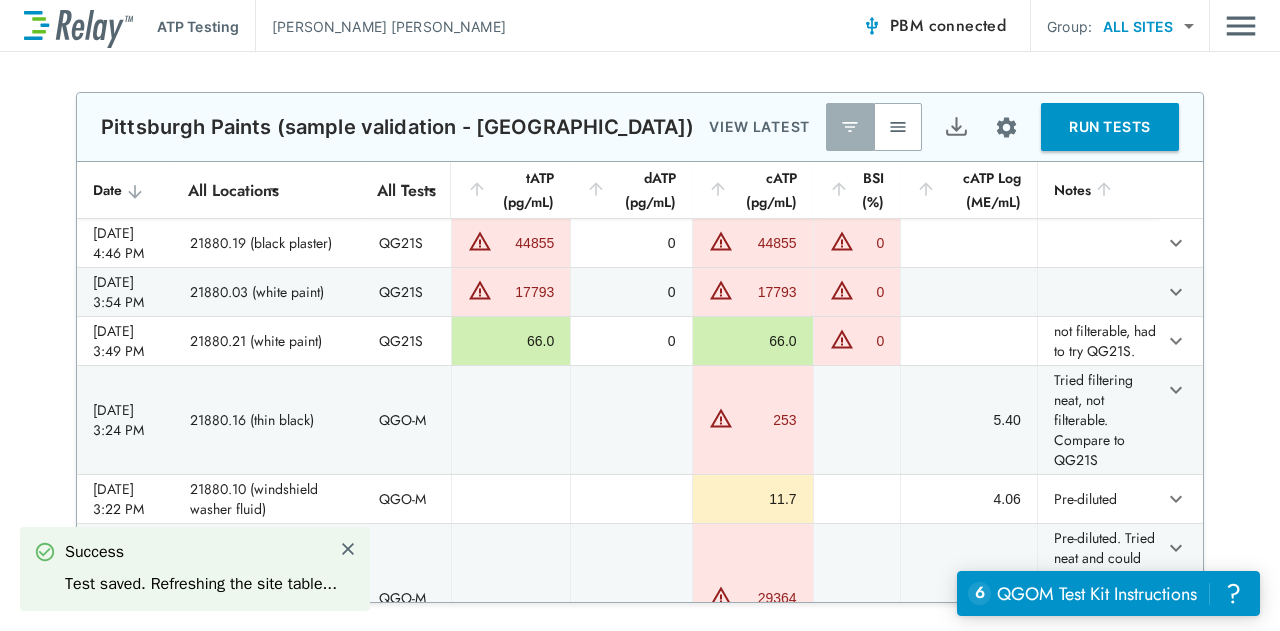click at bounding box center [898, 127] 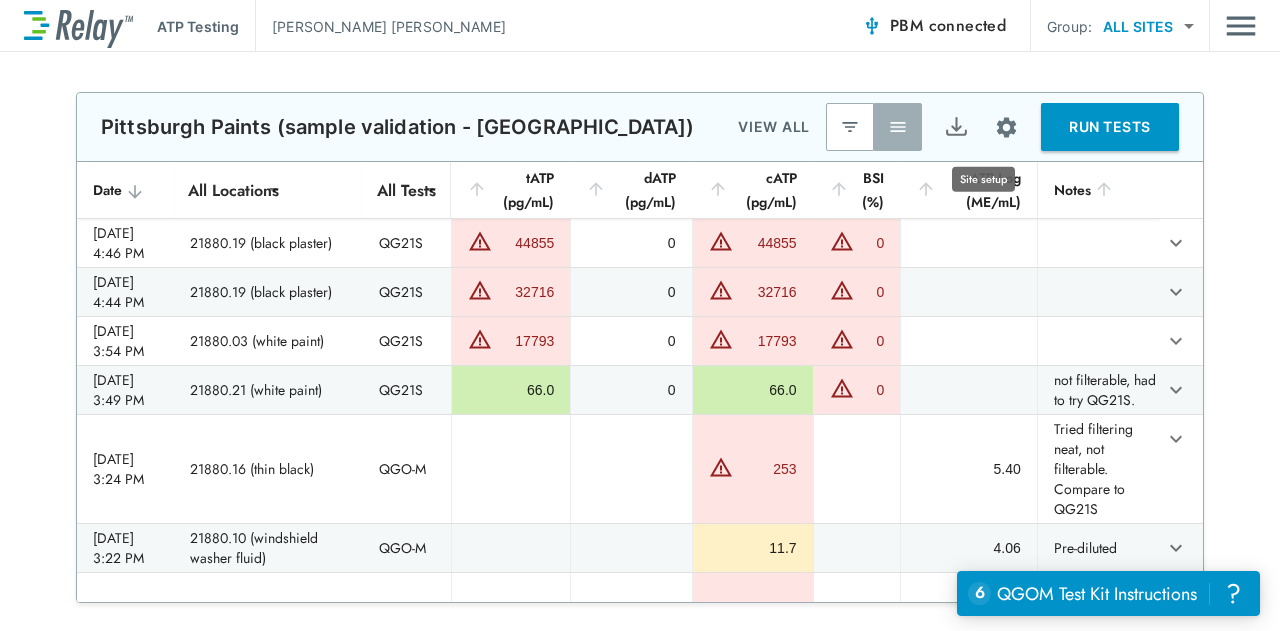 click at bounding box center (1006, 127) 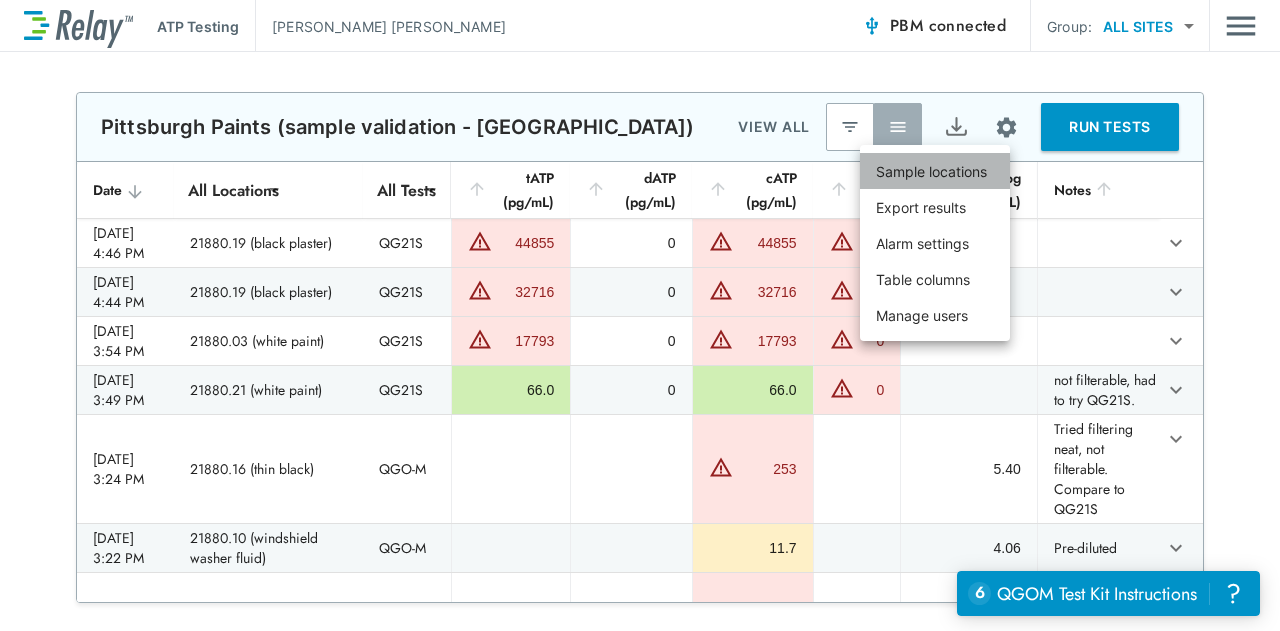click on "Sample locations" at bounding box center (931, 171) 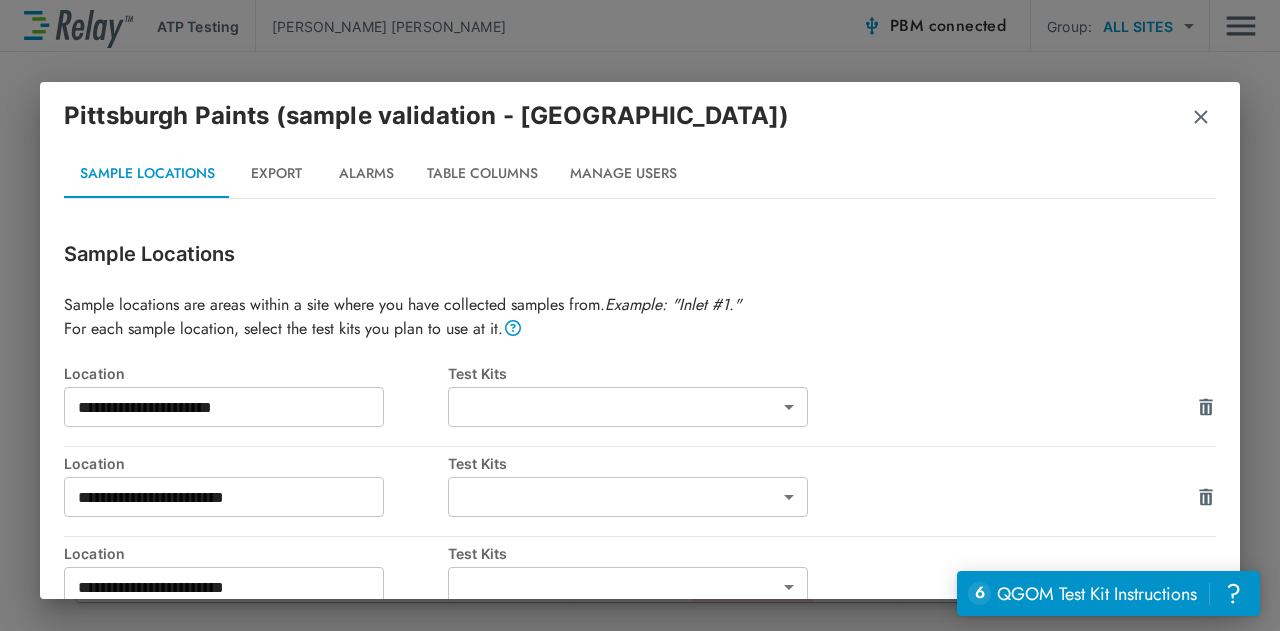 type on "**********" 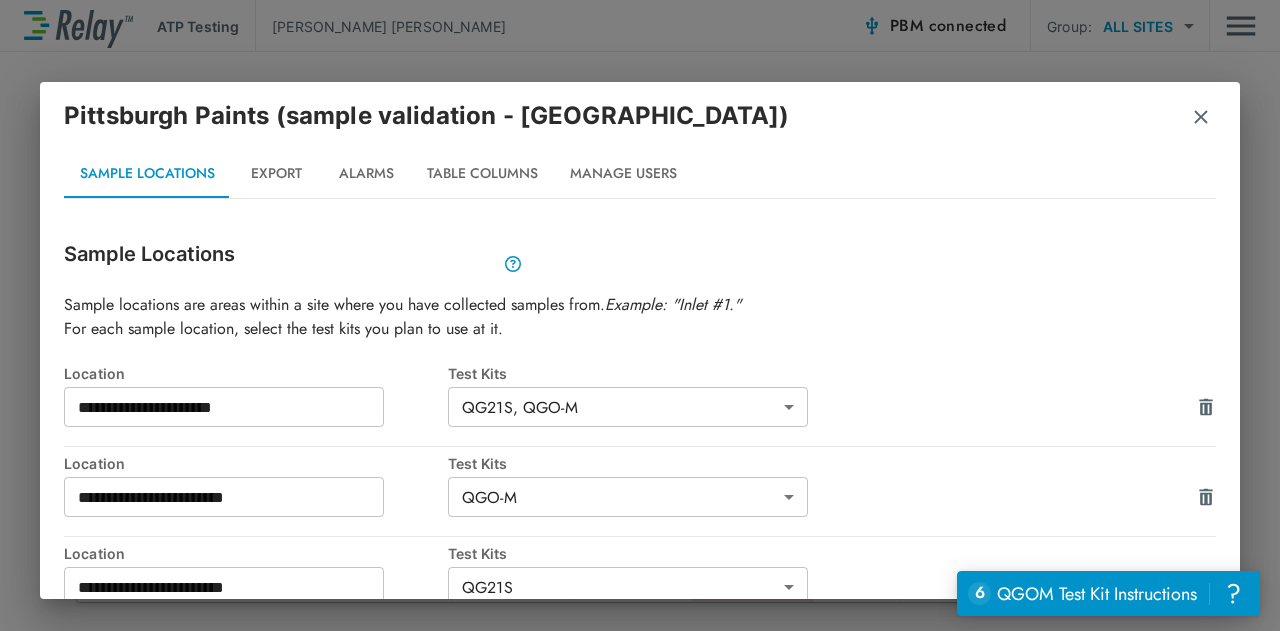 scroll, scrollTop: 63, scrollLeft: 0, axis: vertical 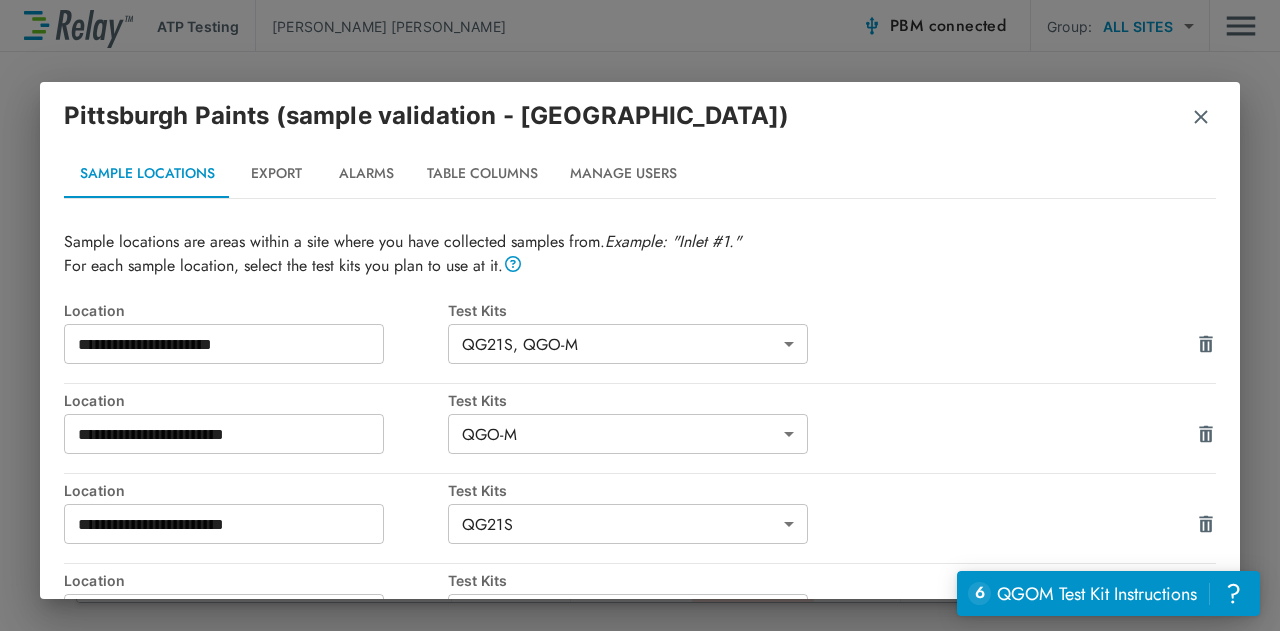 click on "**********" at bounding box center [640, 315] 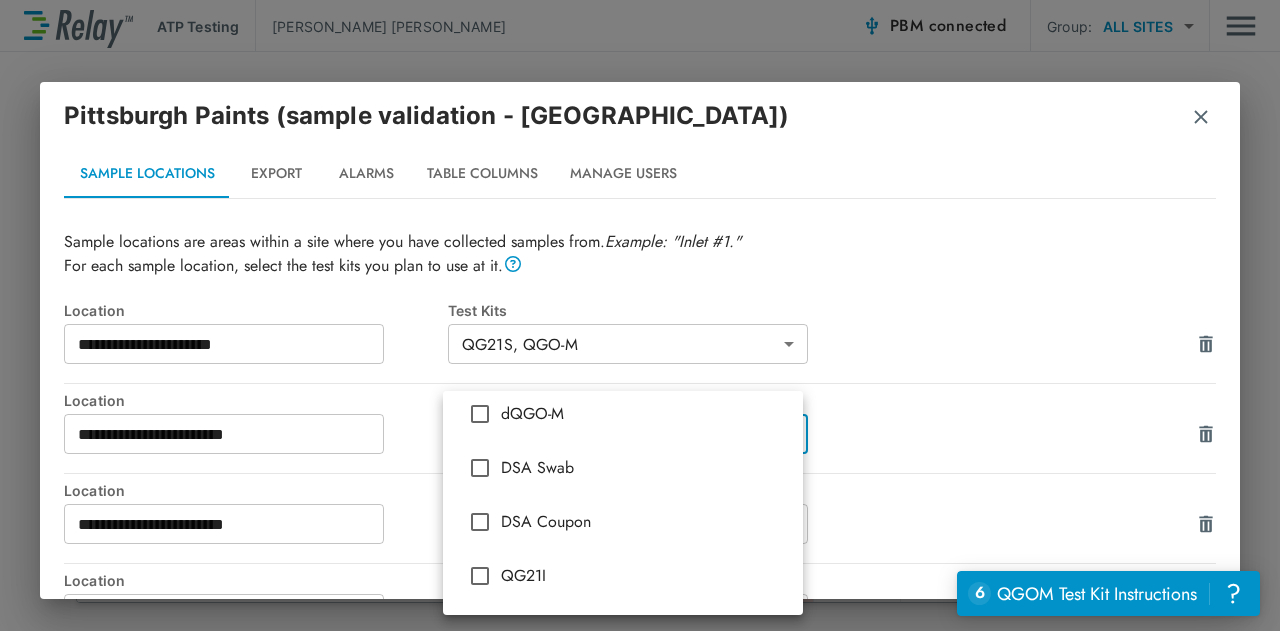 scroll, scrollTop: 314, scrollLeft: 0, axis: vertical 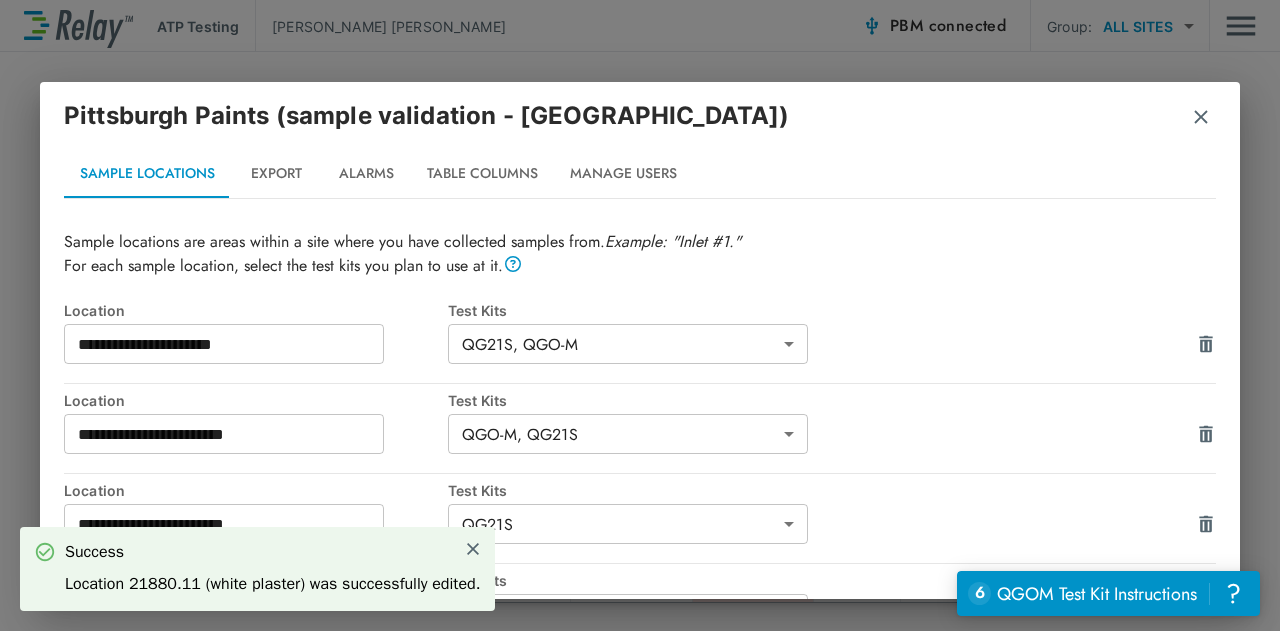 click on "**********" at bounding box center (640, 315) 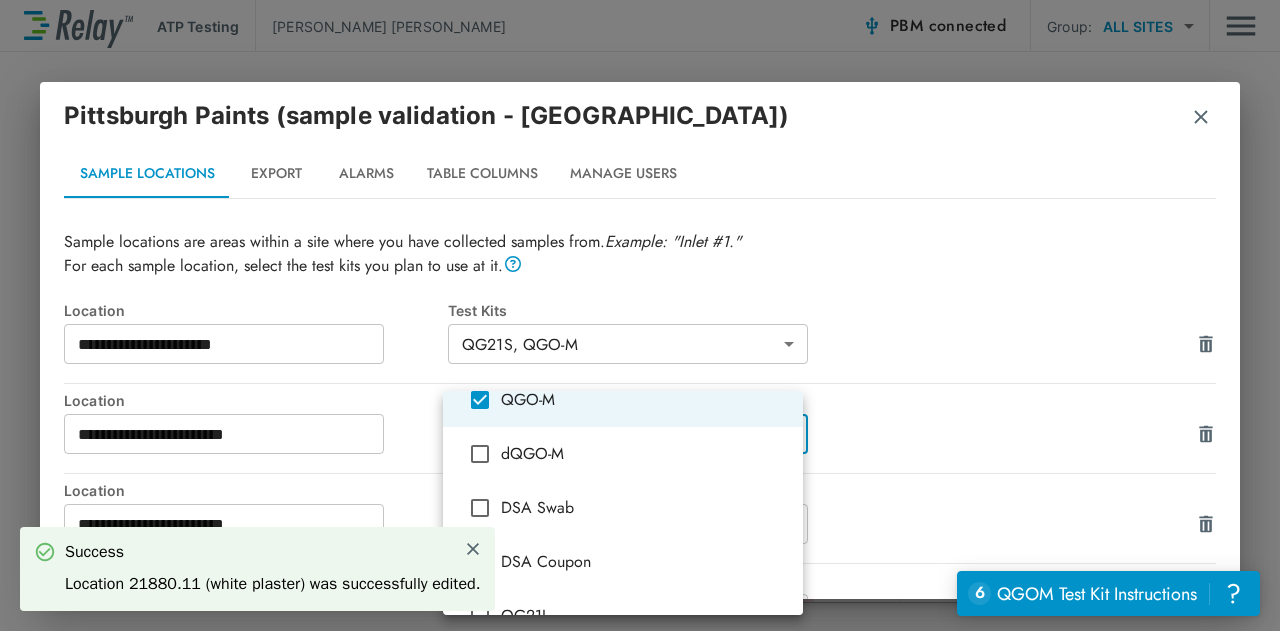 scroll, scrollTop: 152, scrollLeft: 0, axis: vertical 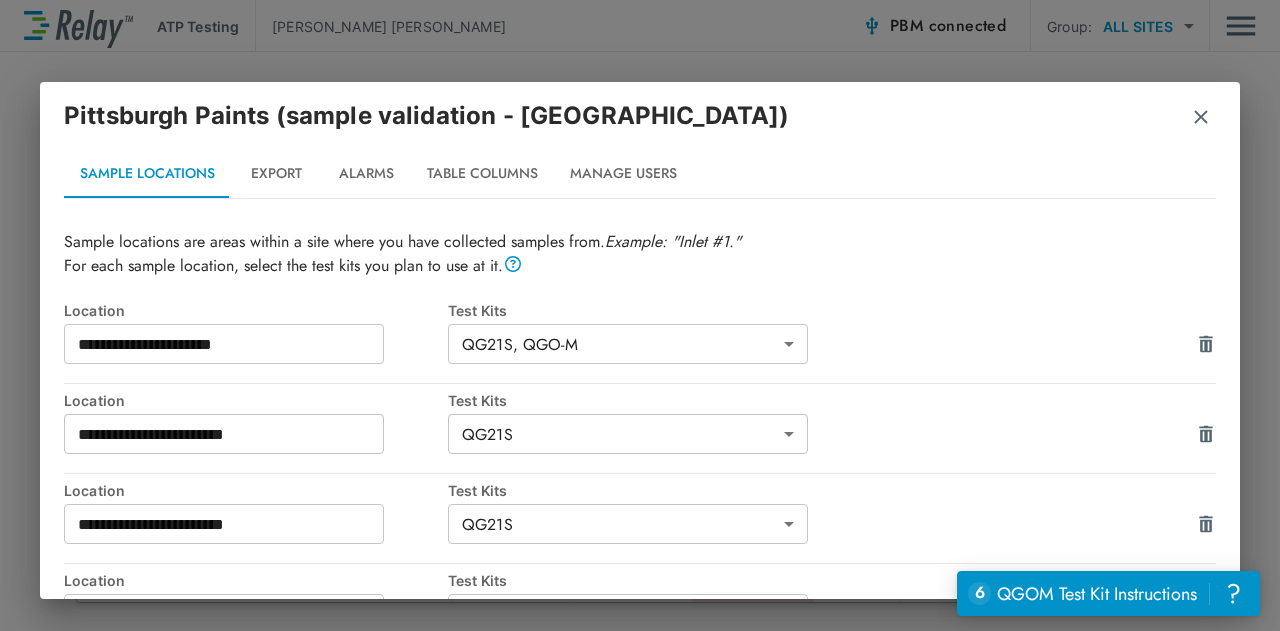 click at bounding box center (1201, 117) 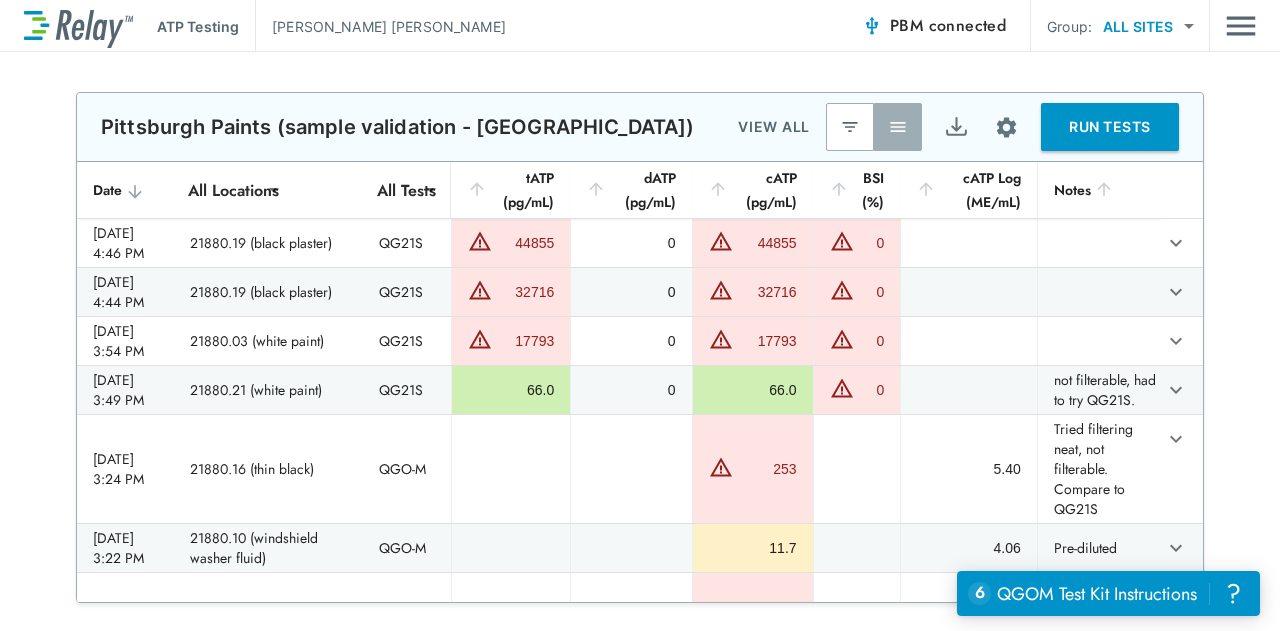 click on "RUN TESTS" at bounding box center [1110, 127] 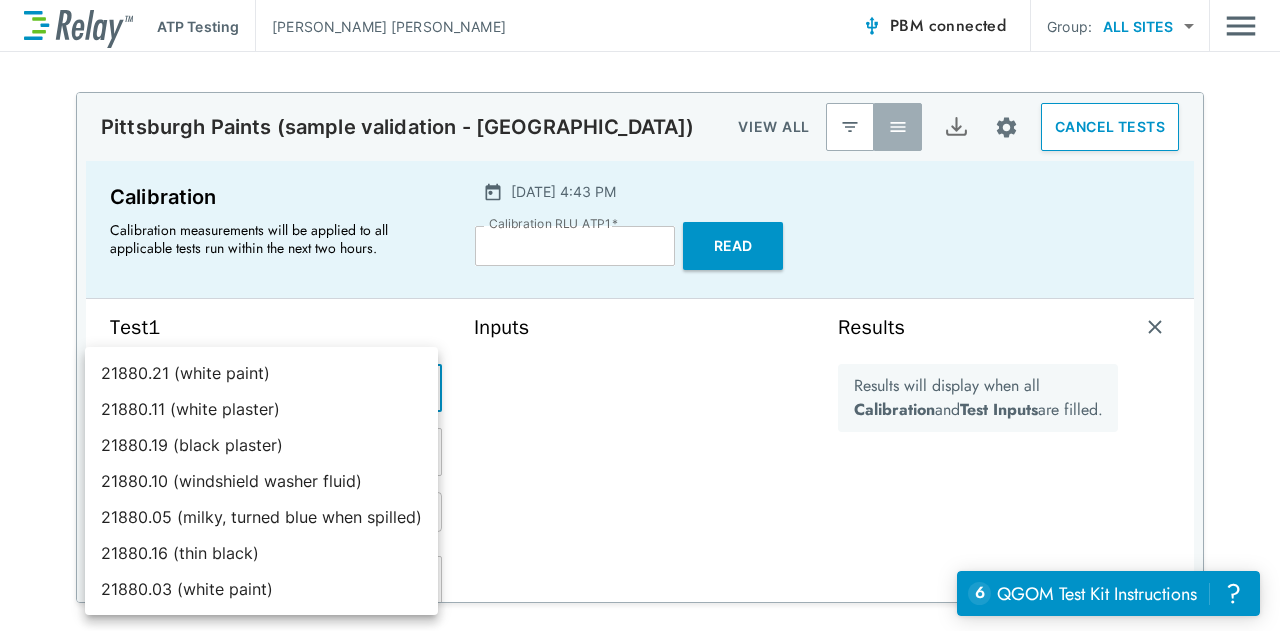 click on "**********" at bounding box center [640, 315] 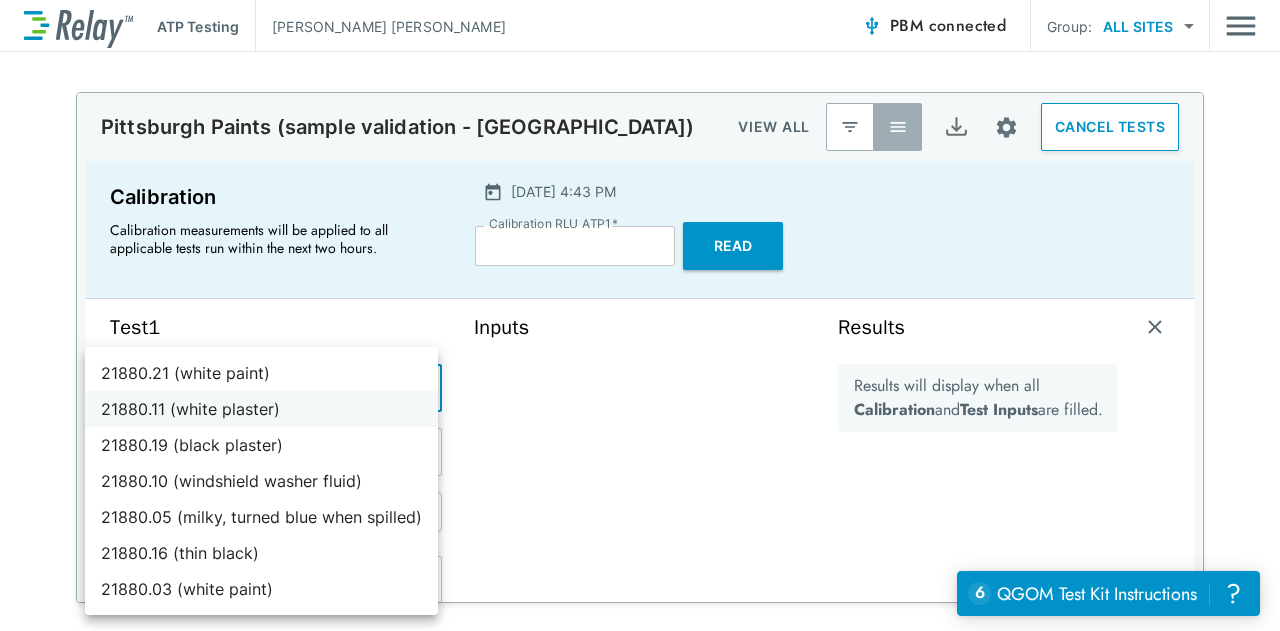 click on "21880.11 (white plaster)" at bounding box center (261, 409) 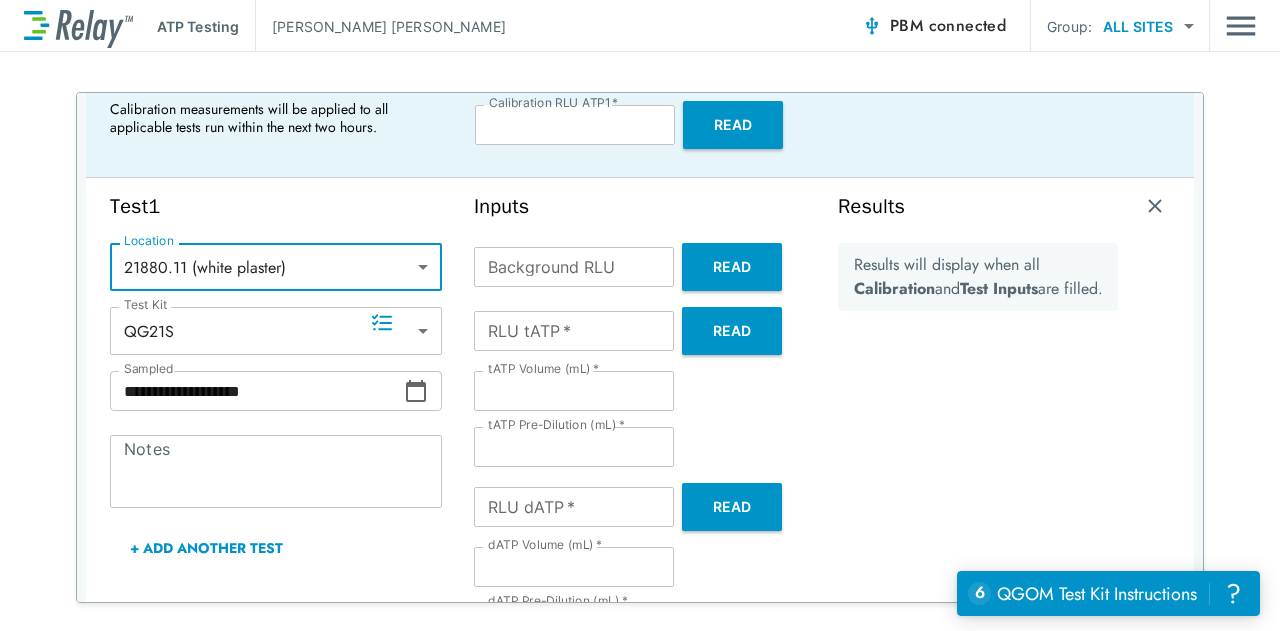 scroll, scrollTop: 130, scrollLeft: 0, axis: vertical 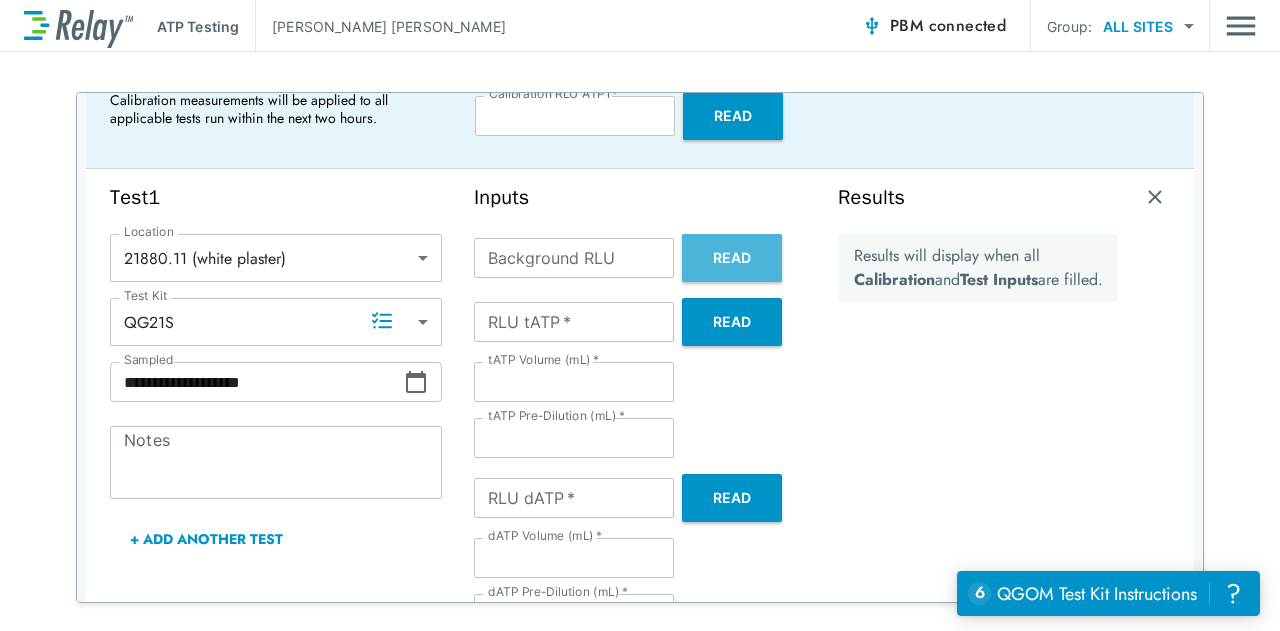 click on "Read" at bounding box center (732, 258) 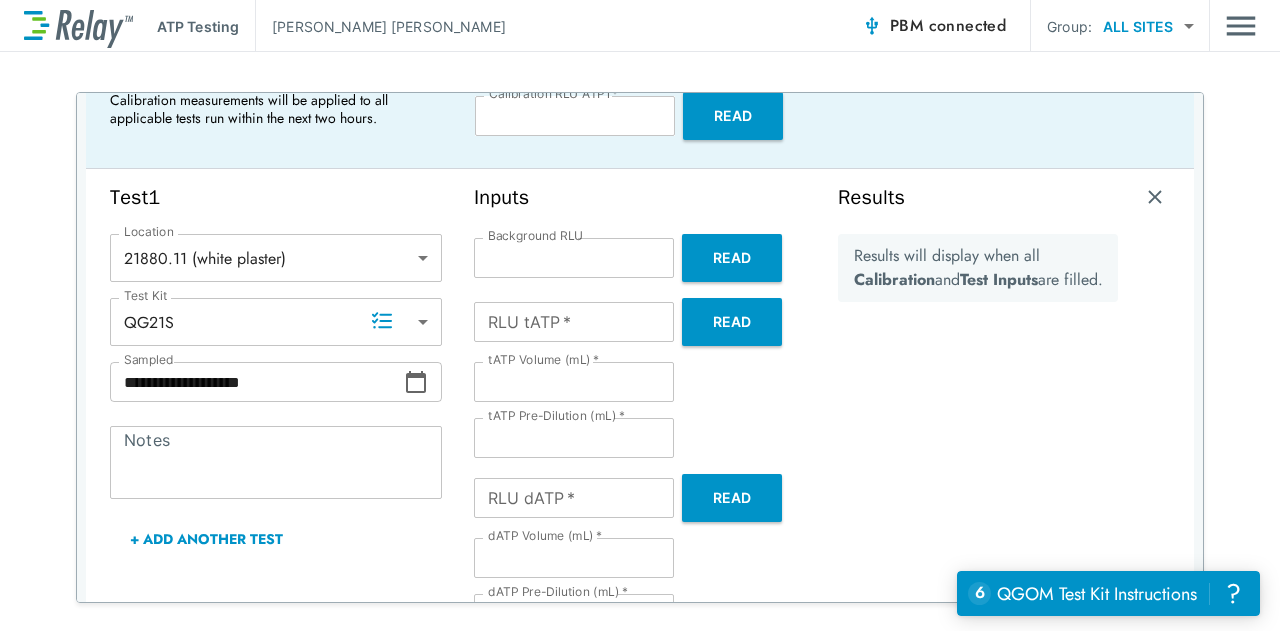 click on "Read" at bounding box center [732, 322] 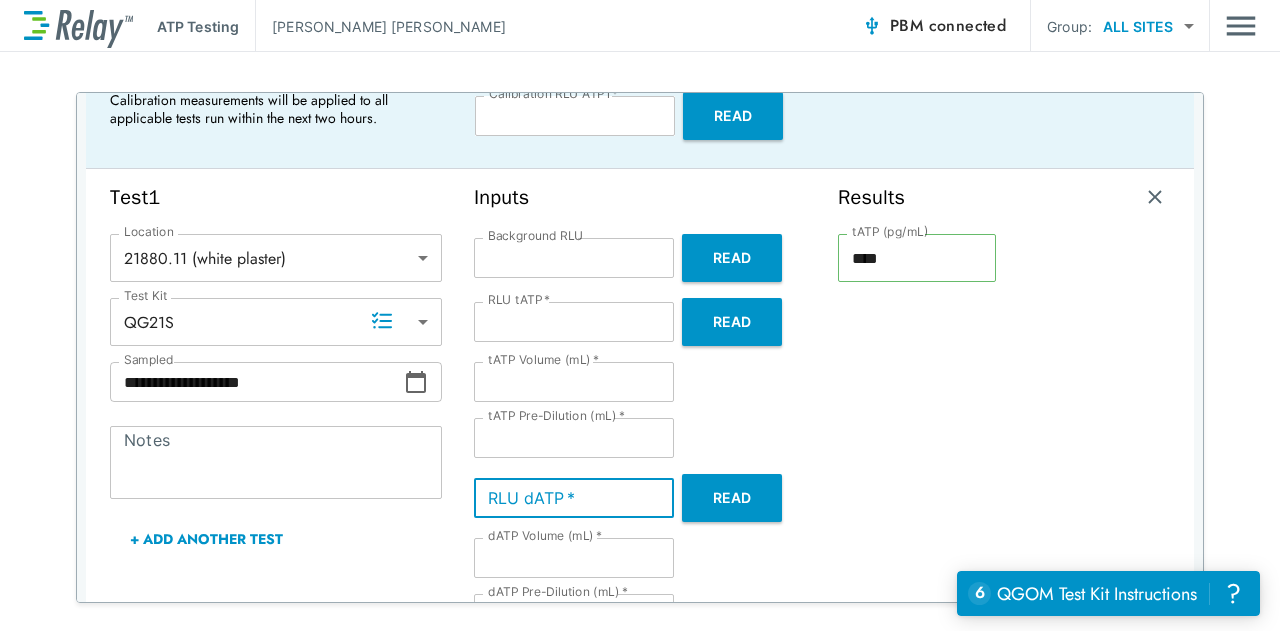 click on "RLU dATP   *" at bounding box center [574, 498] 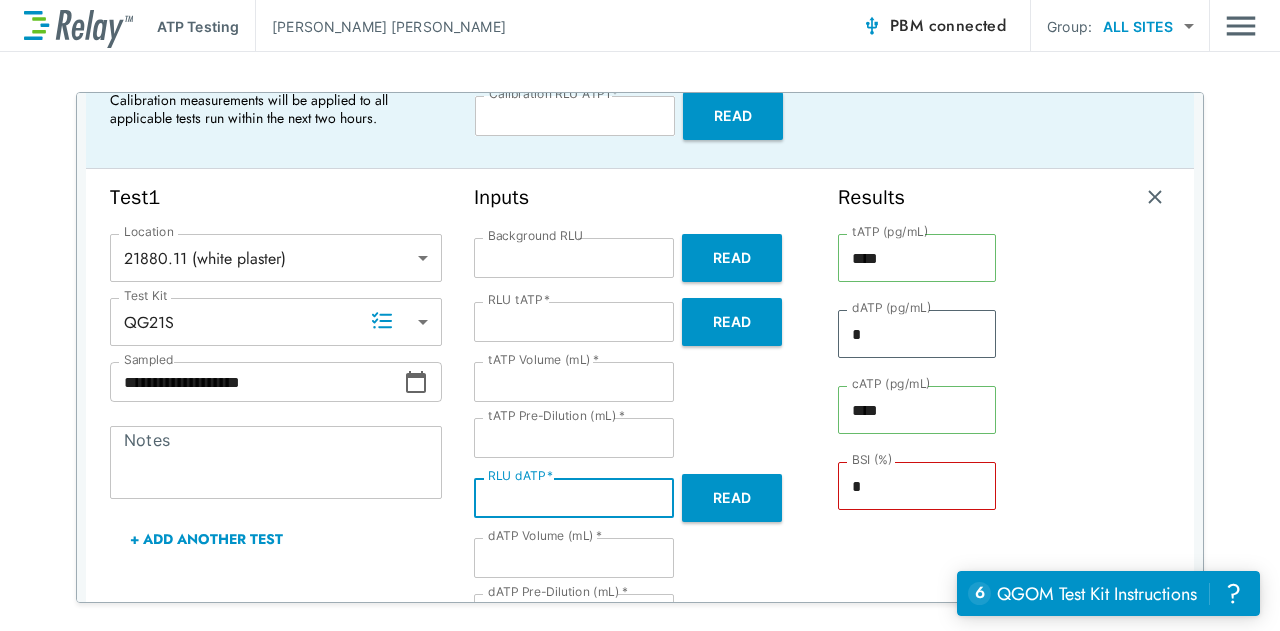 click on "tATP (pg/mL) **** tATP (pg/mL) dATP (pg/mL) * dATP (pg/mL) cATP (pg/mL) **** cATP (pg/mL) BSI (%) * BSI (%)" at bounding box center [1004, 416] 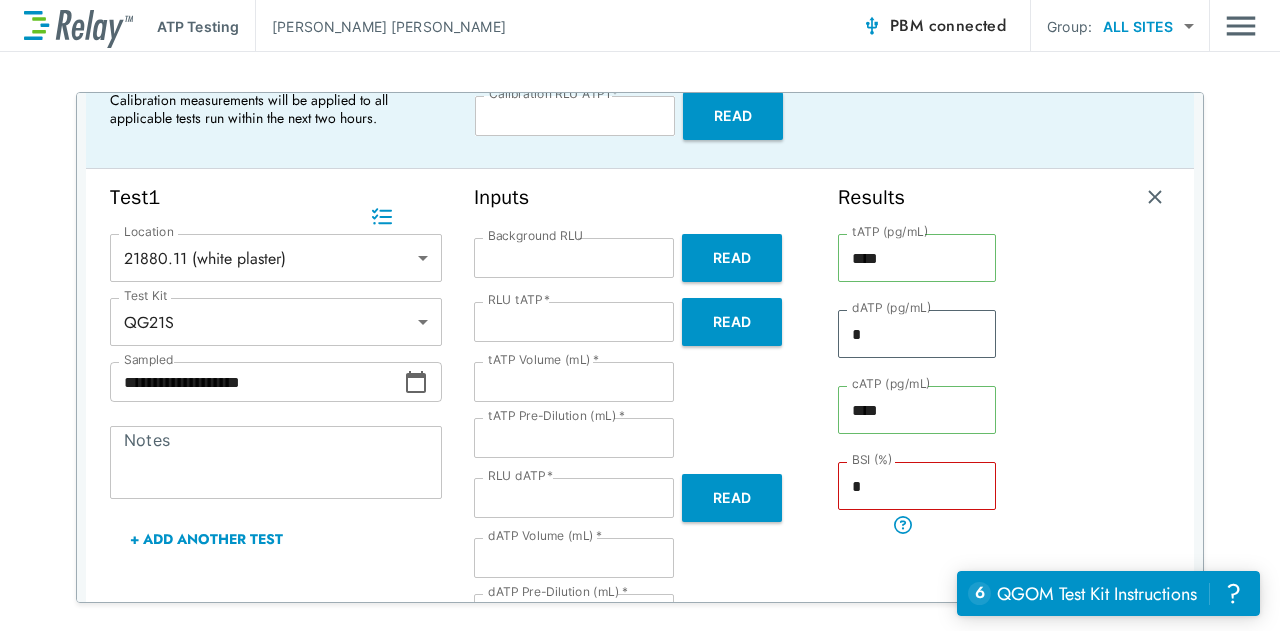 scroll, scrollTop: 246, scrollLeft: 0, axis: vertical 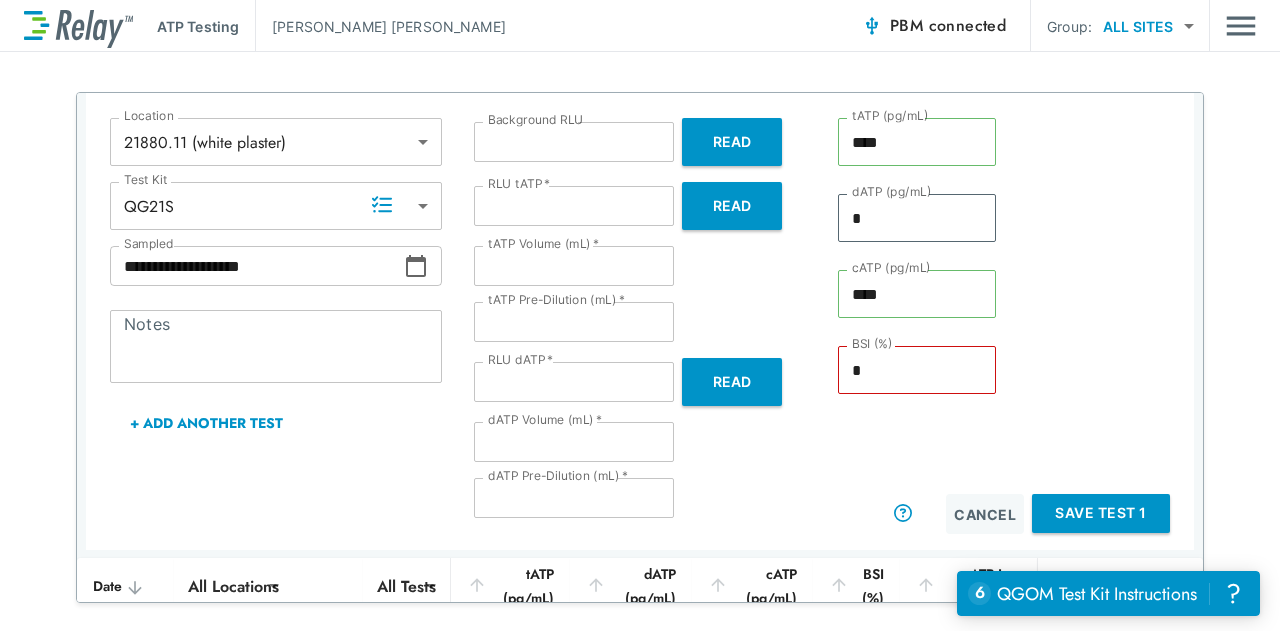 click on "Save Test 1" at bounding box center [1101, 513] 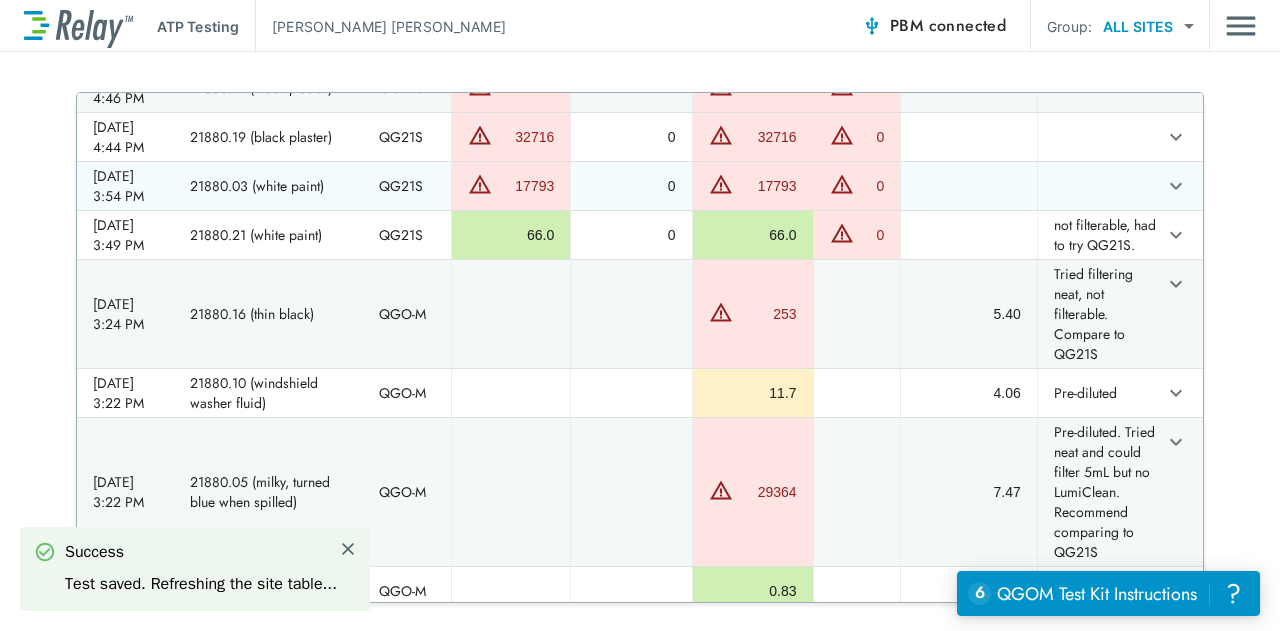 scroll, scrollTop: 0, scrollLeft: 0, axis: both 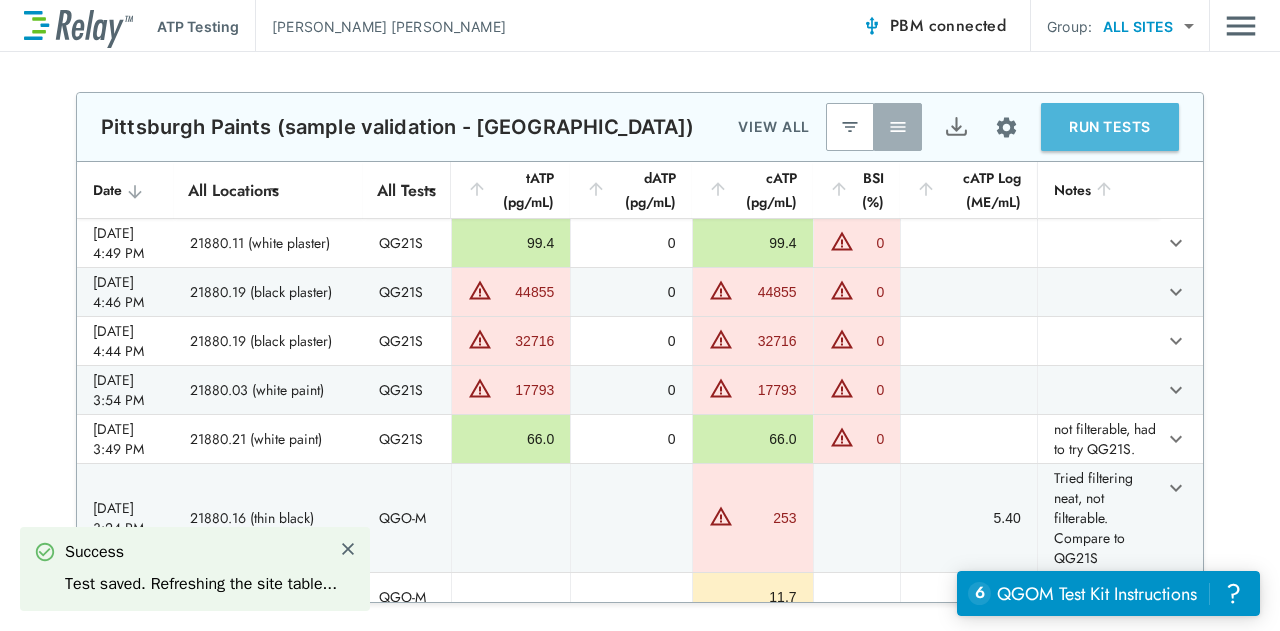 click on "RUN TESTS" at bounding box center (1110, 127) 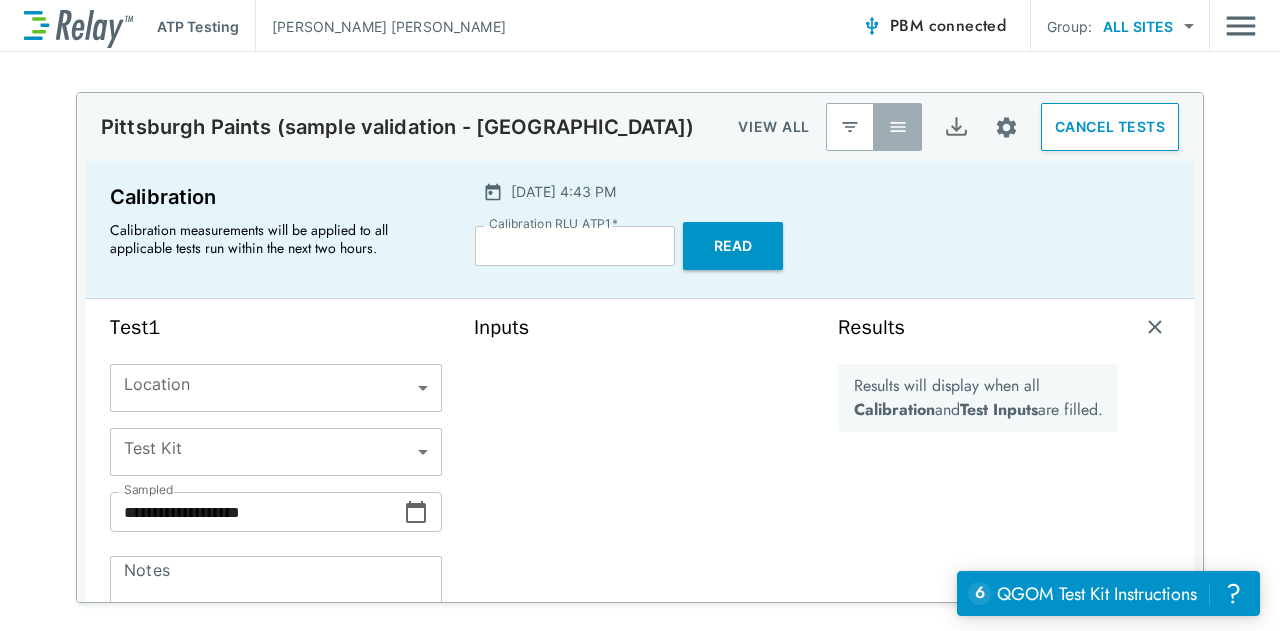 click on "**********" at bounding box center (640, 315) 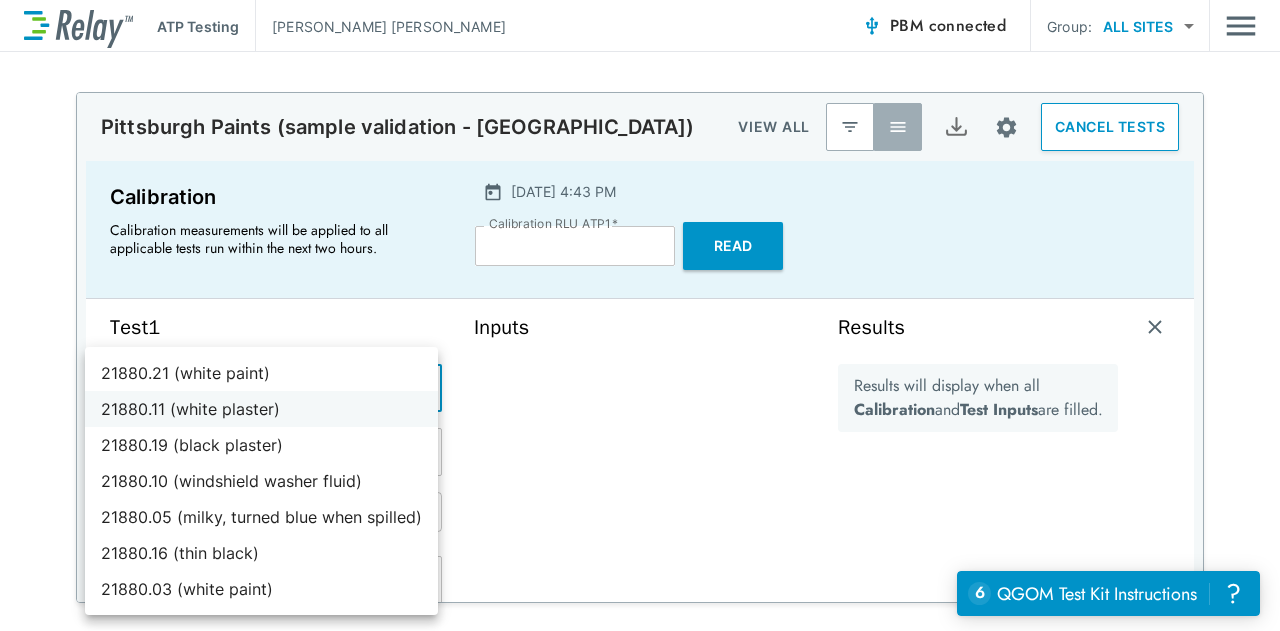 click on "21880.11 (white plaster)" at bounding box center (261, 409) 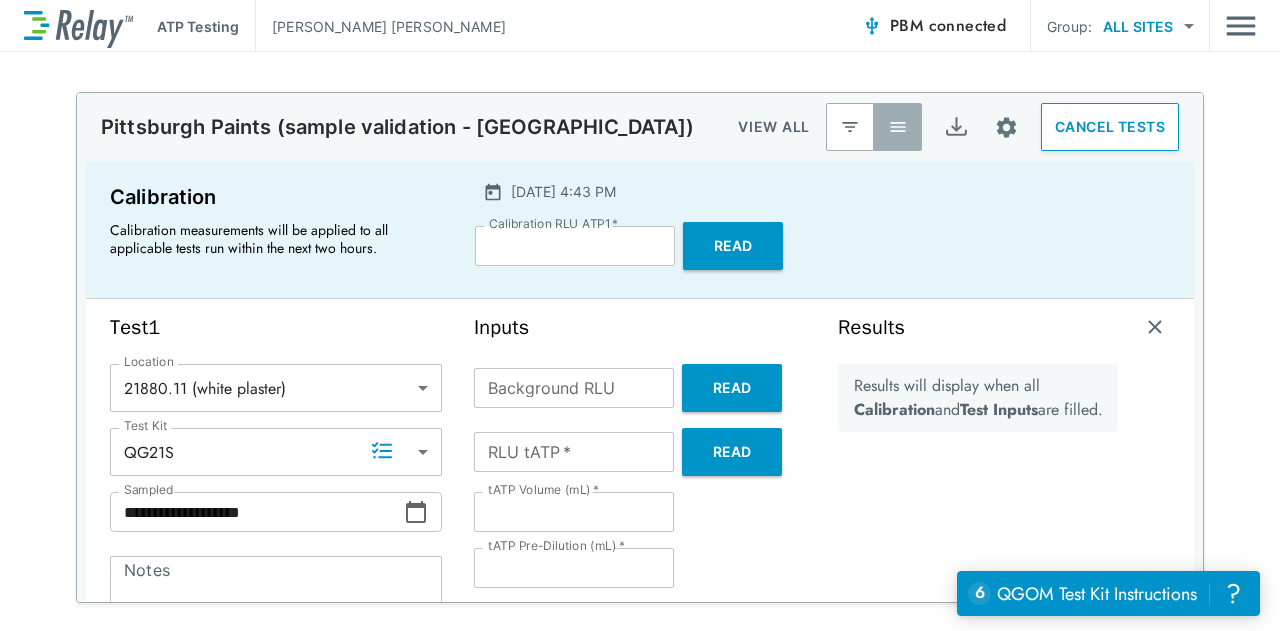 click on "Background RLU Background RLU Read" at bounding box center [640, 388] 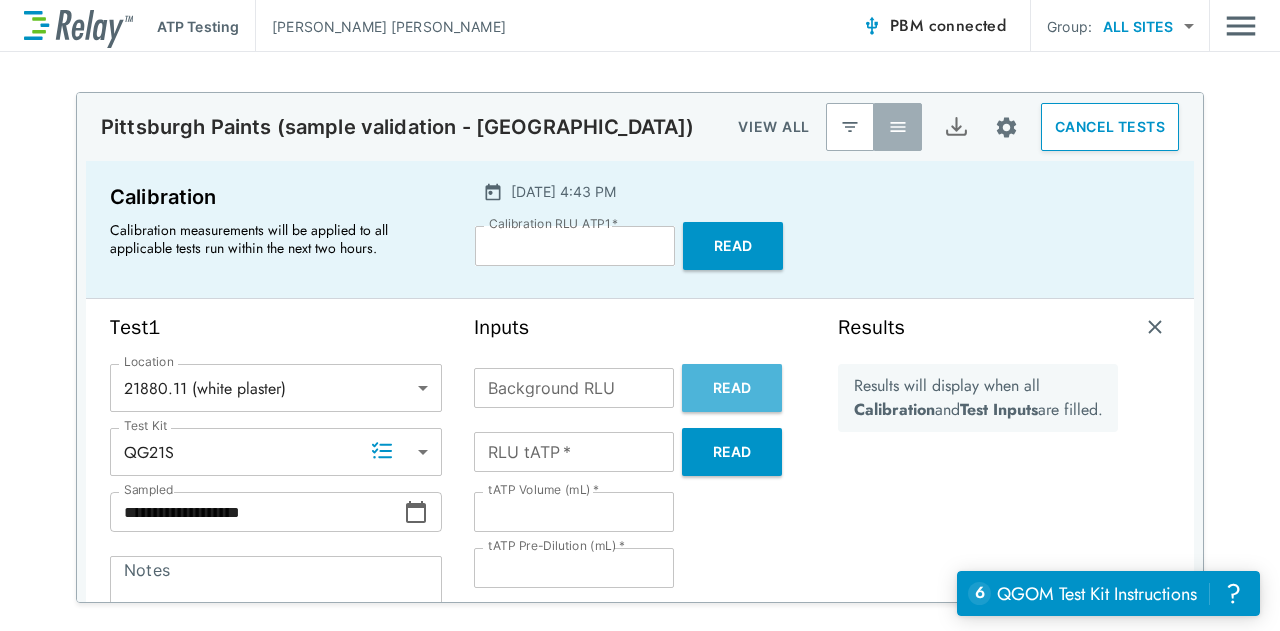 click on "Read" at bounding box center [732, 388] 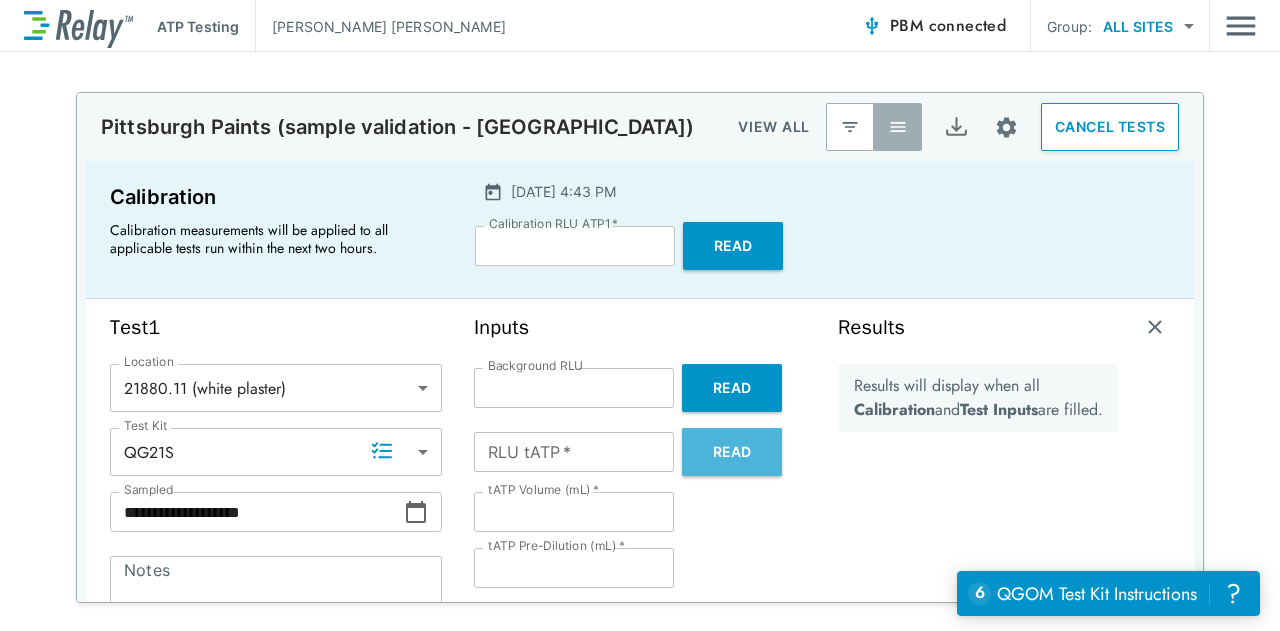 click on "Read" at bounding box center [732, 452] 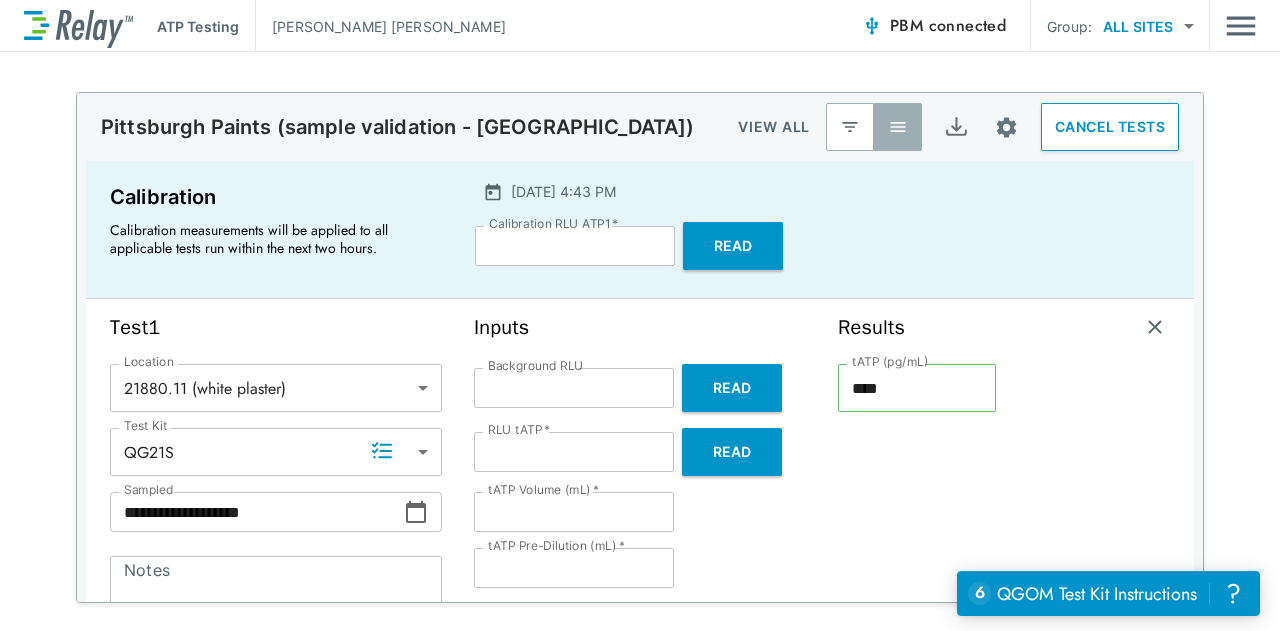 click on "*" at bounding box center [574, 512] 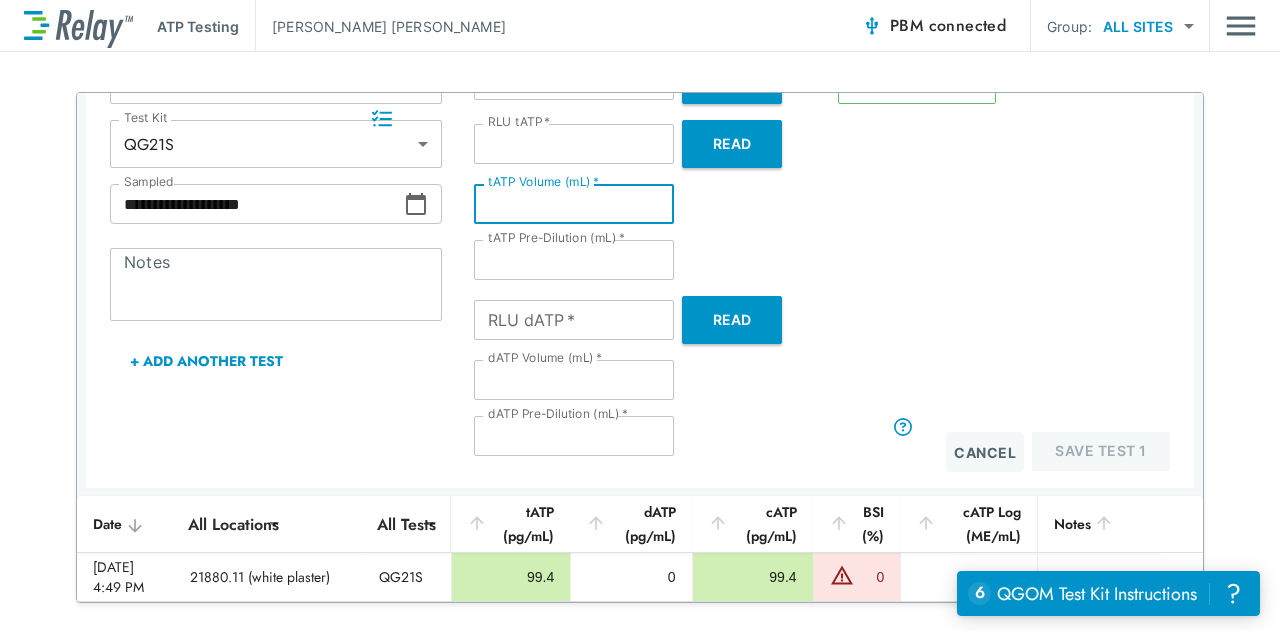 scroll, scrollTop: 332, scrollLeft: 0, axis: vertical 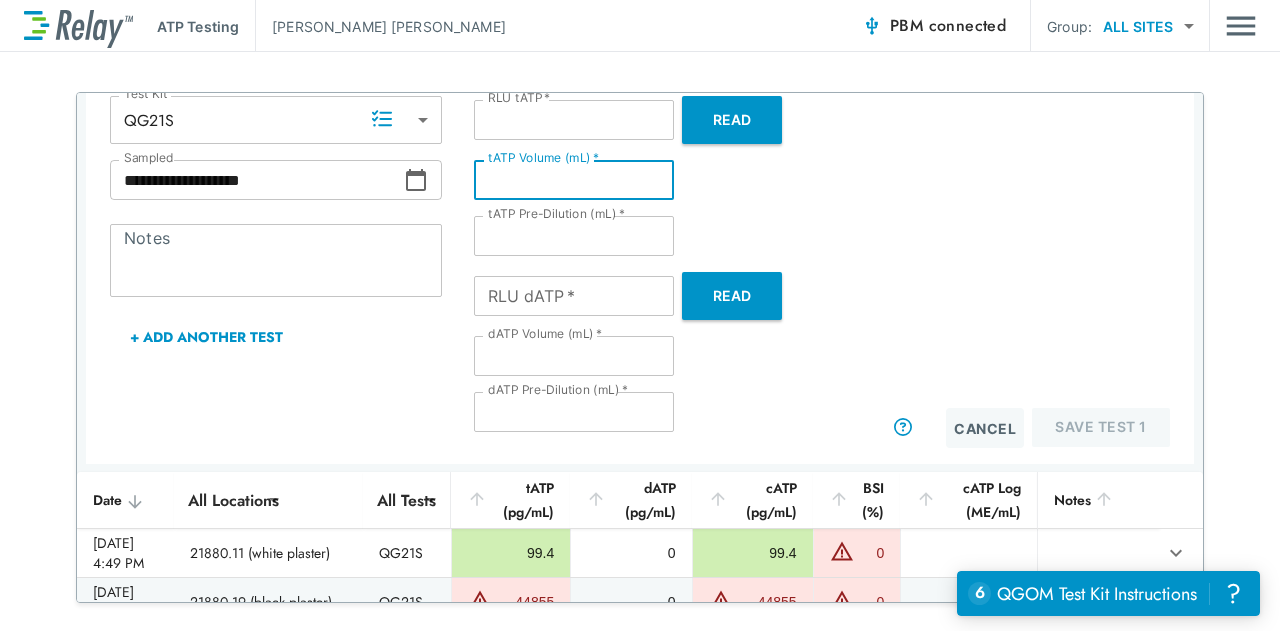 click on "RLU dATP   *" at bounding box center [574, 296] 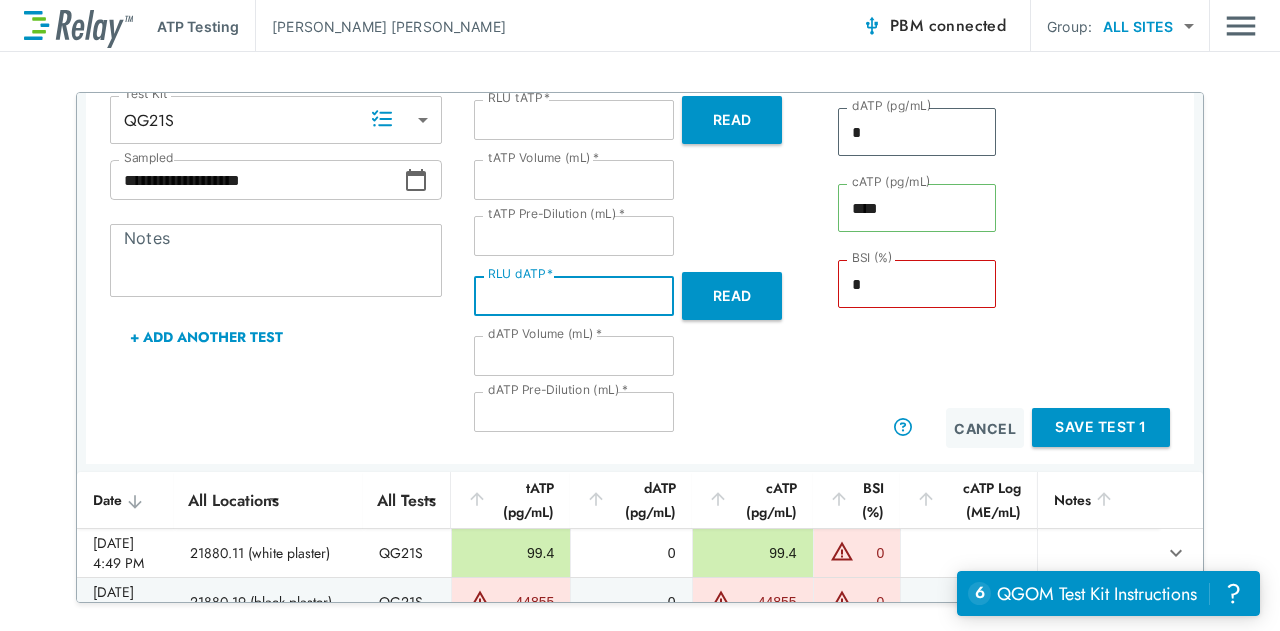 click on "Save Test 1" at bounding box center (1101, 427) 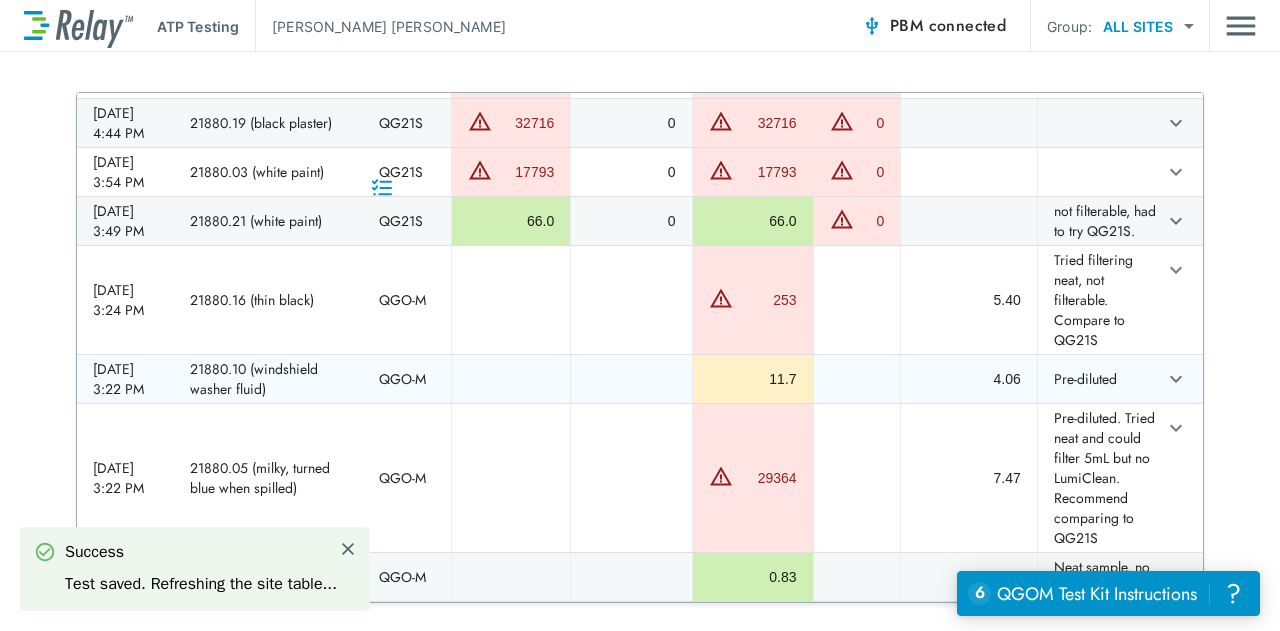 scroll, scrollTop: 254, scrollLeft: 0, axis: vertical 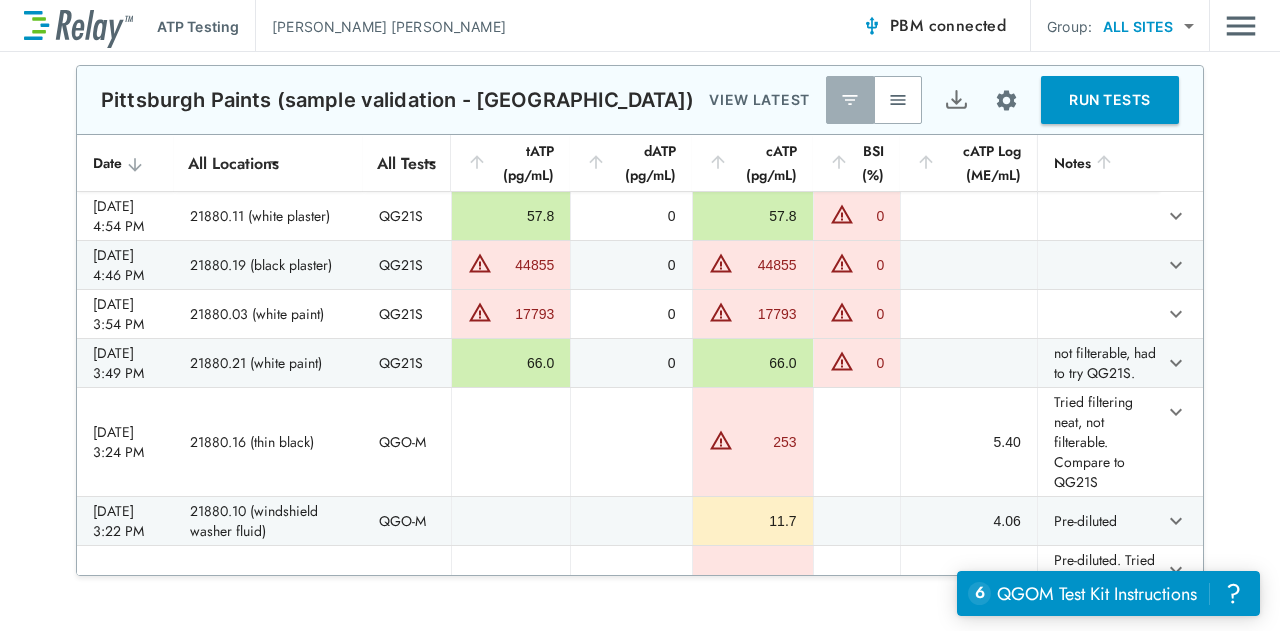 click at bounding box center [898, 100] 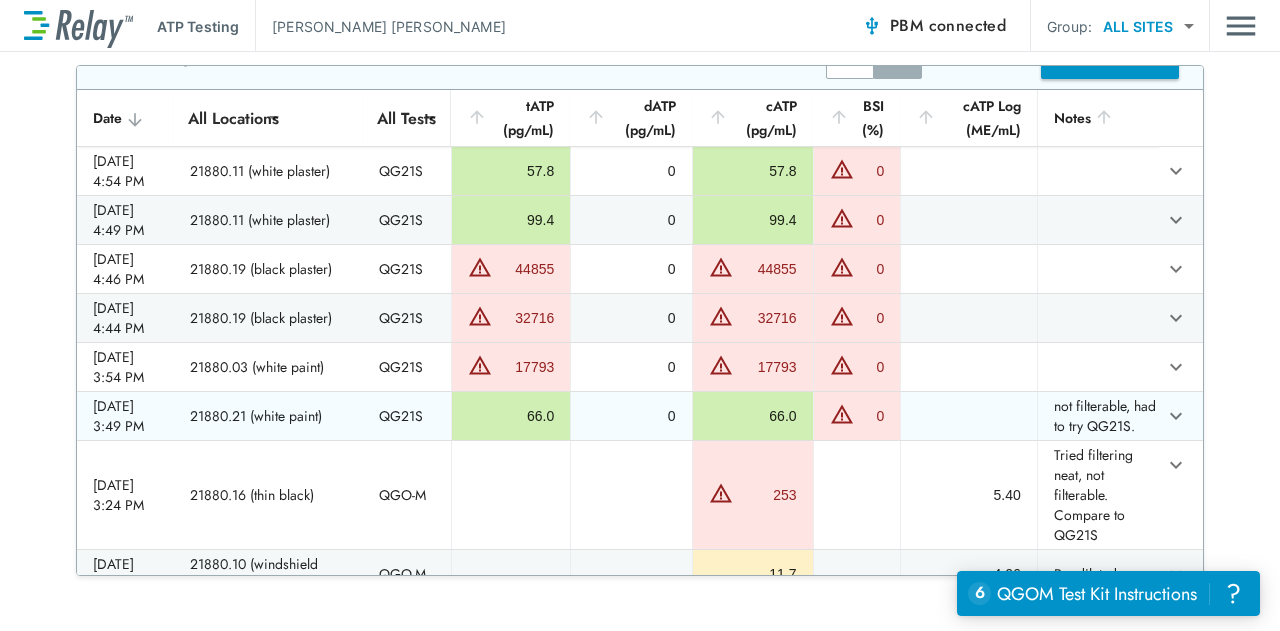 scroll, scrollTop: 38, scrollLeft: 0, axis: vertical 